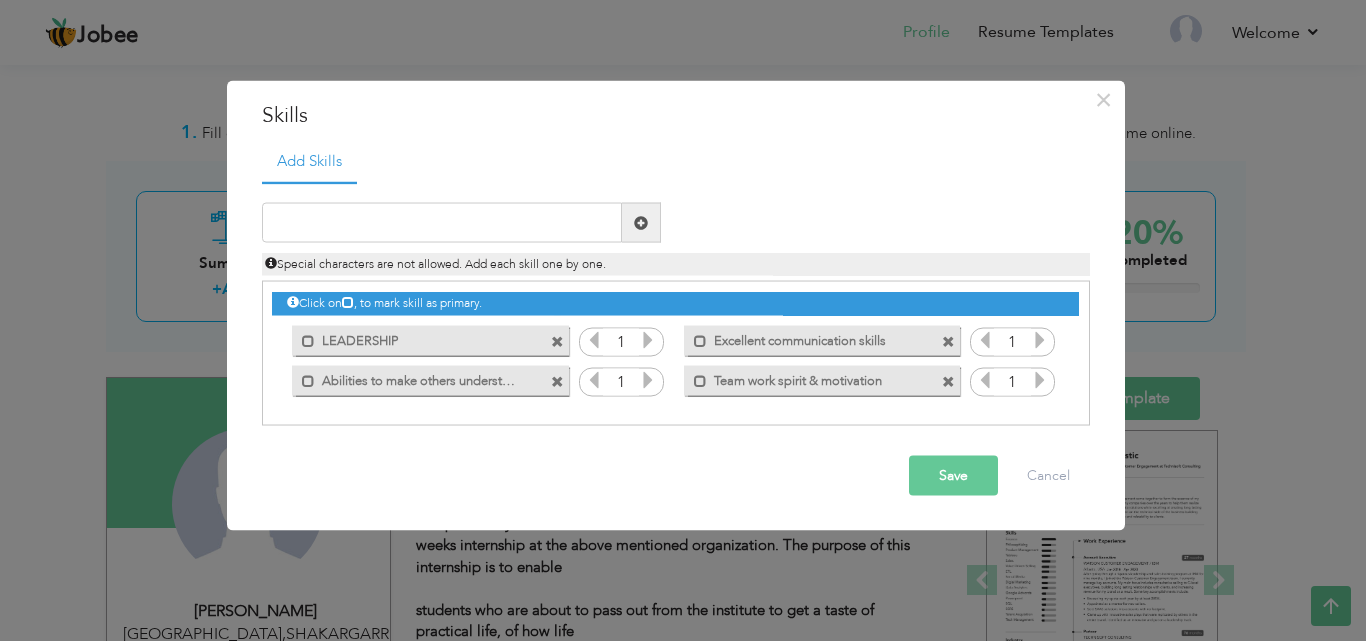 scroll, scrollTop: 795, scrollLeft: 0, axis: vertical 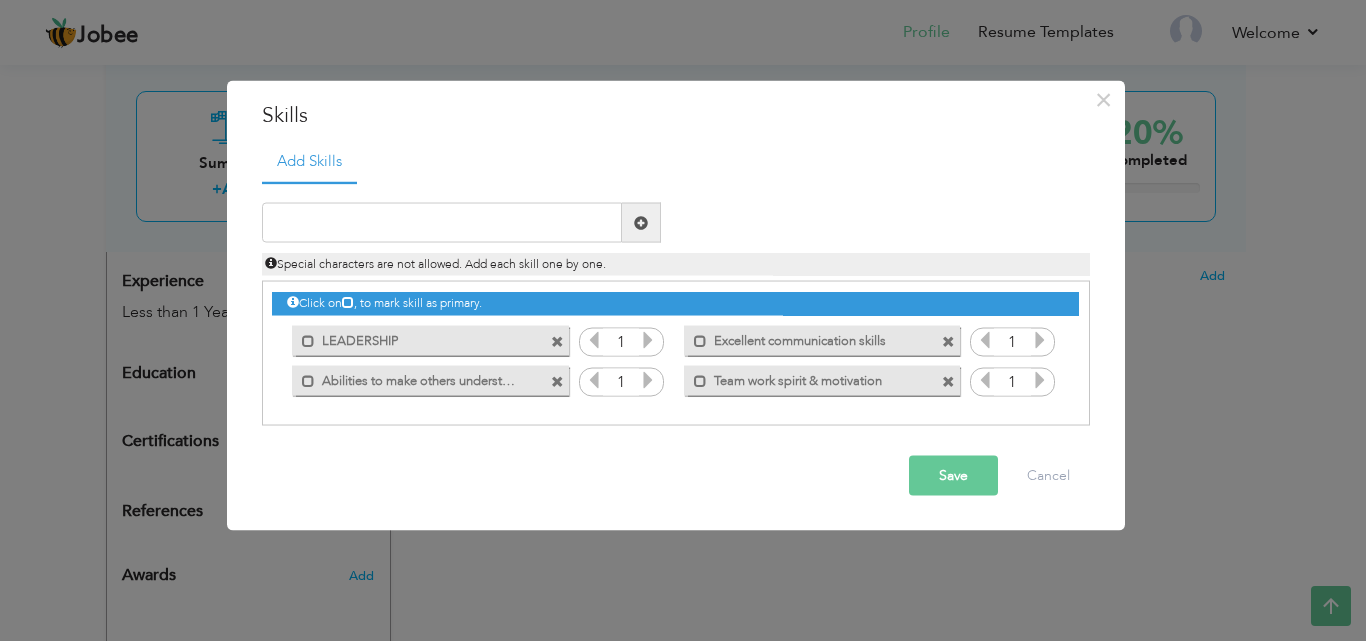 click at bounding box center [442, 223] 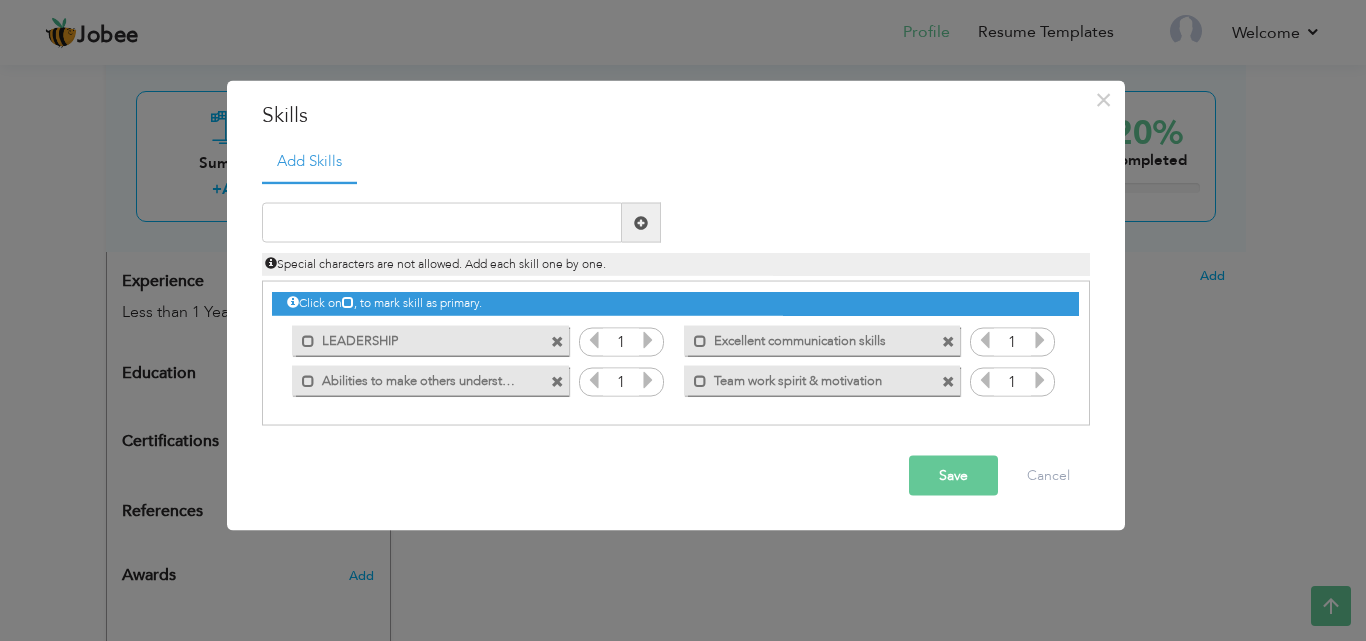 type on "motivation to hard work" 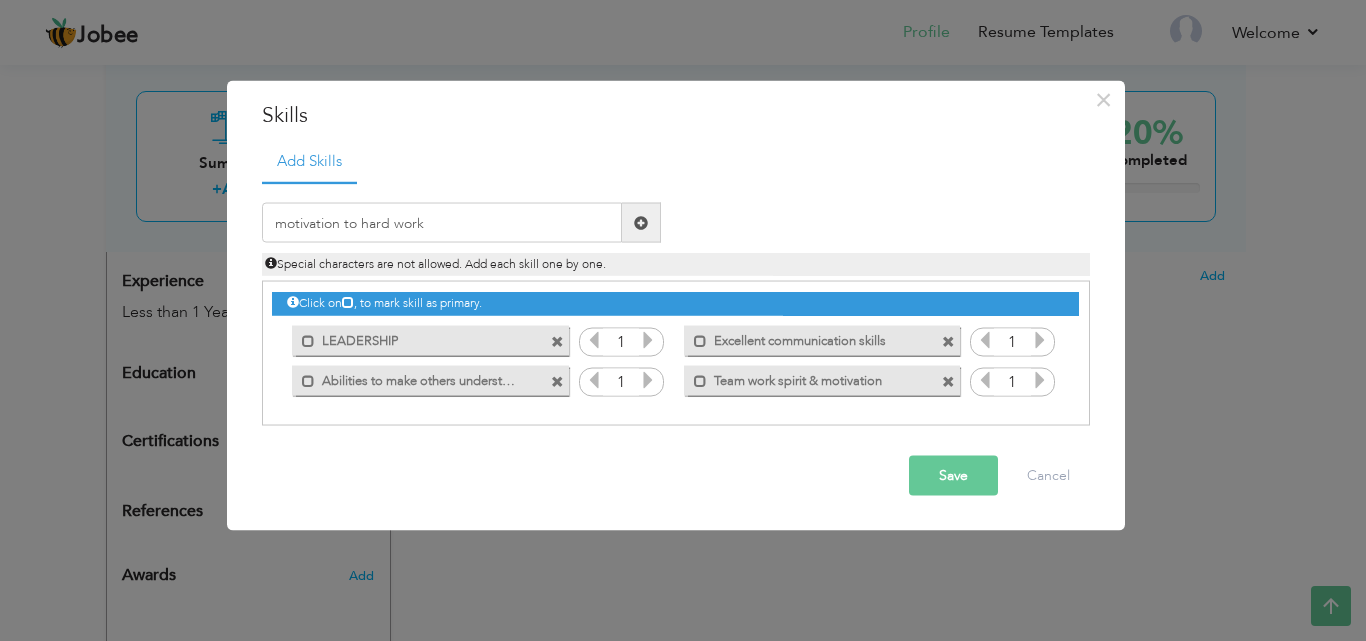 type 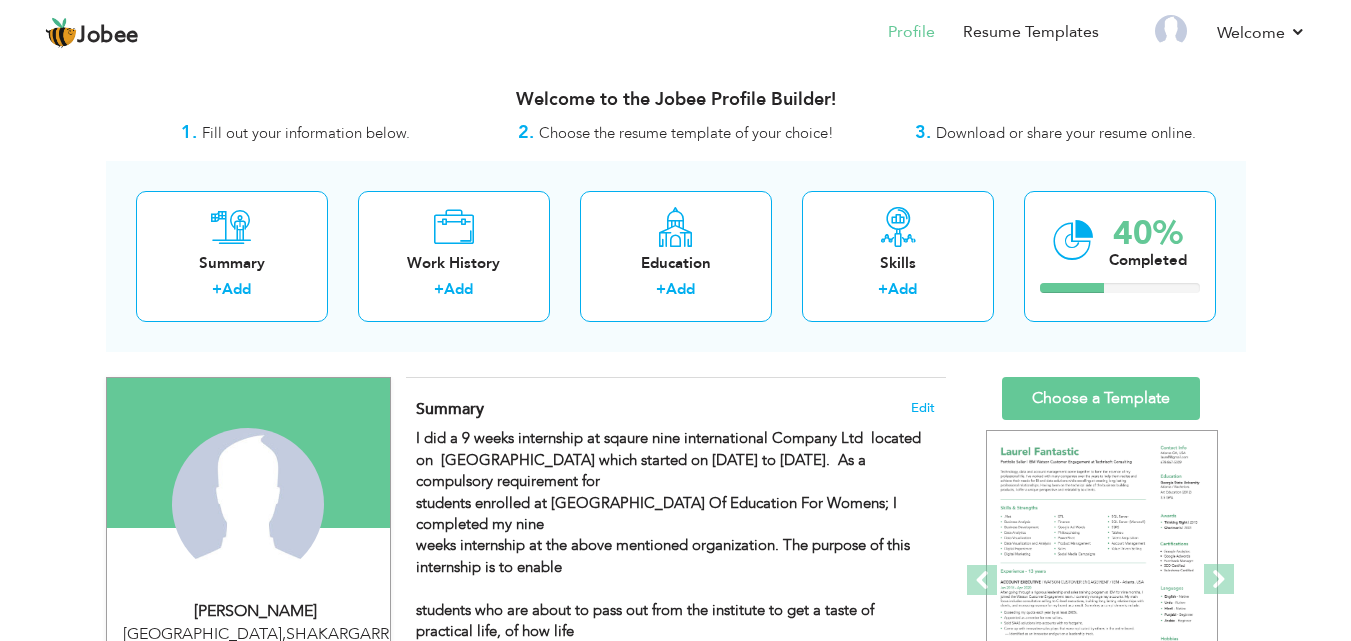 scroll, scrollTop: 0, scrollLeft: 0, axis: both 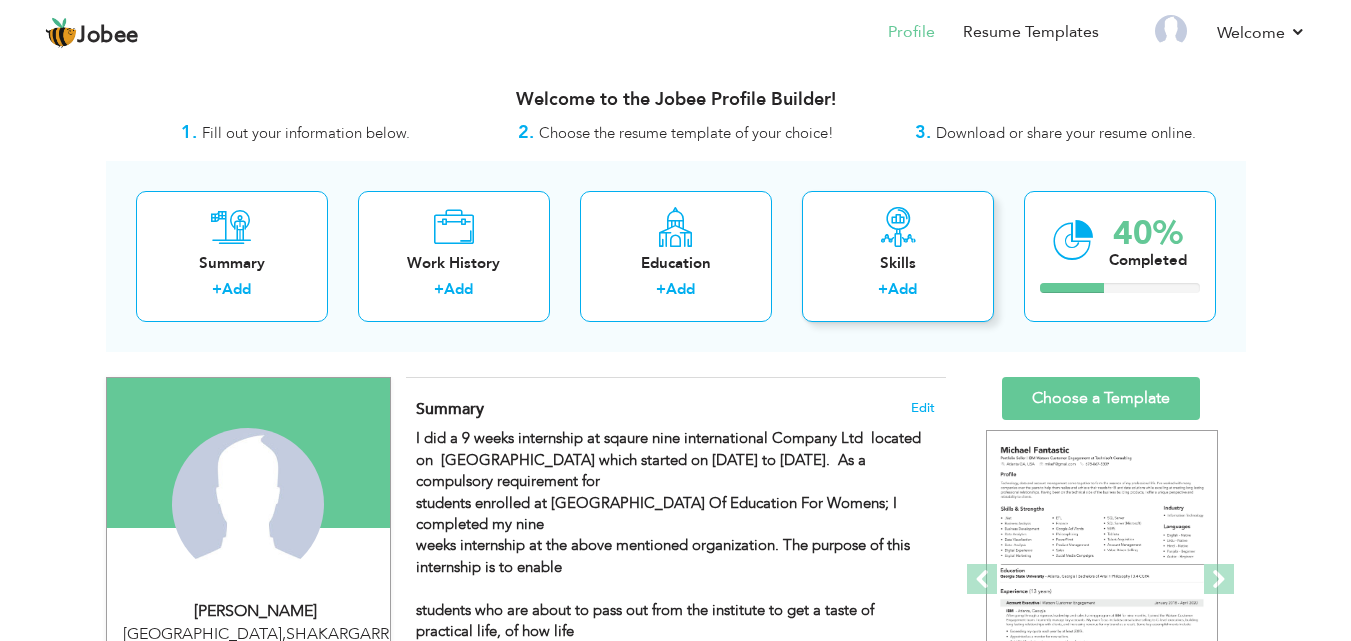 click at bounding box center [898, 227] 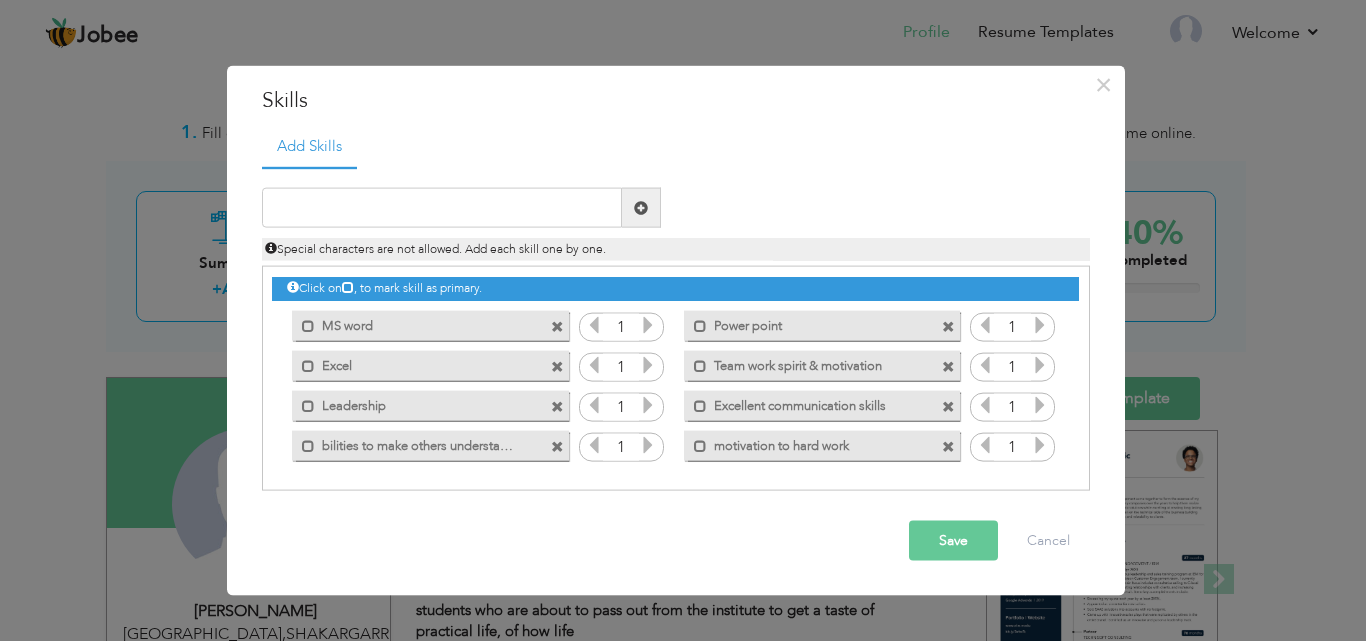 click on "Save" at bounding box center (953, 541) 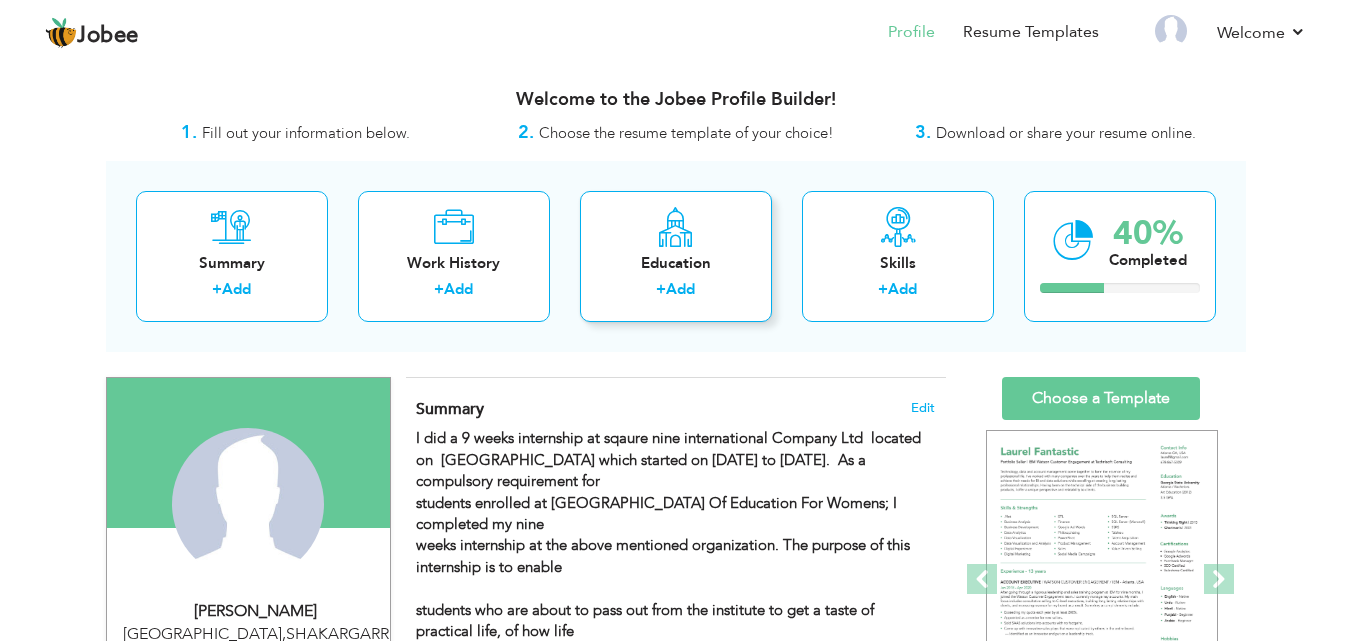 click on "Education
+  Add" at bounding box center (676, 256) 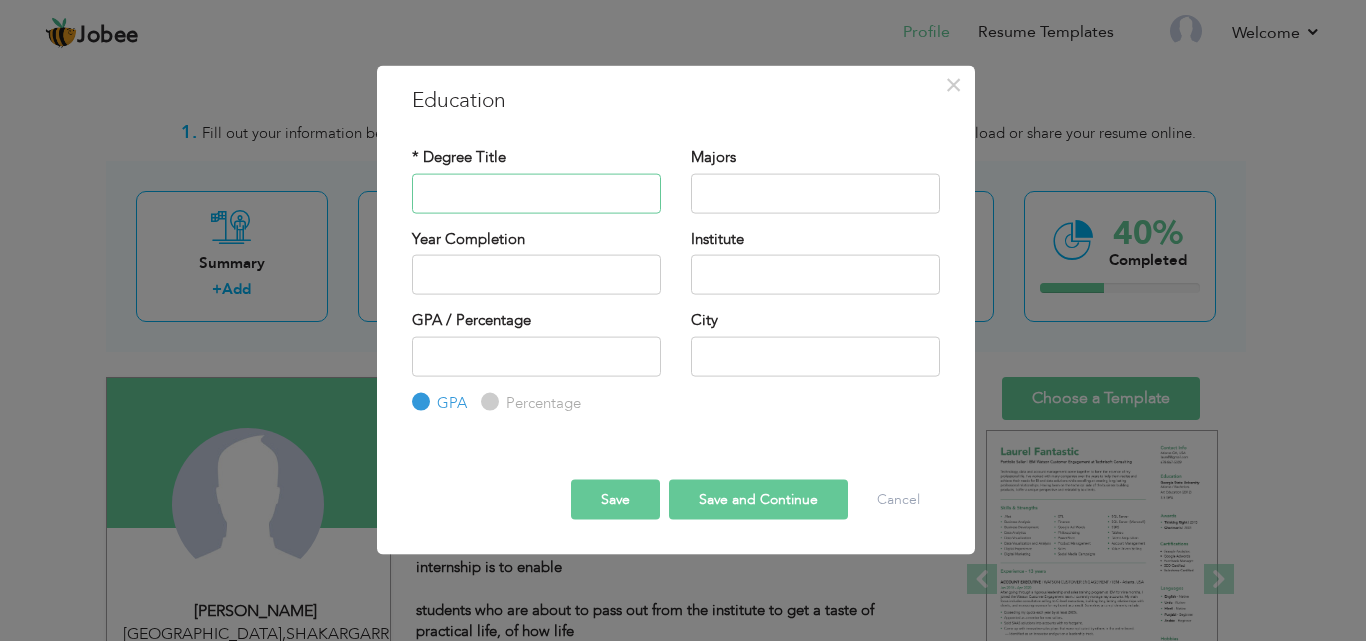click at bounding box center [536, 193] 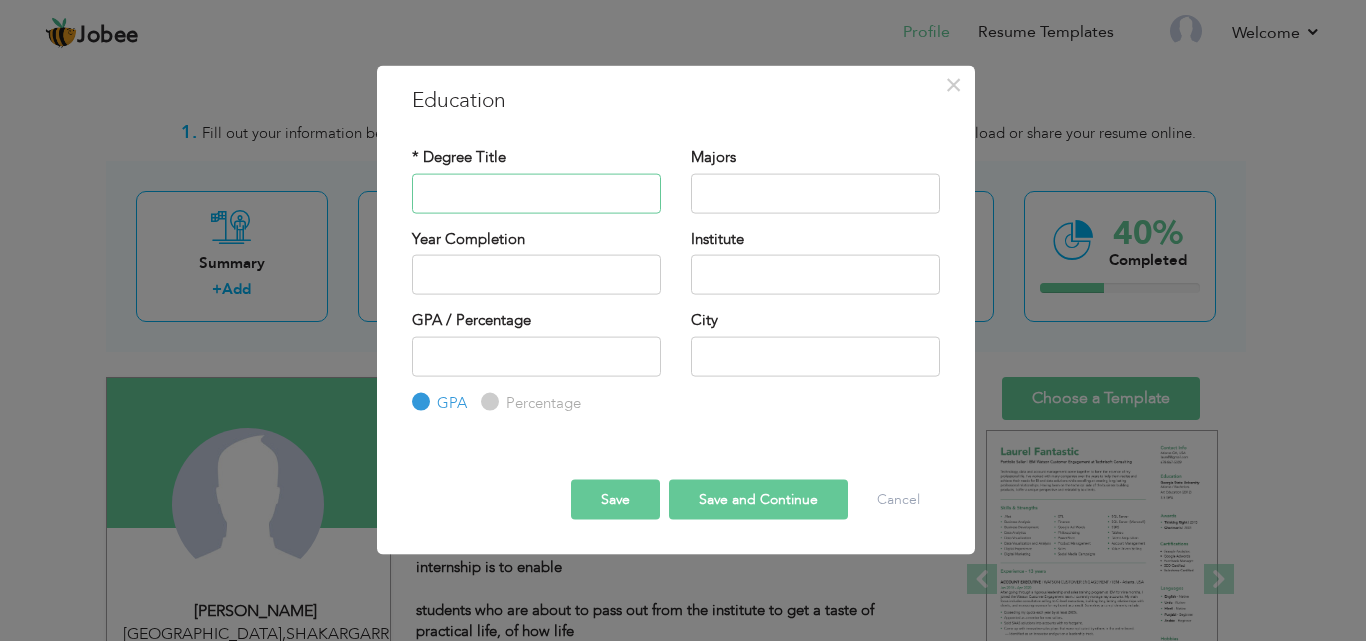 type on "BBA (HONs)" 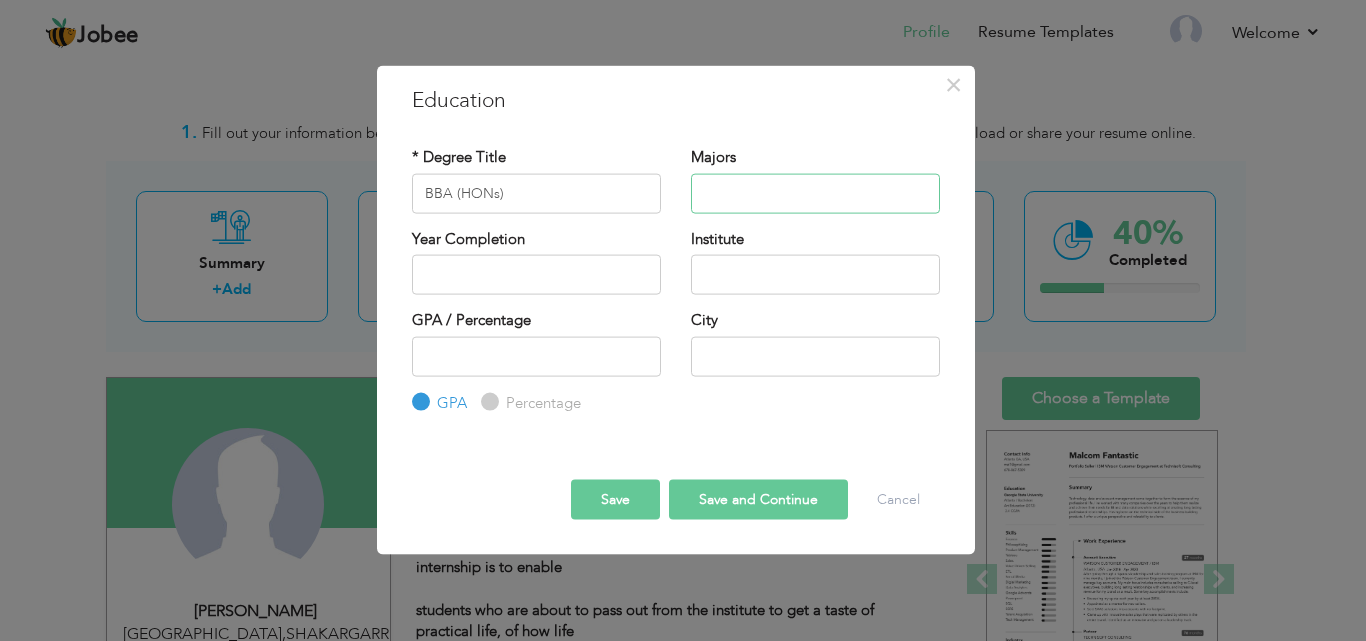 click at bounding box center [815, 193] 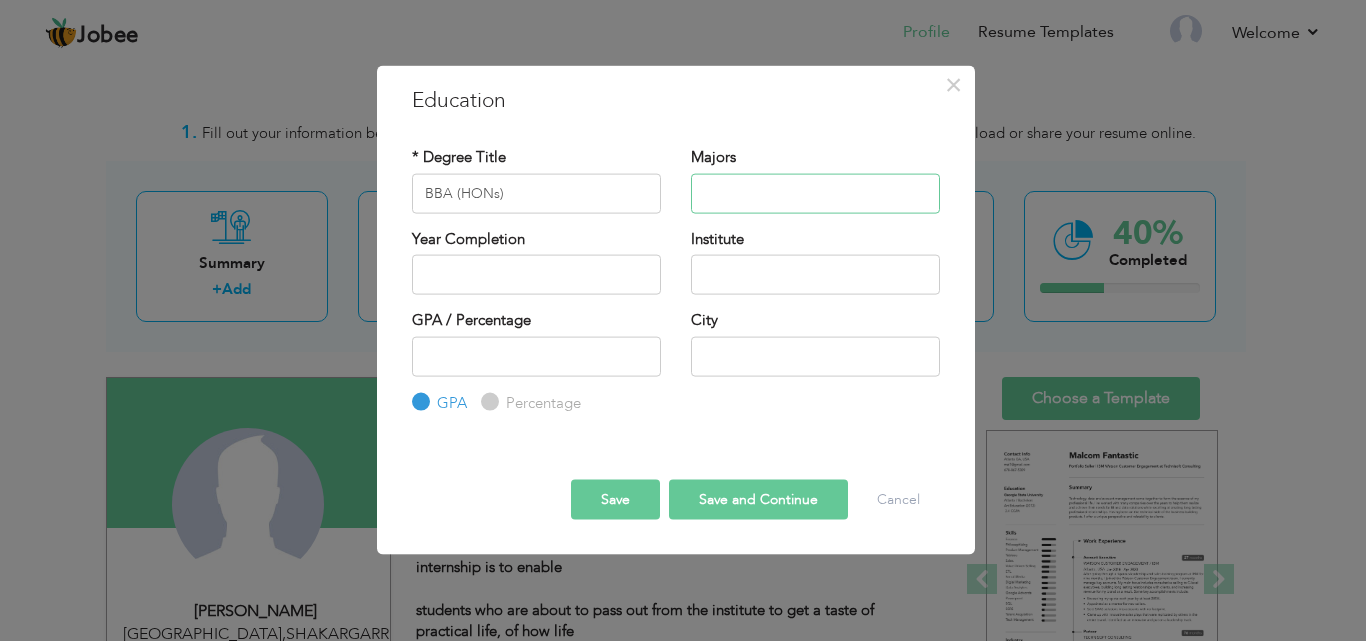 type on "HR" 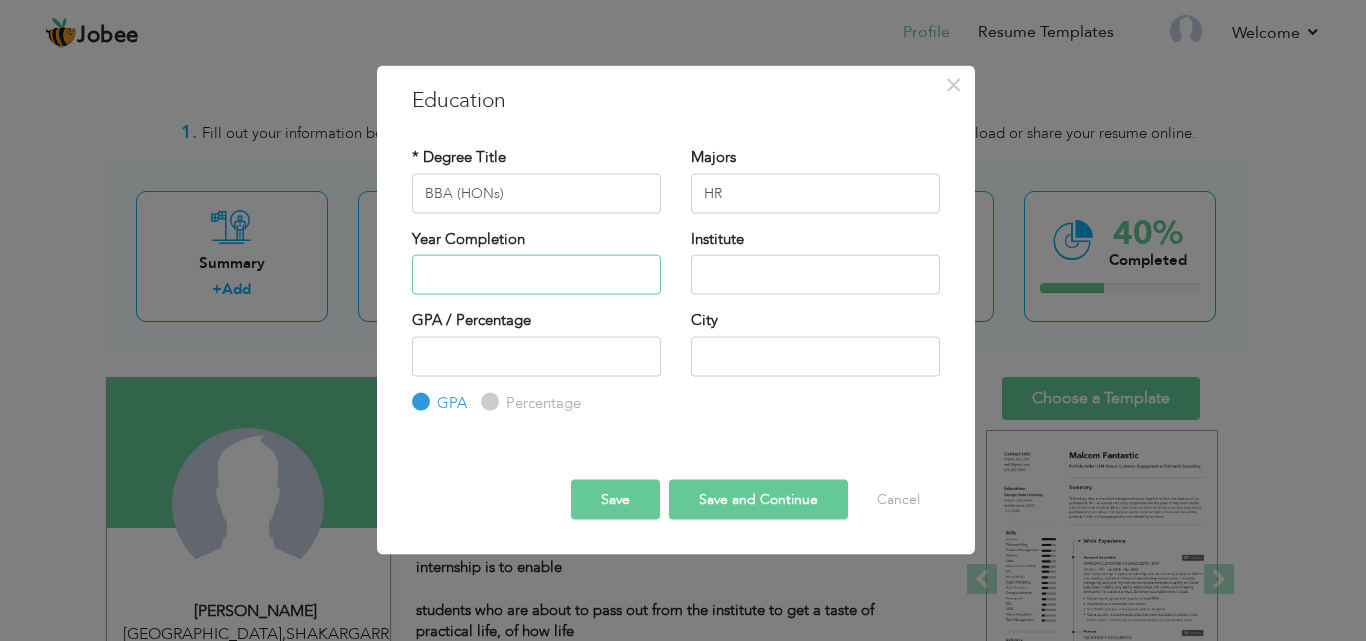 click at bounding box center [536, 275] 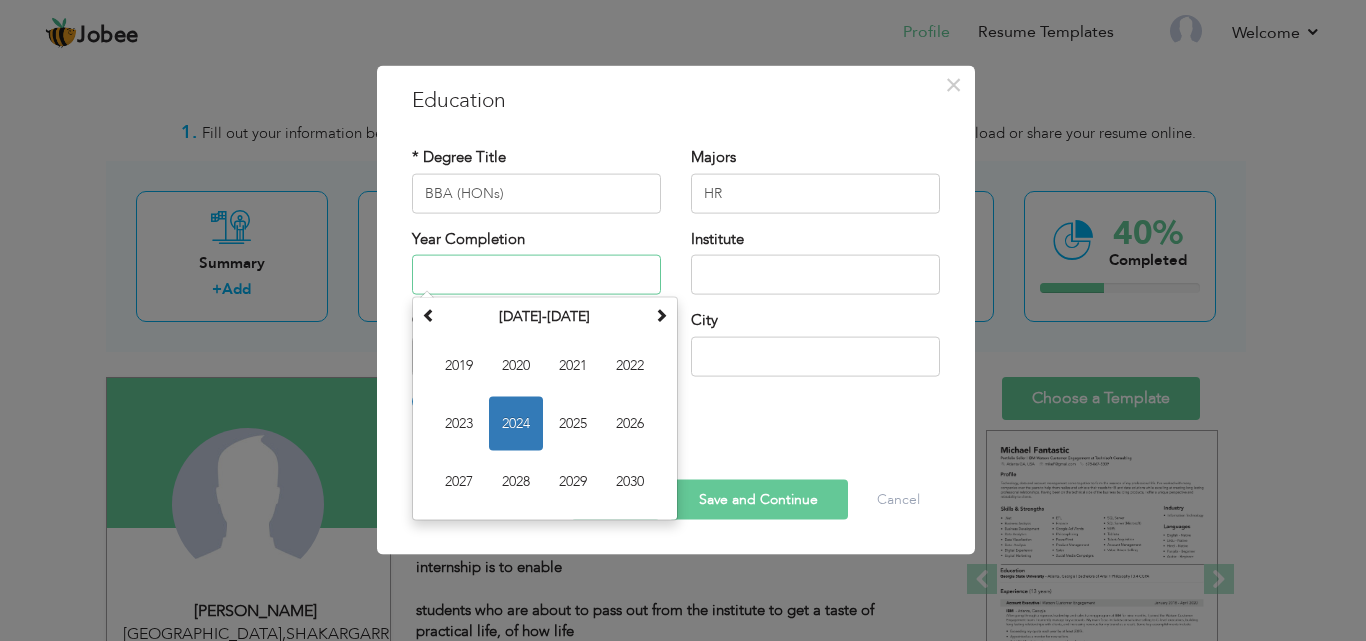 click on "2024" at bounding box center [516, 424] 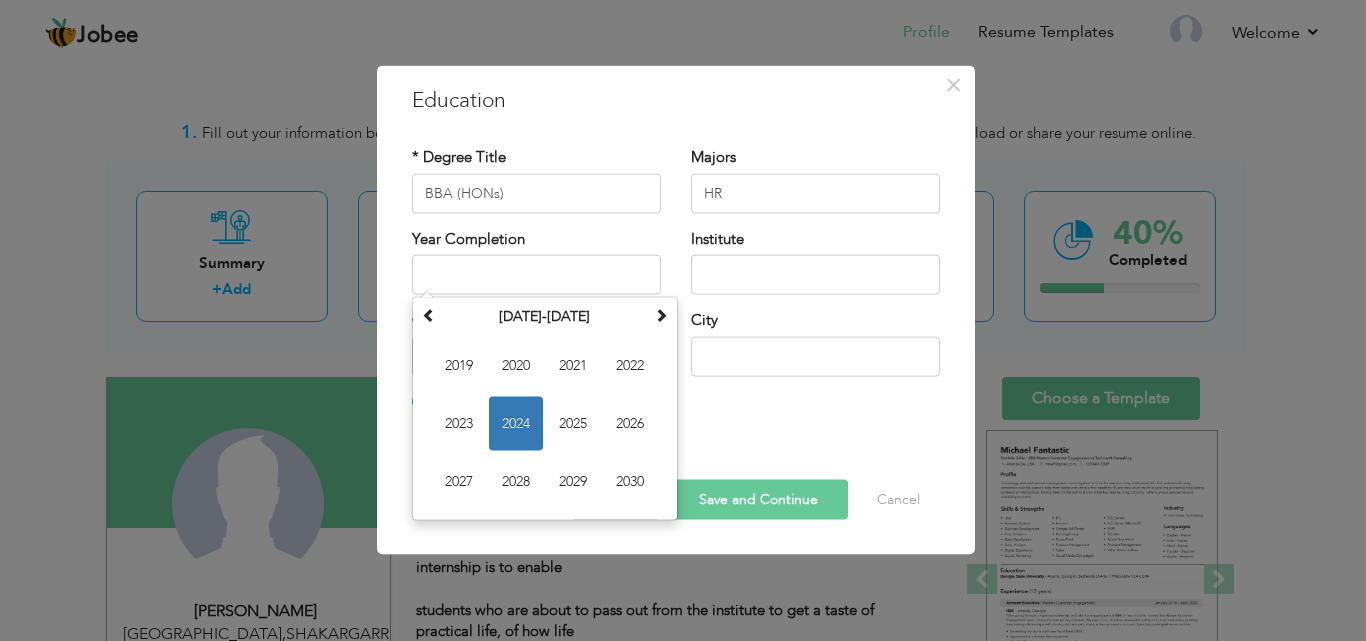 type on "2024" 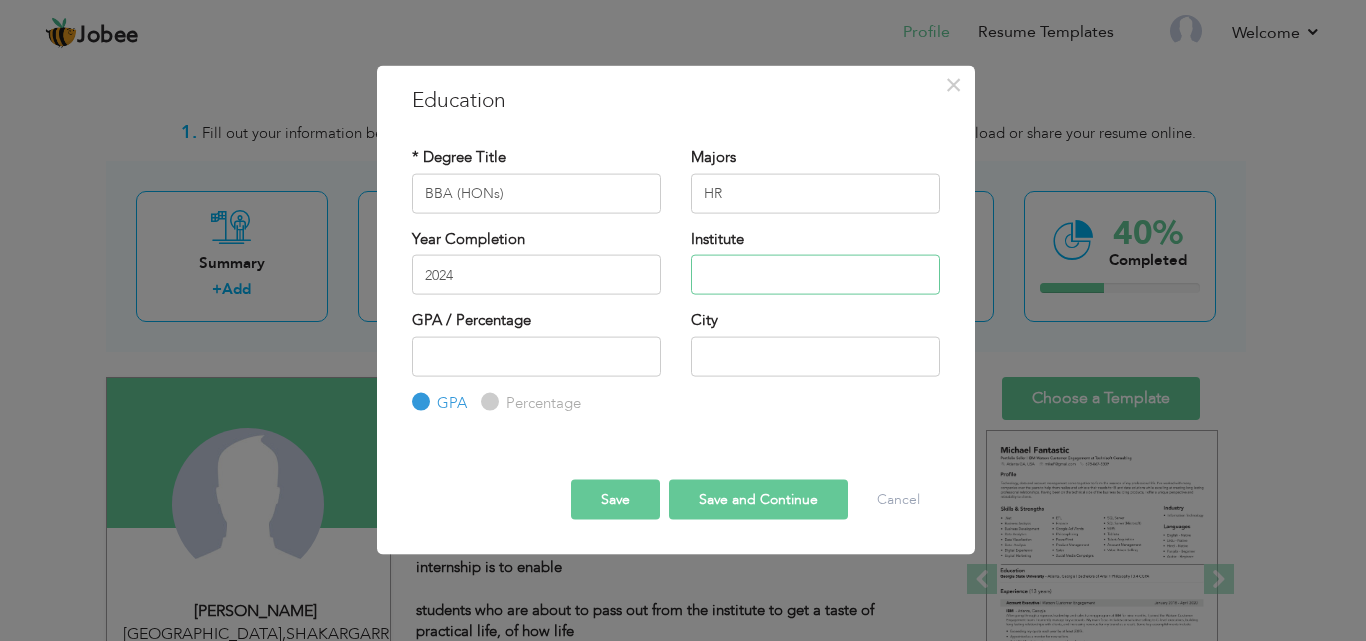 click at bounding box center [815, 275] 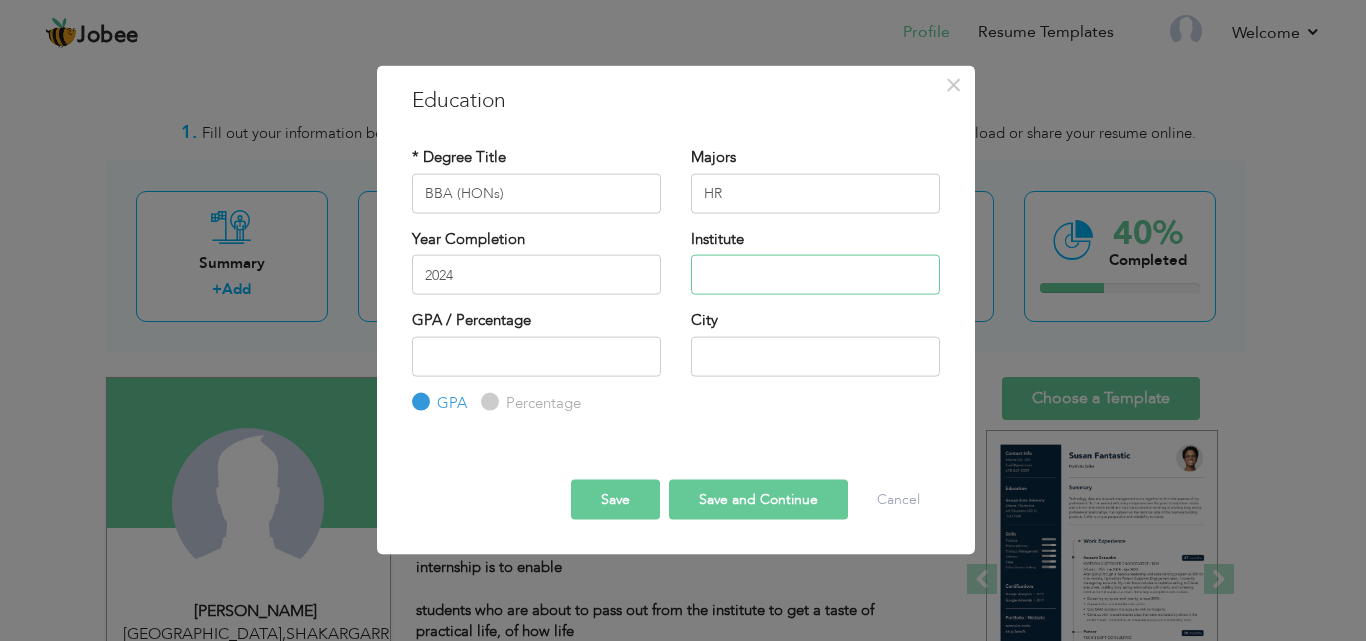 type on "AIR UNIVERSITY" 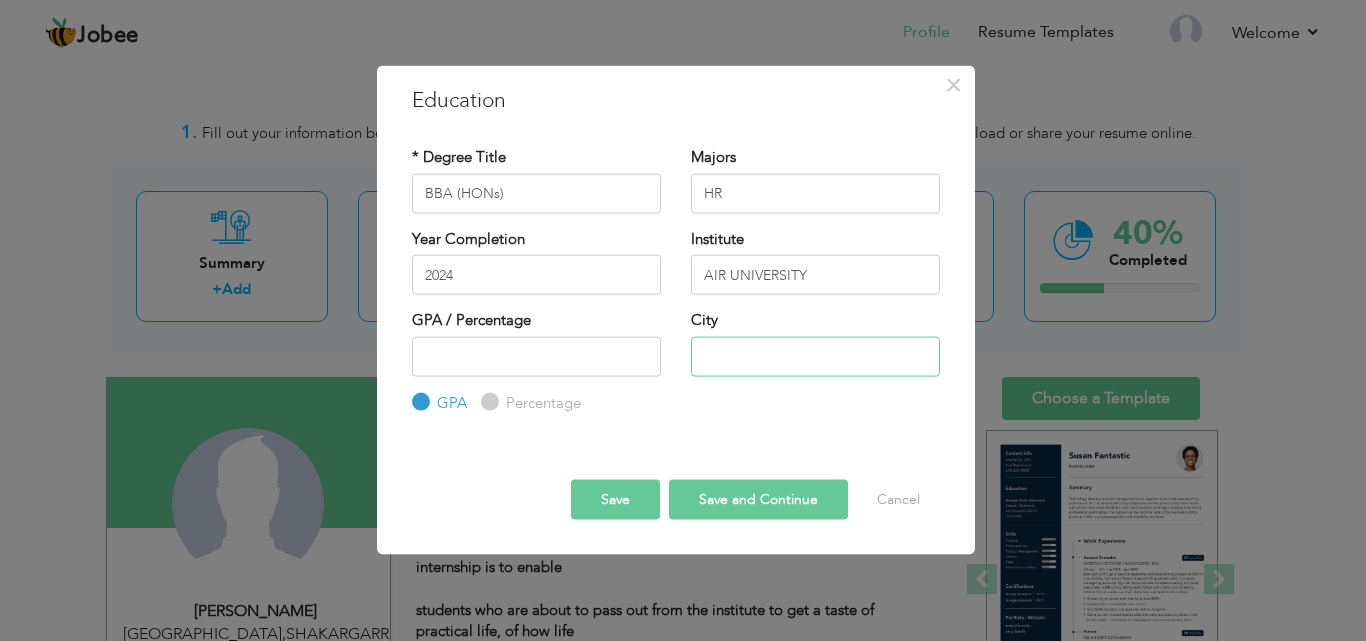 click at bounding box center [815, 356] 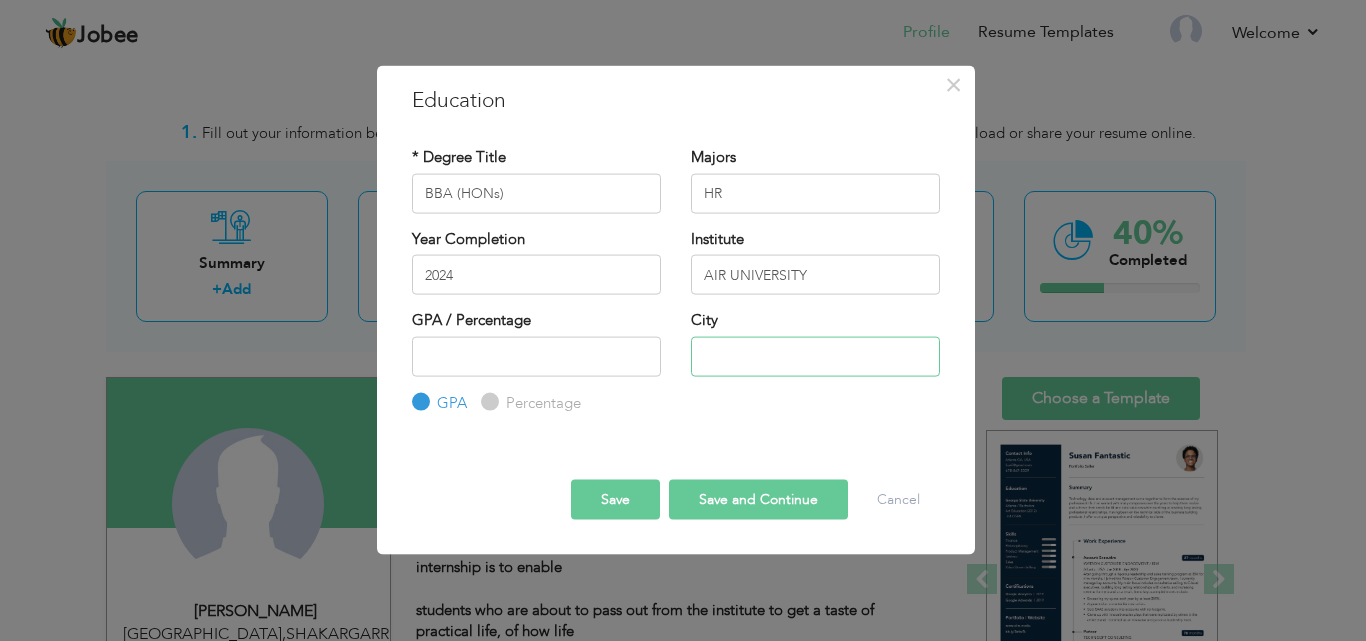type on "[GEOGRAPHIC_DATA]" 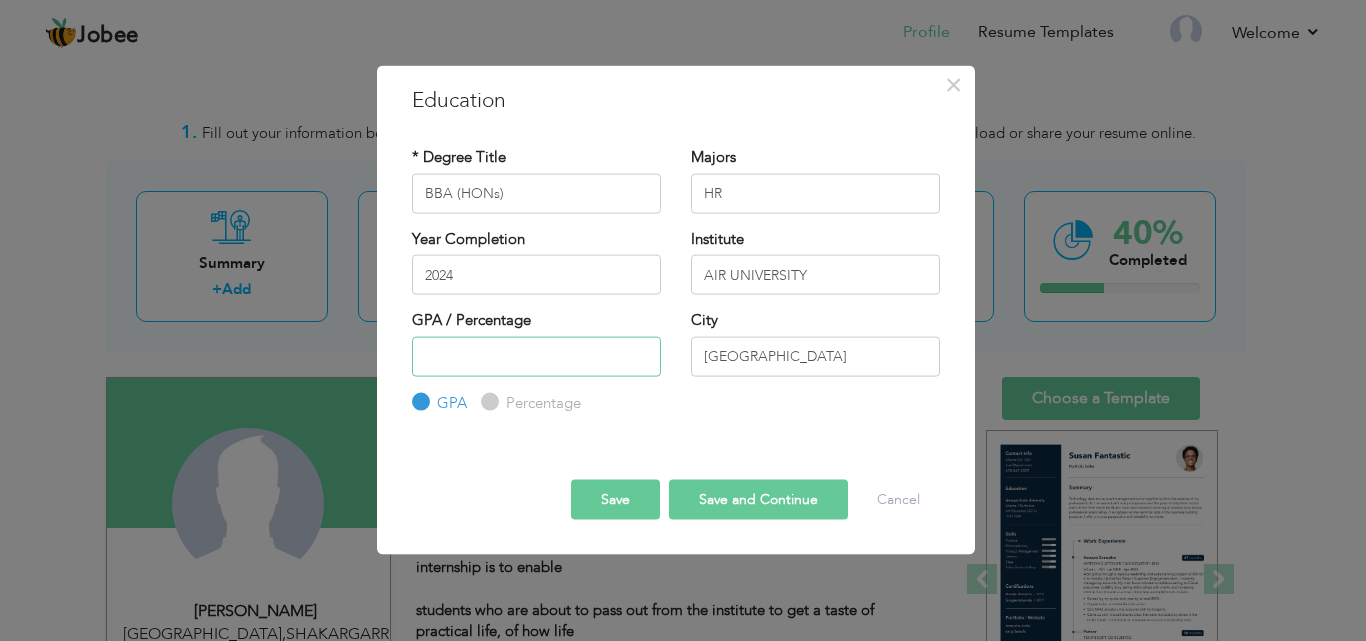 click at bounding box center (536, 356) 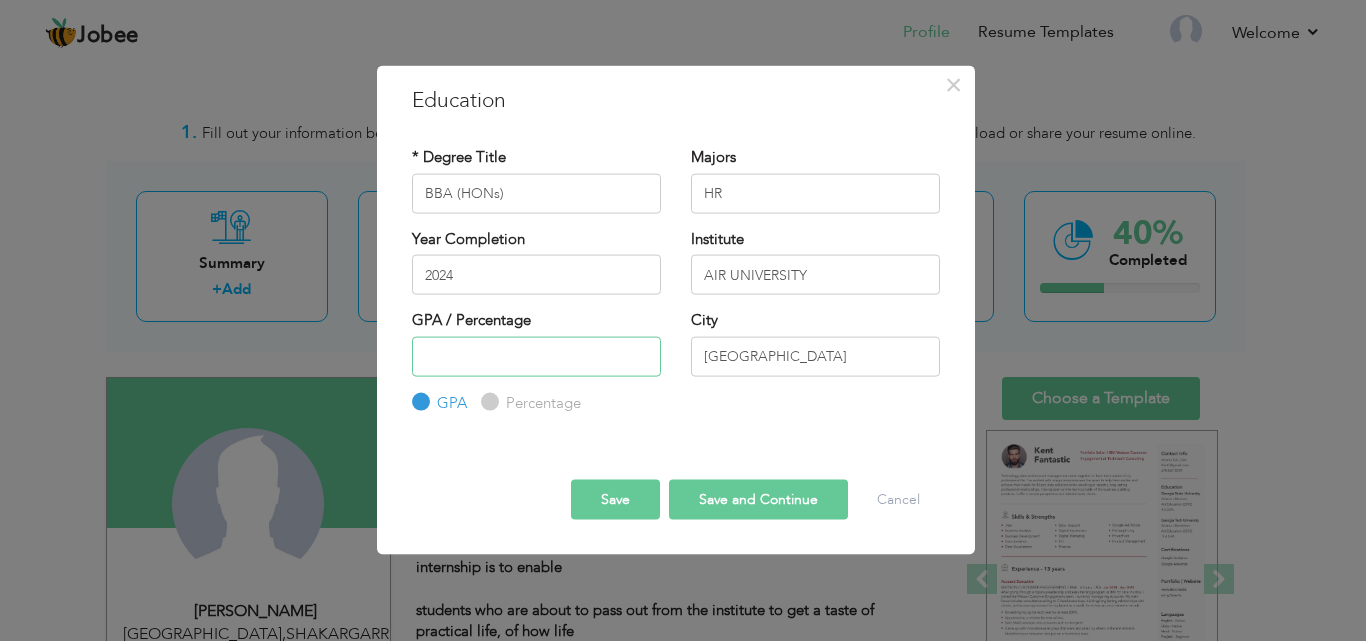 click at bounding box center (536, 356) 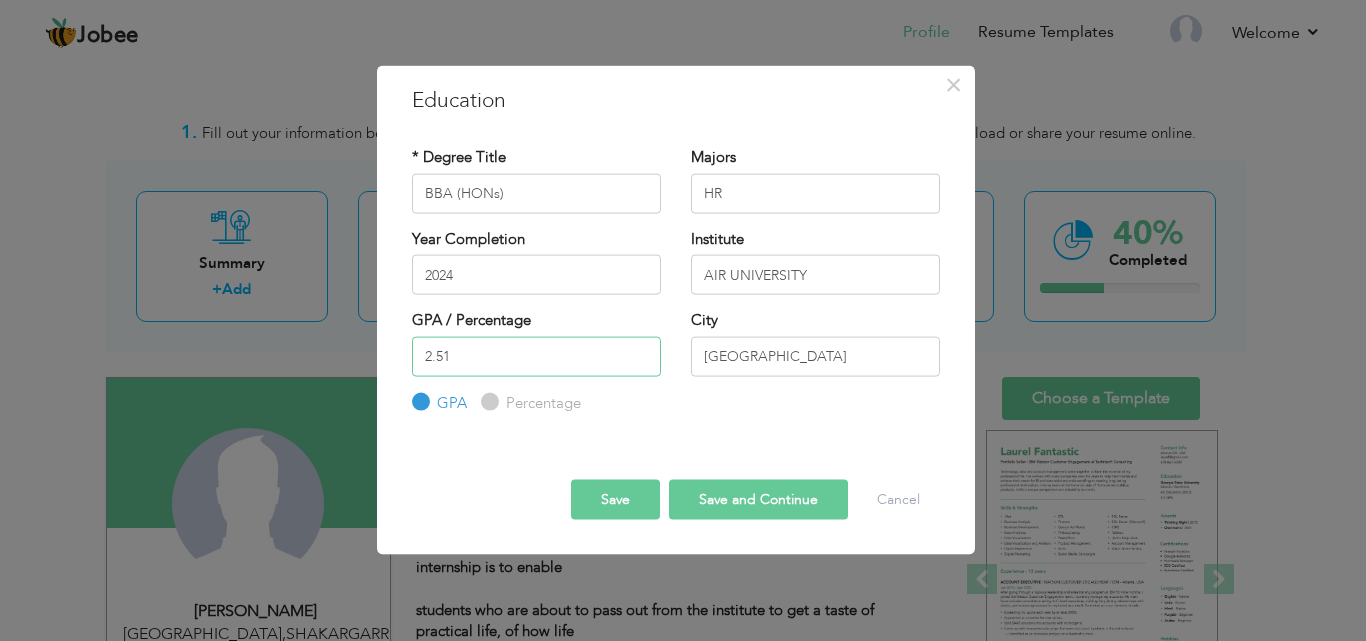 type on "2.51" 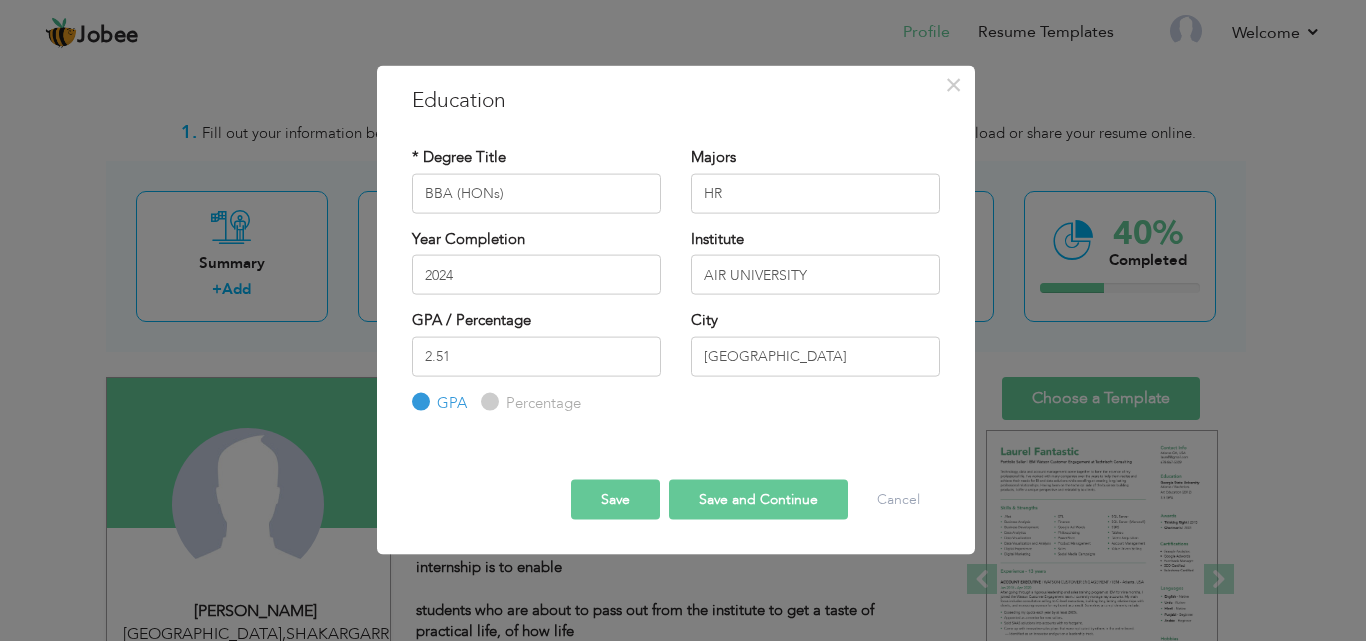 click on "Save and Continue" at bounding box center (758, 500) 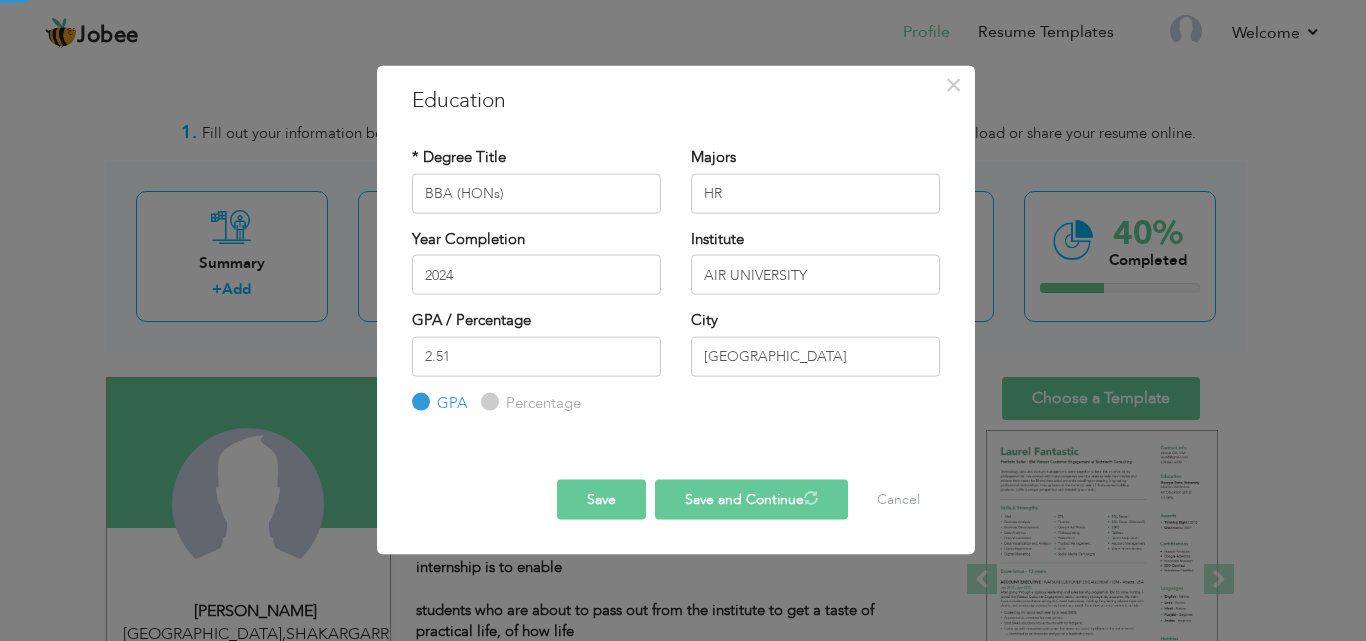 type 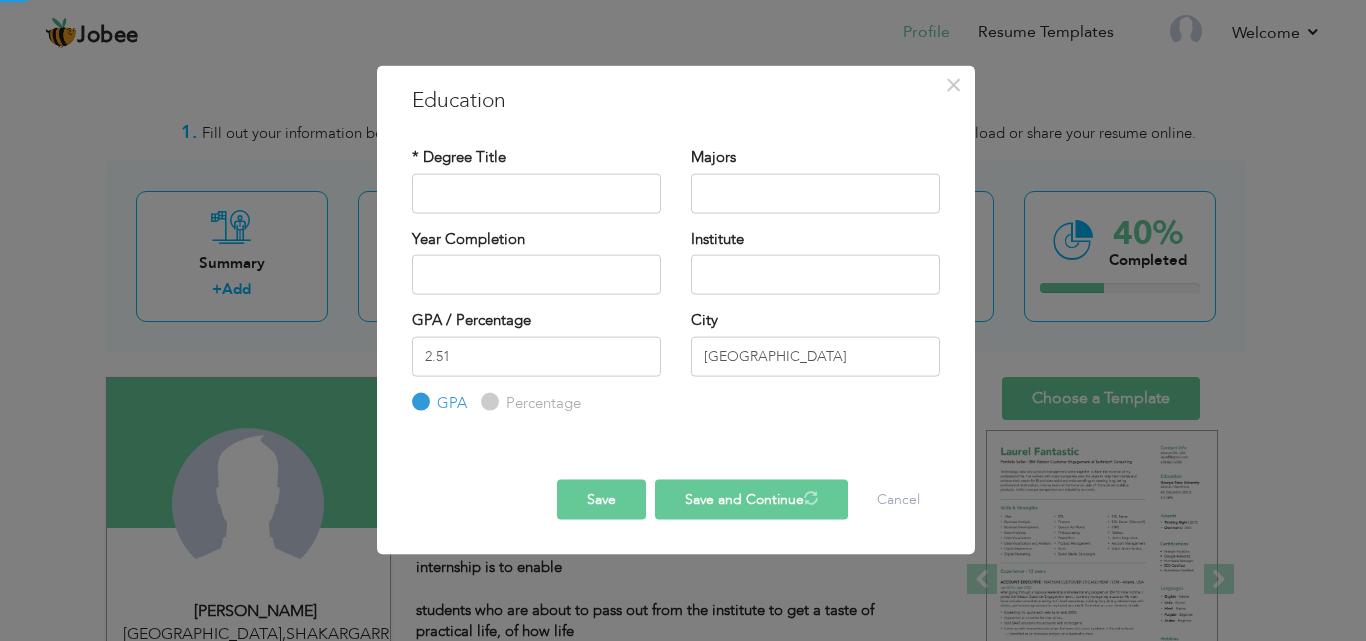 type 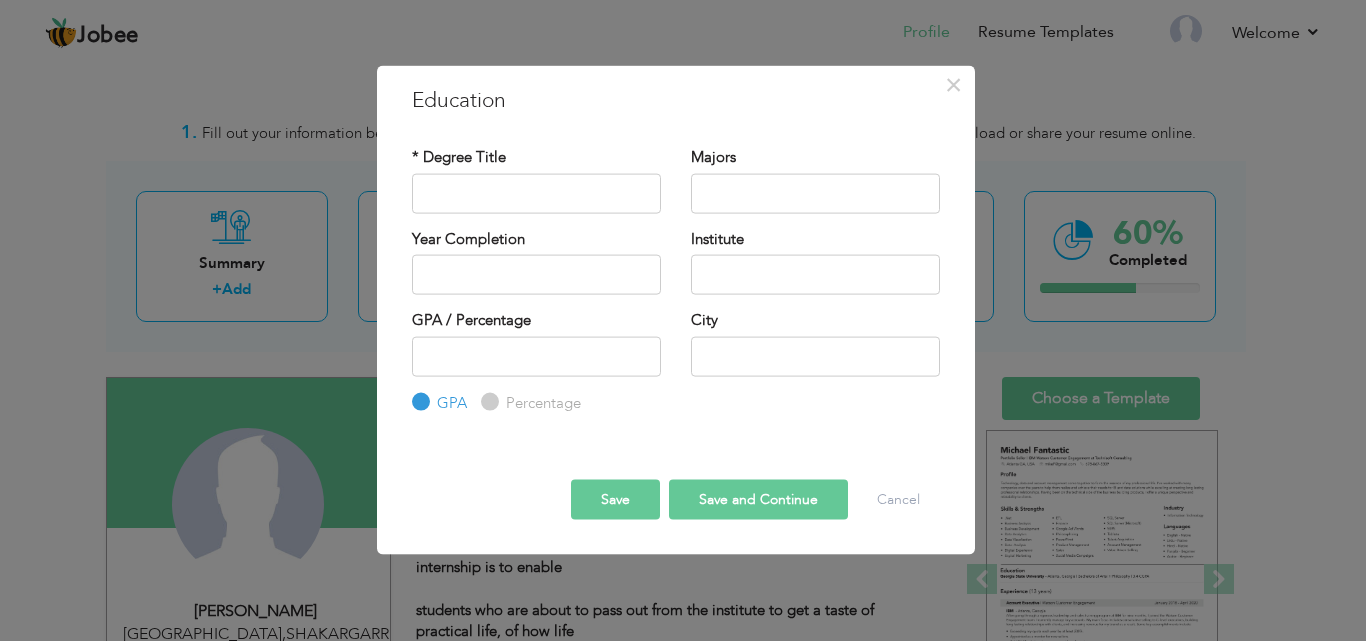 click on "Save" at bounding box center [615, 500] 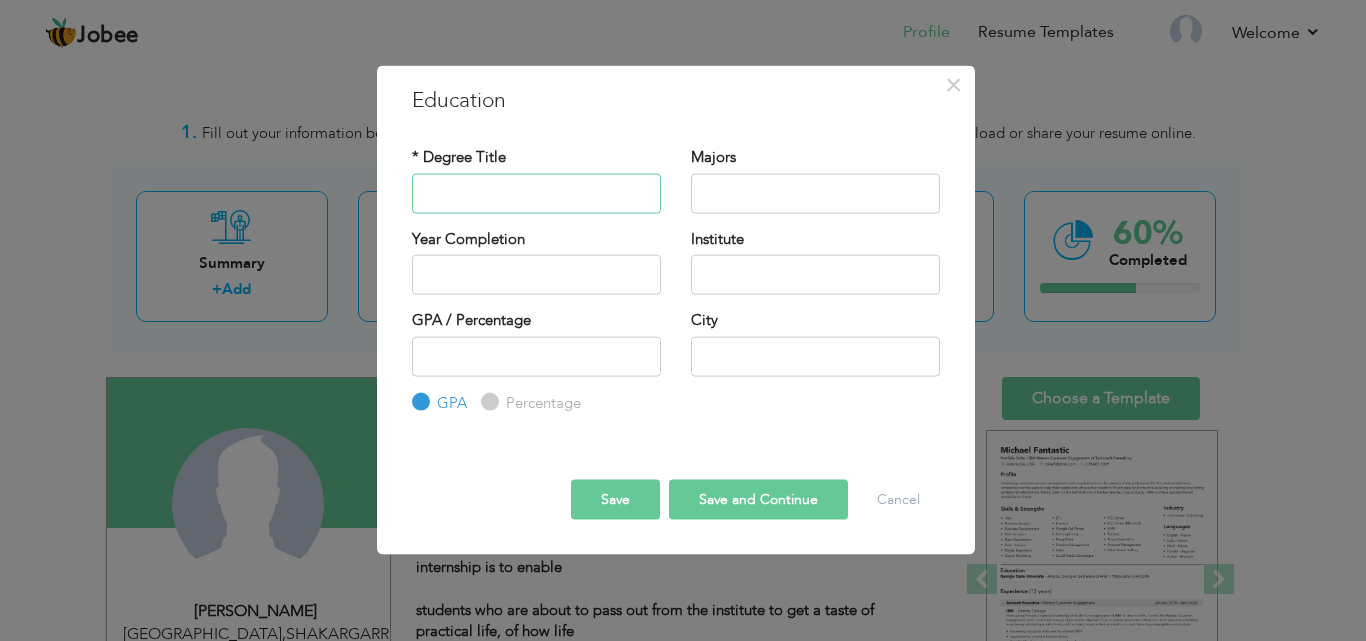 click at bounding box center (536, 193) 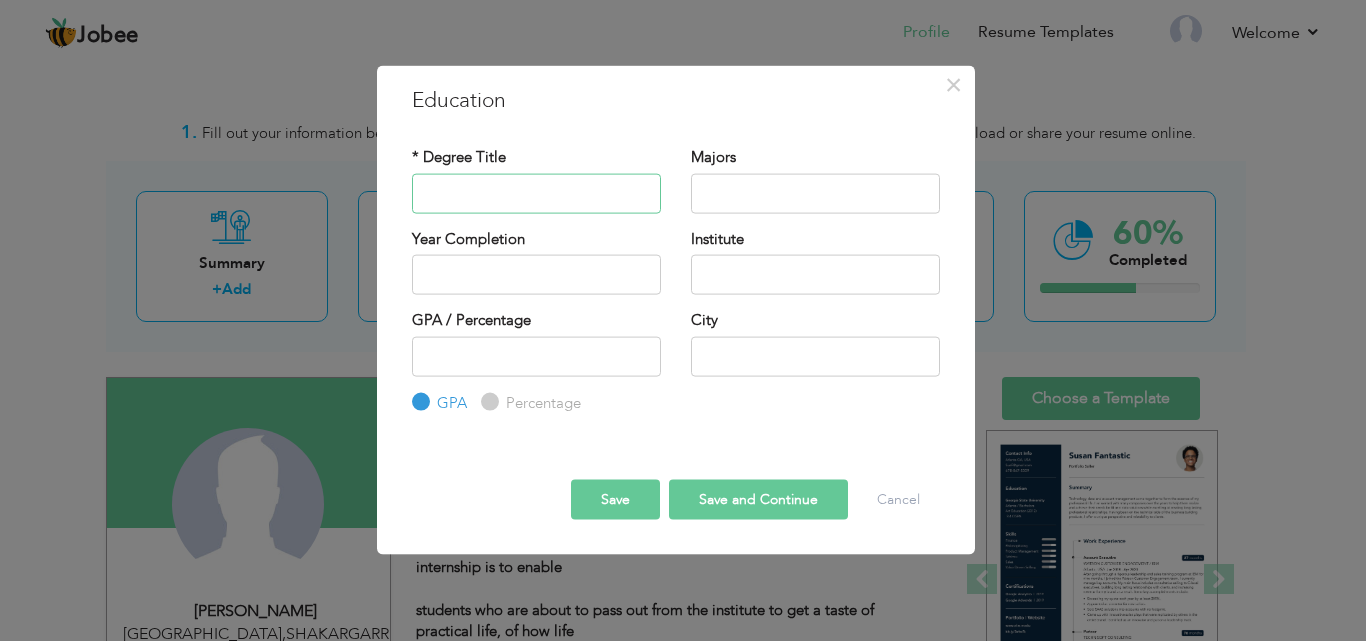 type on "BBA (HONs)" 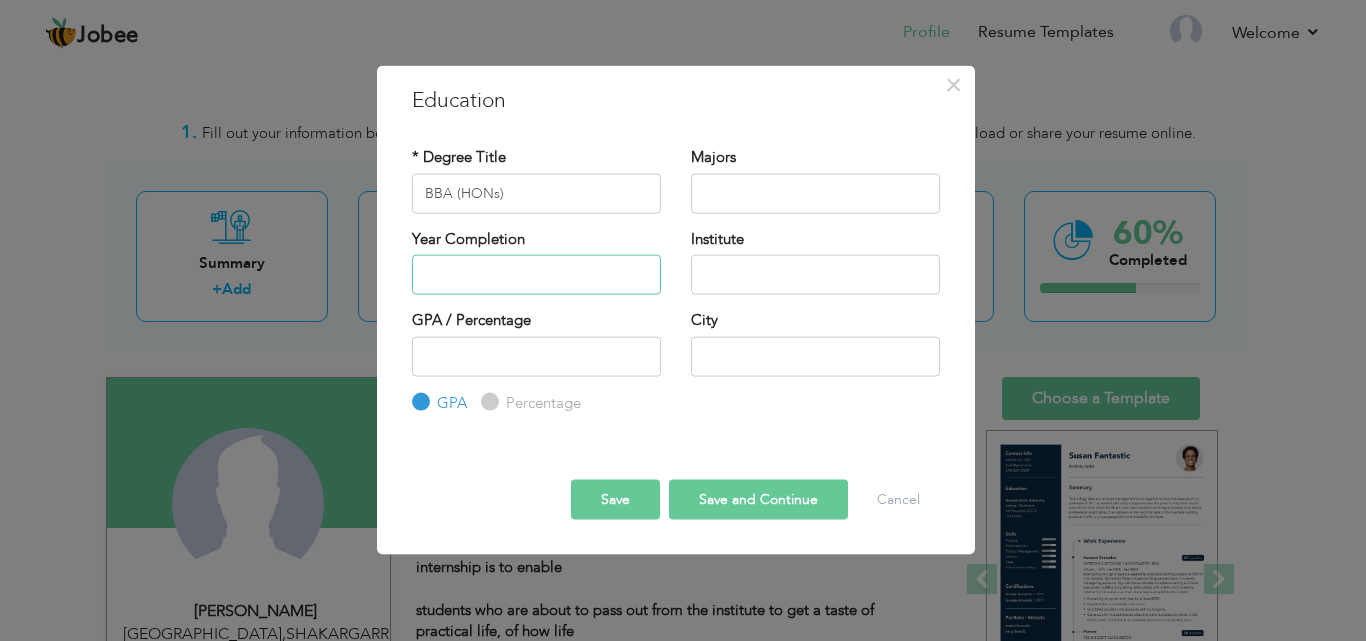 click at bounding box center (536, 275) 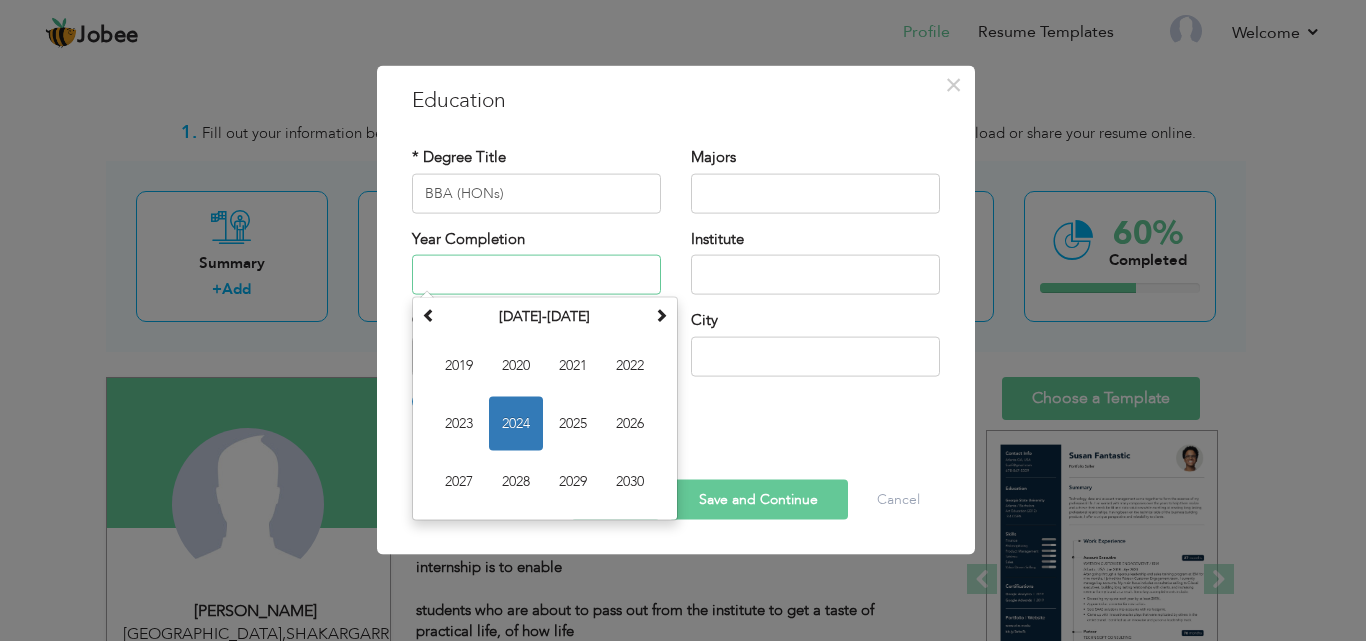 click on "2024" at bounding box center (516, 424) 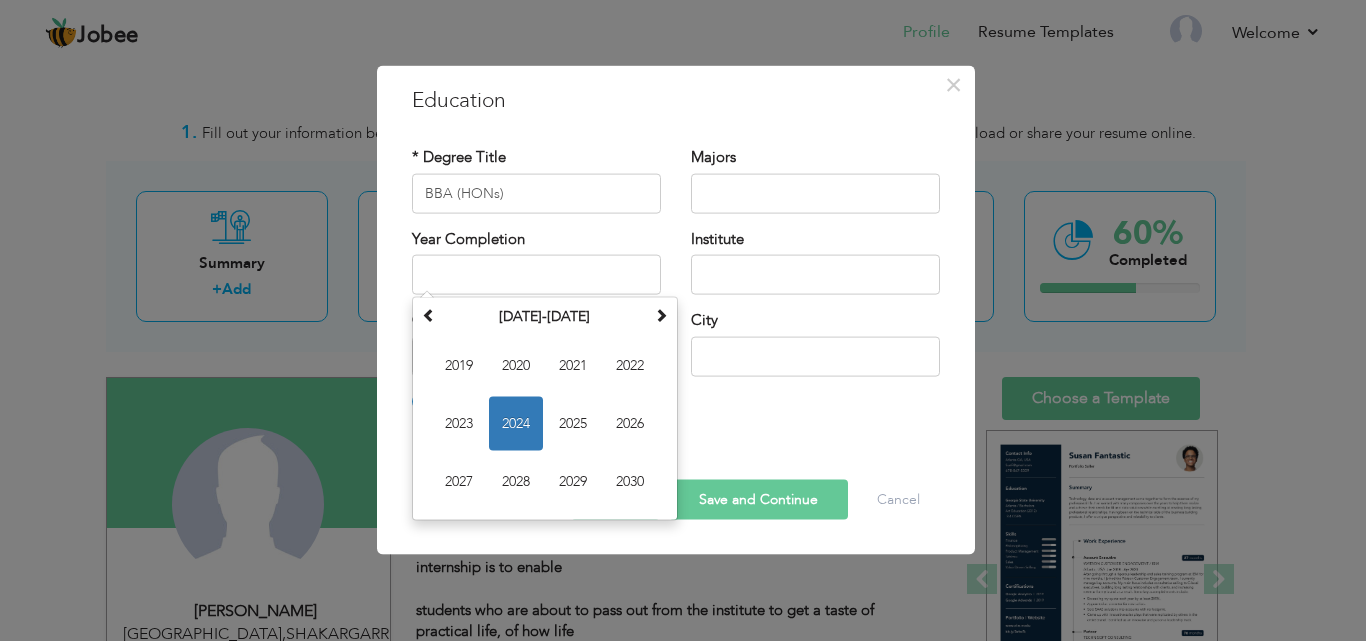 type on "2024" 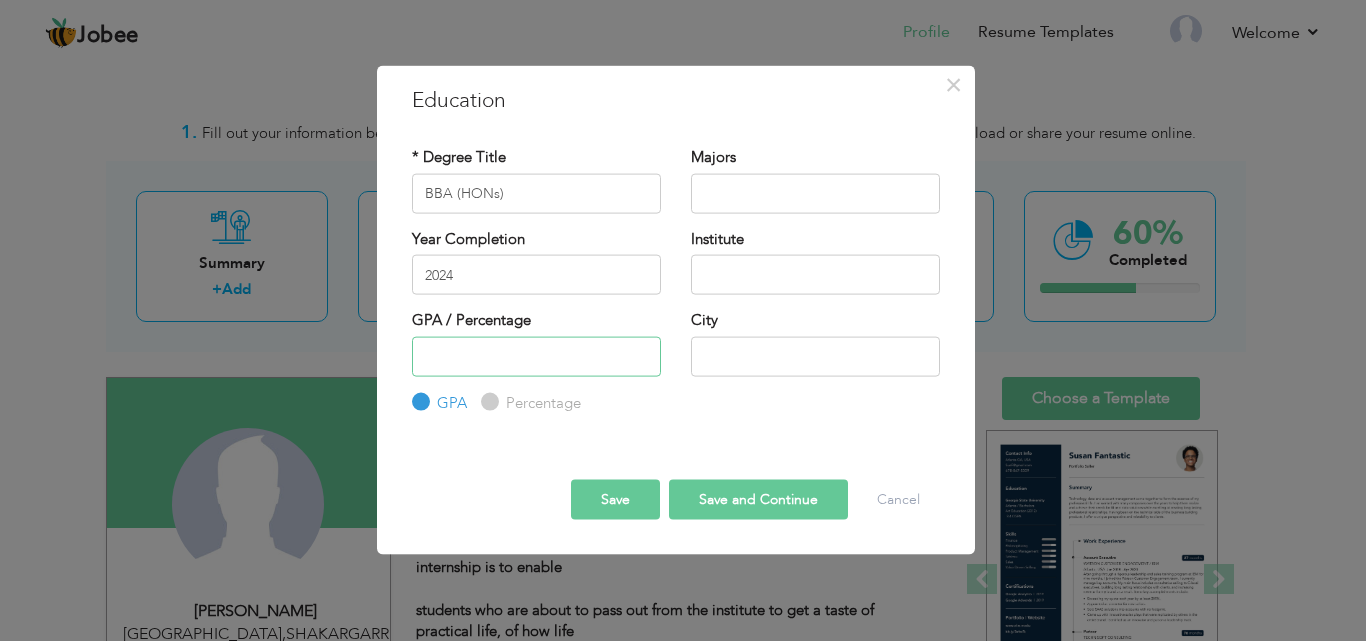 click at bounding box center (536, 356) 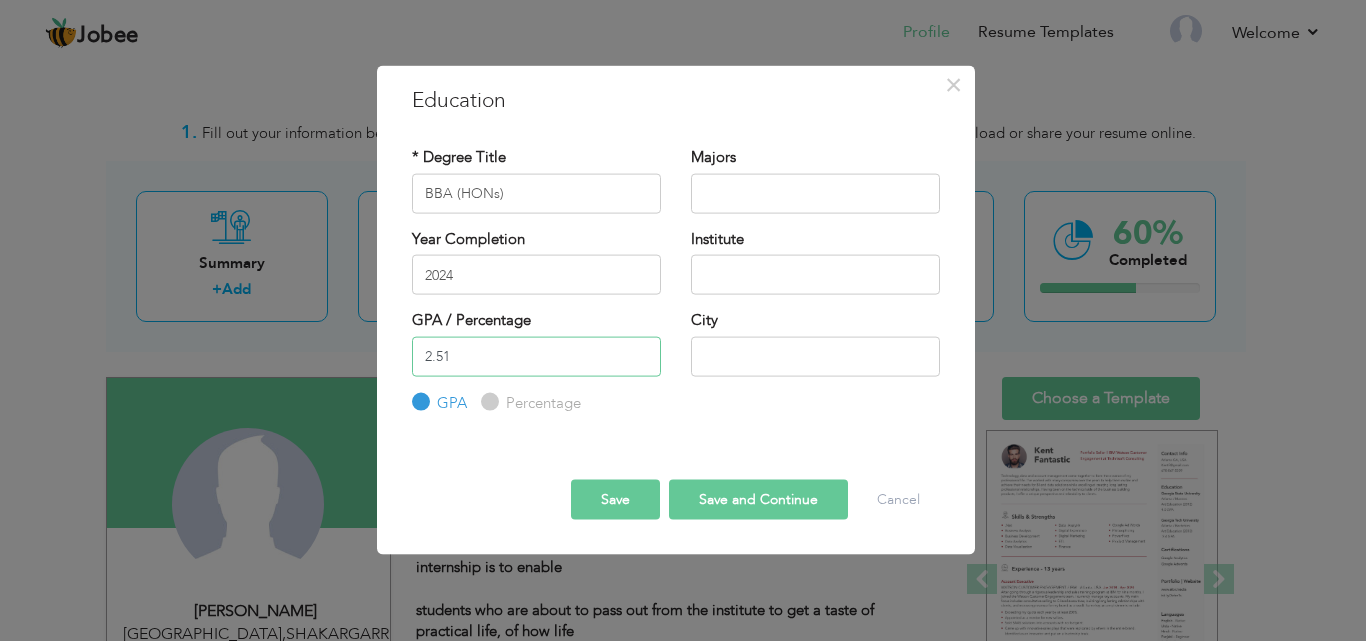 type on "2.51" 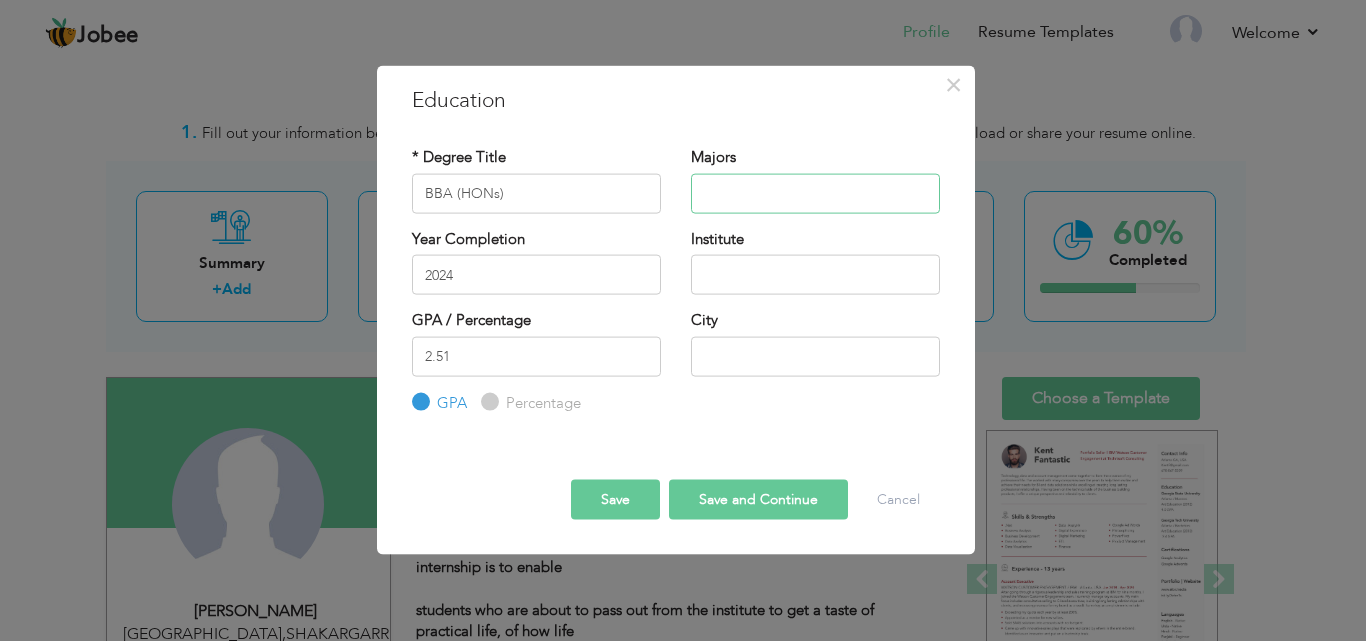 click at bounding box center [815, 193] 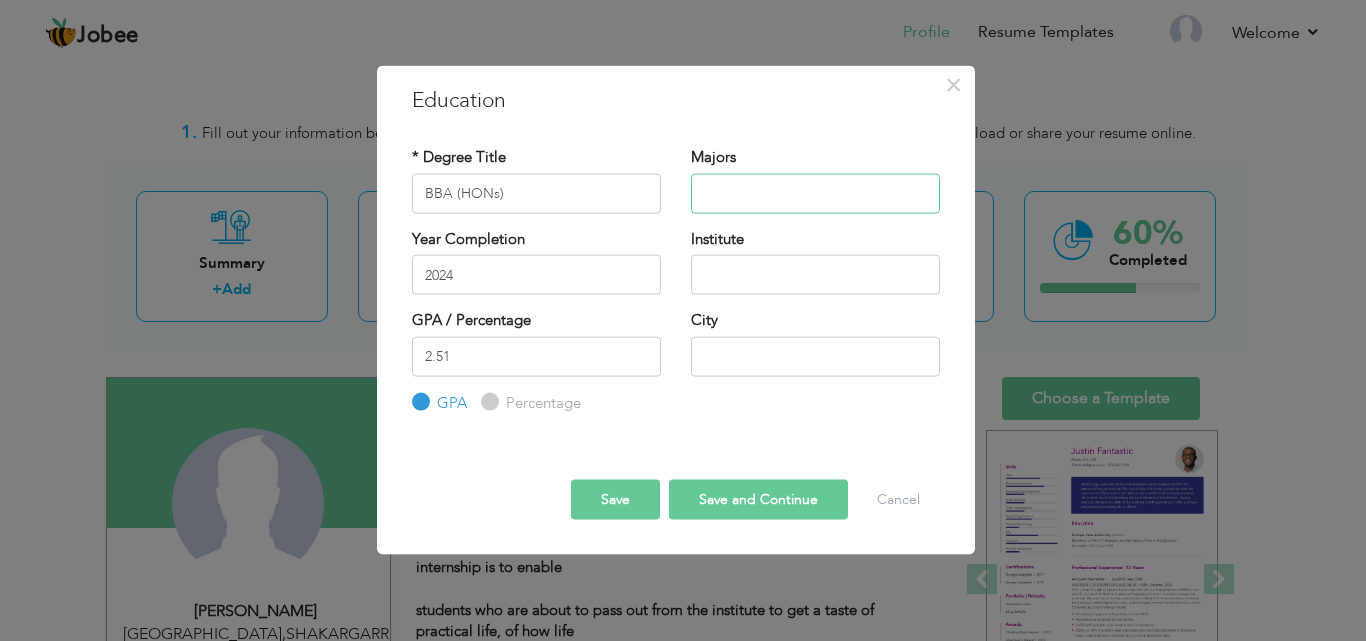 type on "HR" 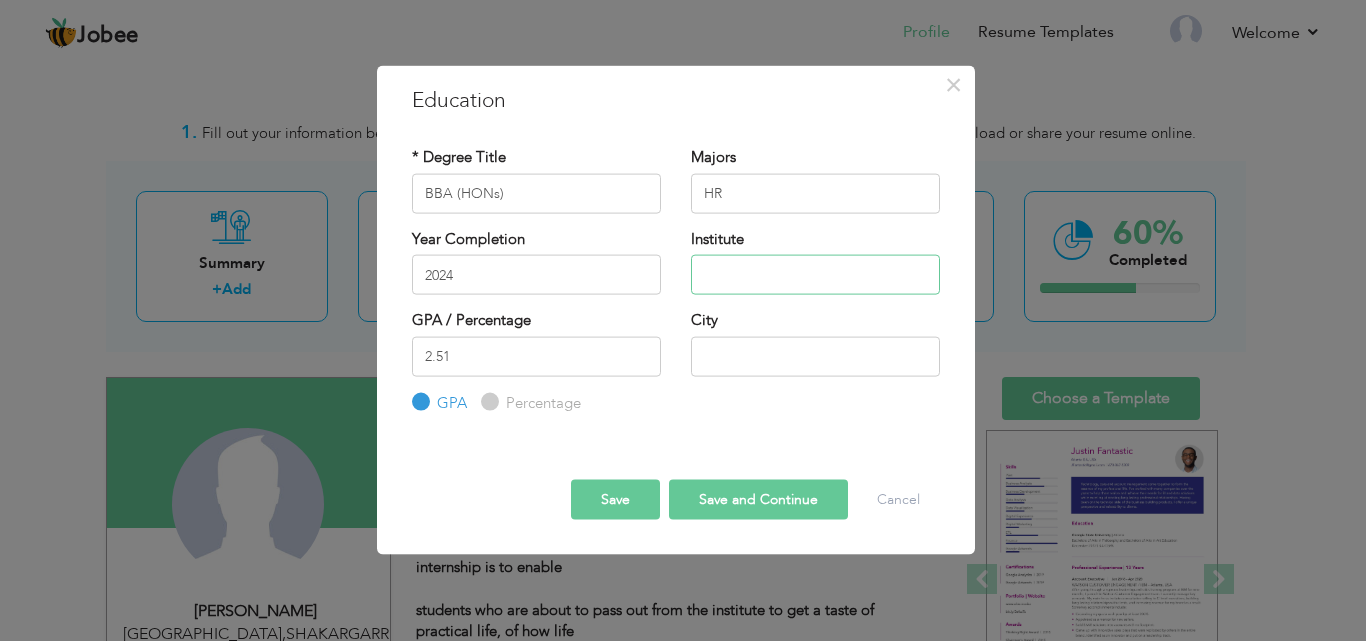 click at bounding box center [815, 275] 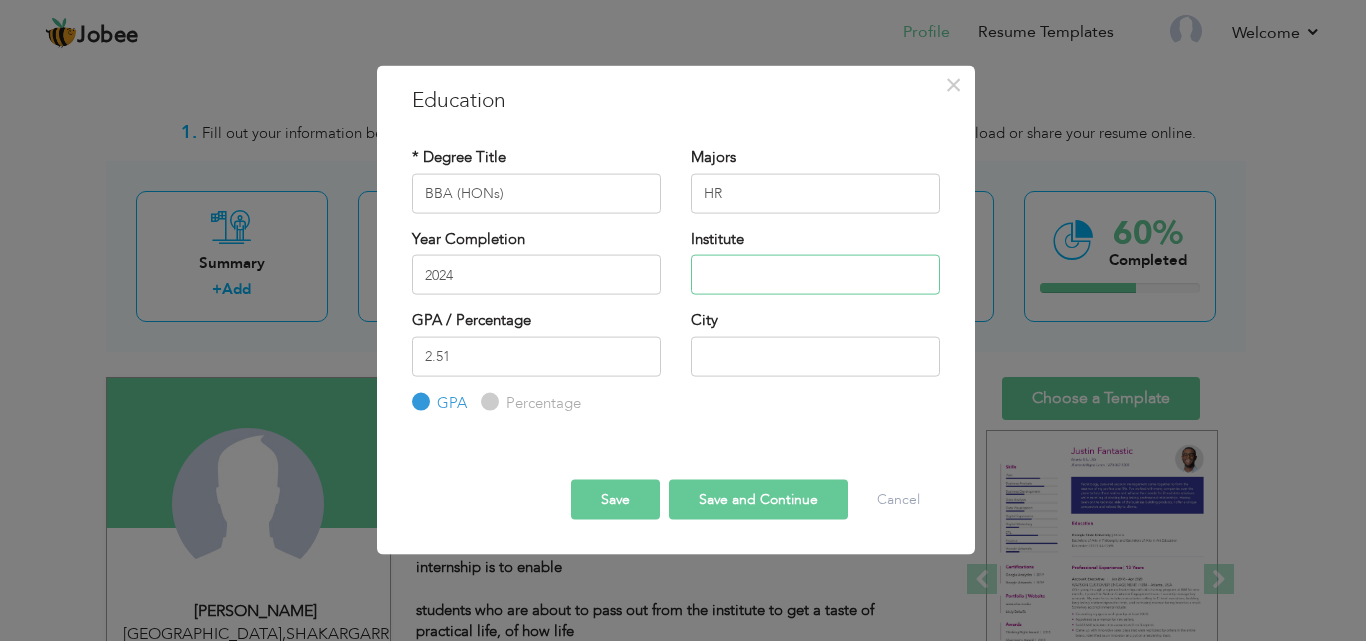 type on "AIR UNIVERSITY" 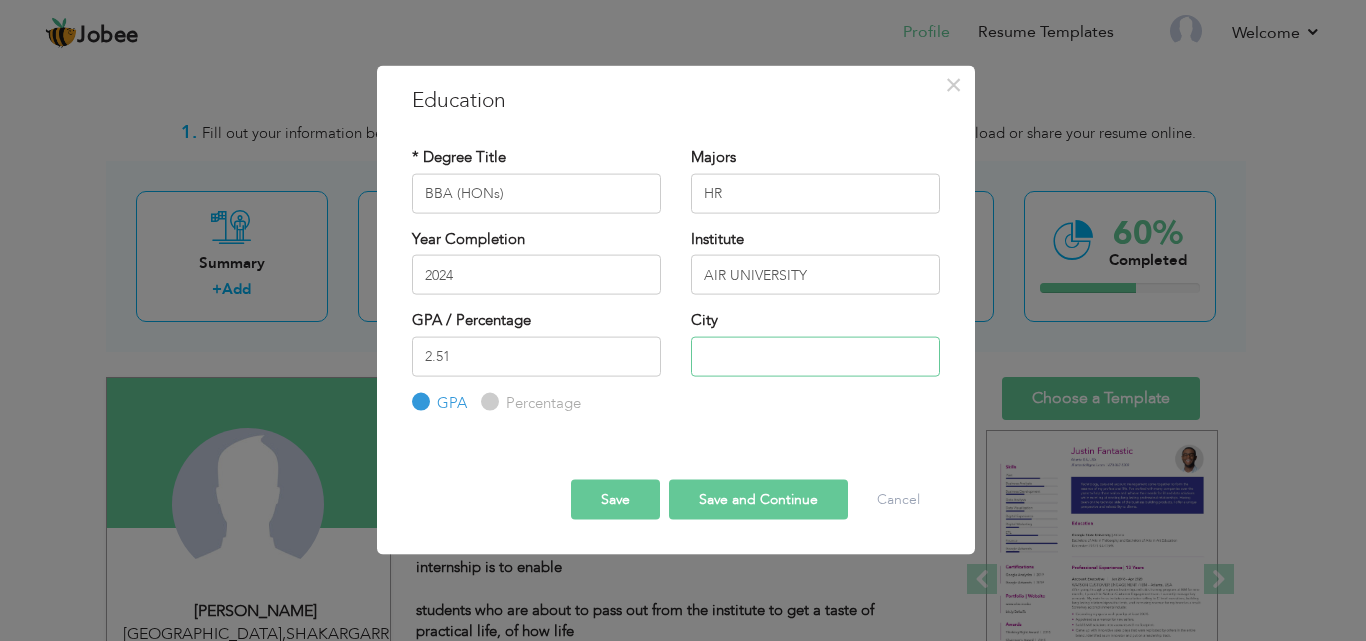 click at bounding box center [815, 356] 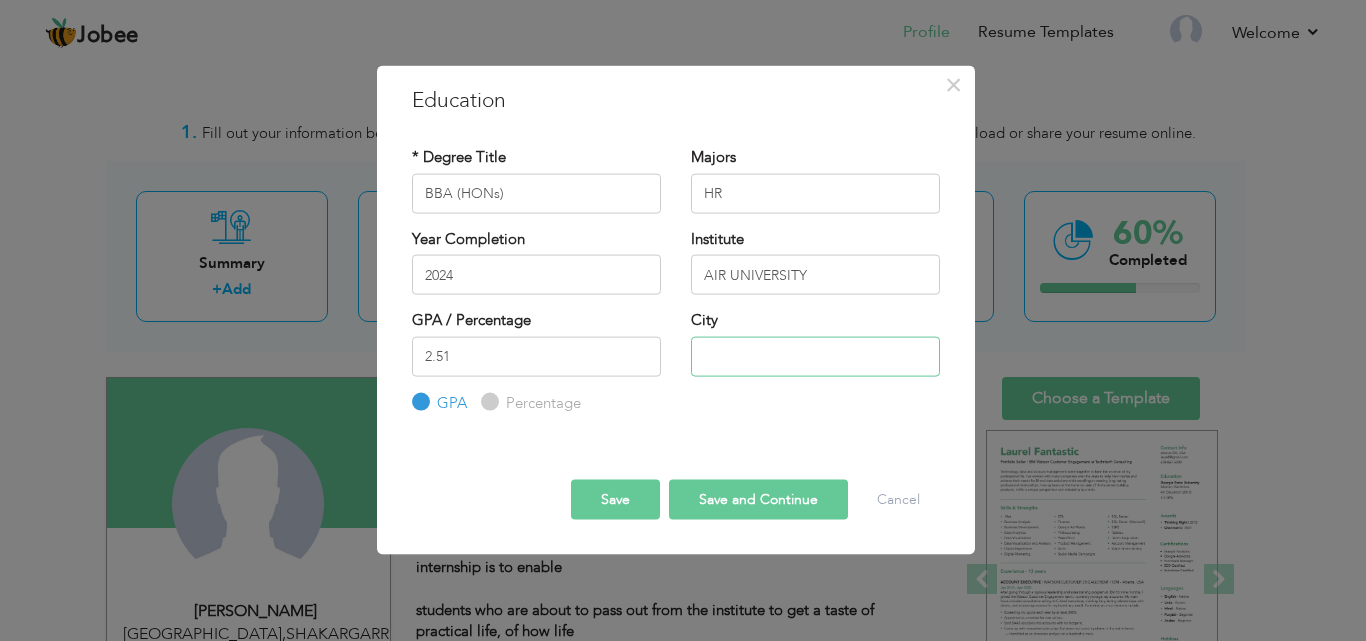 type on "[GEOGRAPHIC_DATA]" 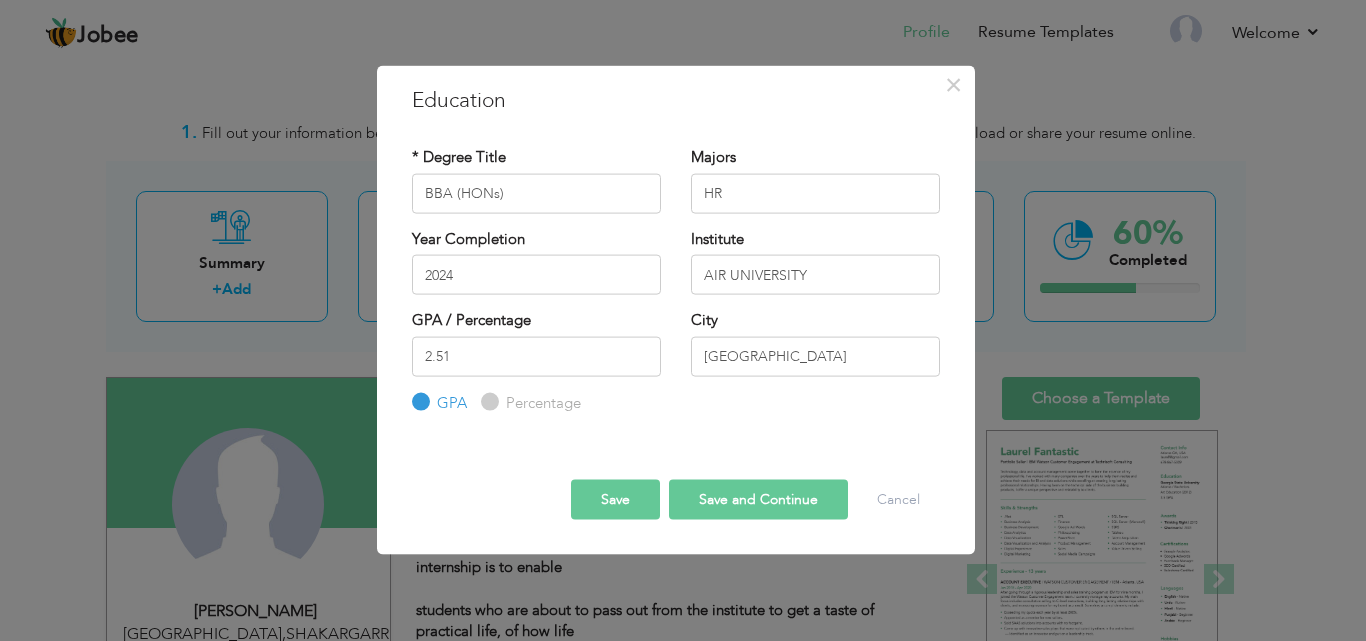 click on "Save" at bounding box center (615, 500) 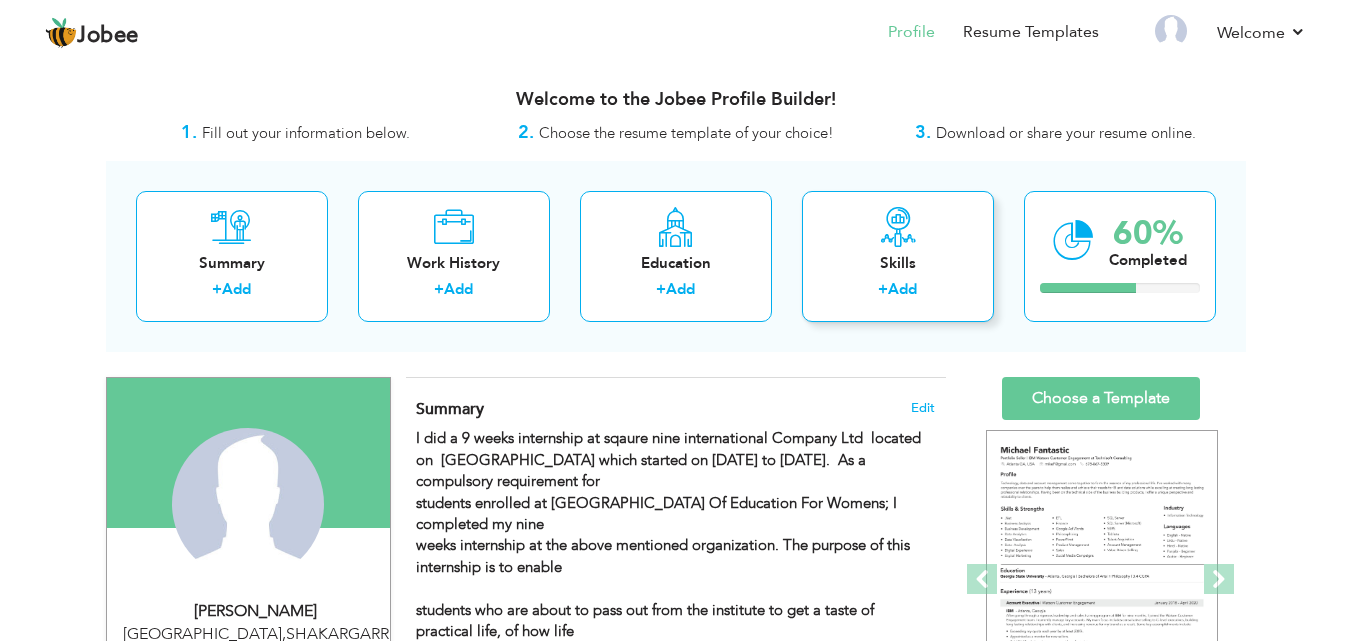 click on "Skills" at bounding box center [898, 263] 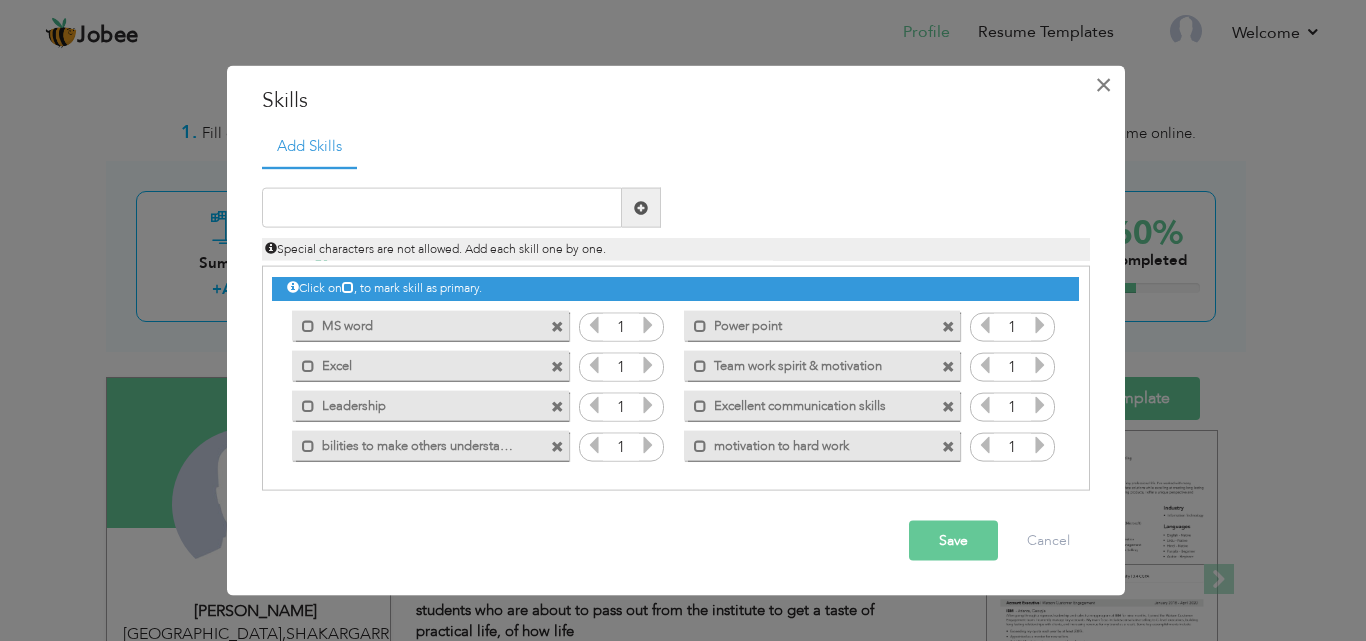 click on "×" at bounding box center (1103, 84) 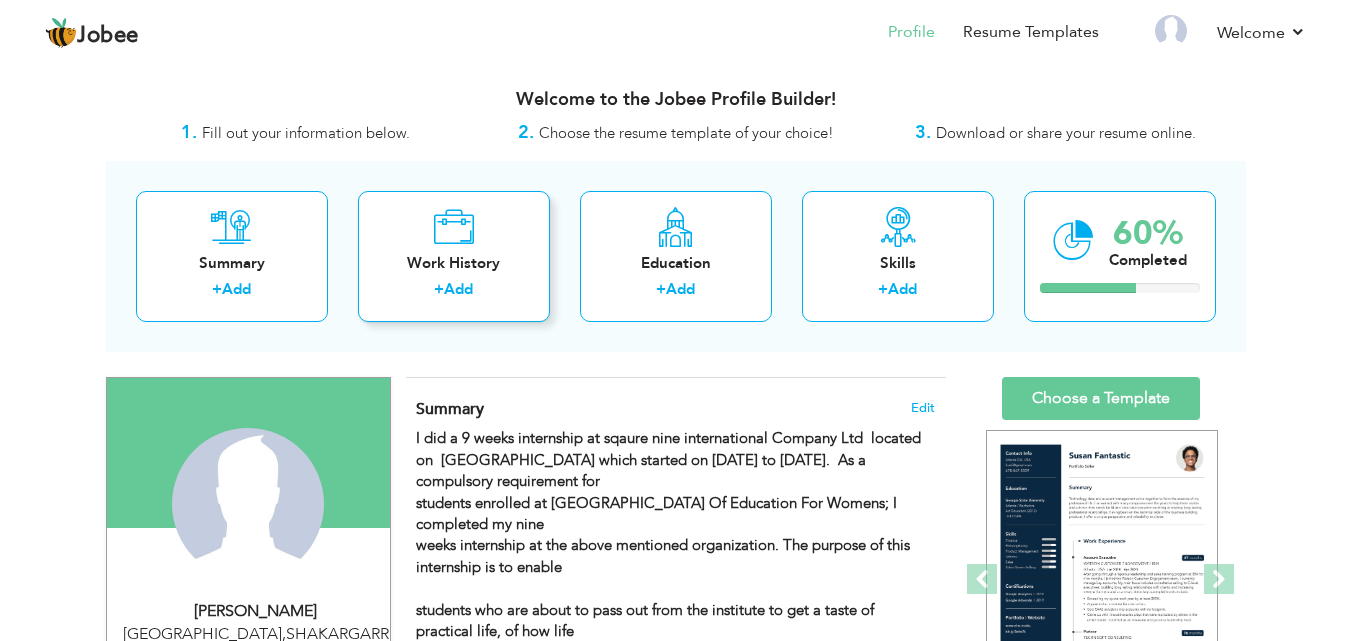 click on "Work History" at bounding box center [454, 263] 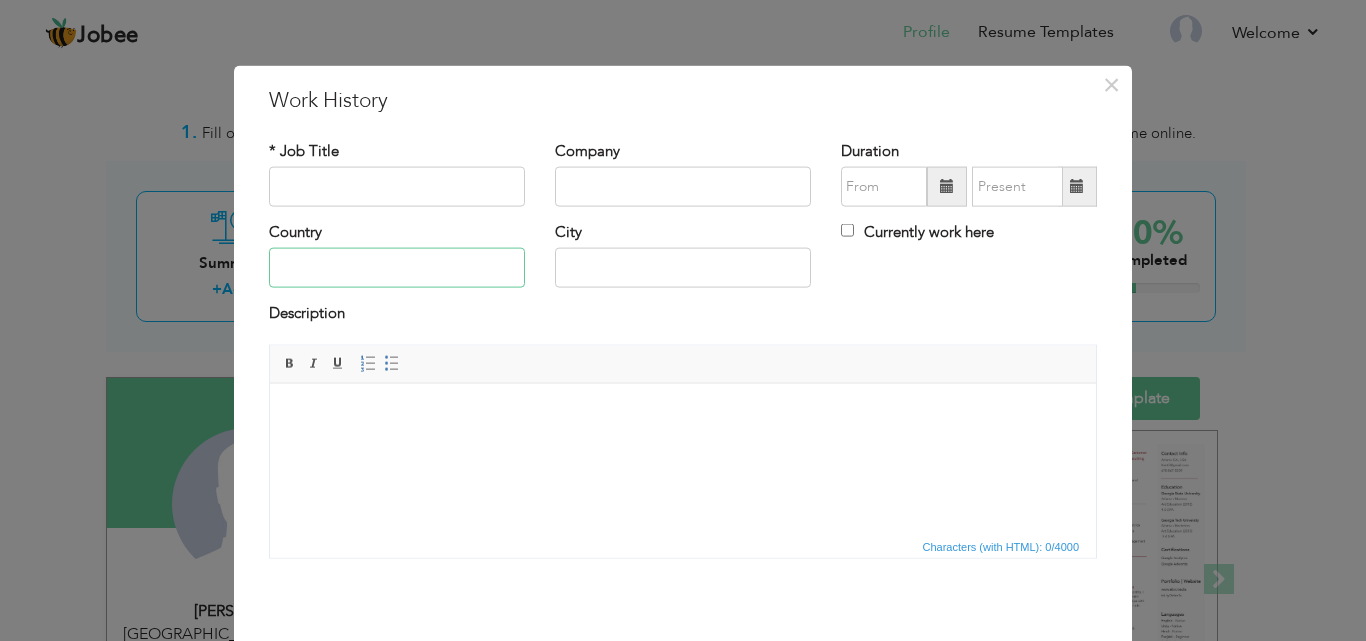 click at bounding box center [397, 268] 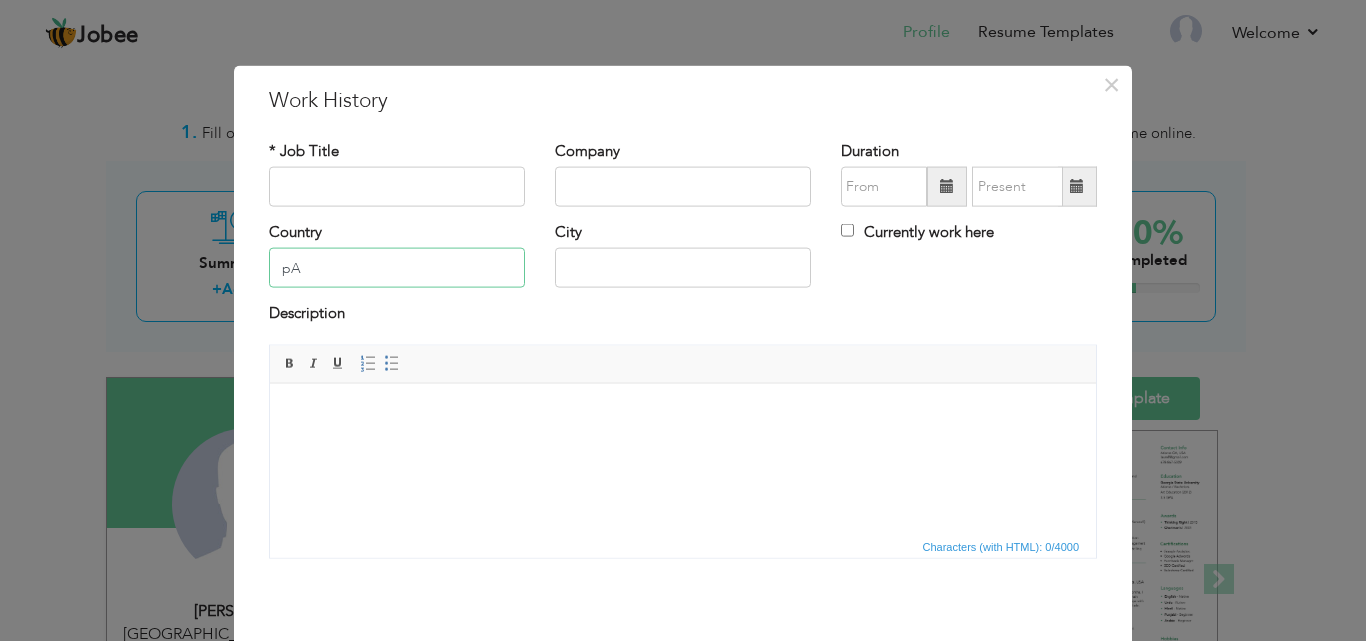 type on "p" 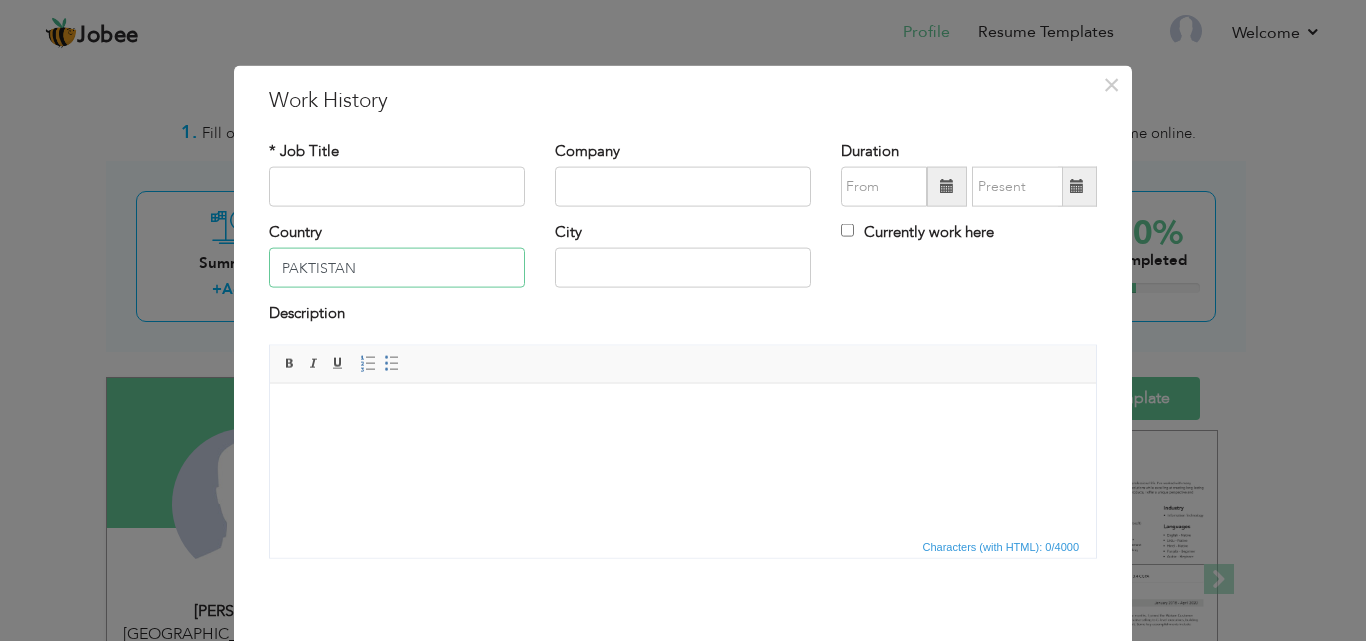 type on "PAKTISTAN" 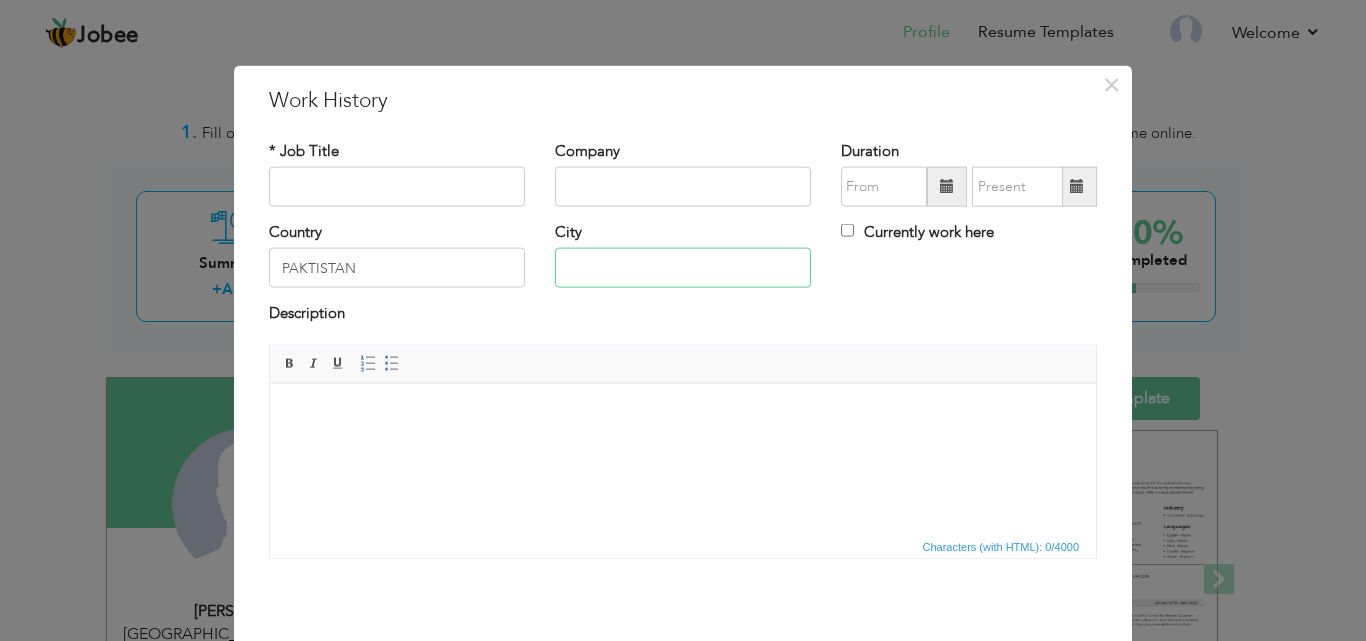 click at bounding box center [683, 268] 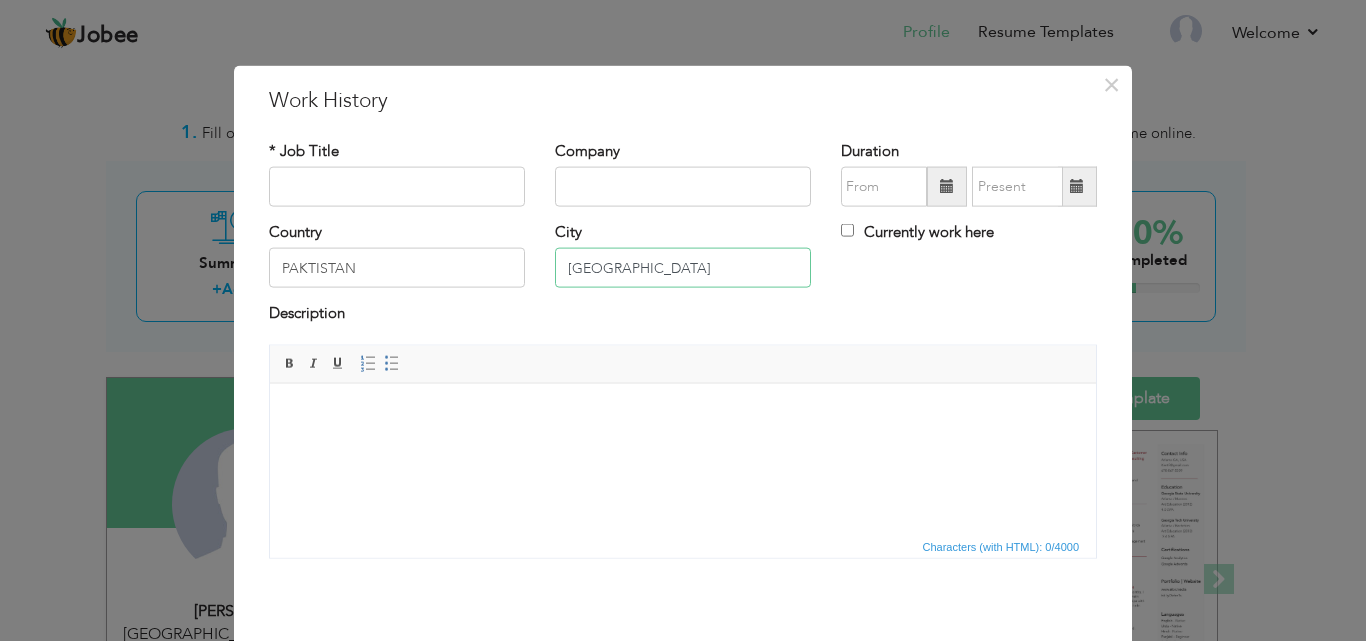 type on "[GEOGRAPHIC_DATA]" 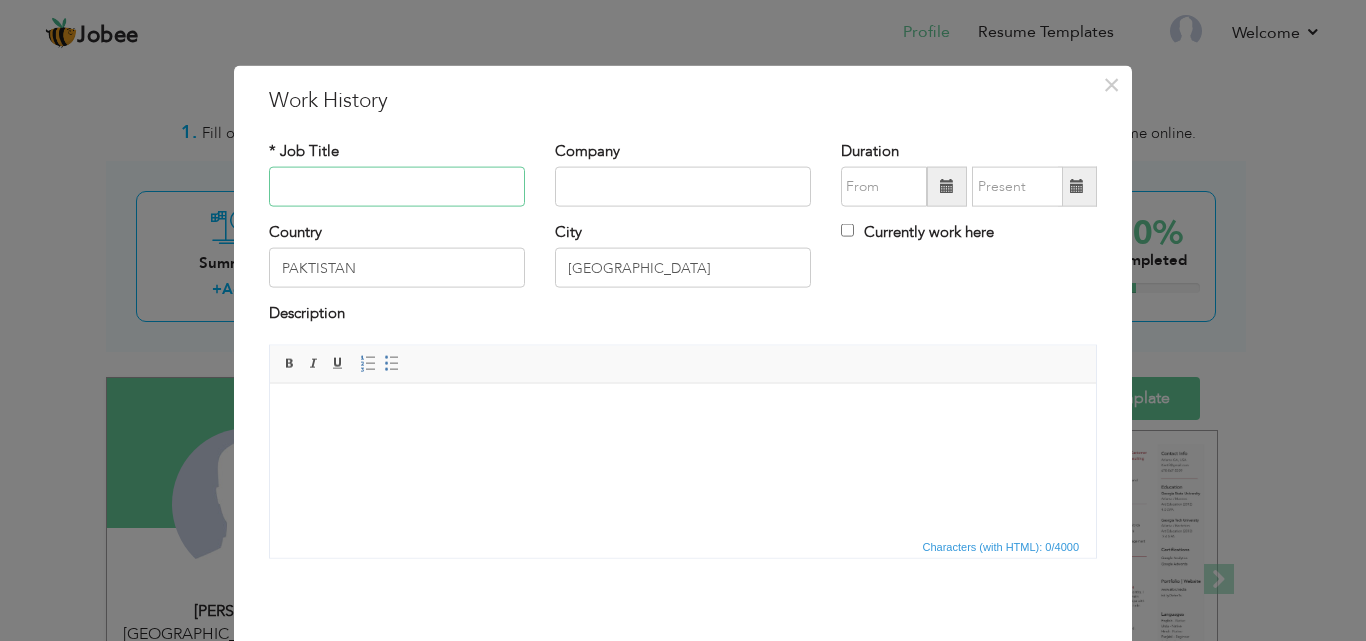 click at bounding box center (397, 187) 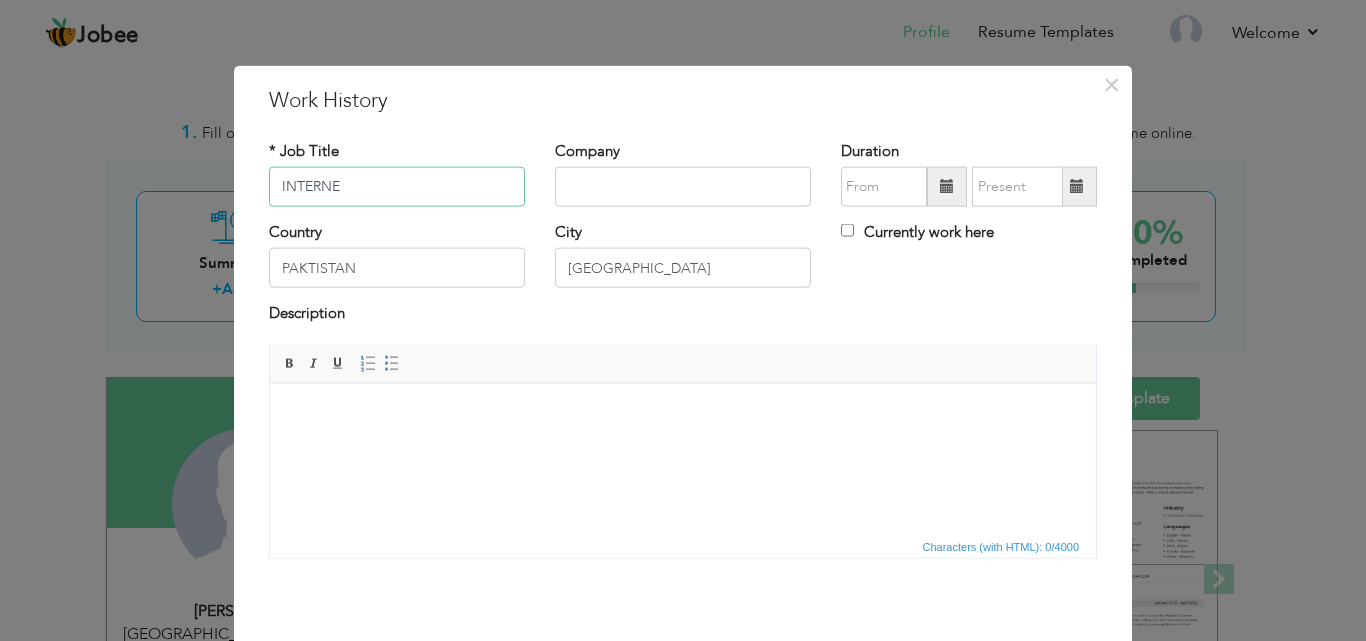 type on "INTERNE" 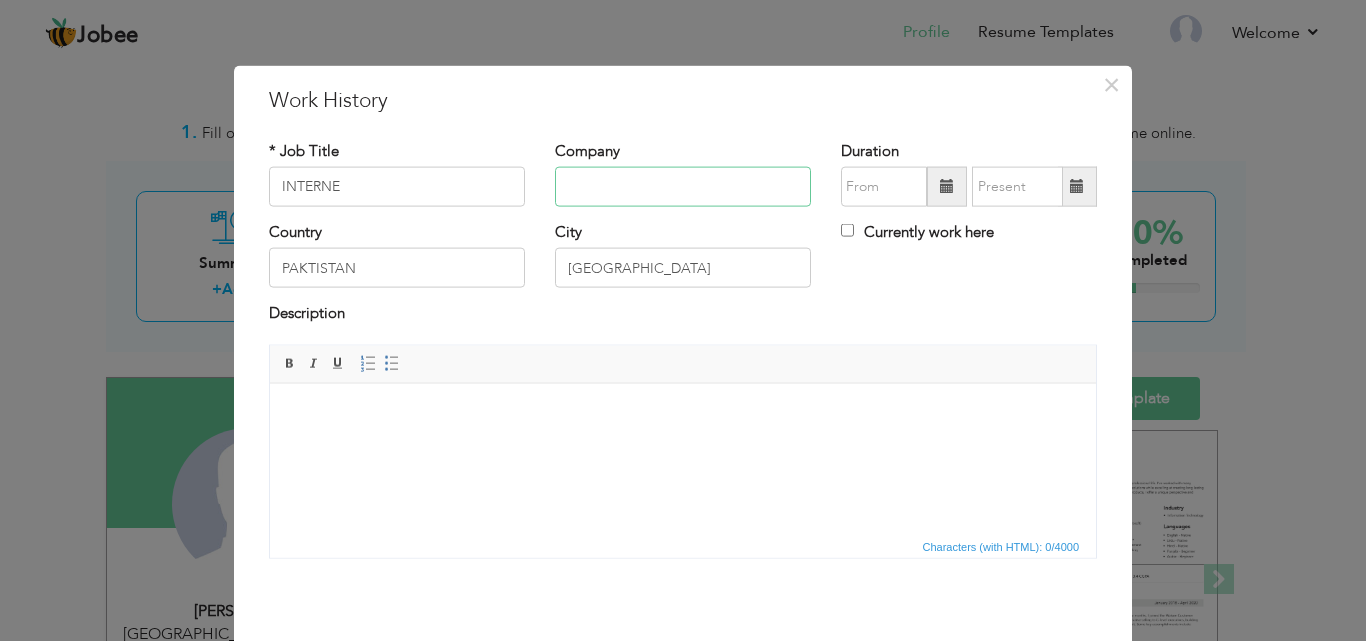 click at bounding box center [683, 187] 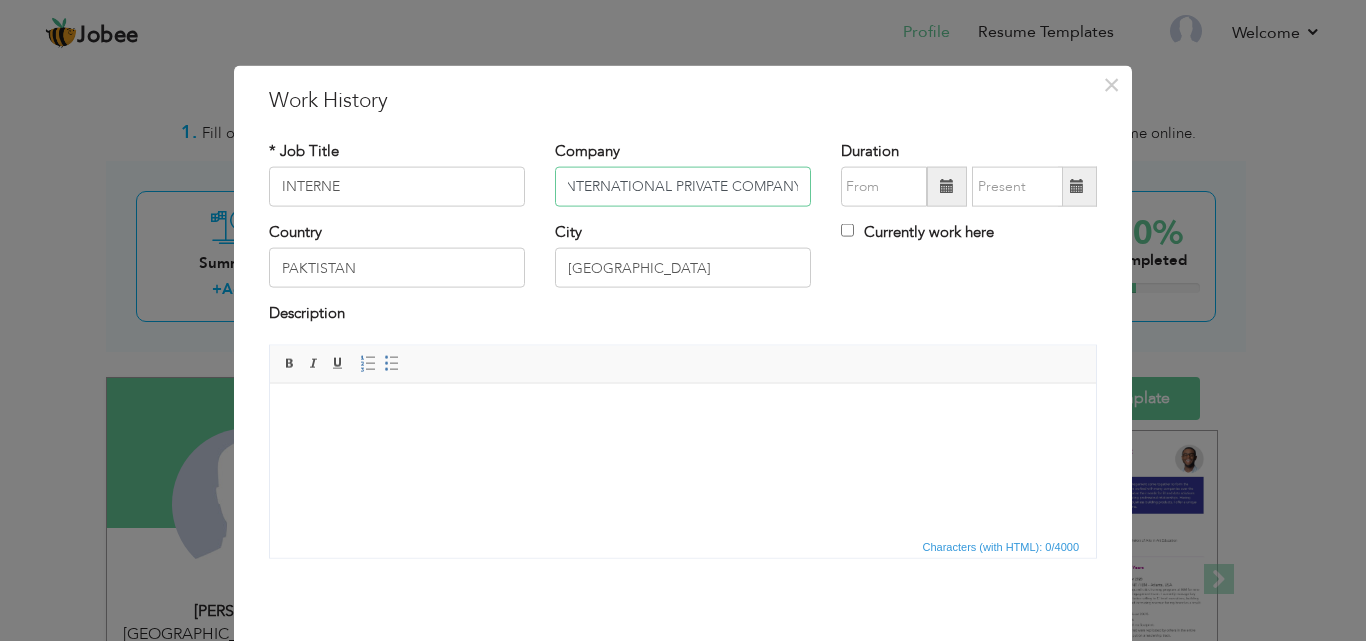 scroll, scrollTop: 0, scrollLeft: 109, axis: horizontal 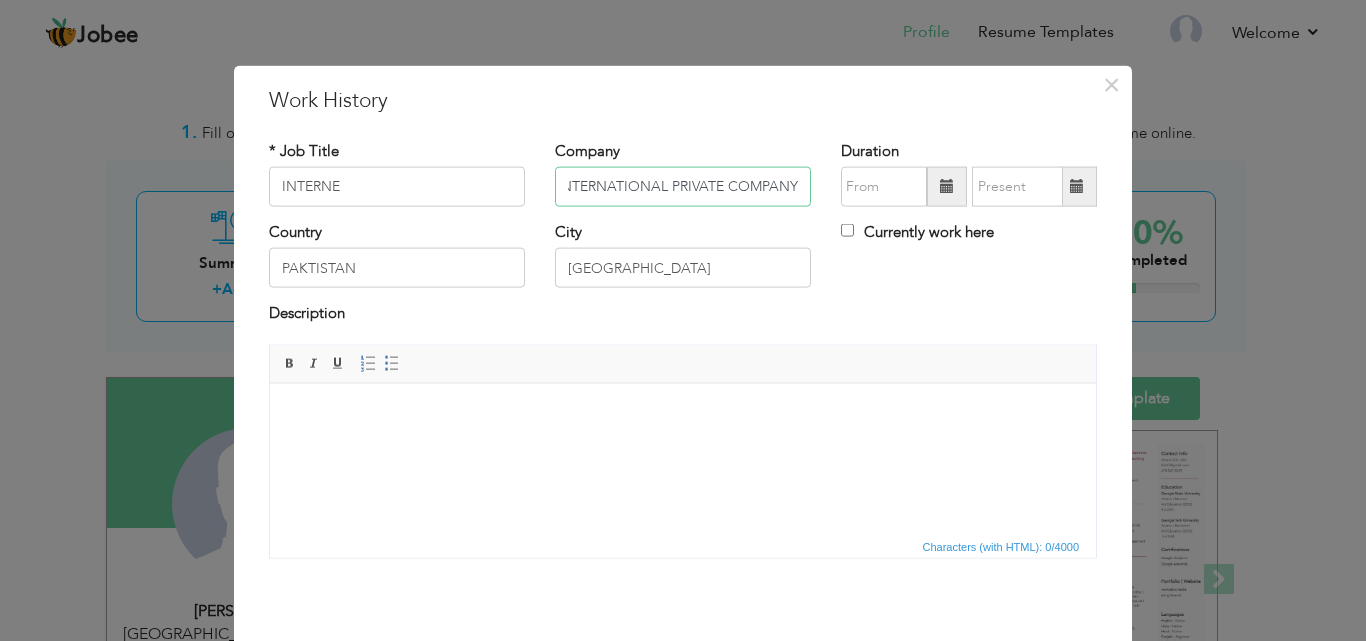 type on "SQUARE NINE INTERNATIONAL PRIVATE COMPANY" 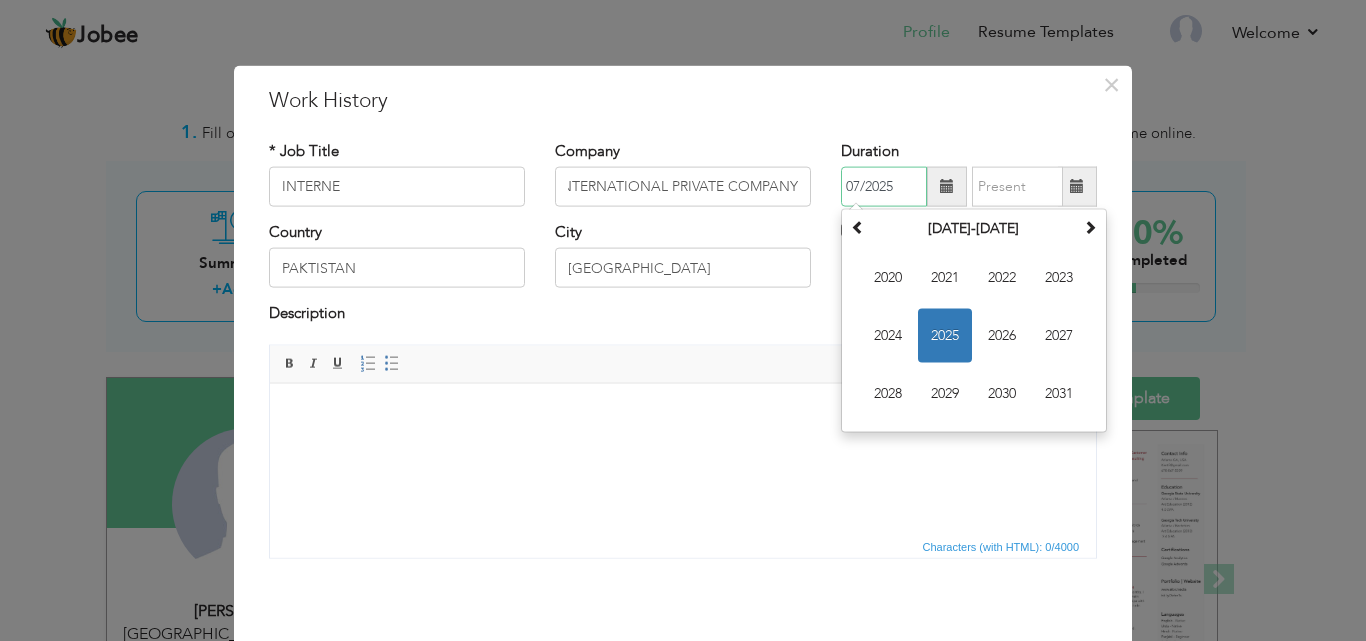 click on "07/2025" at bounding box center [884, 187] 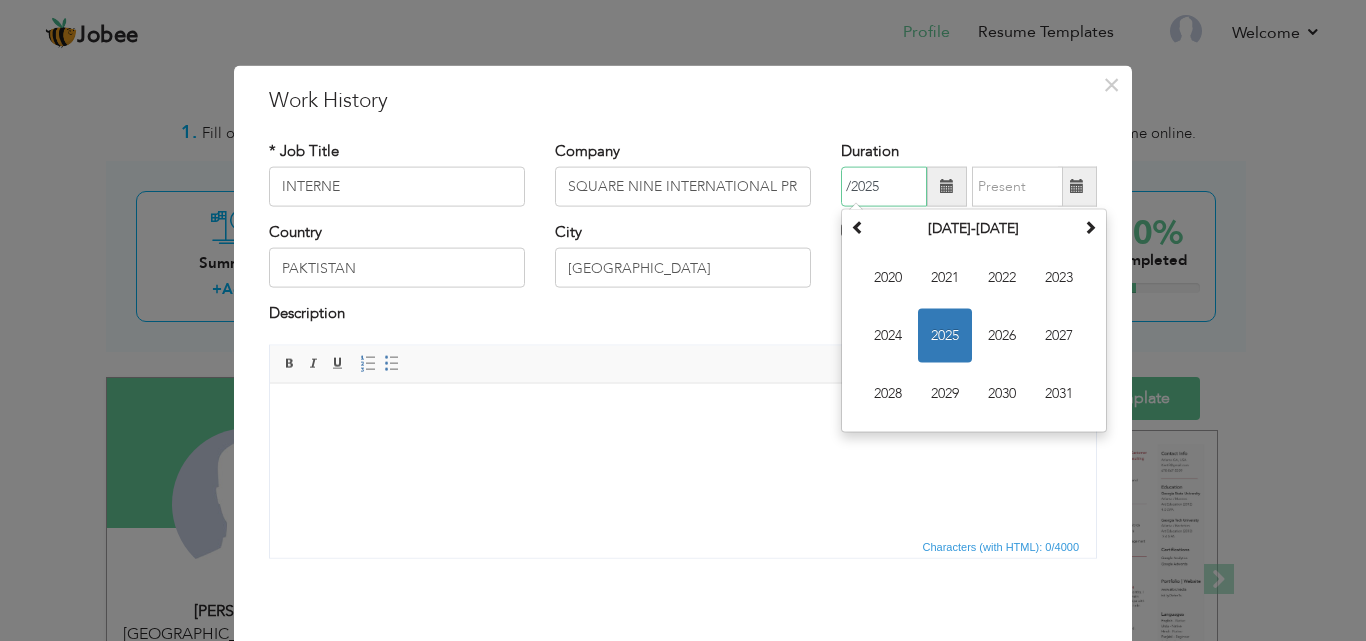 click on "/2025" at bounding box center [884, 187] 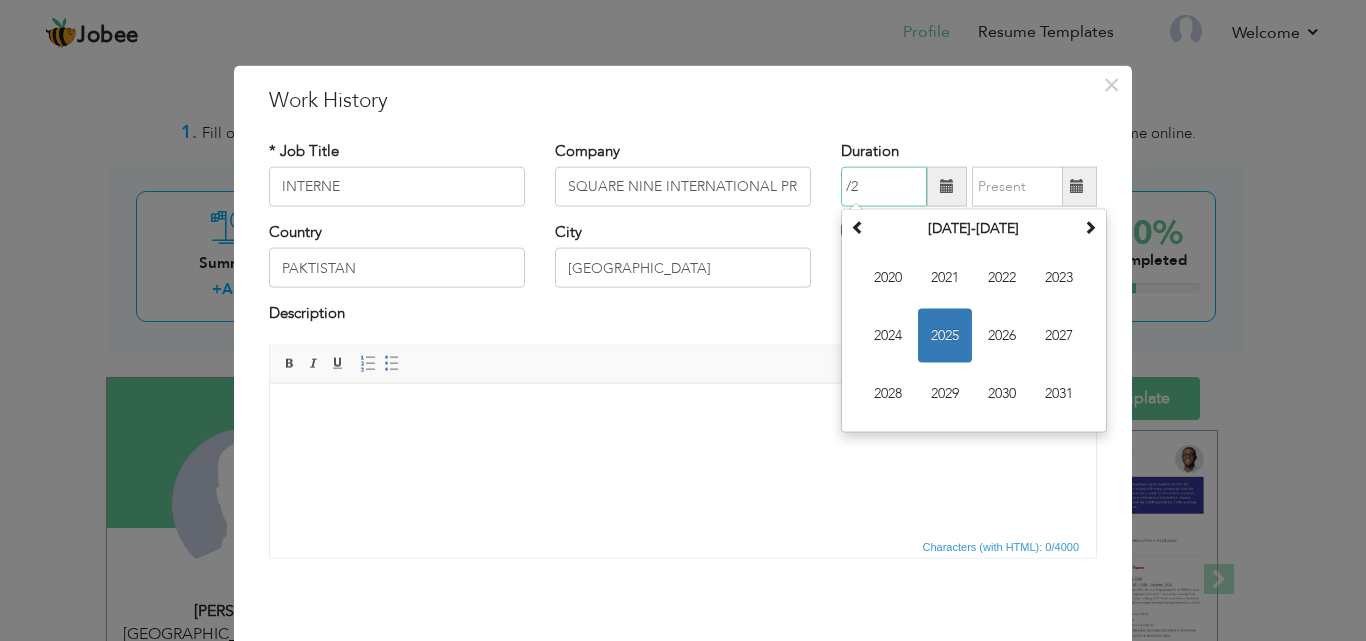 type on "/" 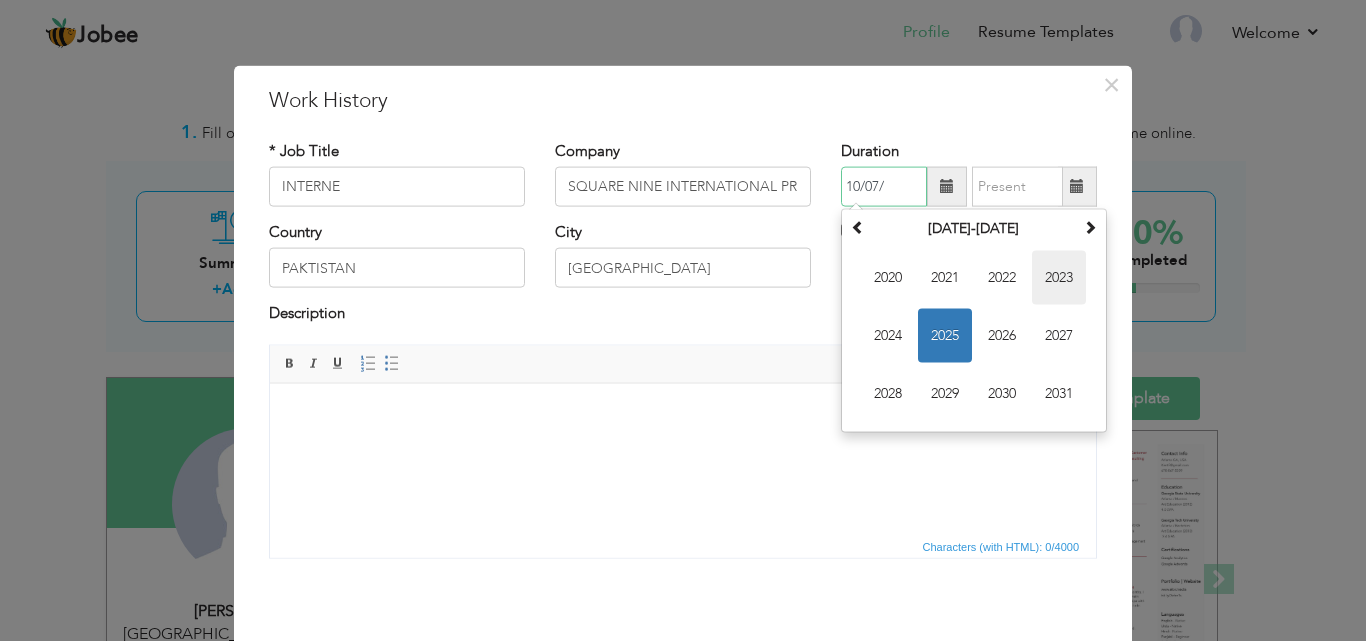 click on "2023" at bounding box center (1059, 278) 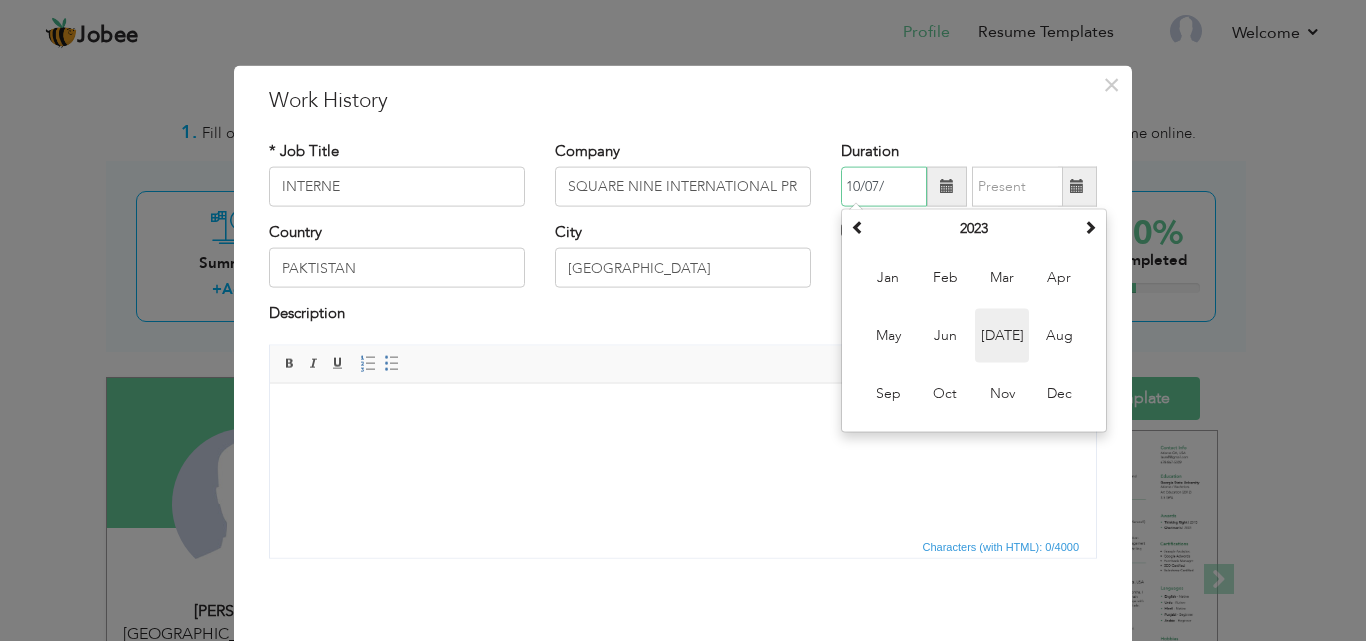 click on "Jul" at bounding box center (1002, 336) 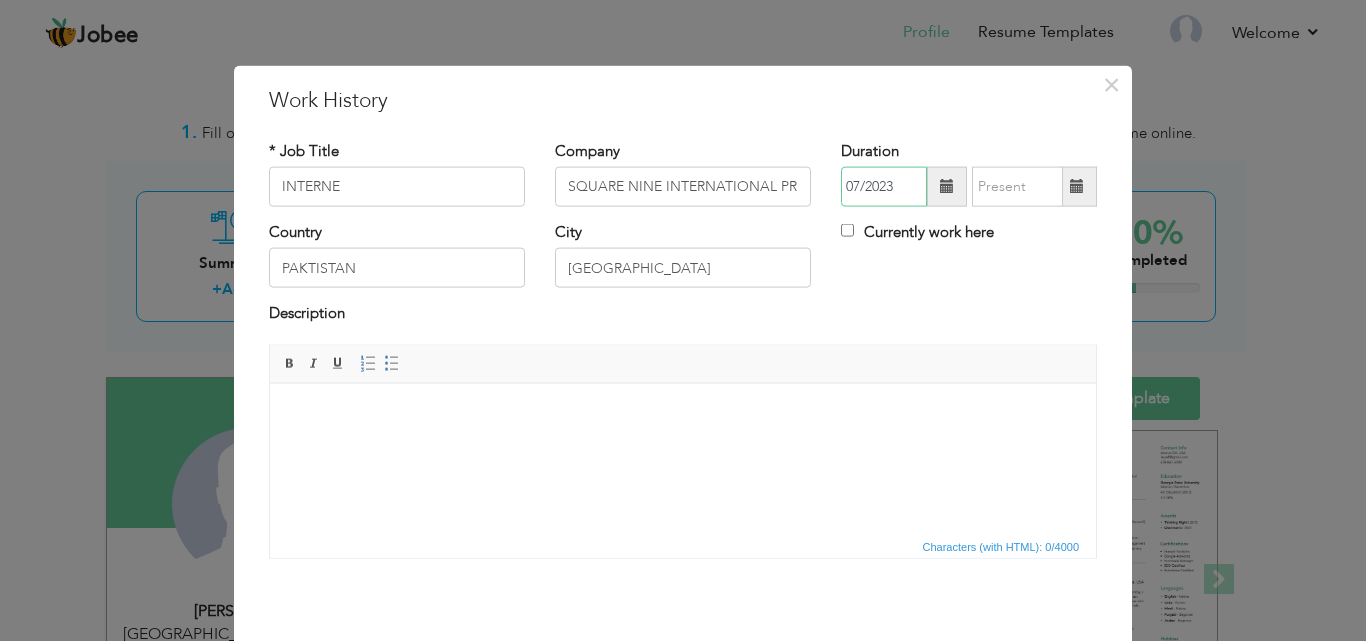 click on "07/2023" at bounding box center (884, 187) 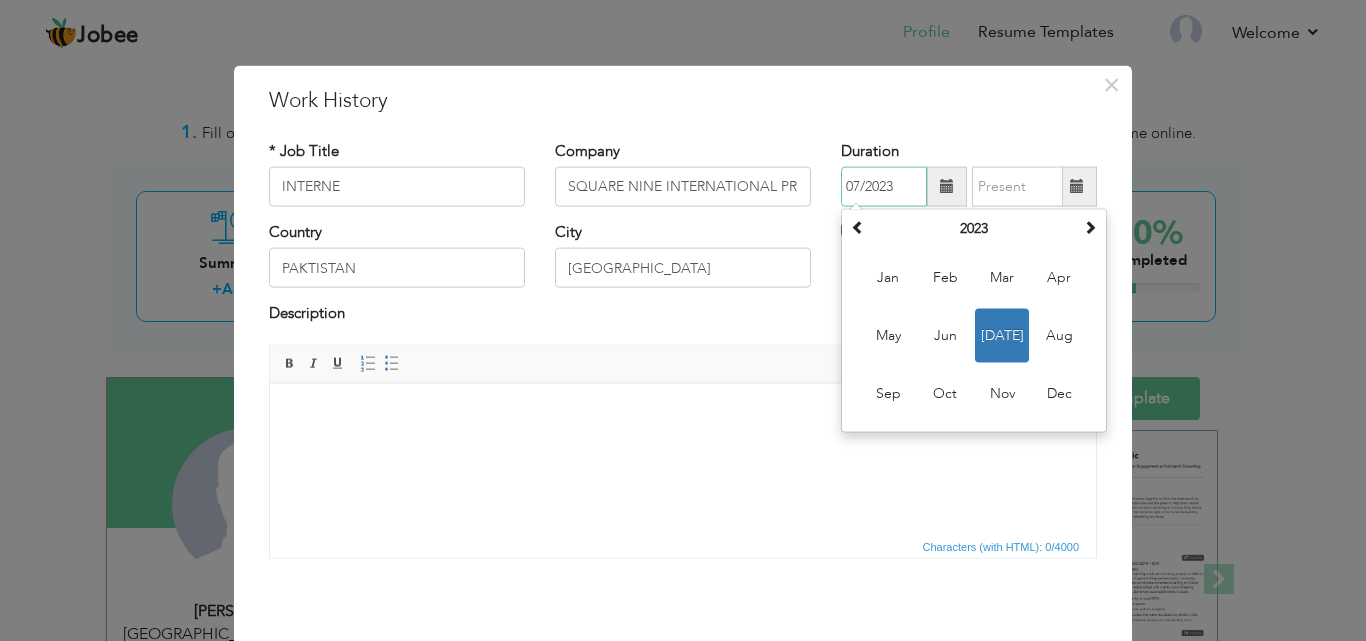 click on "07/2023" at bounding box center (884, 187) 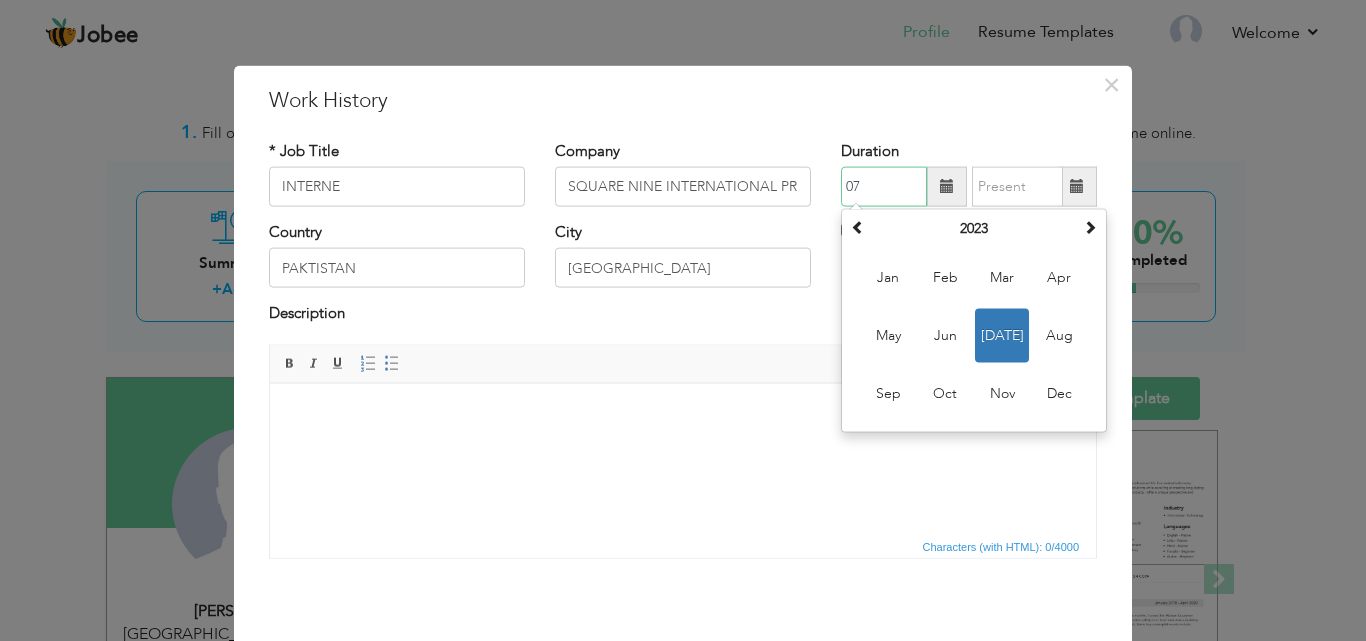 type on "0" 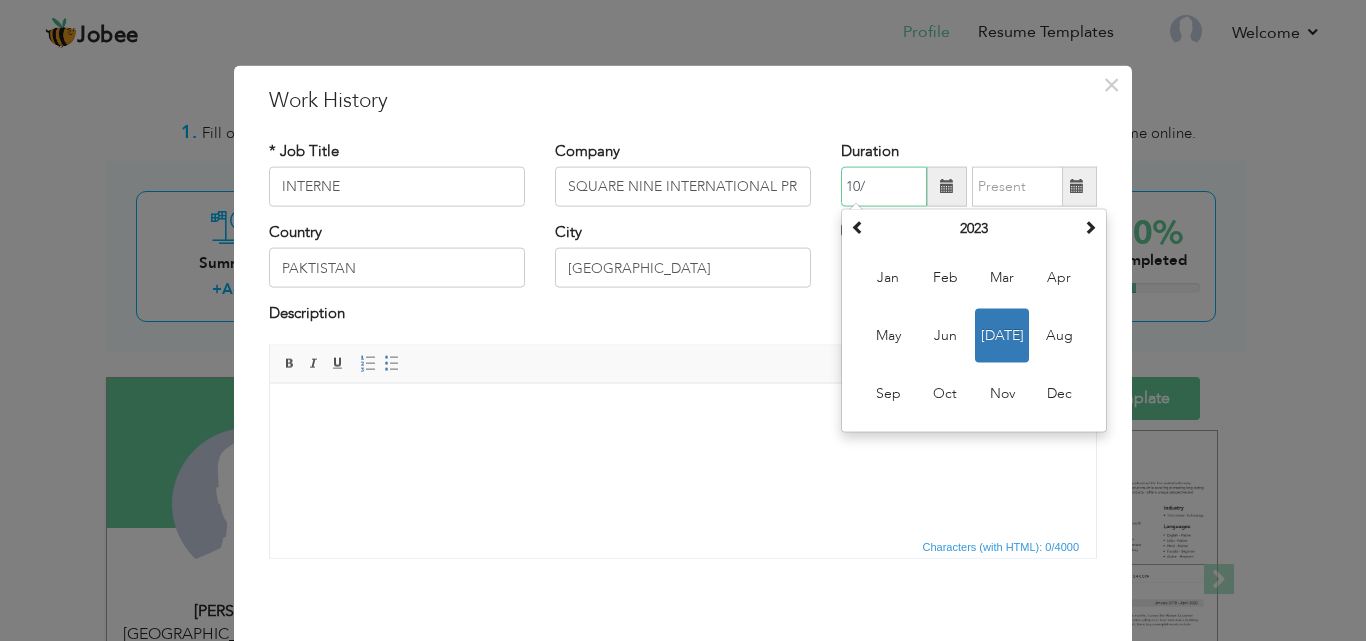 click on "Jul" at bounding box center (1002, 336) 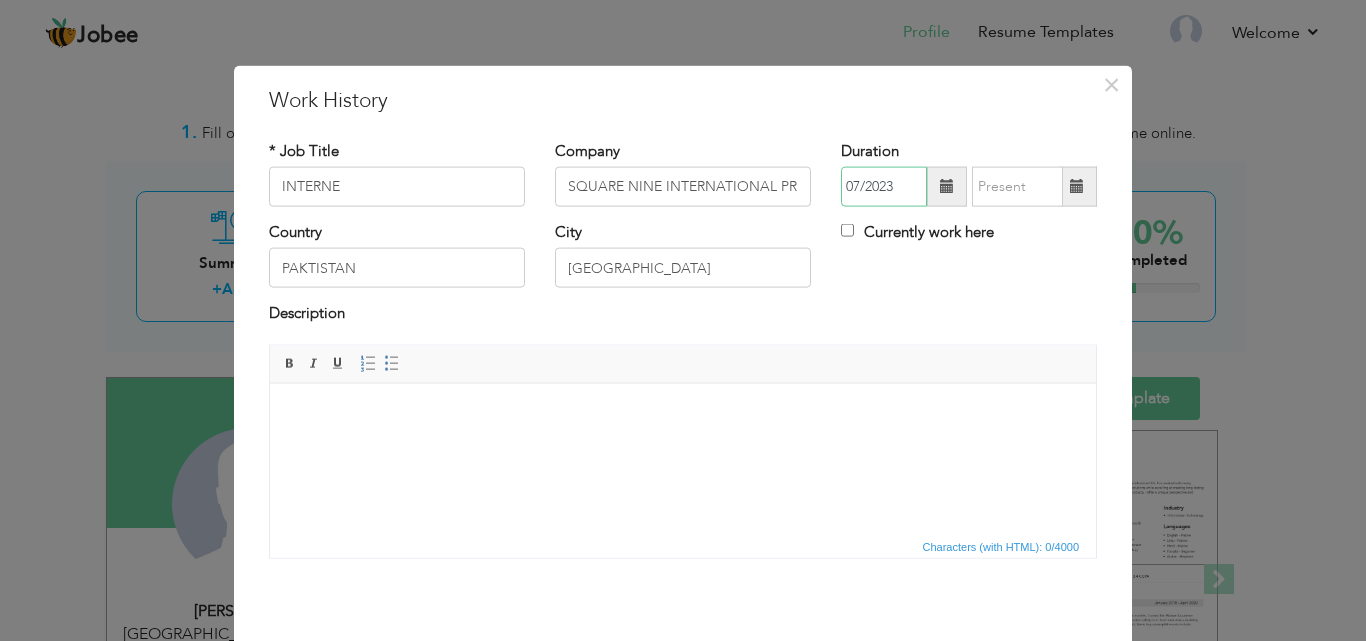 click on "07/2023" at bounding box center [884, 187] 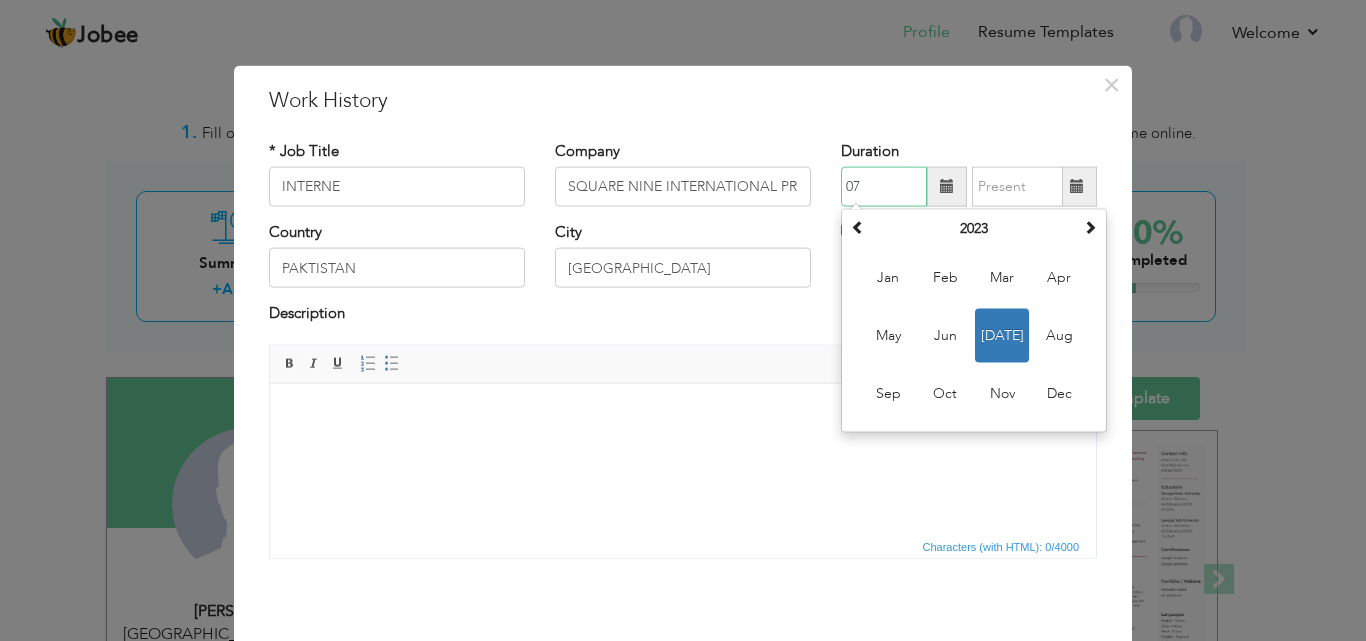 type on "0" 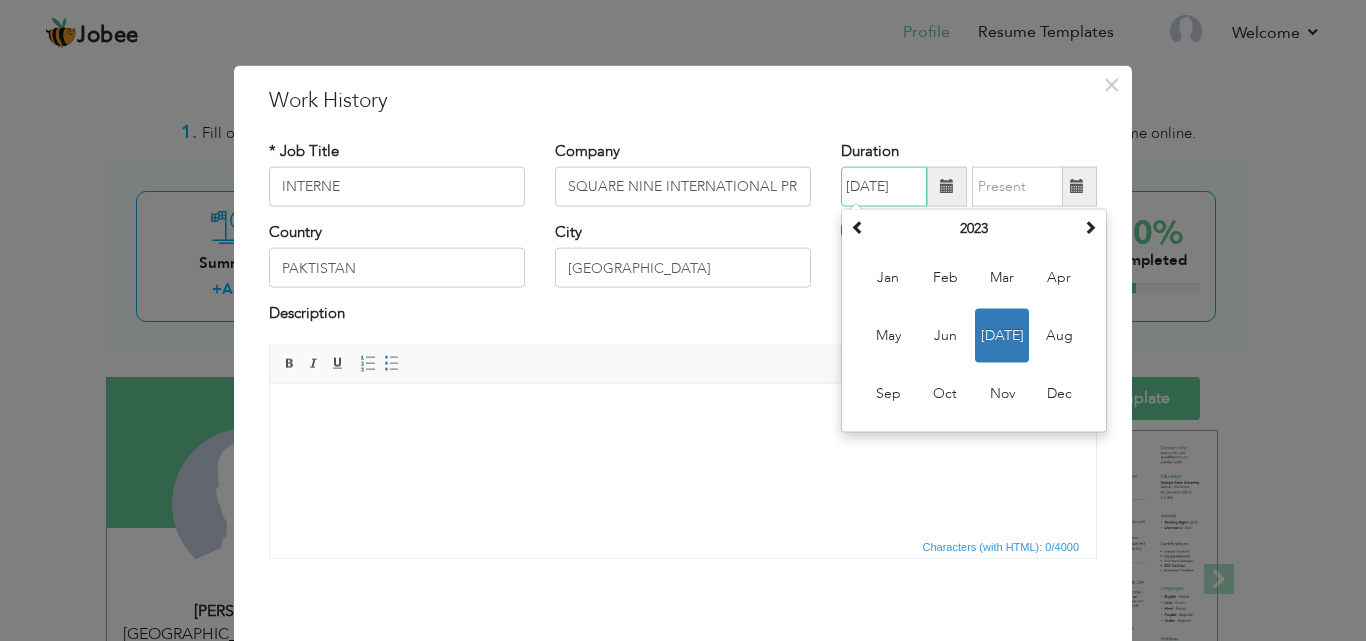 scroll, scrollTop: 0, scrollLeft: 1, axis: horizontal 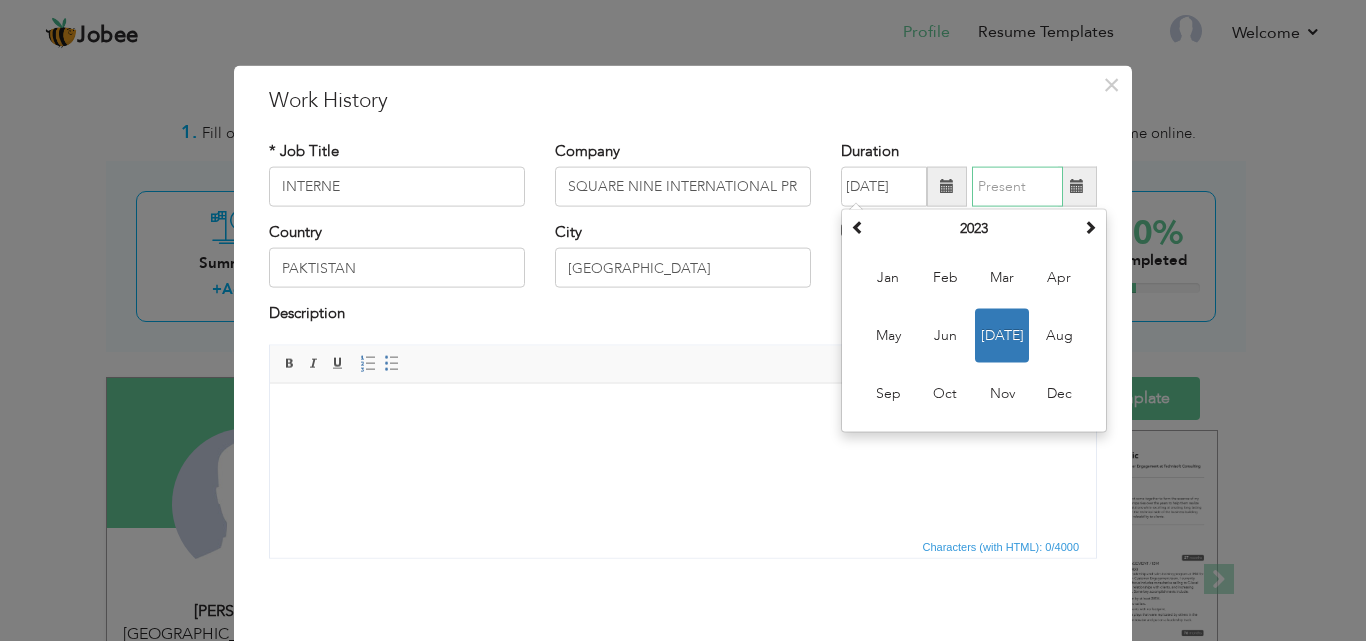 type on "10/2007" 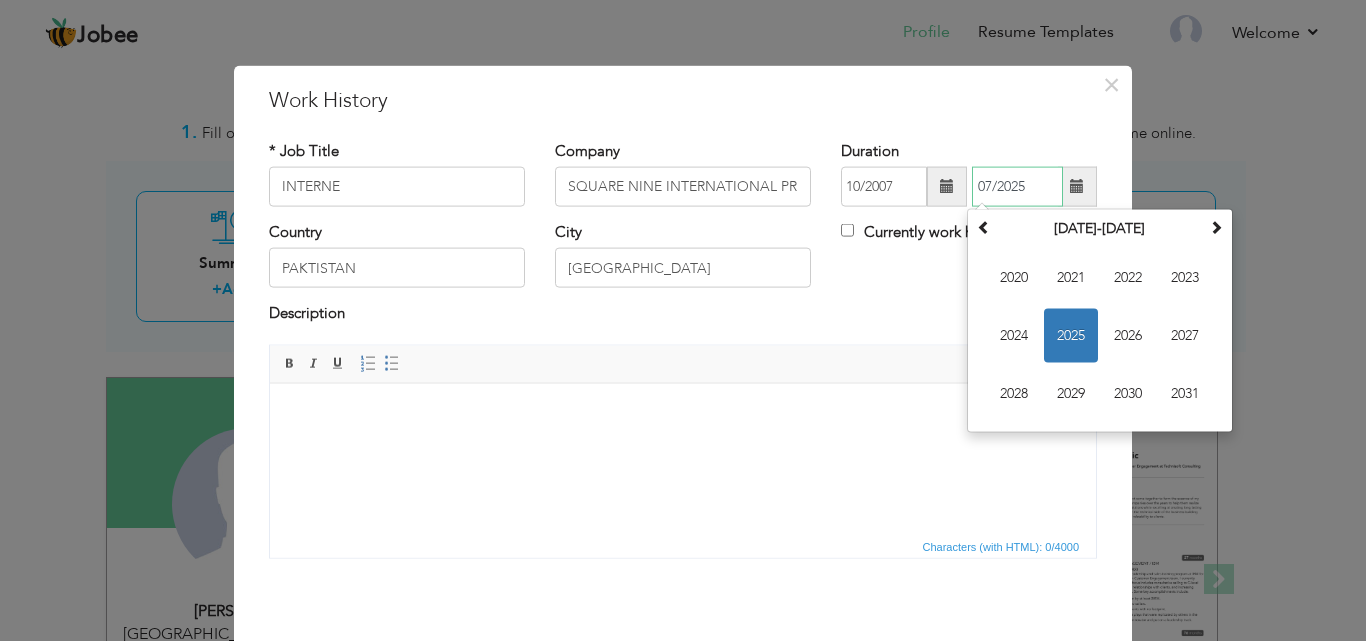 scroll, scrollTop: 0, scrollLeft: 0, axis: both 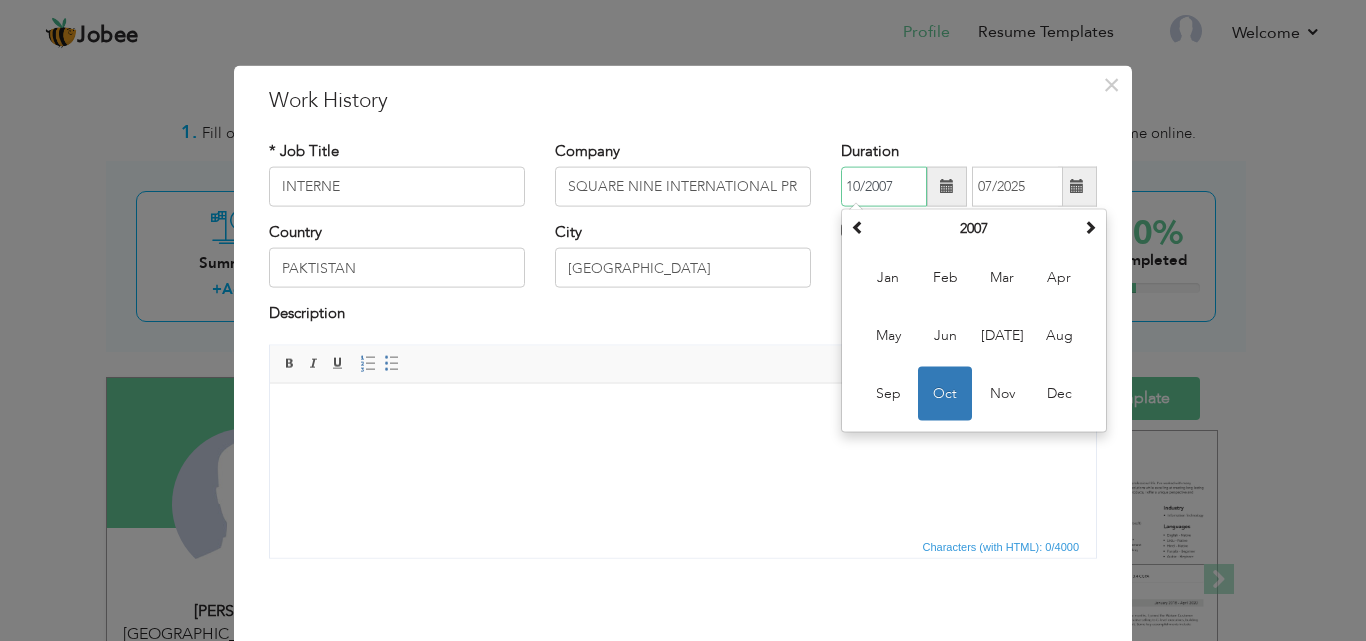 click on "10/2007" at bounding box center [884, 187] 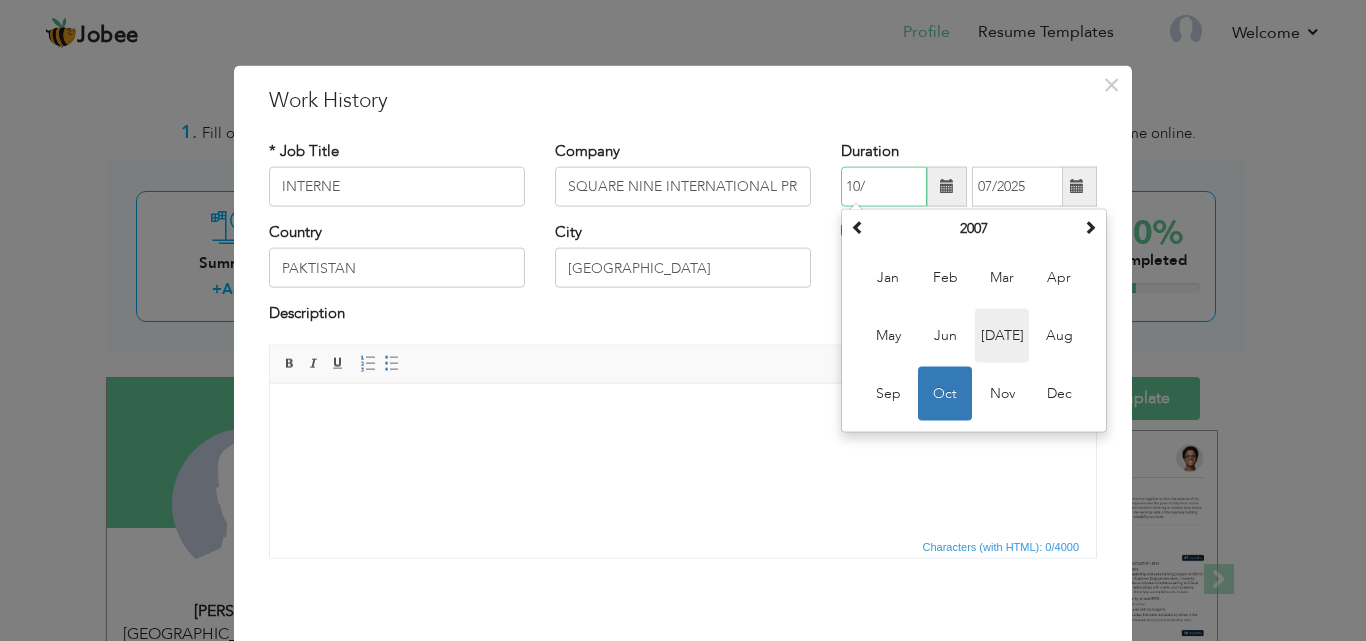 click on "Jul" at bounding box center [1002, 336] 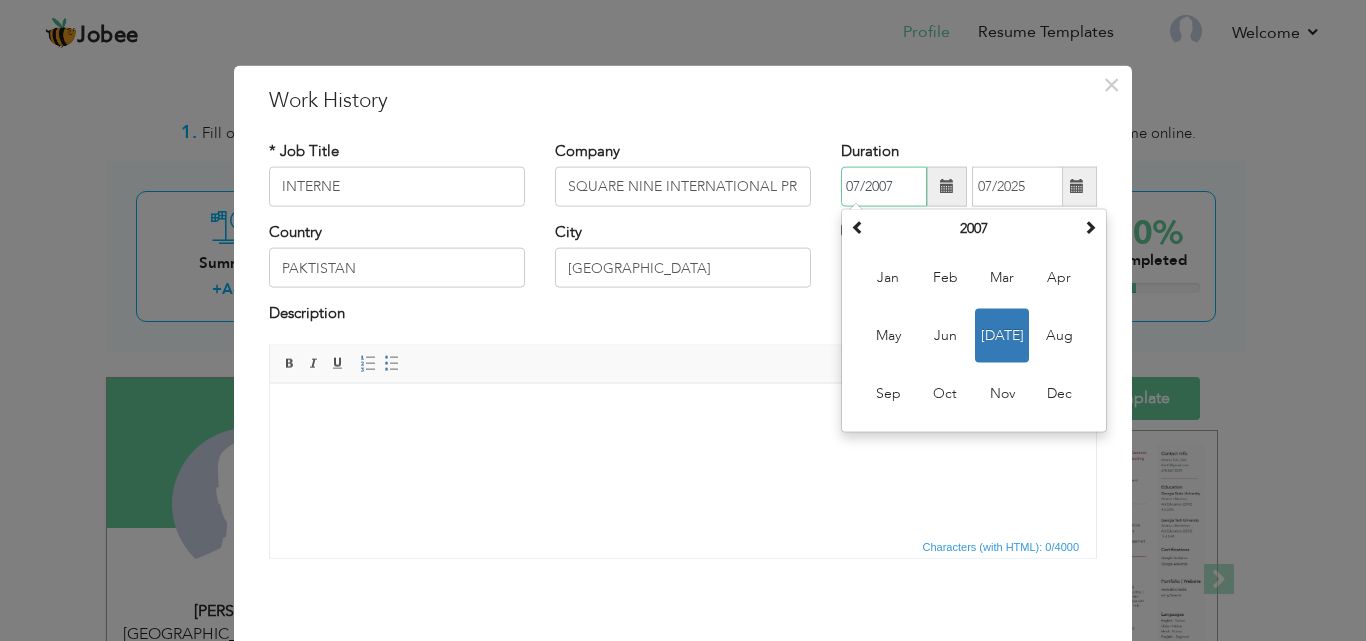 click on "07/2007" at bounding box center (884, 187) 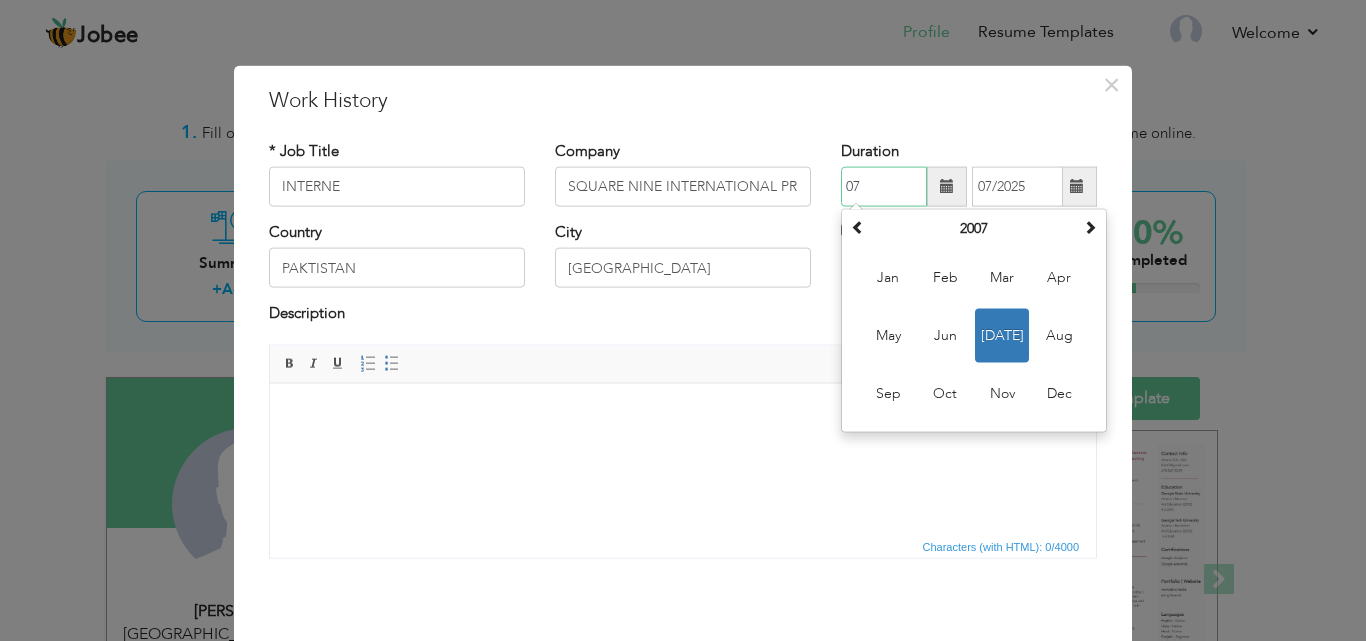 type on "0" 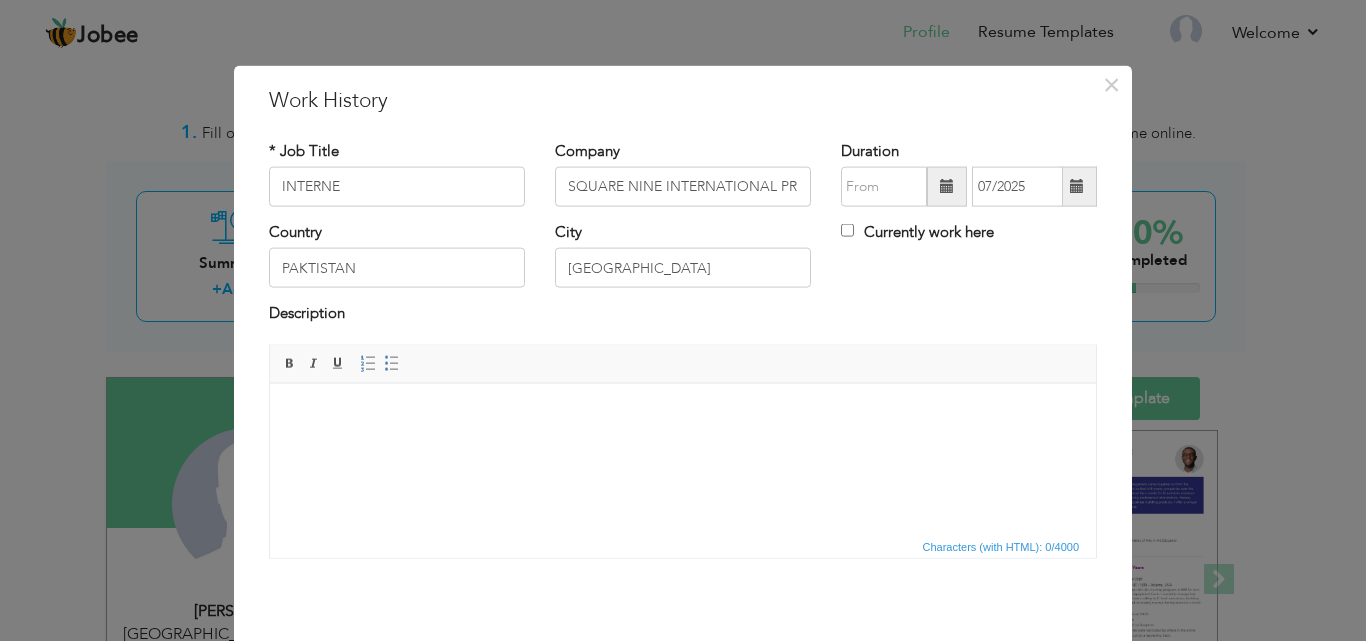 click at bounding box center (947, 186) 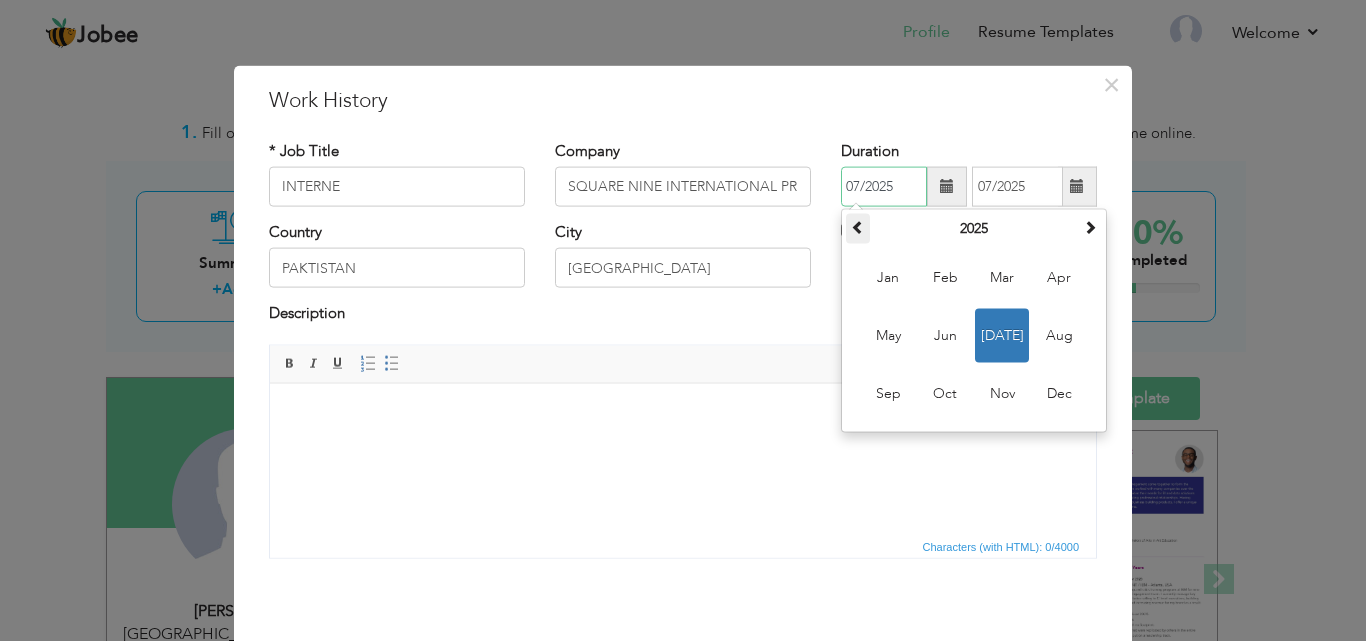 click at bounding box center (858, 227) 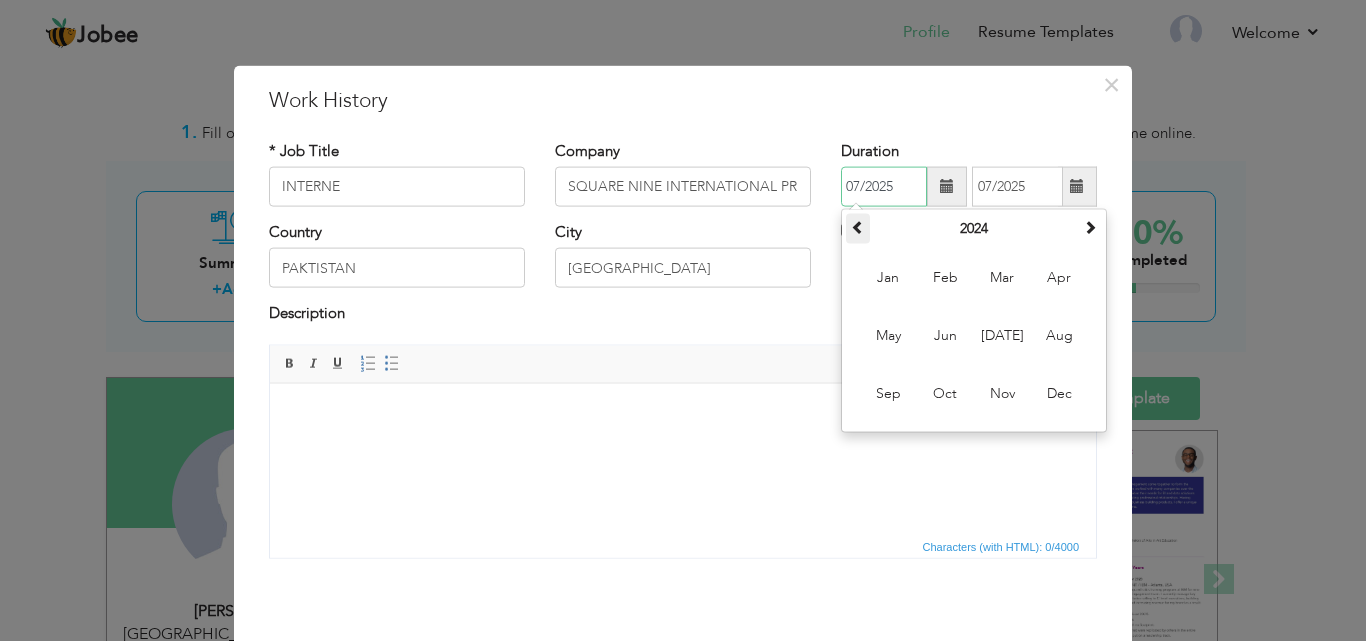 click at bounding box center [858, 227] 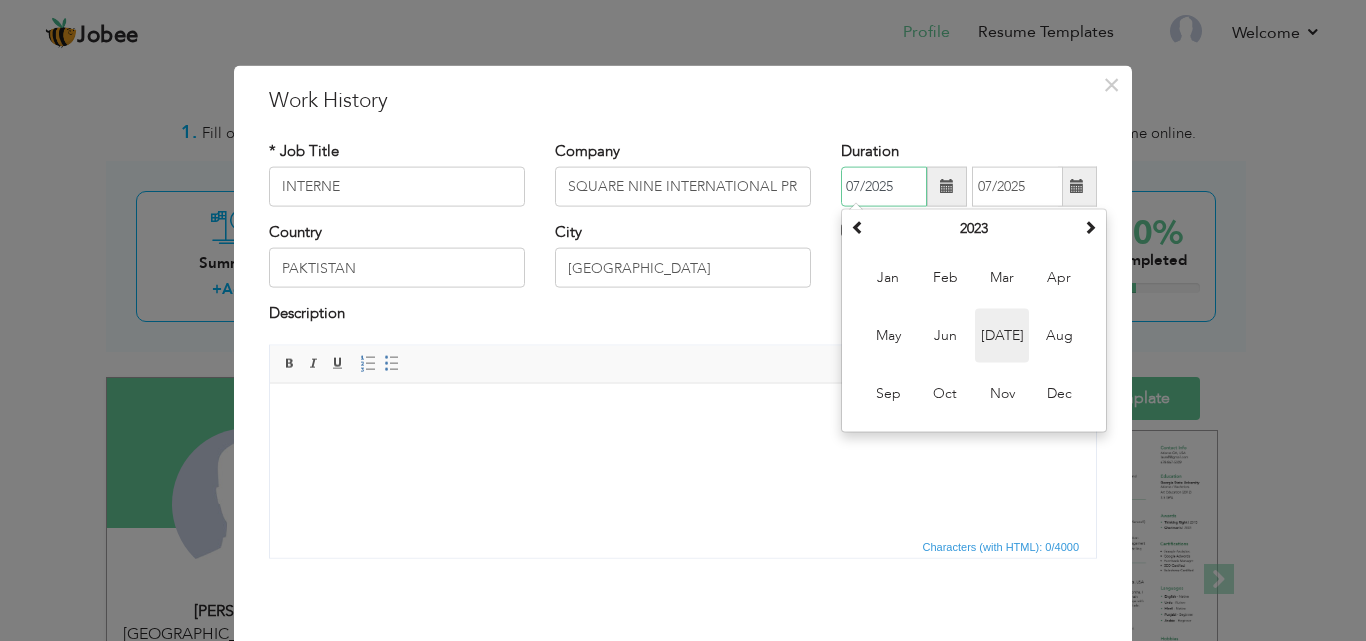 click on "Jul" at bounding box center [1002, 336] 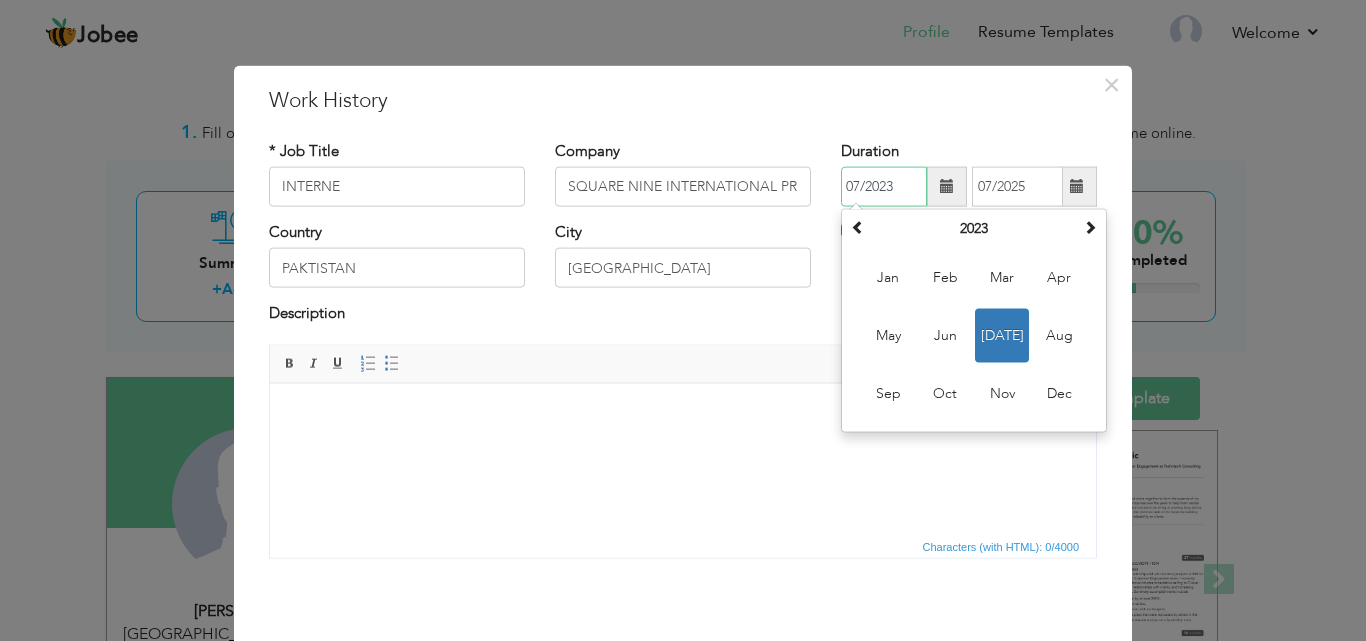 click on "07/2023" at bounding box center [884, 187] 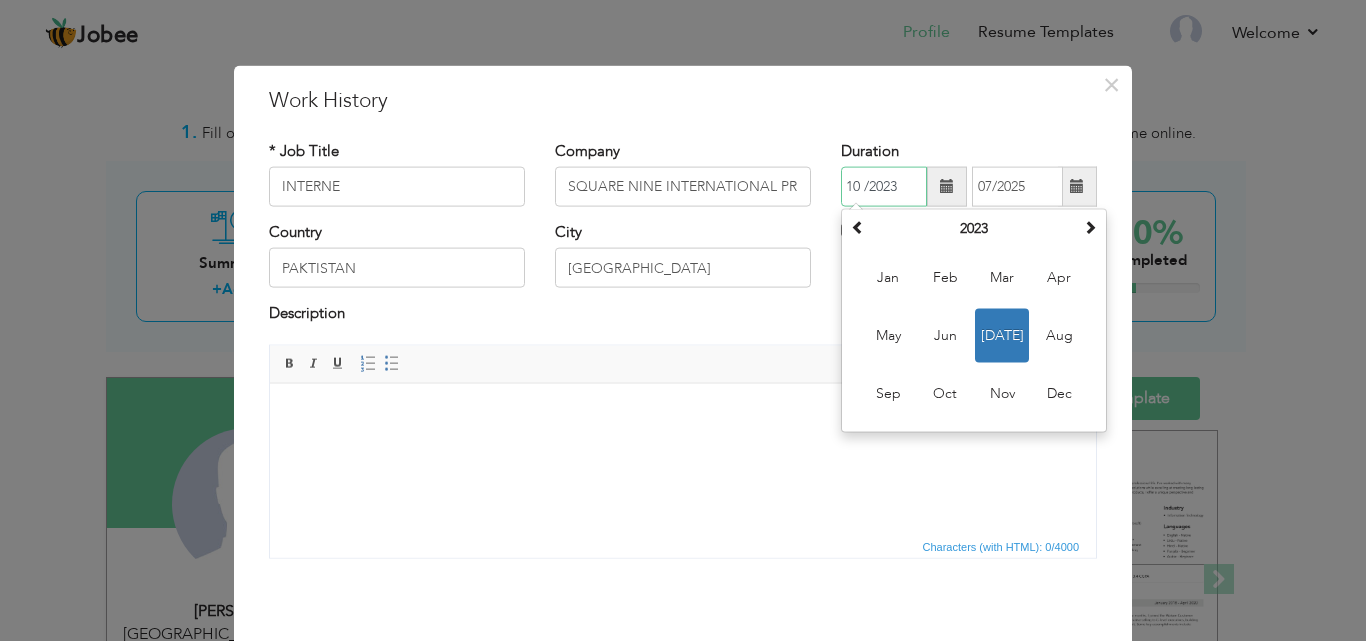 click on "10 /2023" at bounding box center [884, 187] 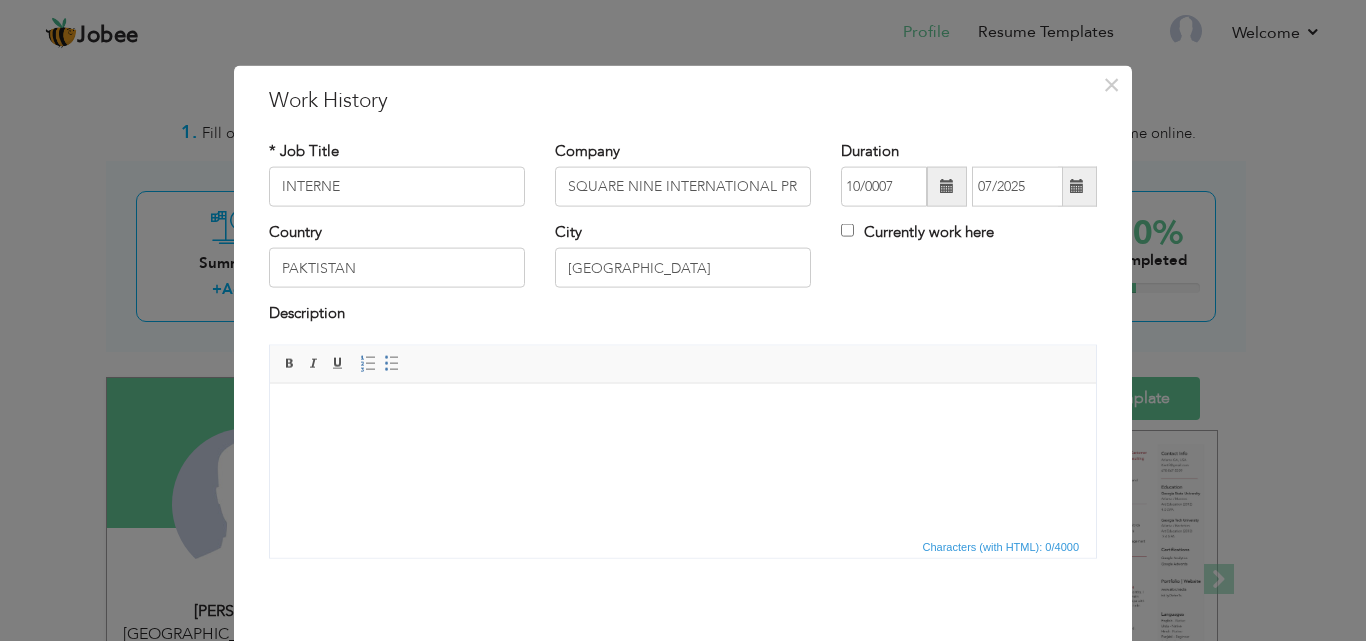 click at bounding box center [947, 186] 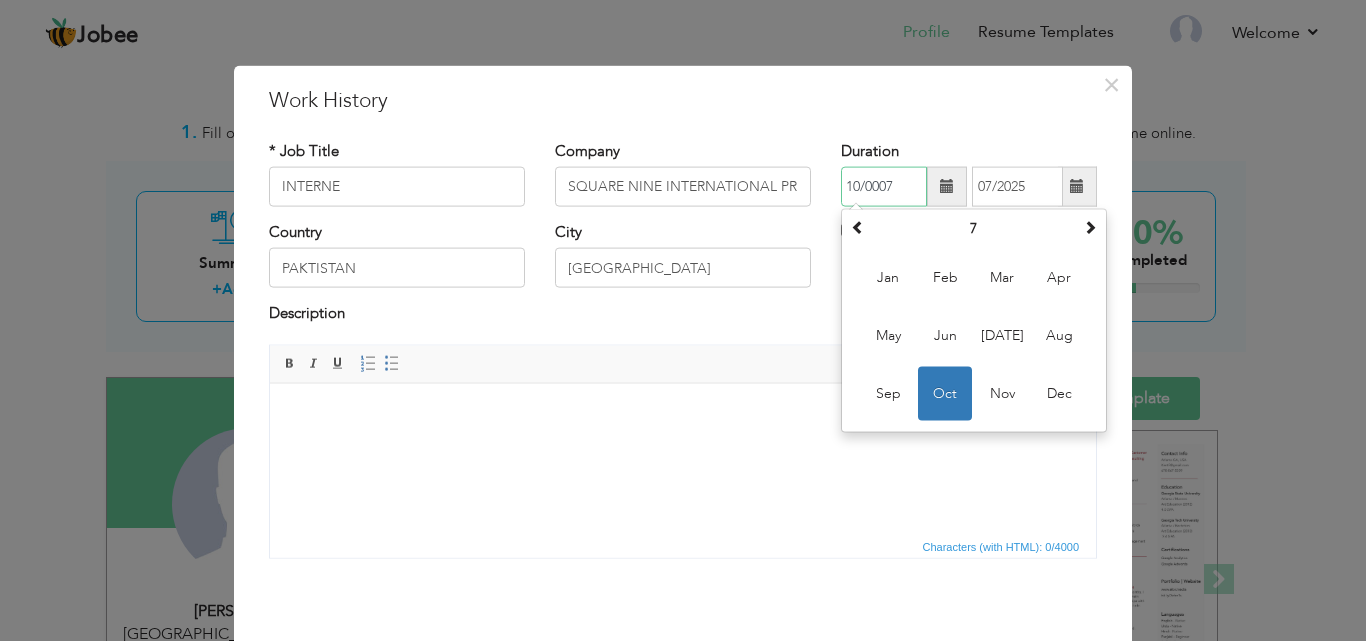 click on "10/0007" at bounding box center (884, 187) 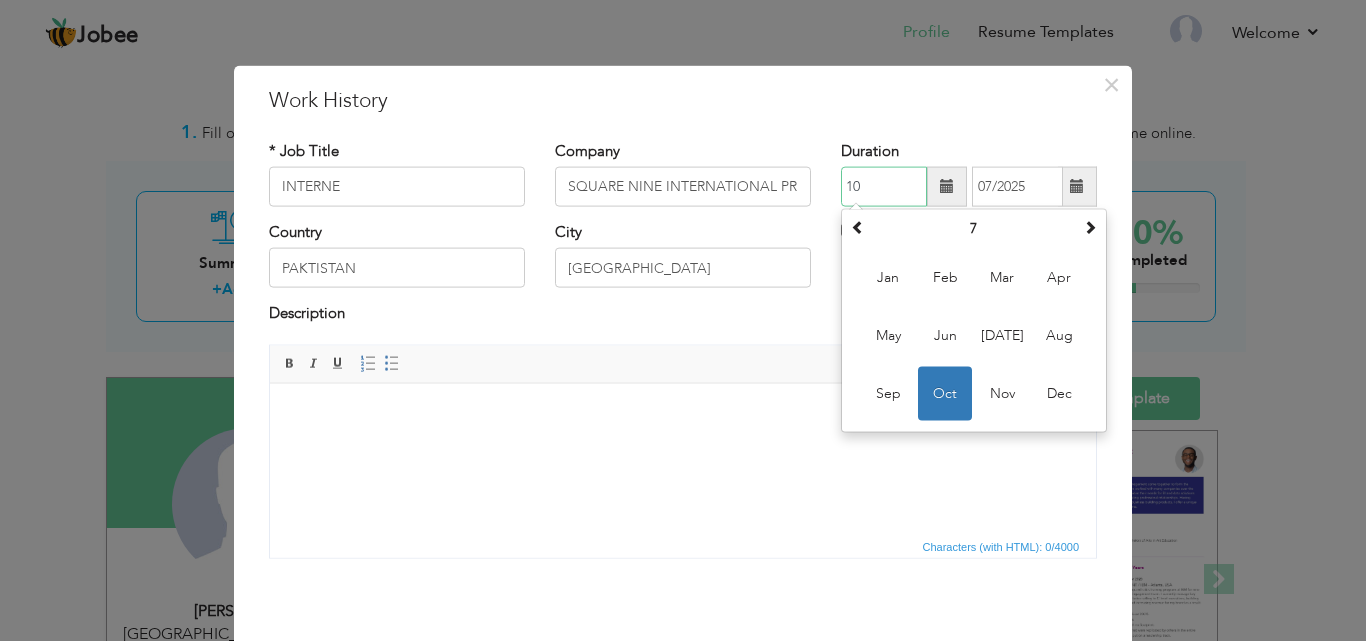 type on "1" 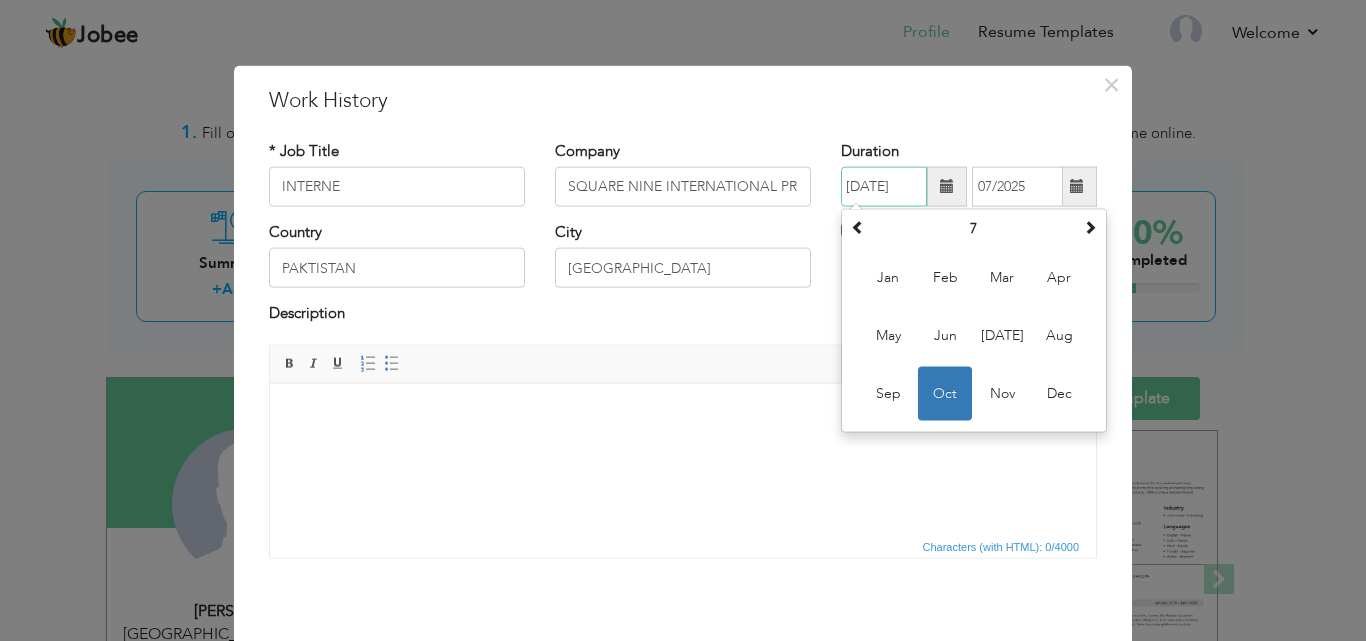 scroll, scrollTop: 0, scrollLeft: 16, axis: horizontal 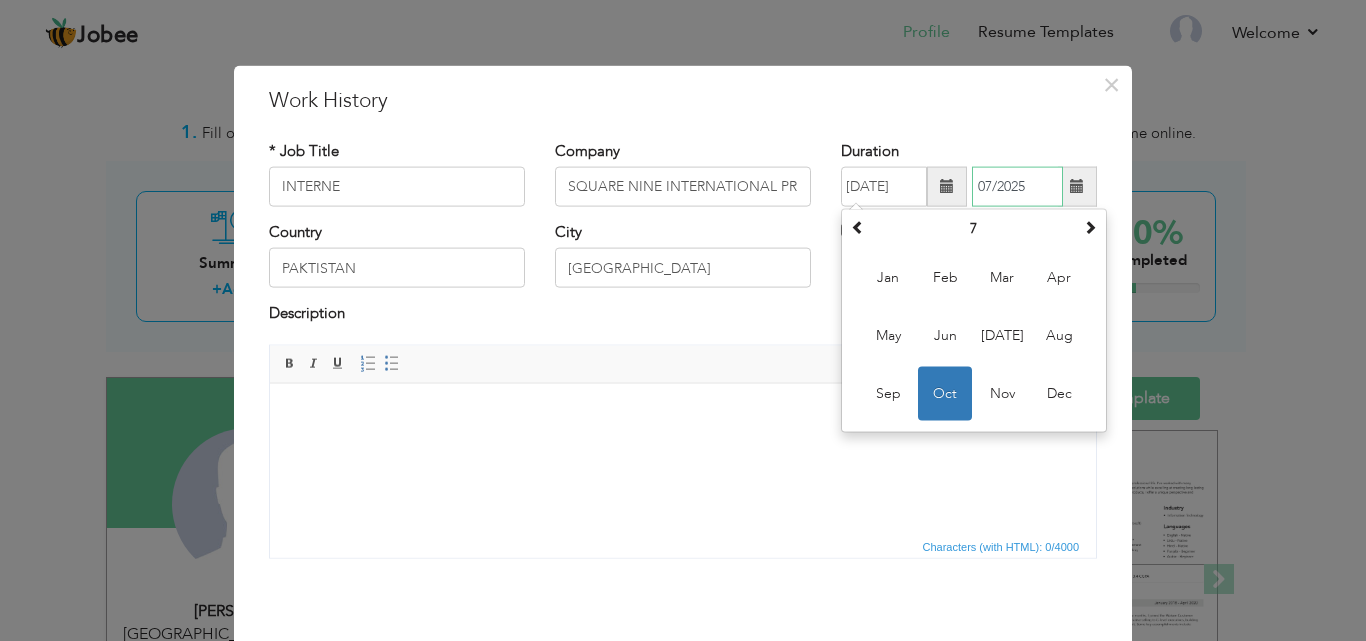 type on "10/2023" 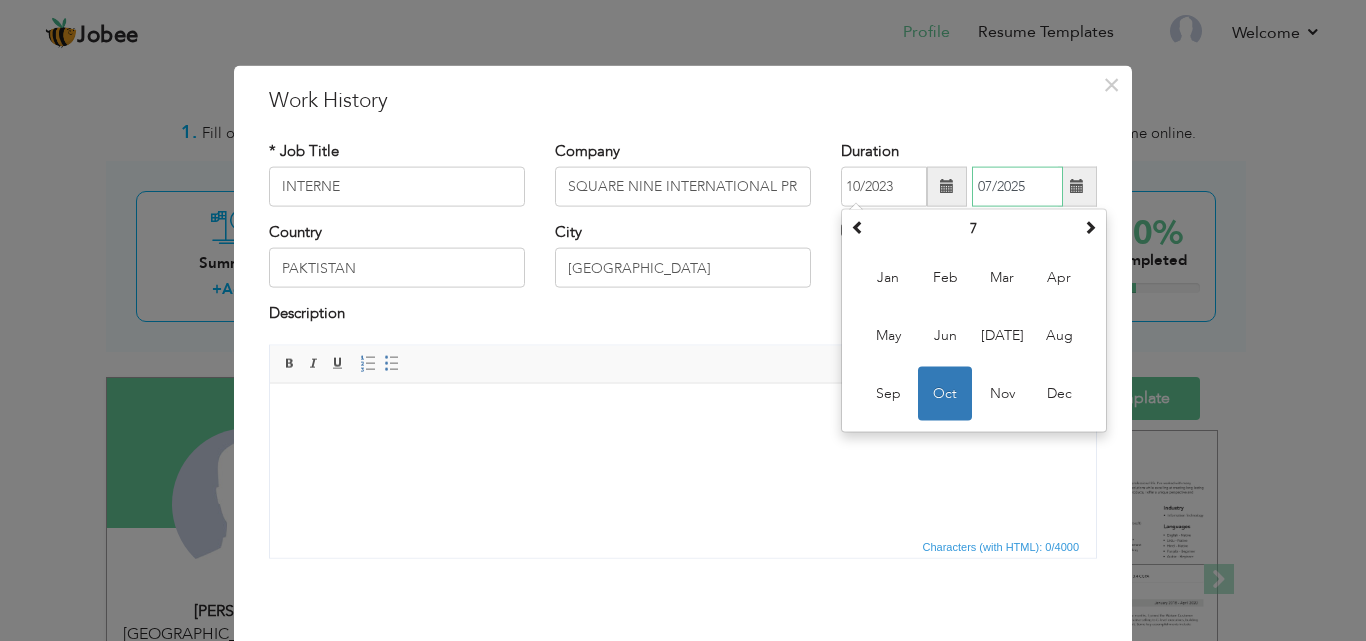 click on "07/2025" at bounding box center (1017, 187) 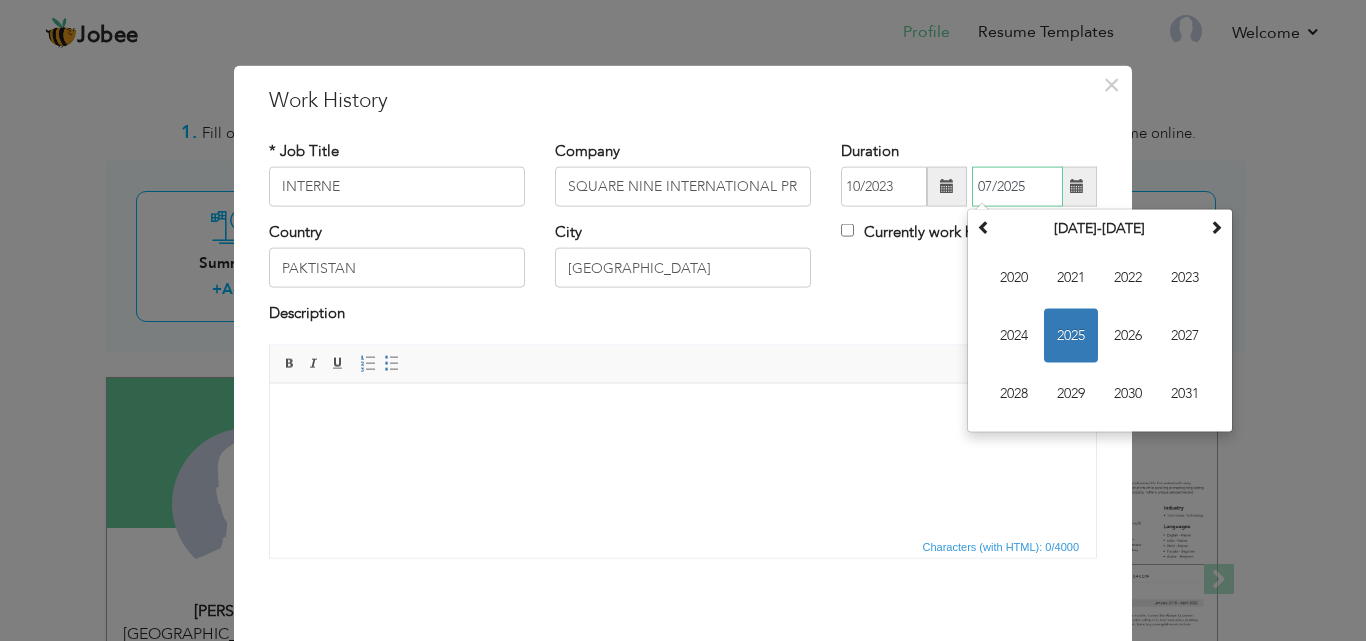 scroll, scrollTop: 0, scrollLeft: 0, axis: both 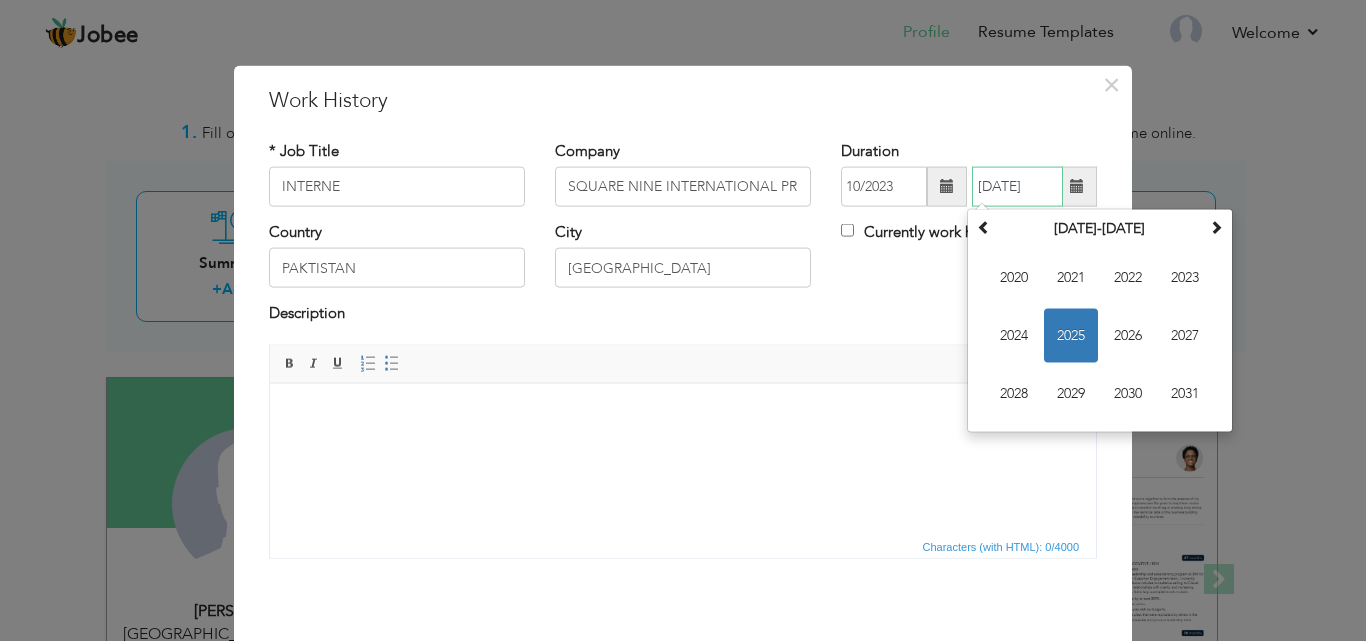click on "12SEP/2025" at bounding box center (1017, 187) 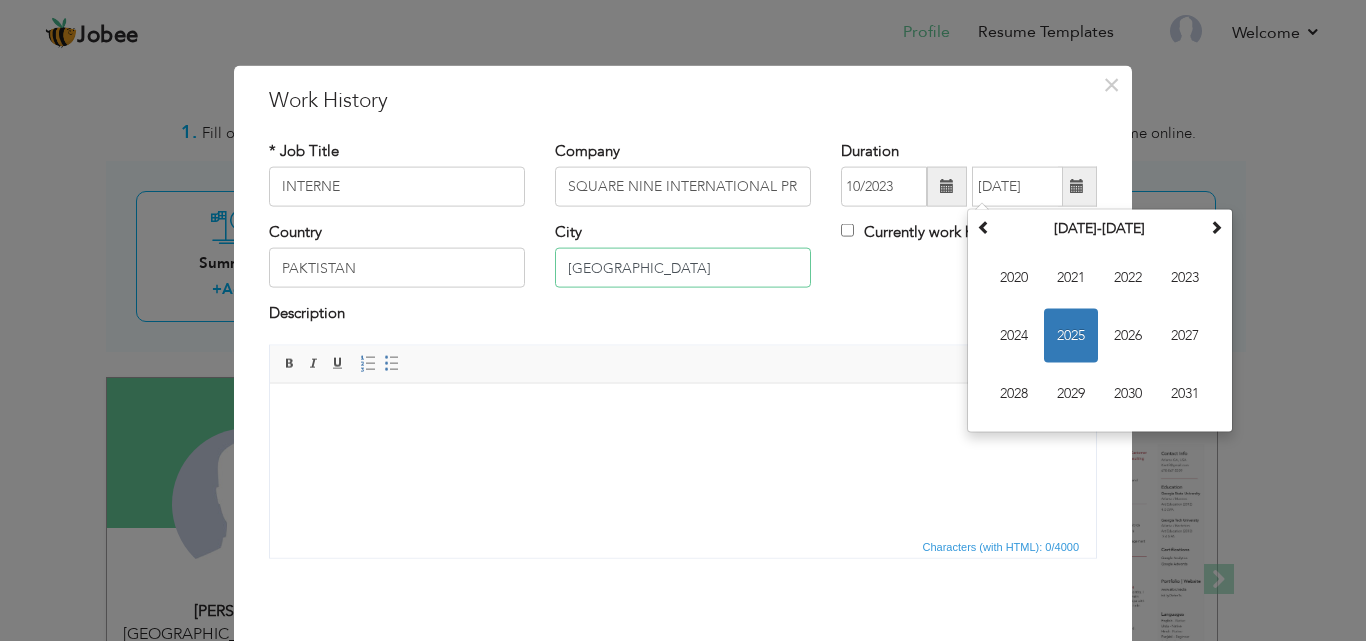 type on "12/2023" 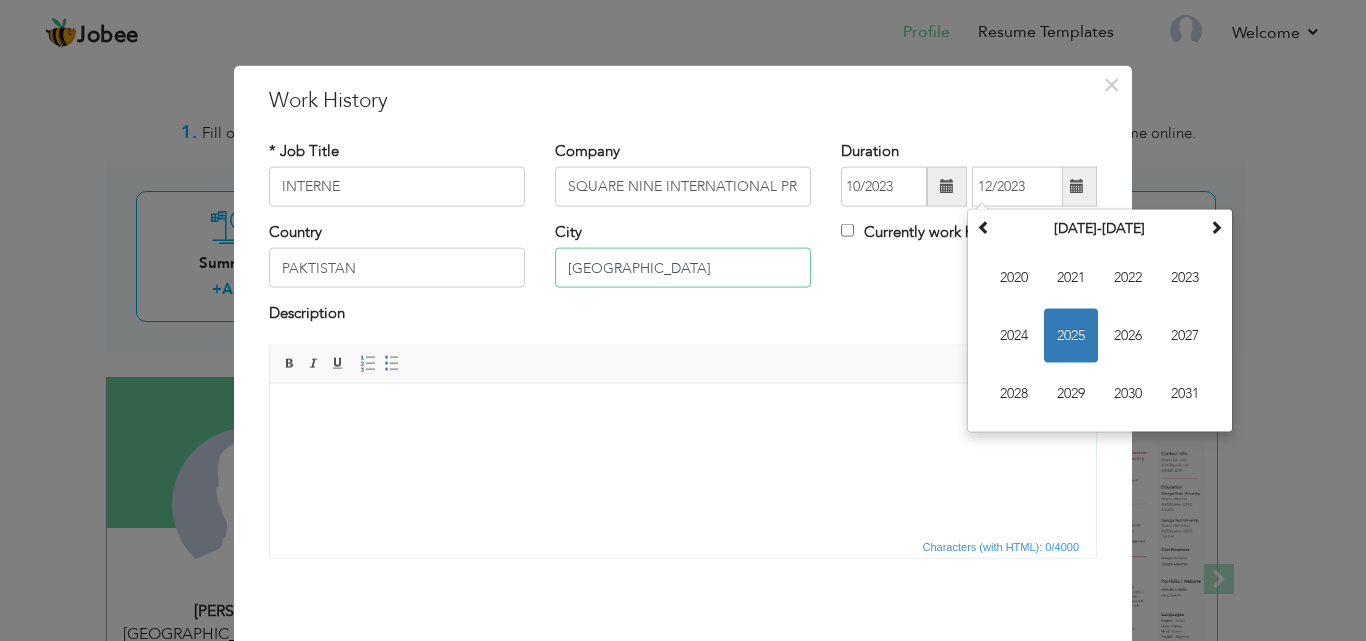 click on "[GEOGRAPHIC_DATA]" at bounding box center [683, 268] 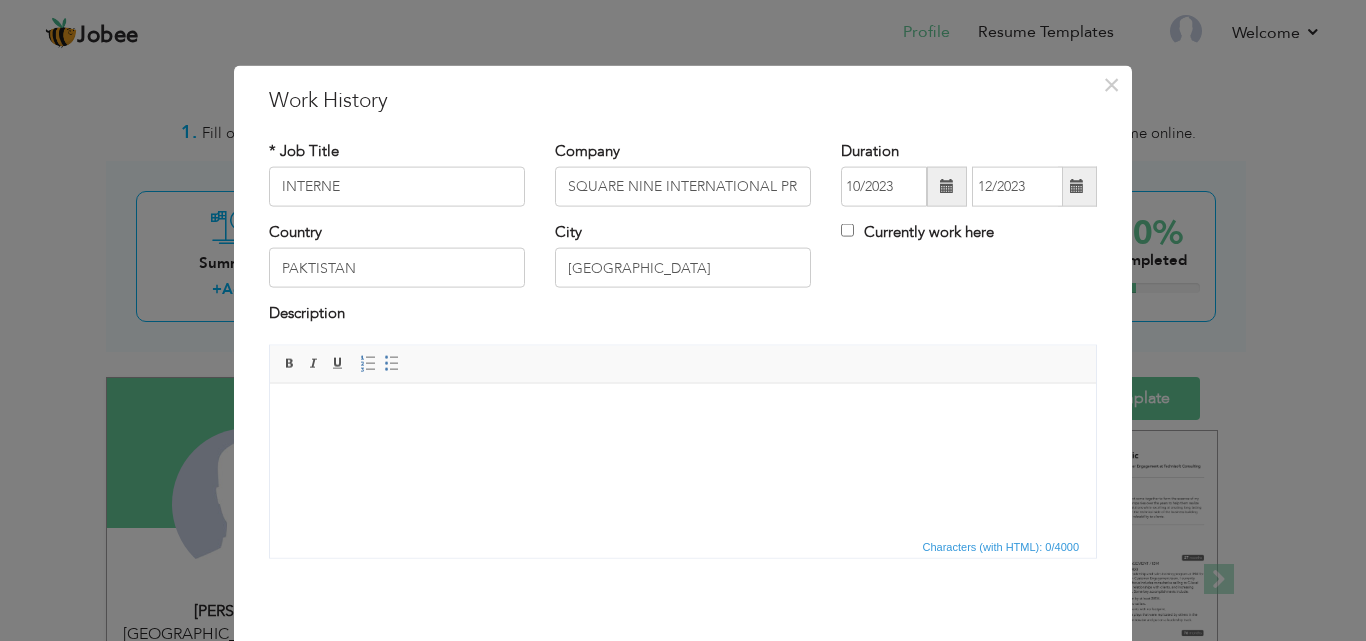 click on "Description" at bounding box center (307, 313) 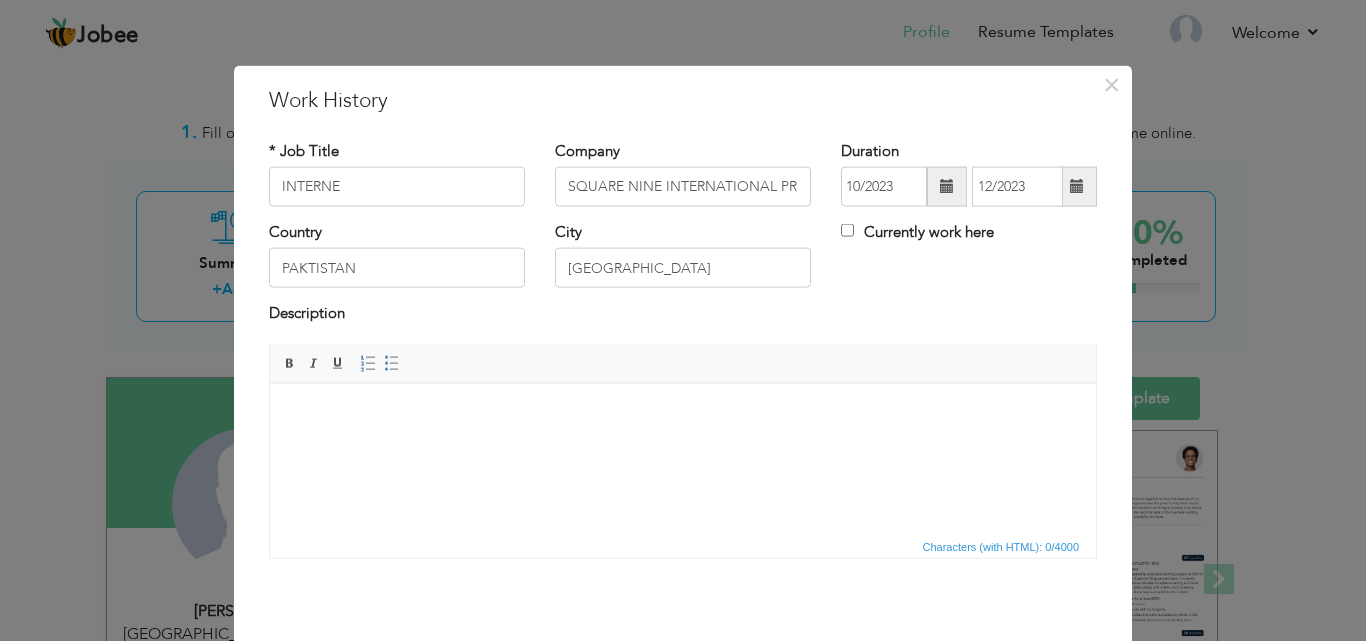 click at bounding box center [683, 413] 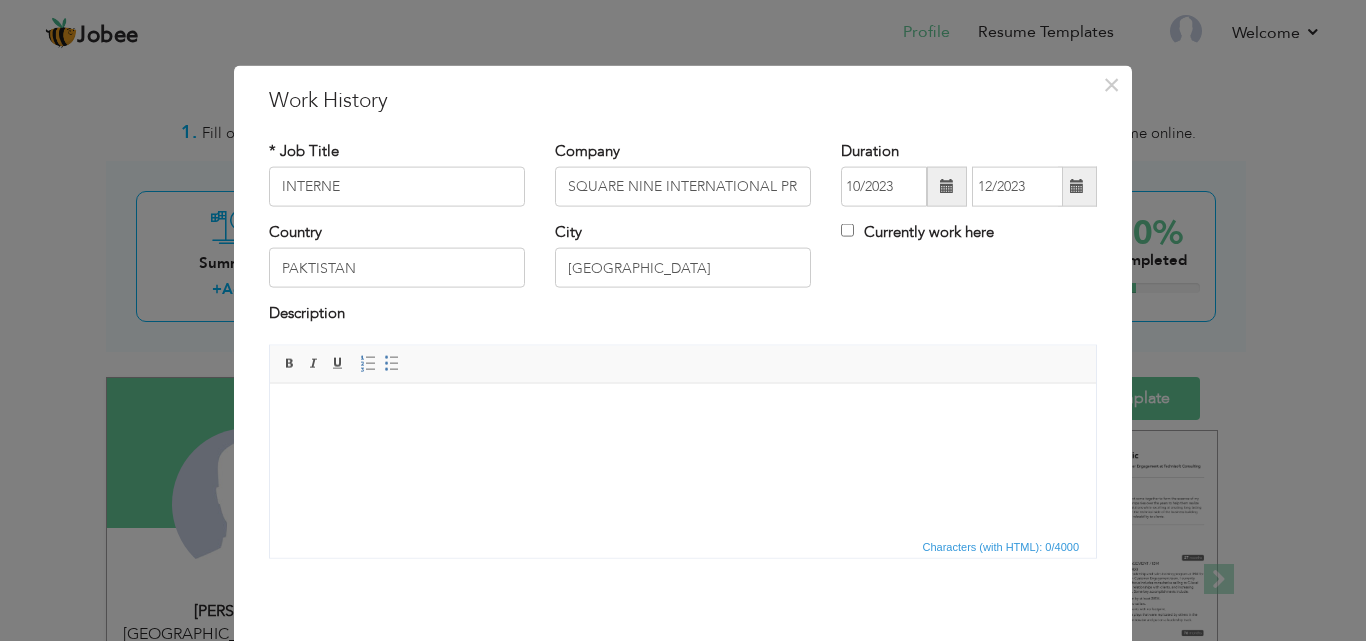 scroll, scrollTop: 40, scrollLeft: 0, axis: vertical 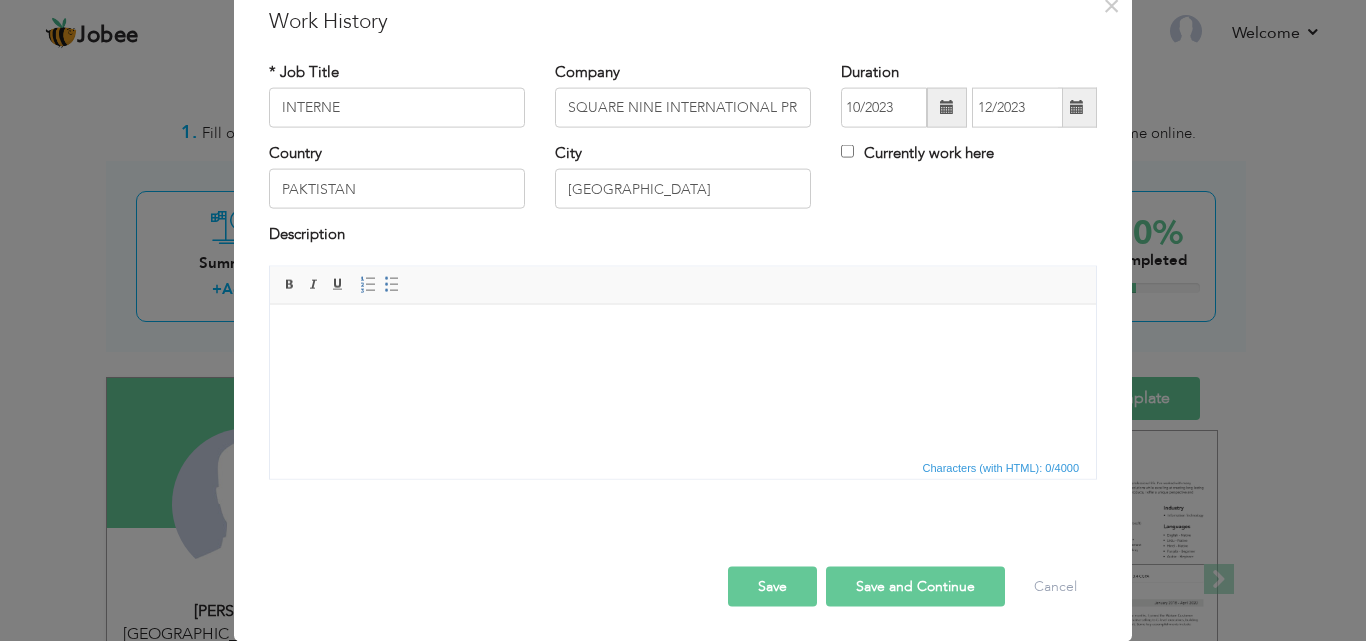 click on "Save" at bounding box center [772, 586] 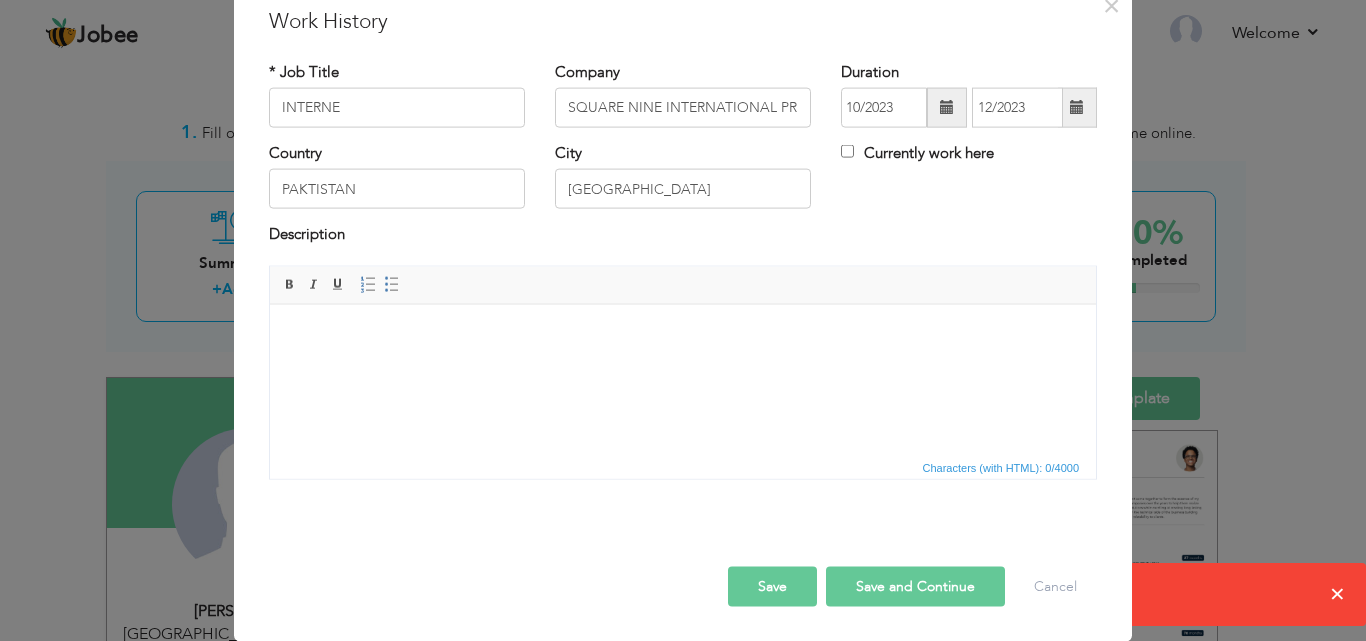 click on "Save" at bounding box center [772, 586] 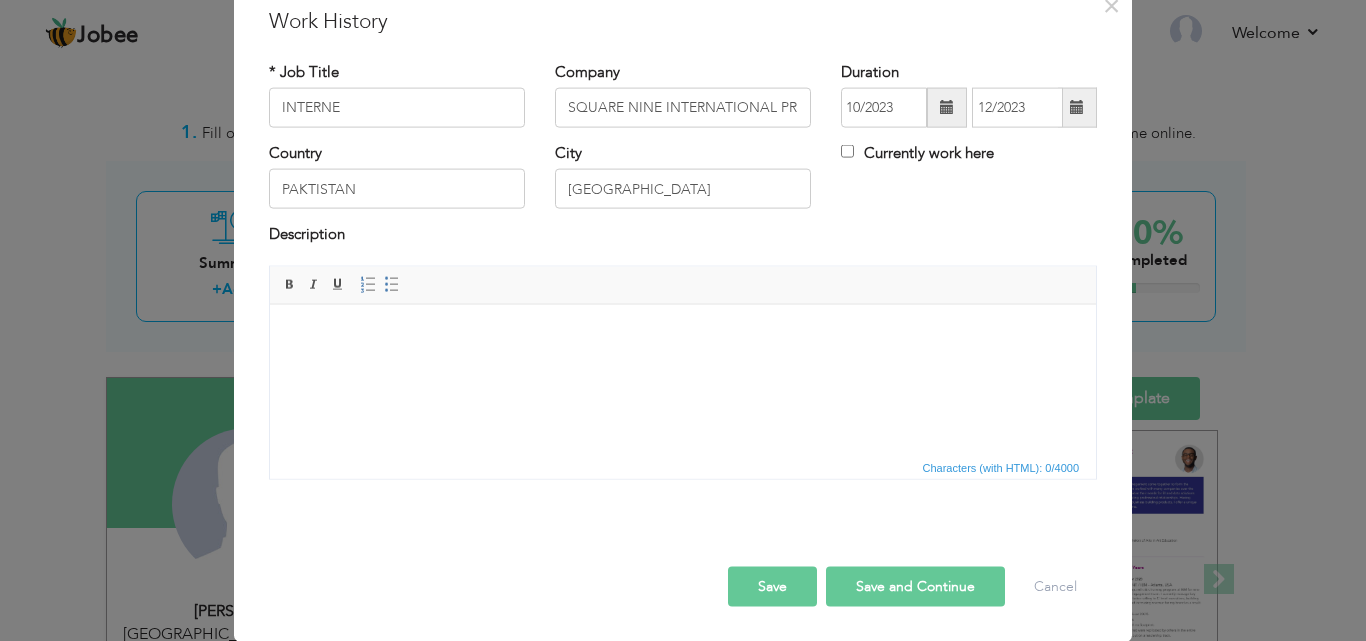 click on "Save and Continue" at bounding box center (915, 586) 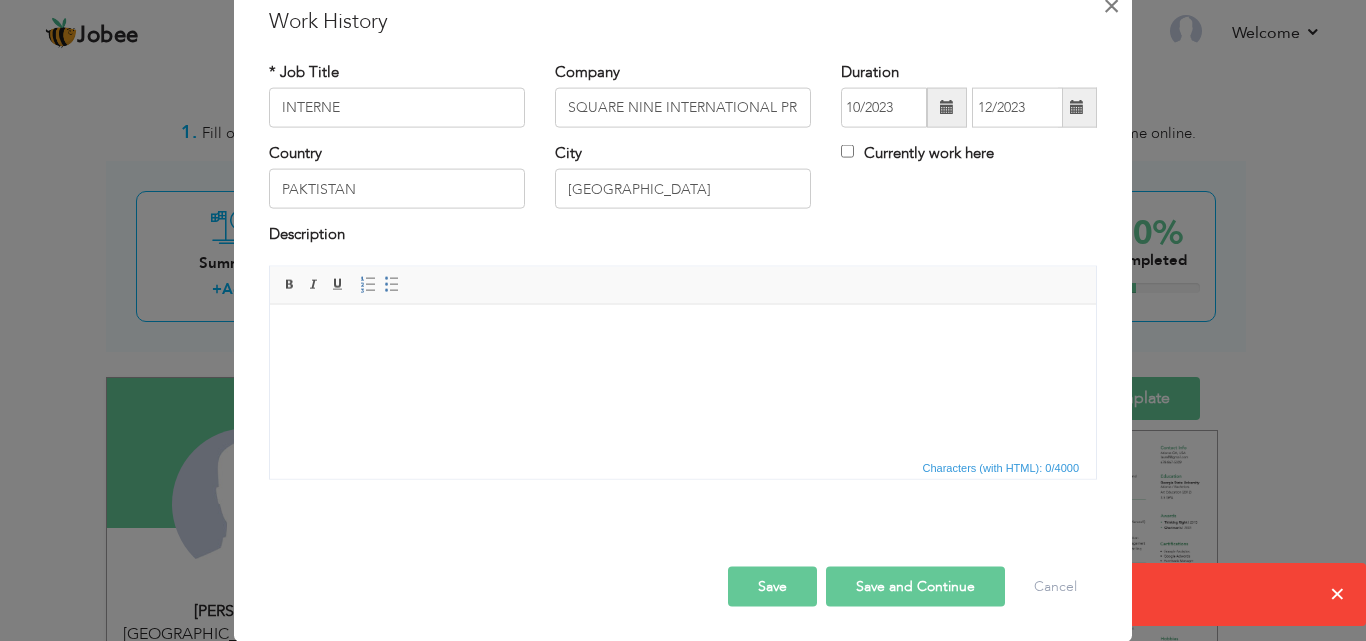 click on "×" at bounding box center [1111, 5] 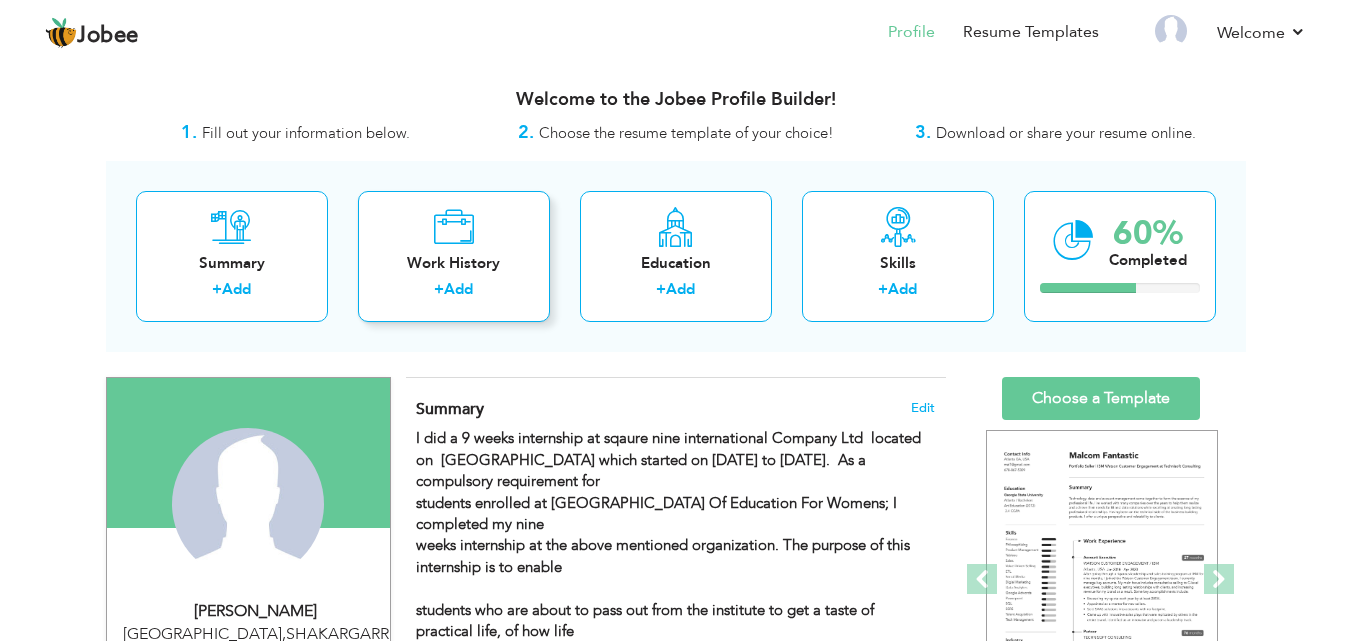 click on "Work History
+  Add" at bounding box center [454, 256] 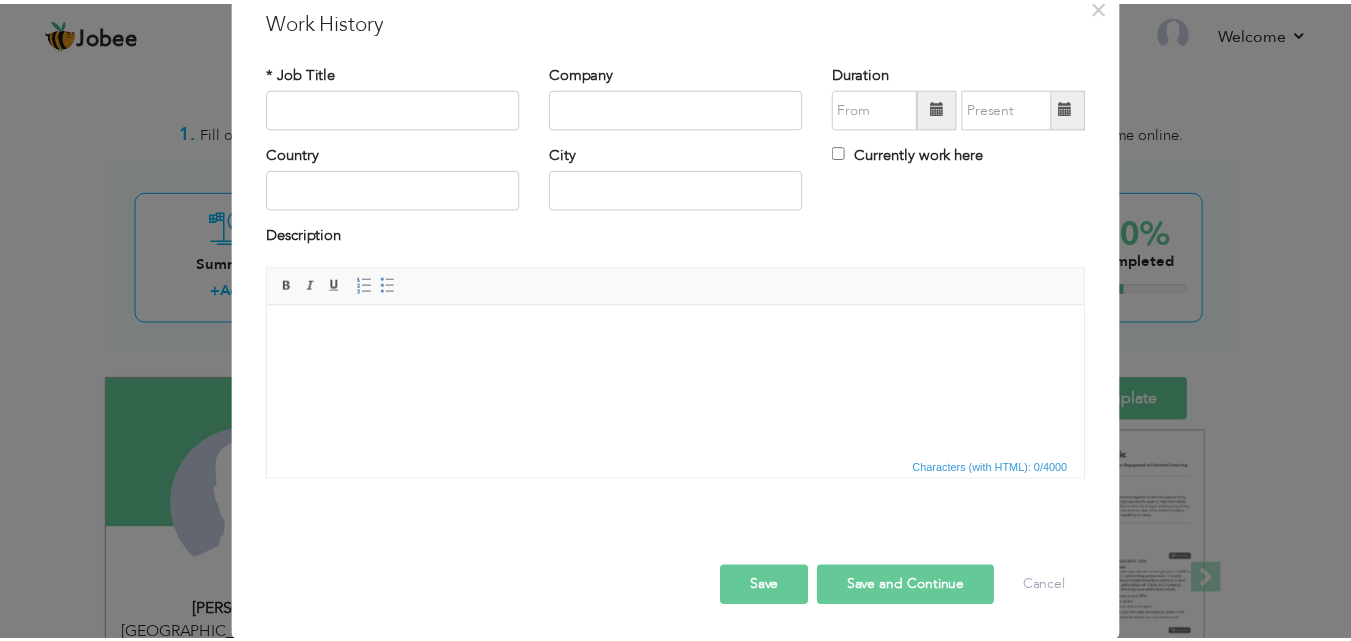 scroll, scrollTop: 0, scrollLeft: 0, axis: both 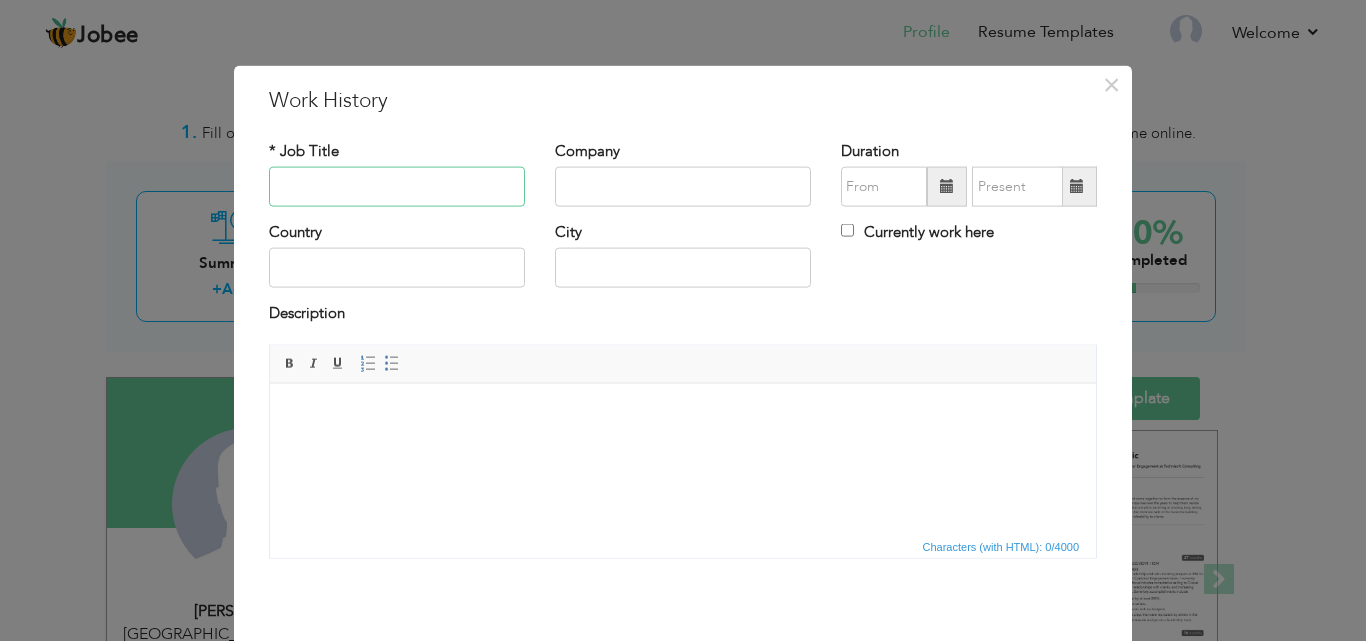 click at bounding box center (397, 187) 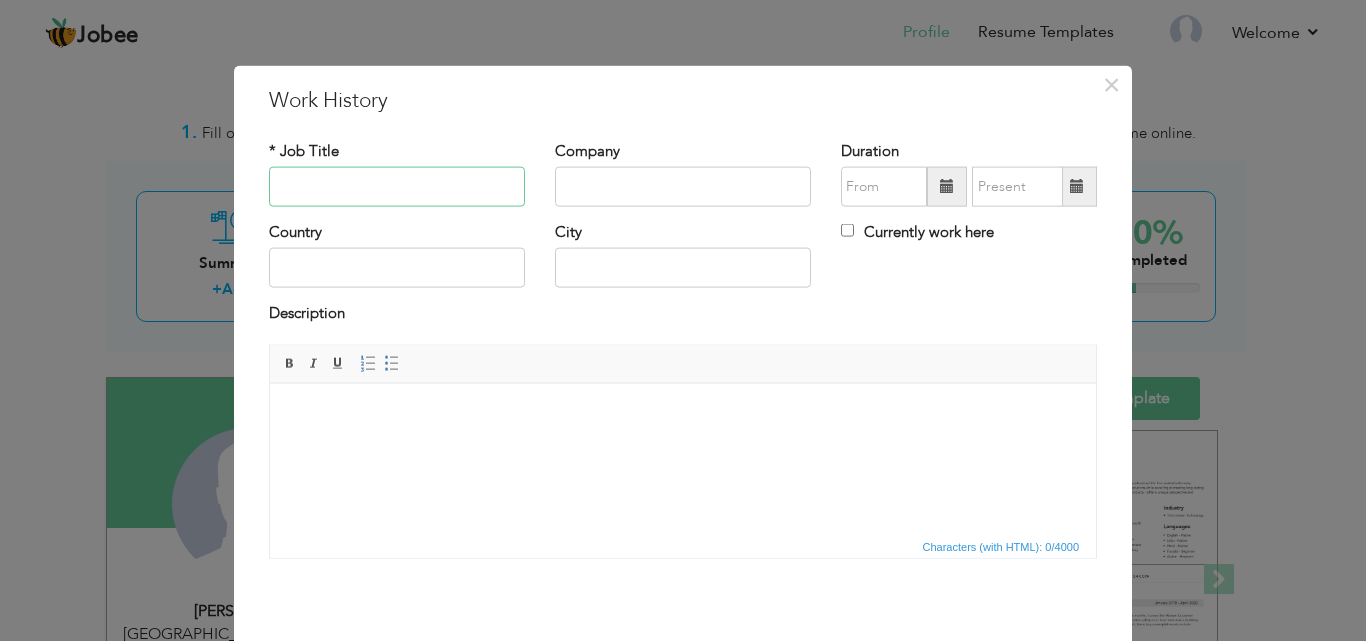 click at bounding box center (397, 187) 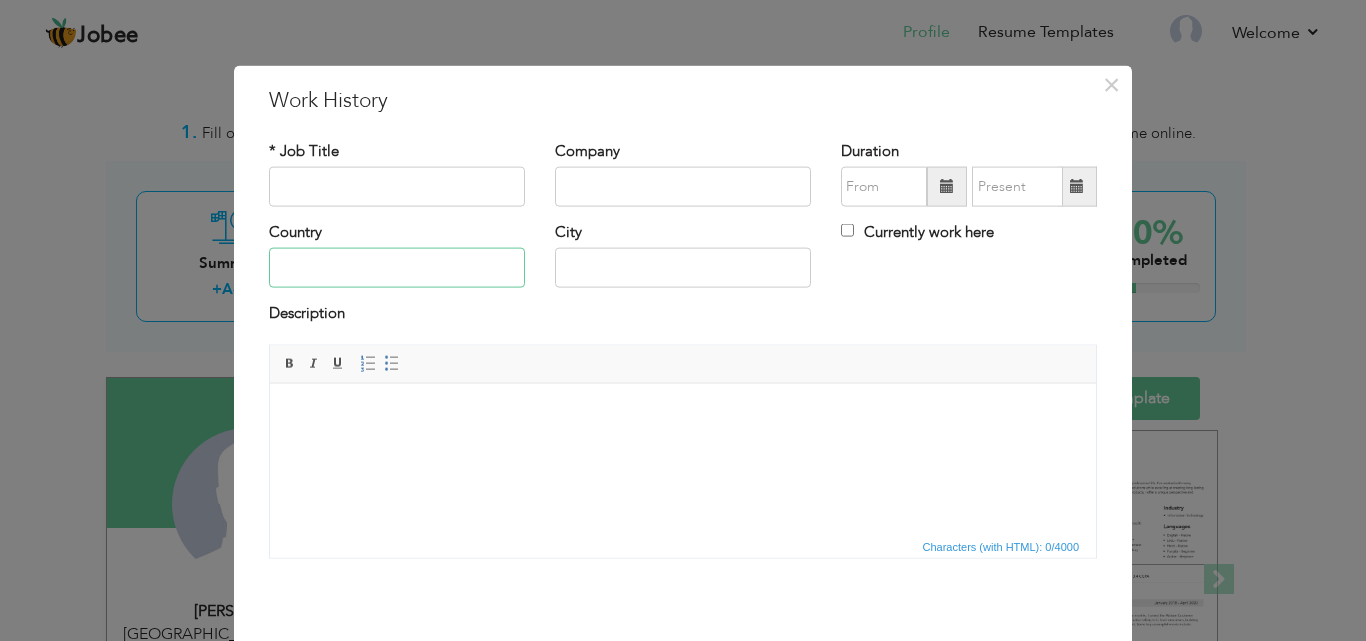 click at bounding box center (397, 268) 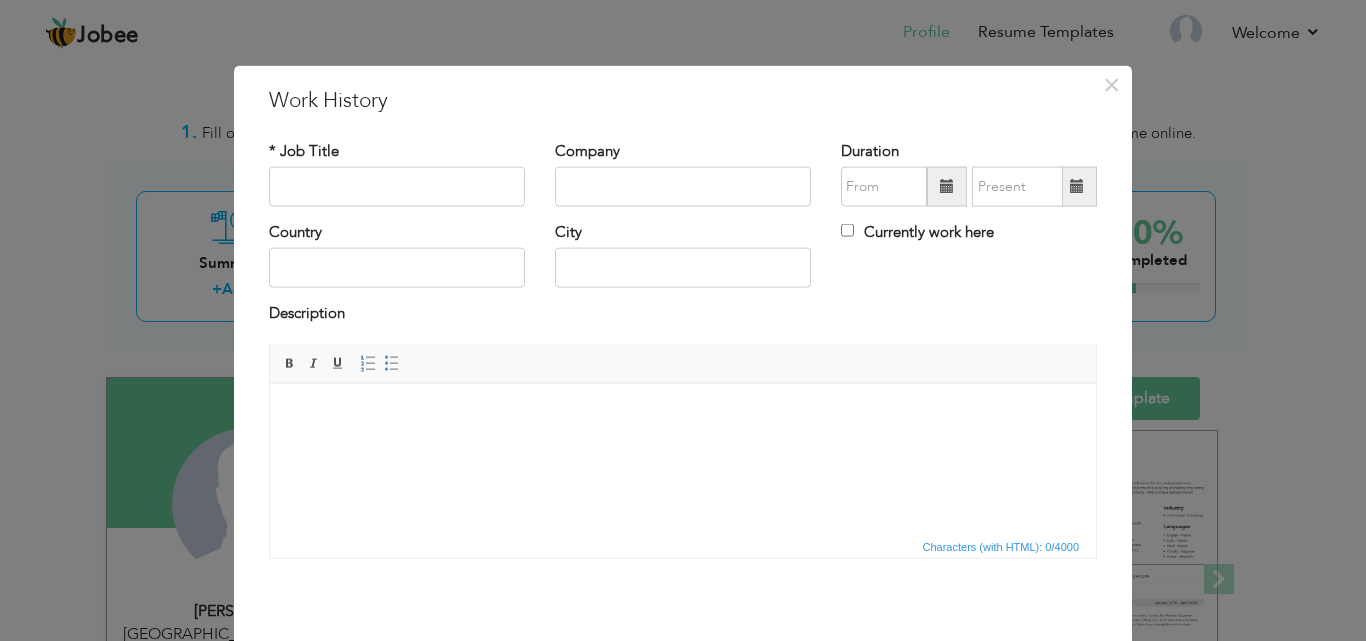 click on "City" at bounding box center [683, 262] 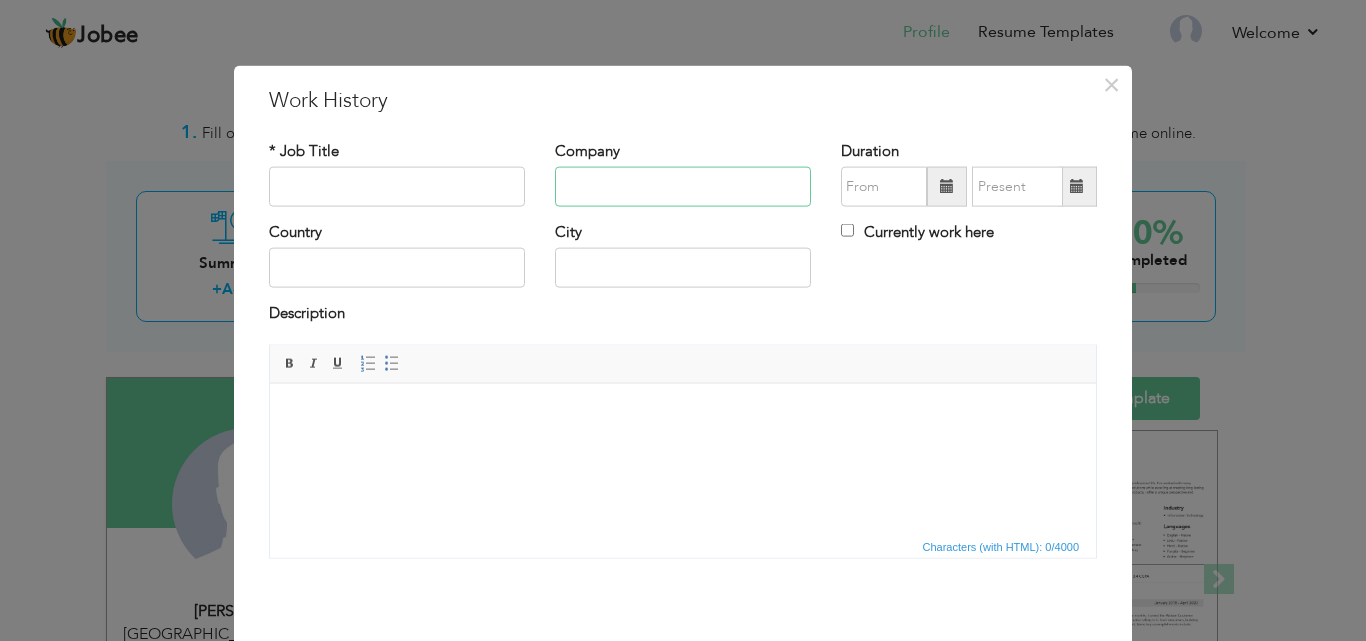click at bounding box center [683, 187] 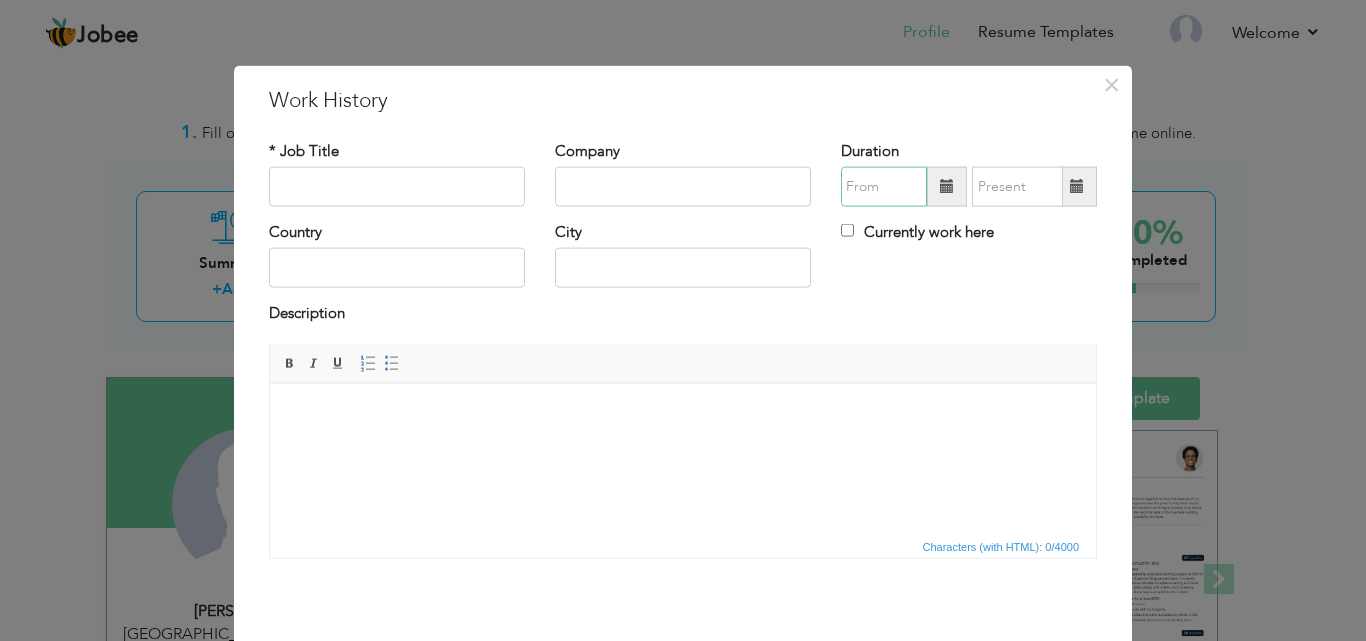 click at bounding box center [884, 187] 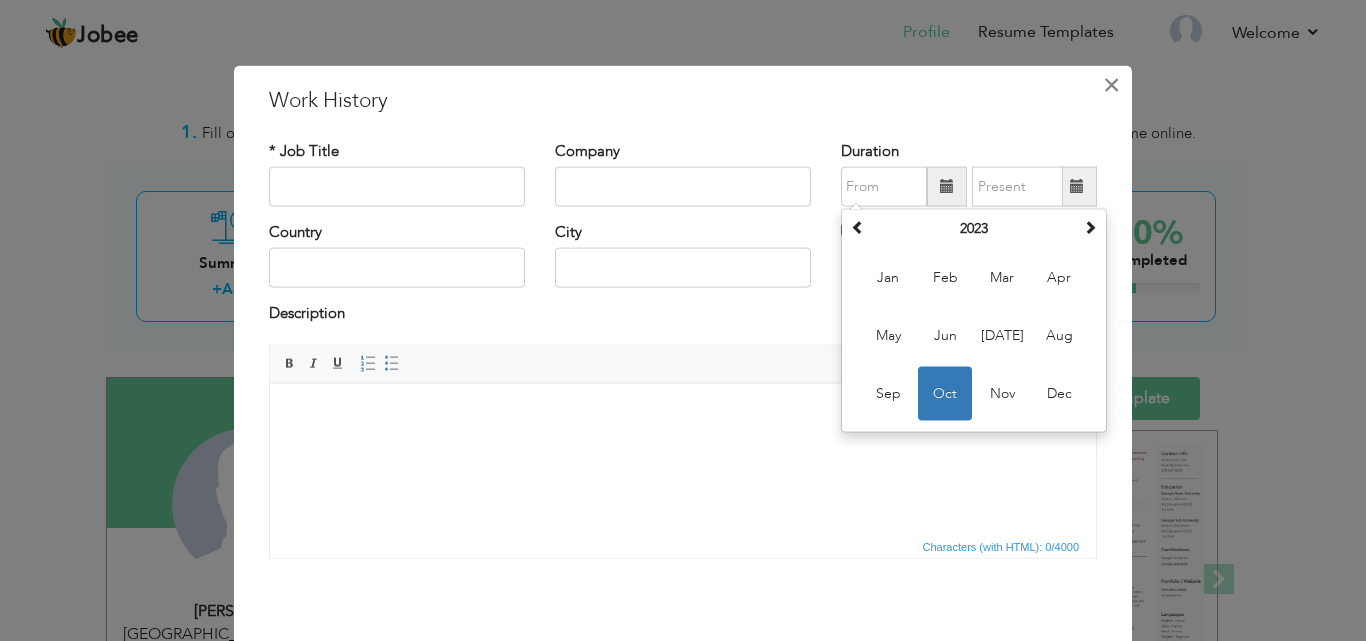 click on "×" at bounding box center [1111, 84] 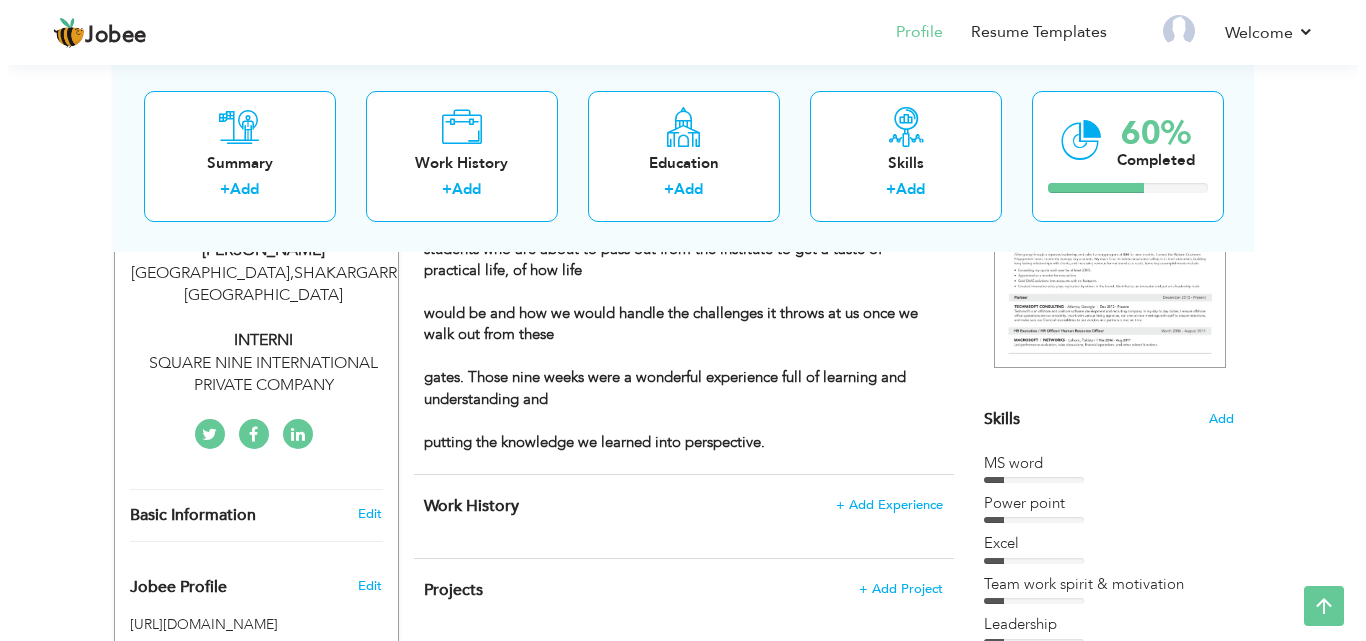 scroll, scrollTop: 0, scrollLeft: 0, axis: both 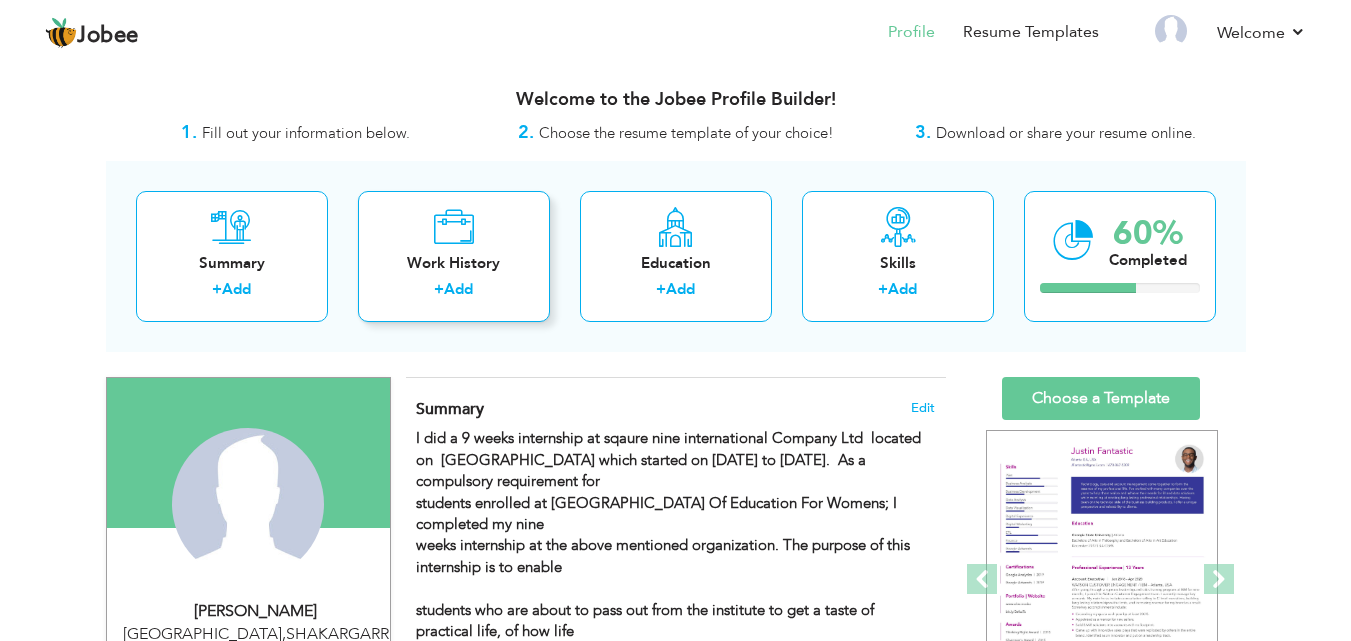 click on "Work History" at bounding box center (454, 263) 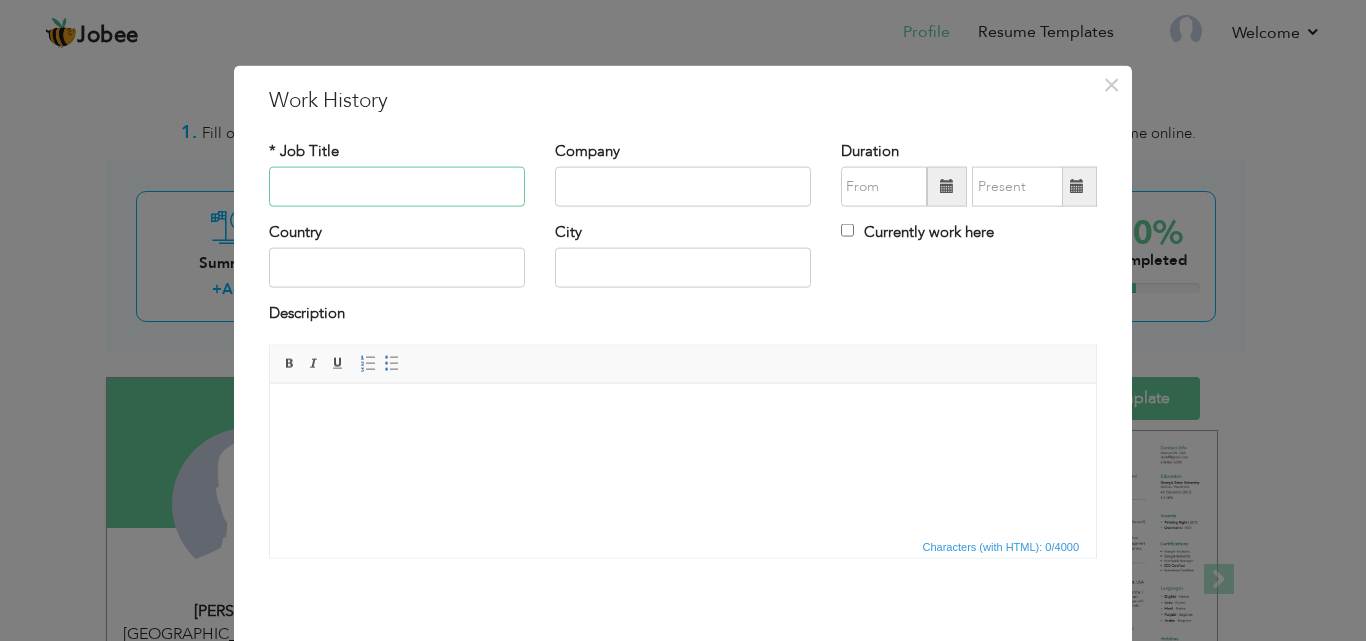 click at bounding box center (397, 187) 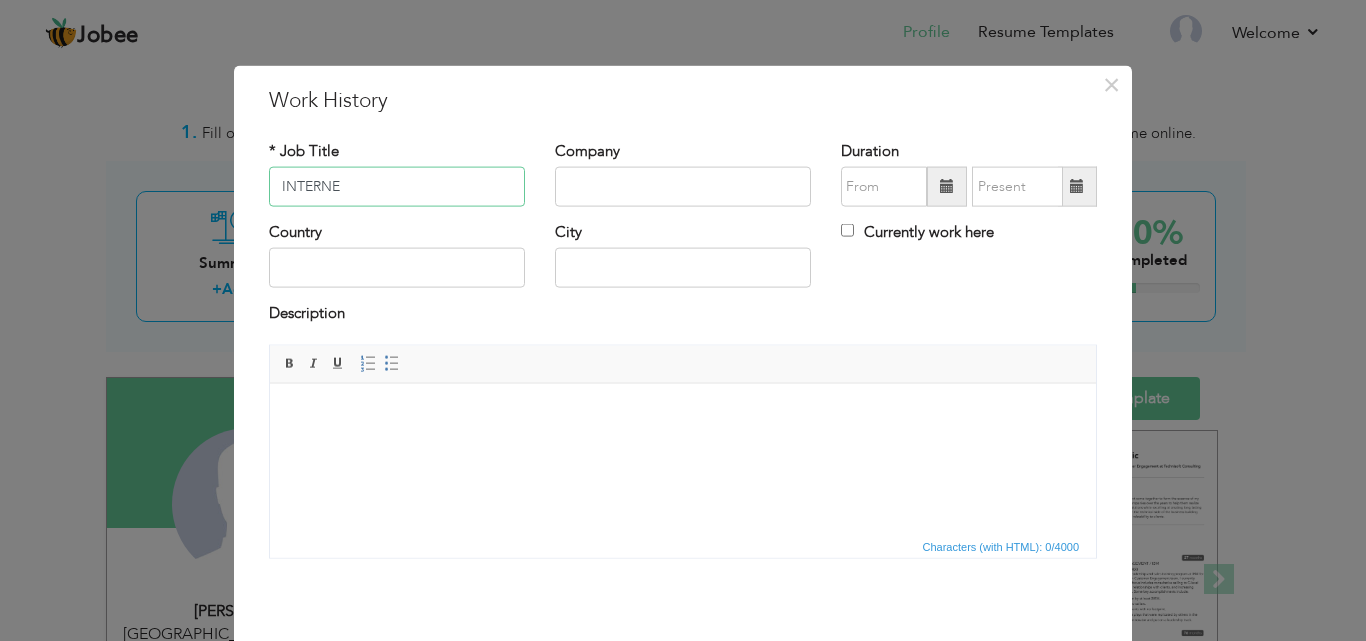 type on "INTERNE" 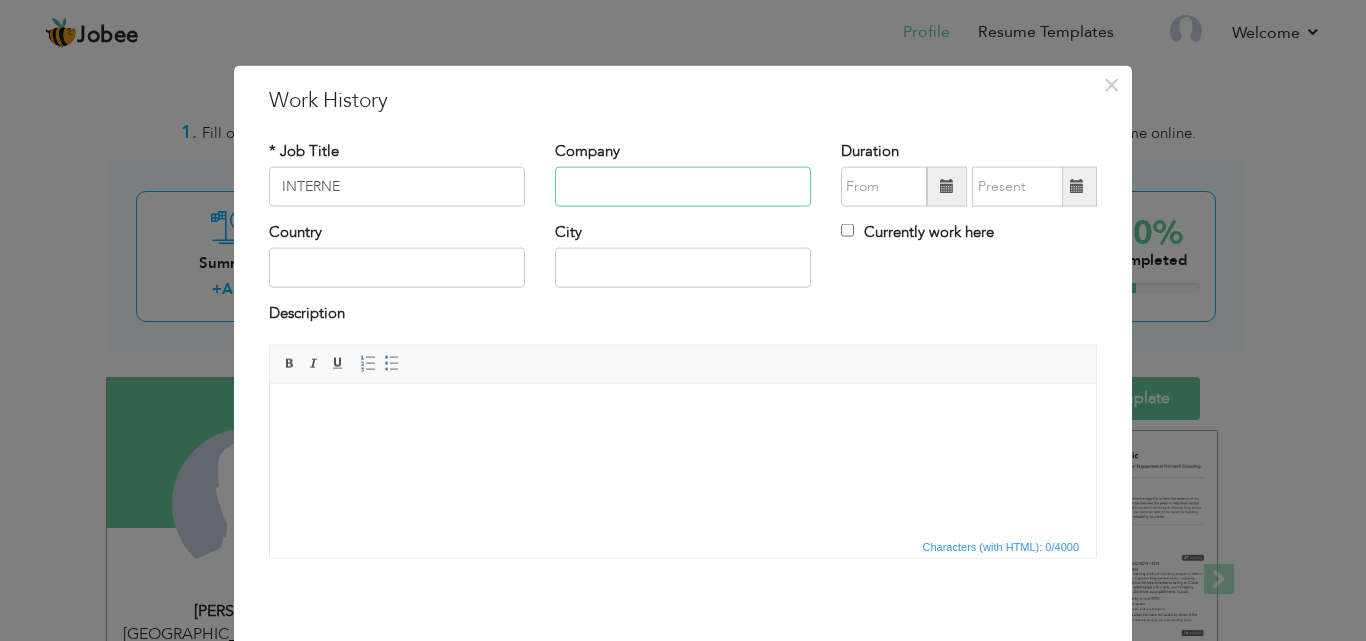 click at bounding box center [683, 187] 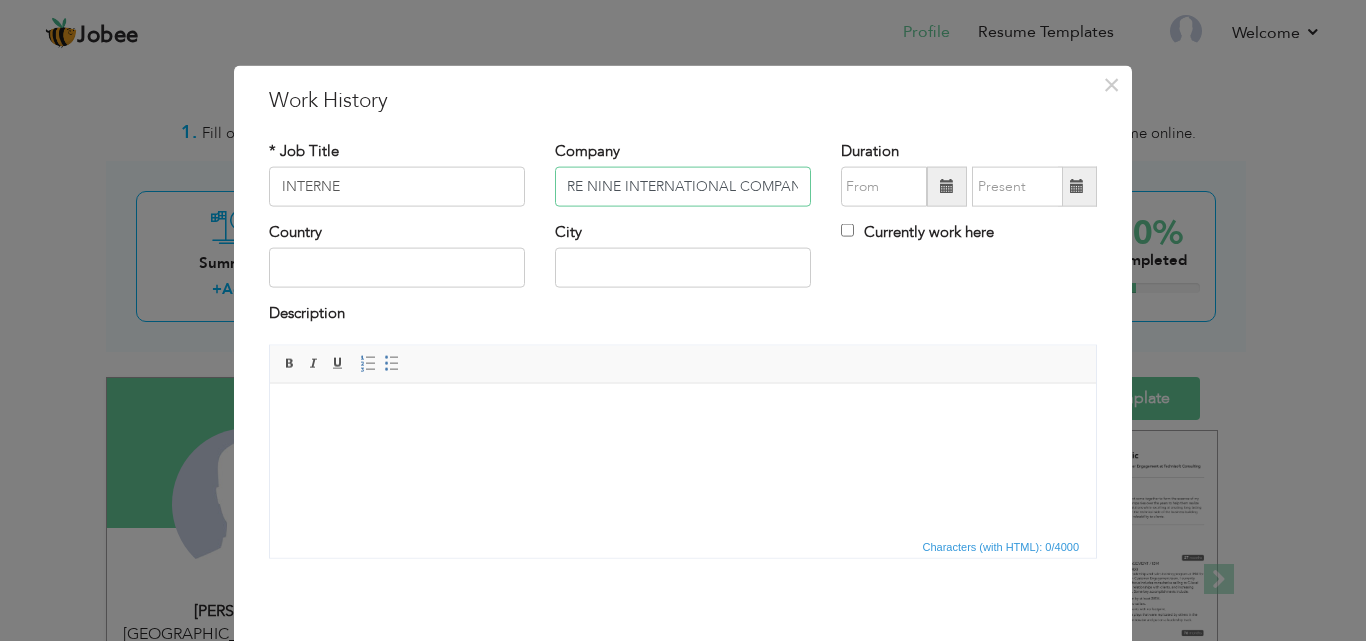 scroll, scrollTop: 0, scrollLeft: 49, axis: horizontal 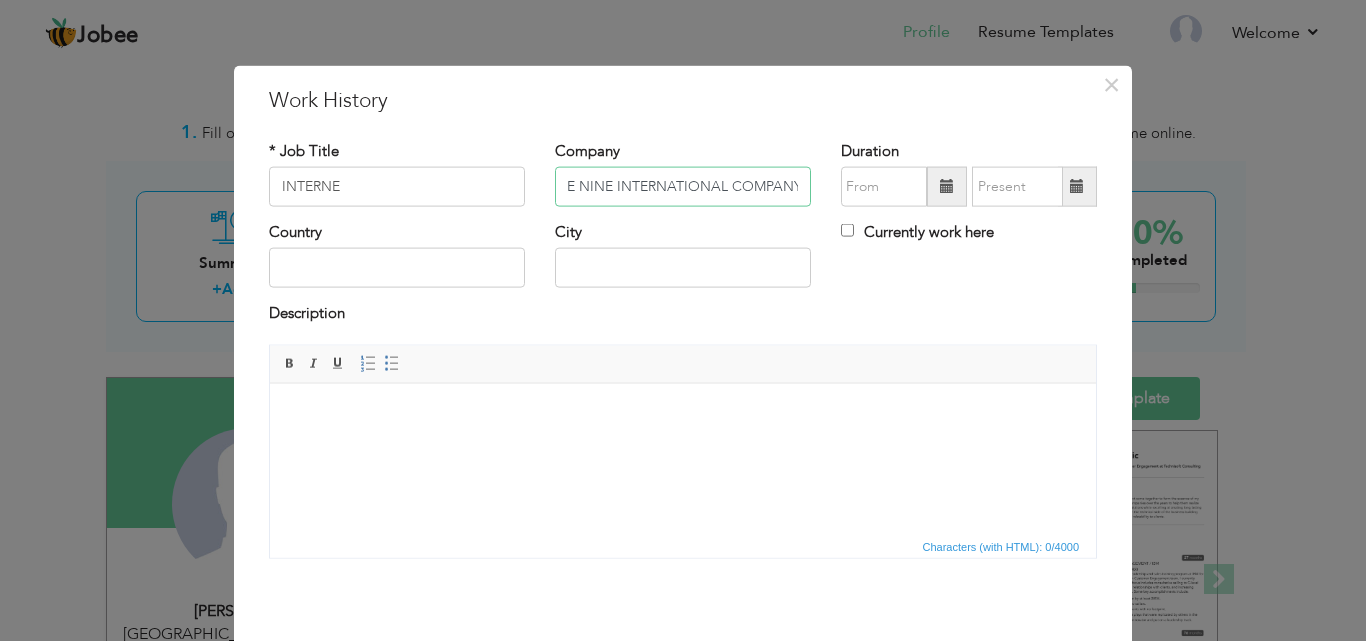 type on "SQAURE NINE INTERNATIONAL COMPANY" 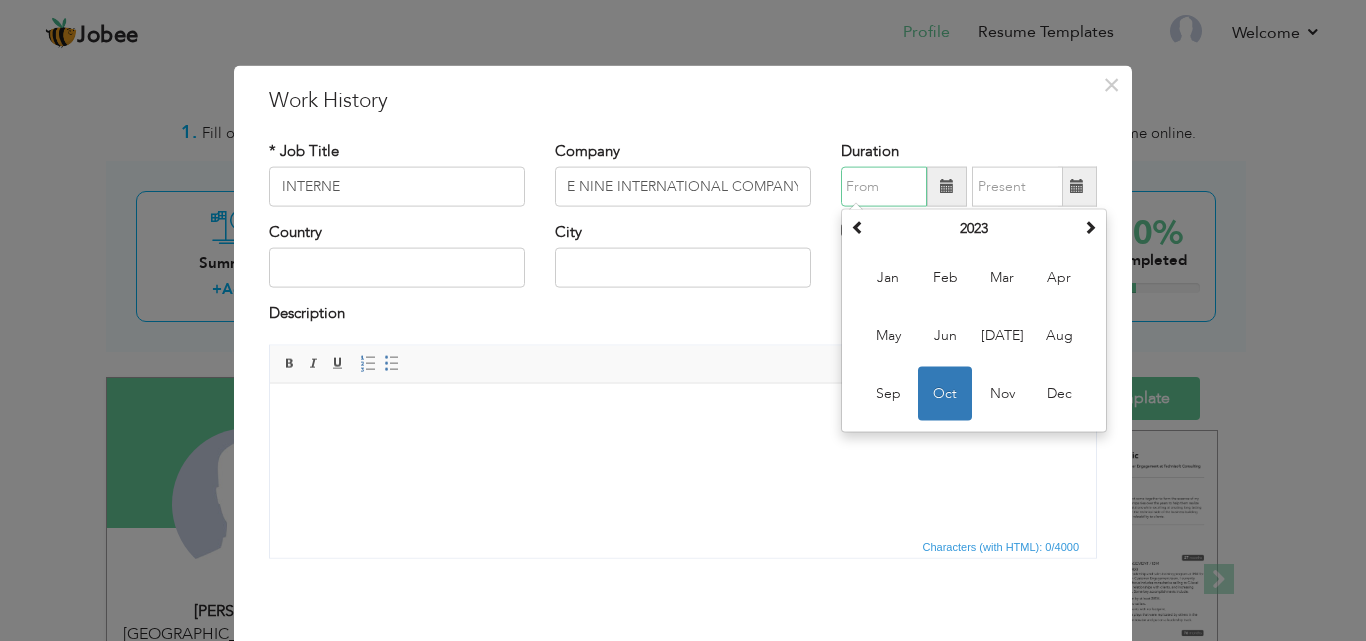 scroll, scrollTop: 0, scrollLeft: 0, axis: both 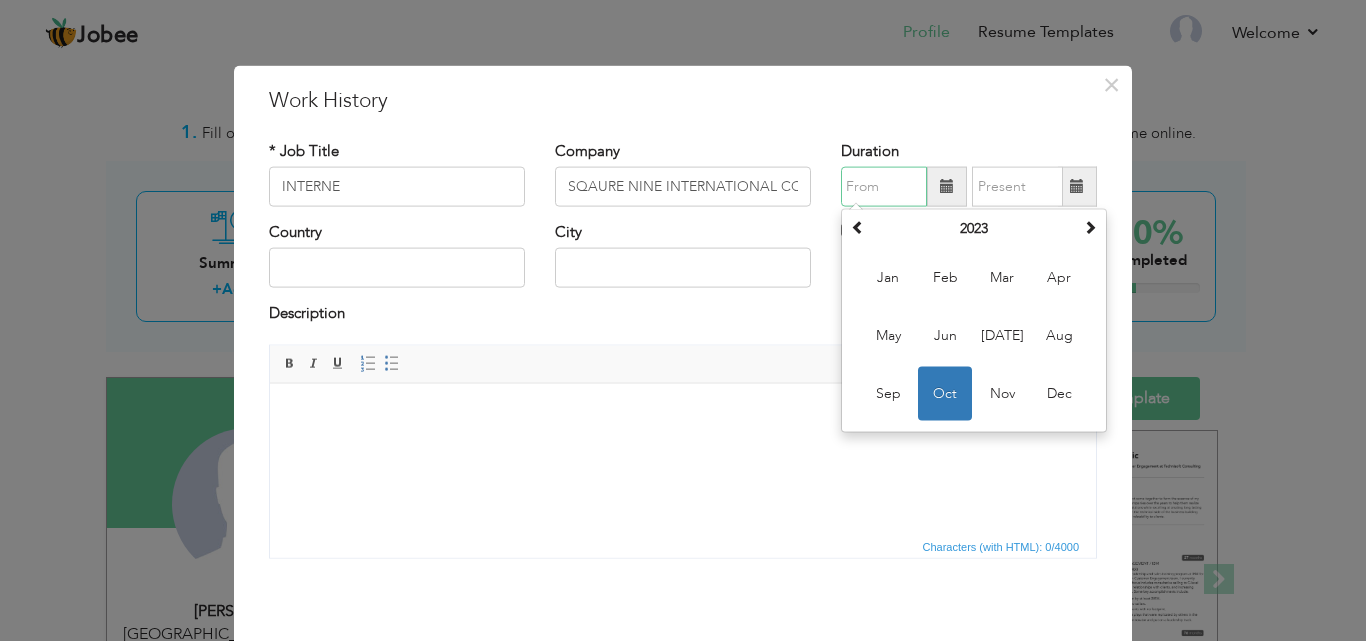click at bounding box center [884, 187] 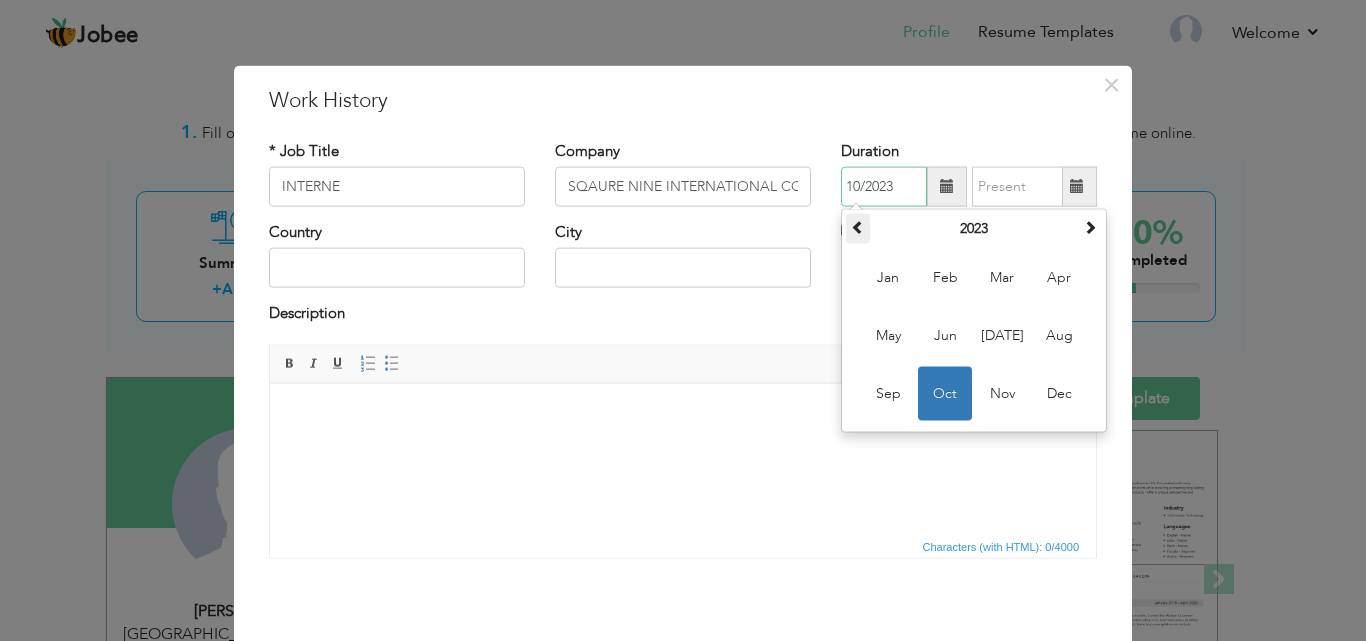click at bounding box center (858, 227) 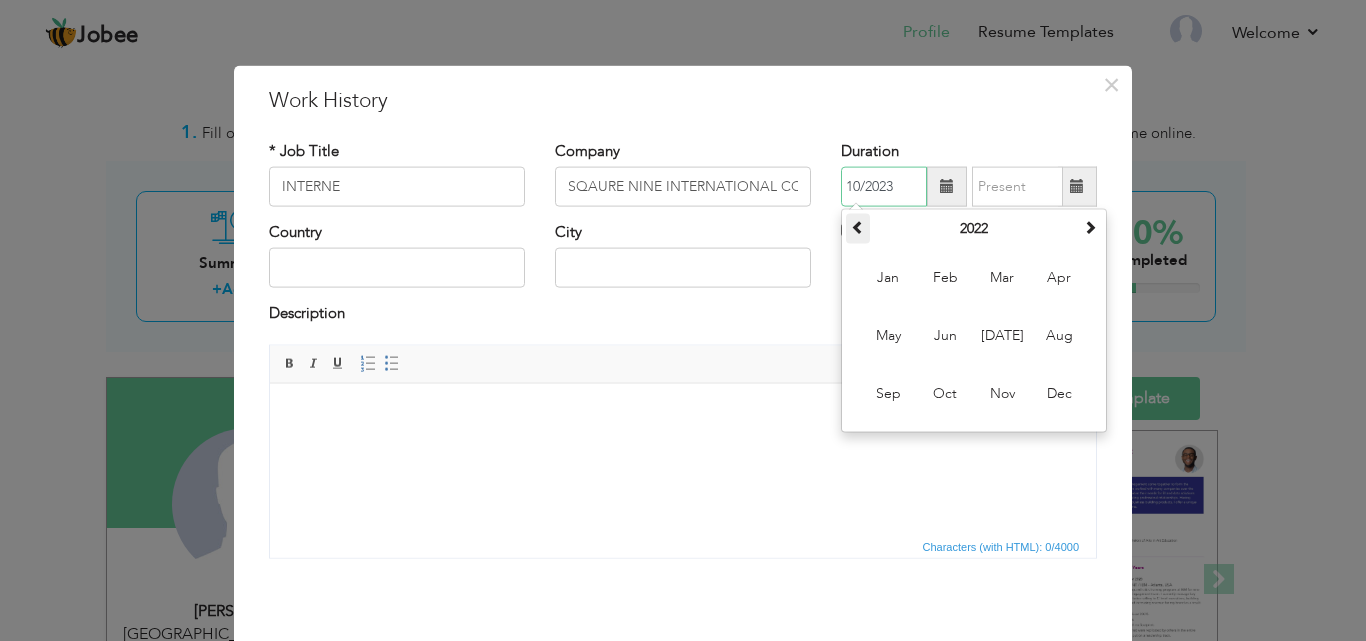 click at bounding box center (858, 227) 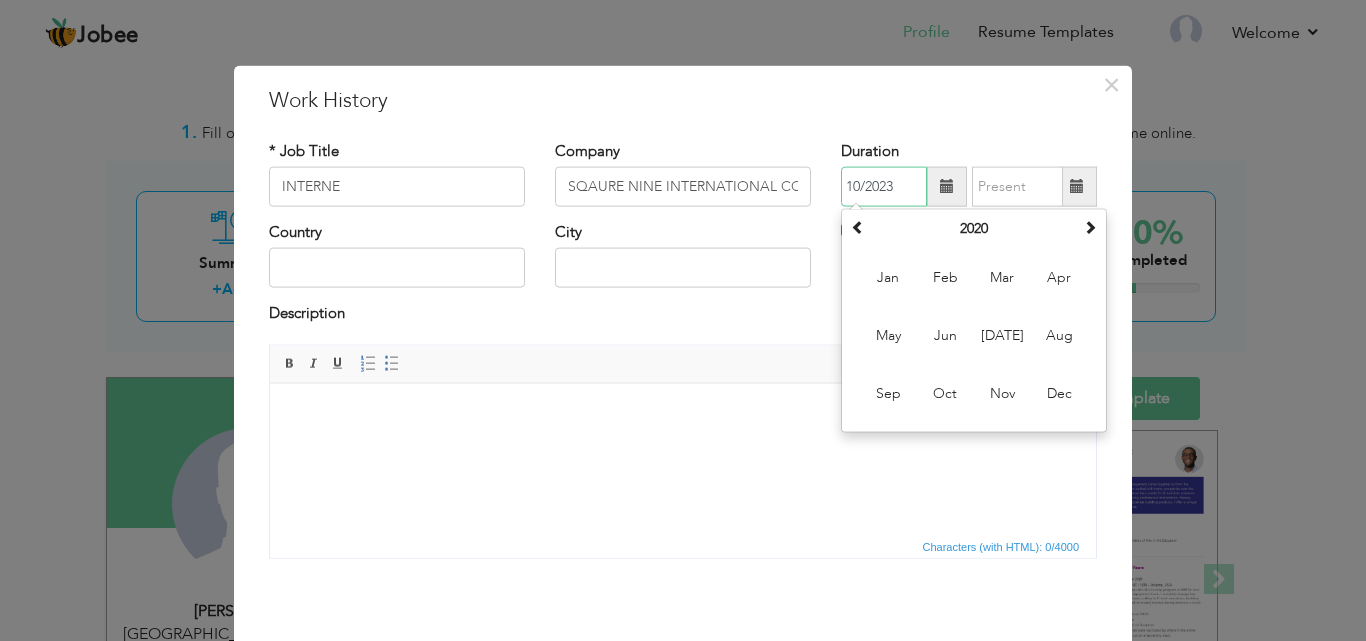 drag, startPoint x: 853, startPoint y: 226, endPoint x: 884, endPoint y: 191, distance: 46.75468 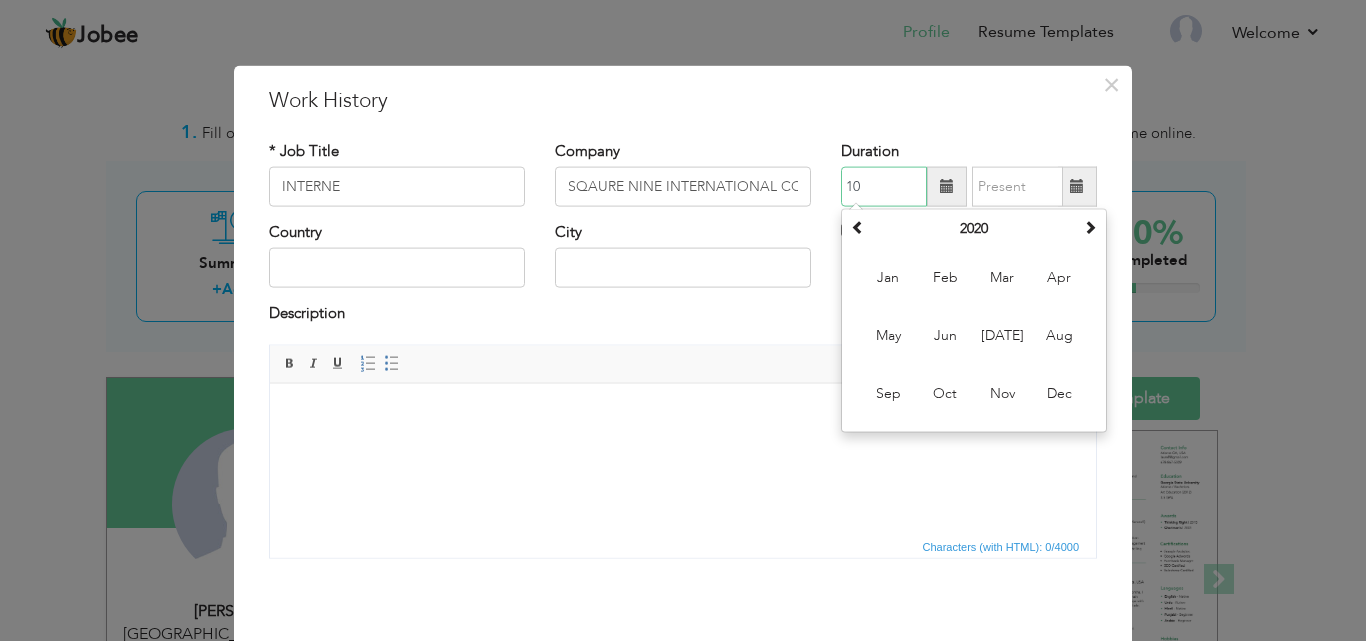 type on "1" 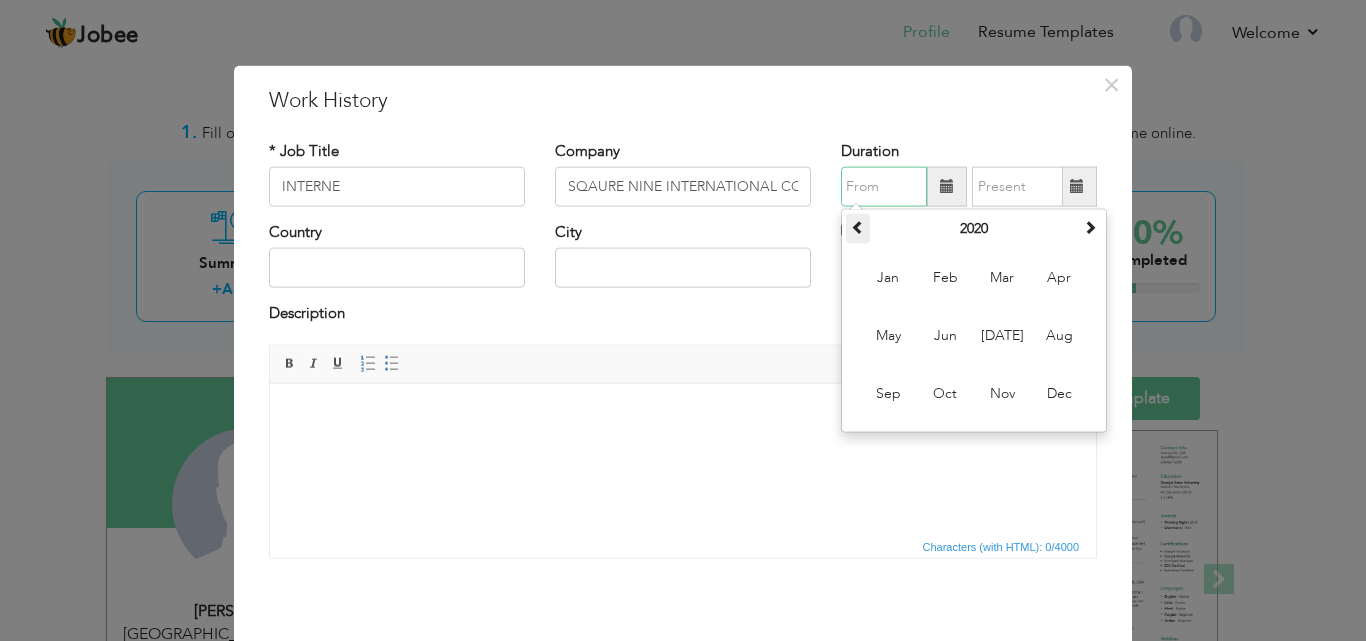 click at bounding box center [858, 227] 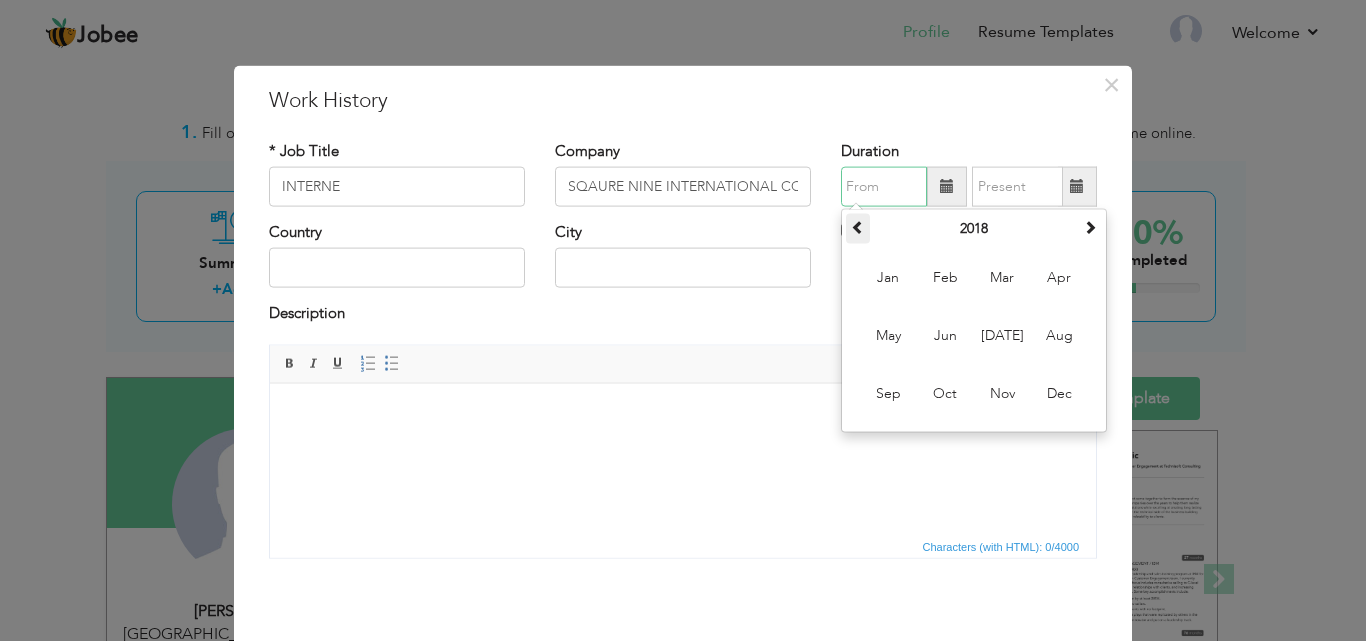 click at bounding box center [858, 227] 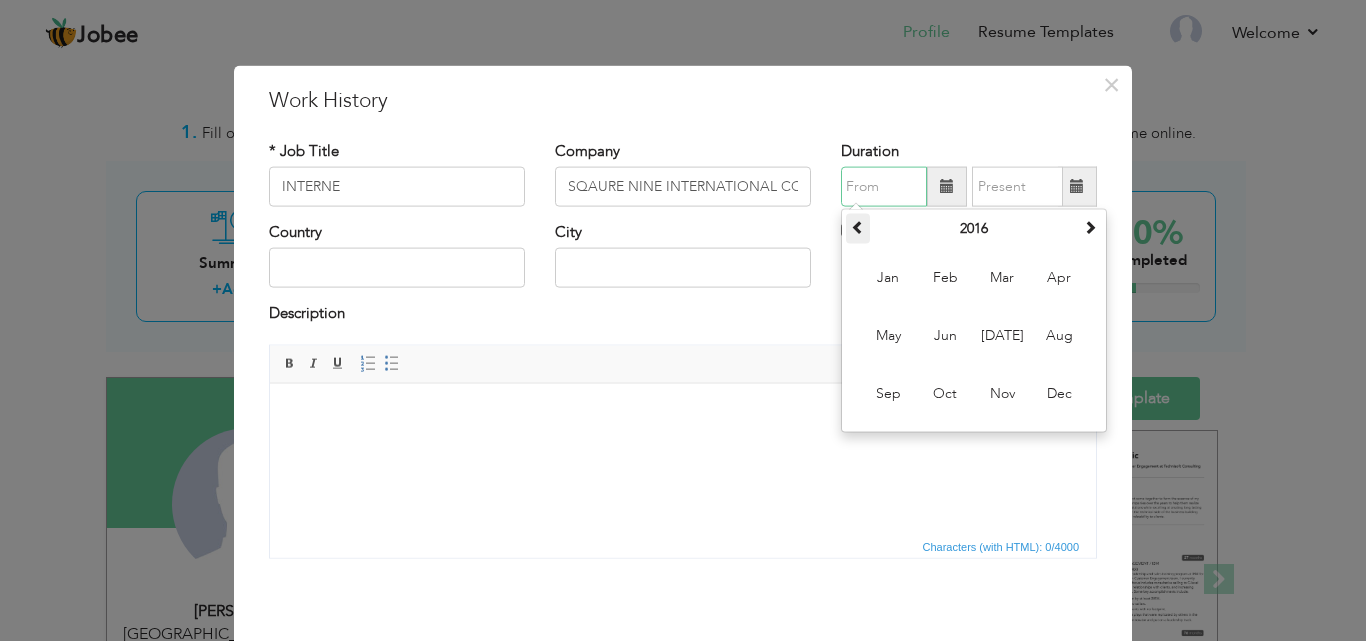click at bounding box center [858, 227] 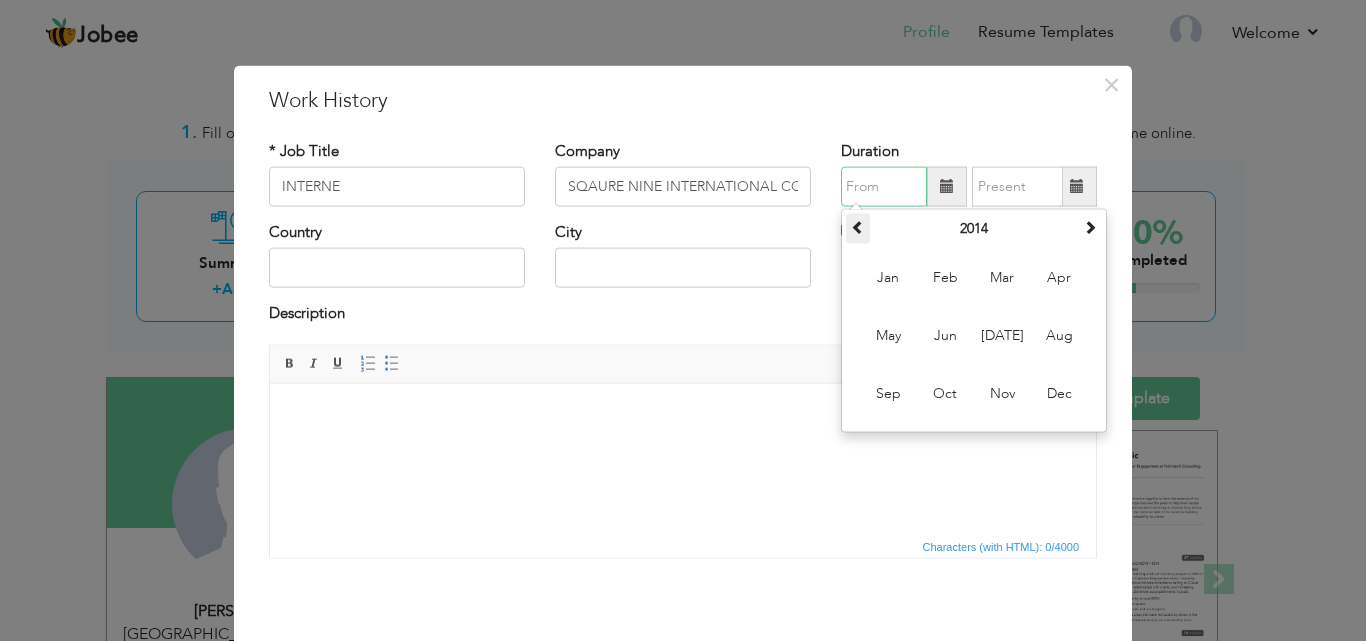 click at bounding box center (858, 227) 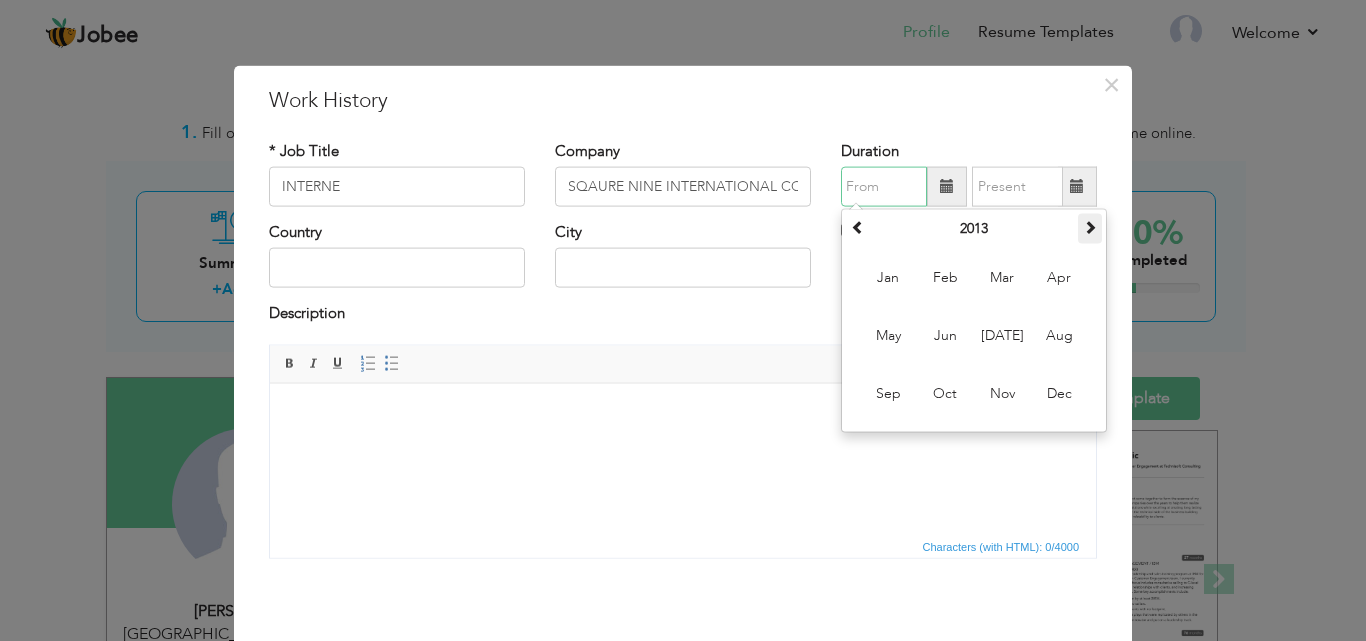 click at bounding box center (1090, 229) 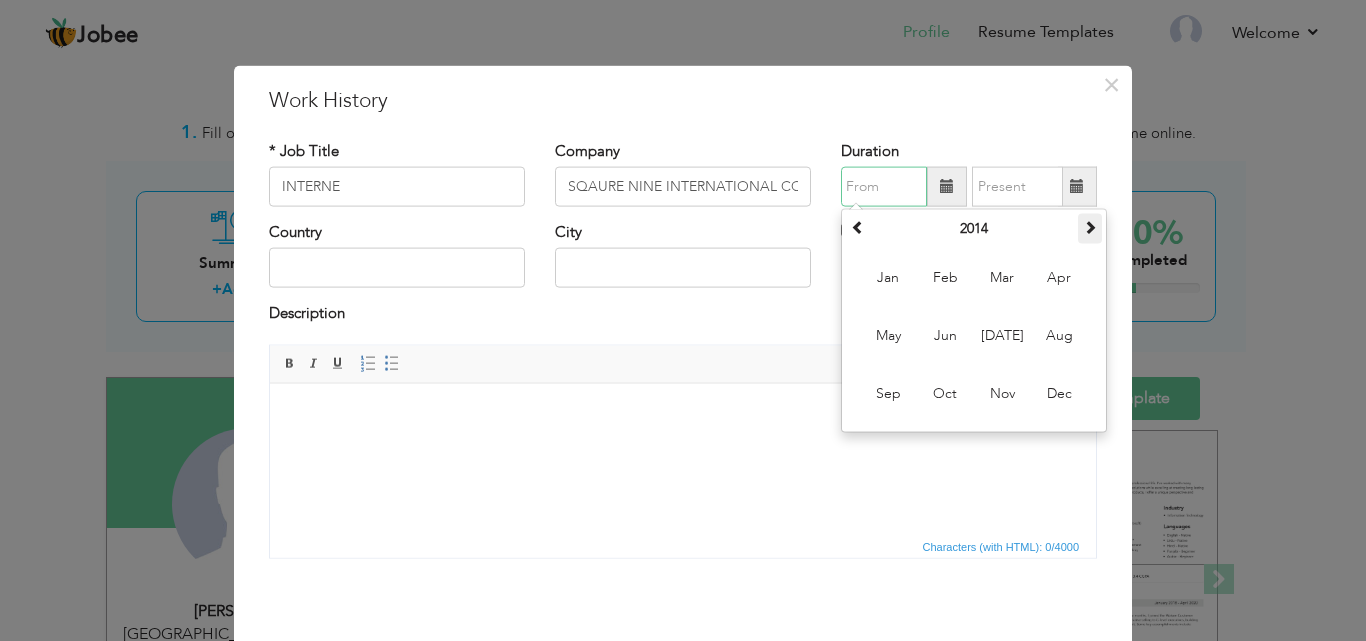 click at bounding box center (1090, 229) 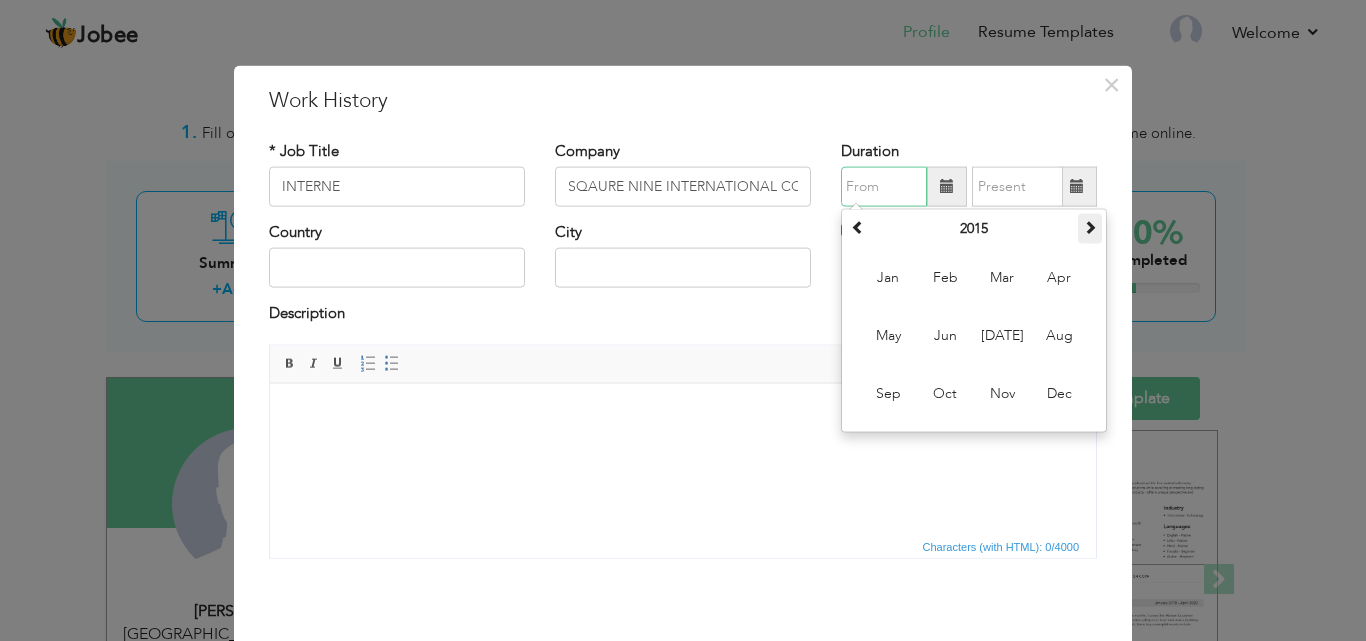 click at bounding box center [1090, 229] 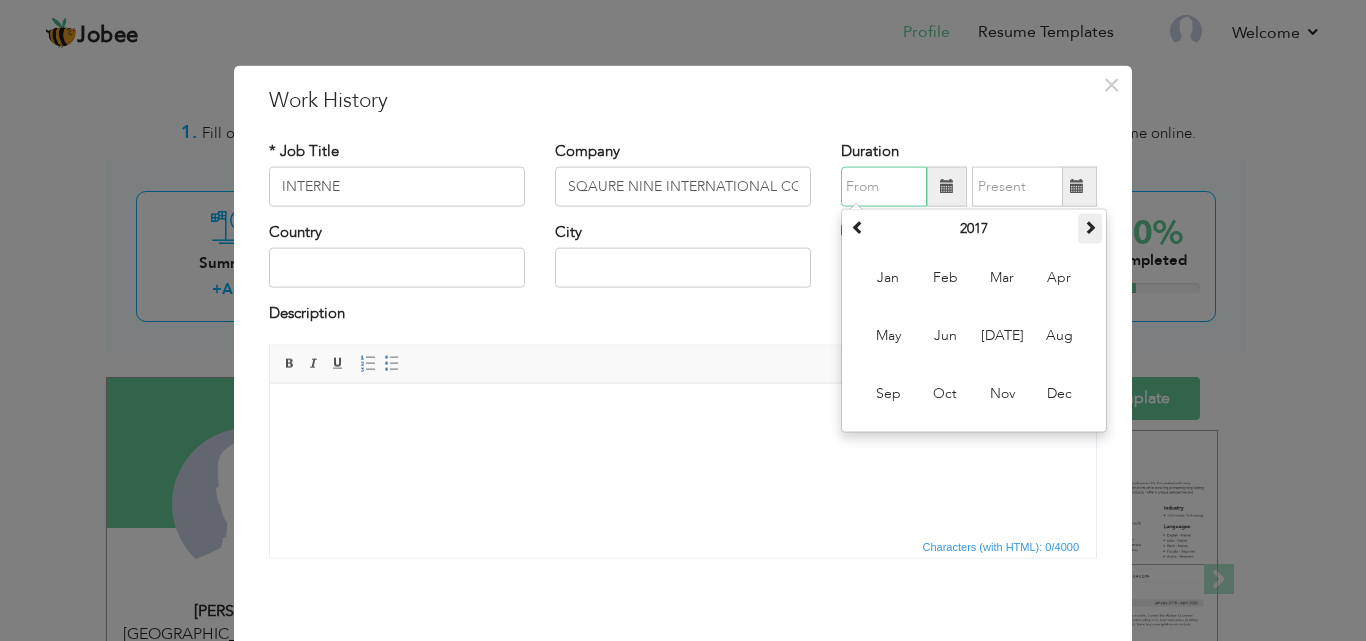click at bounding box center (1090, 229) 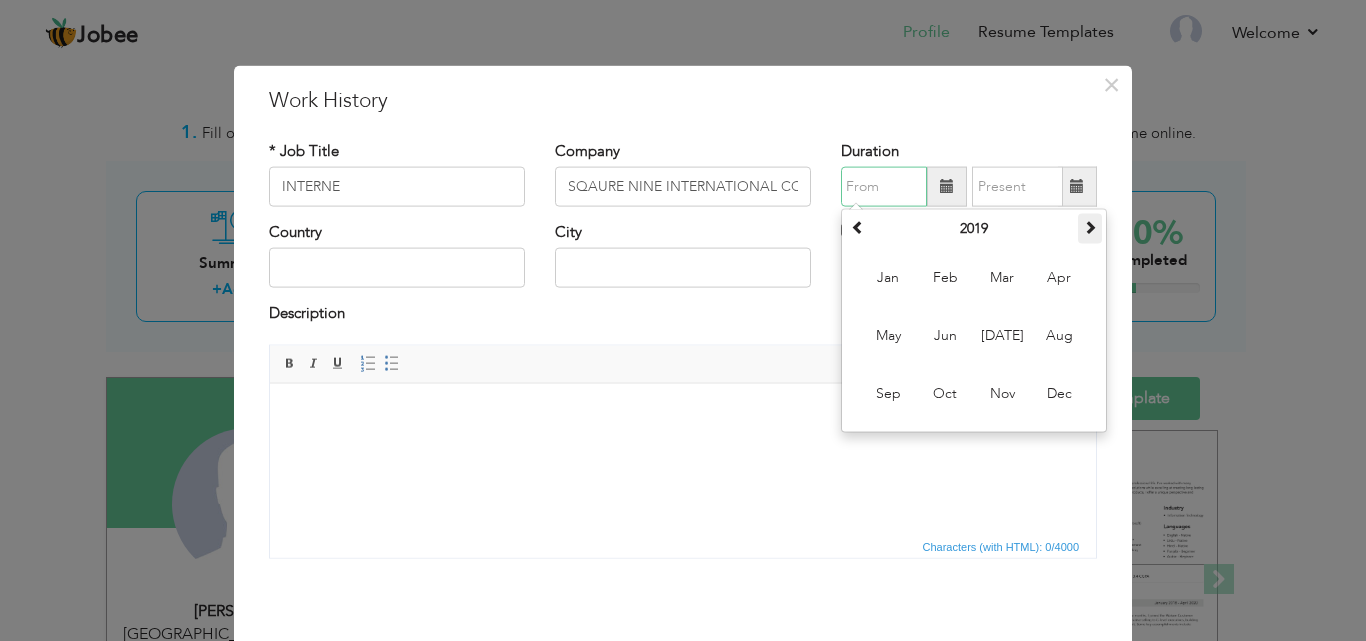 click at bounding box center [1090, 229] 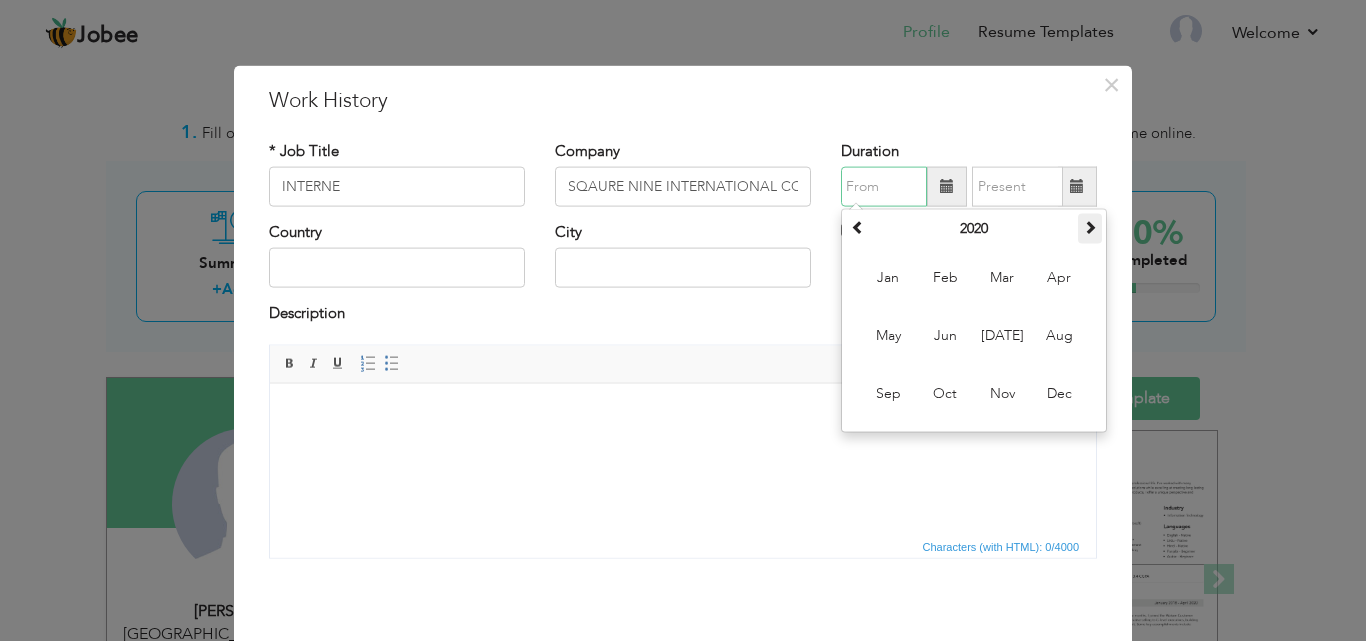 click at bounding box center (1090, 229) 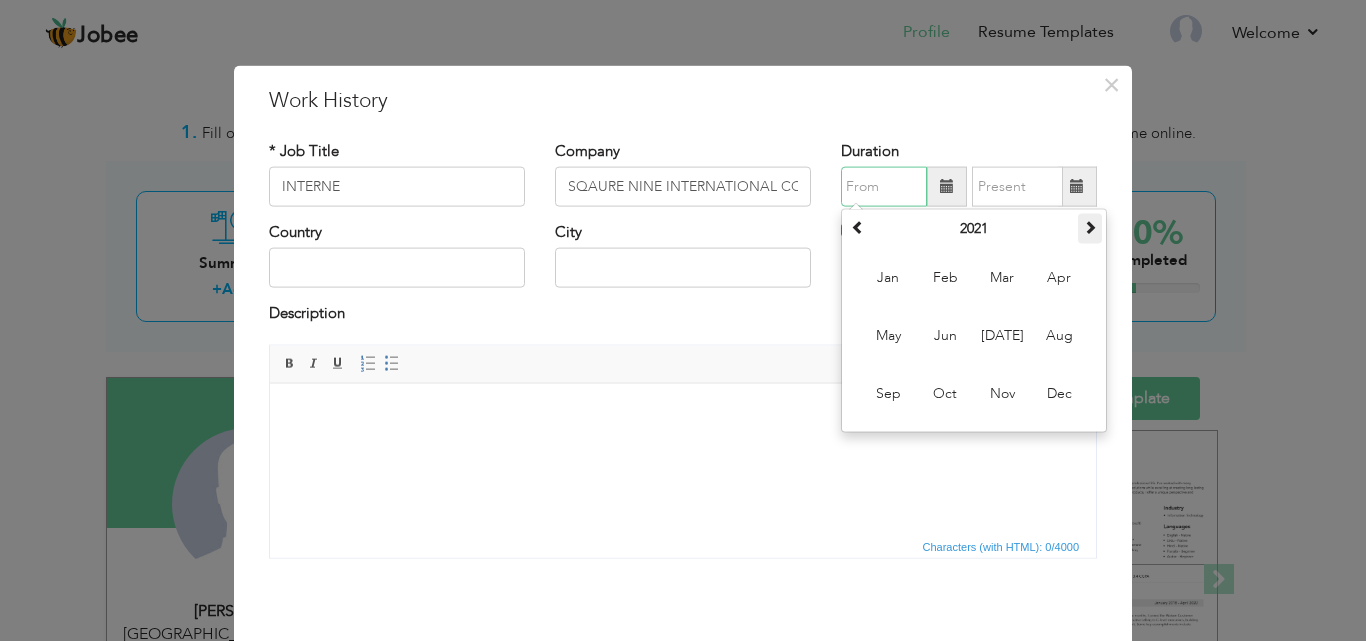 click at bounding box center (1090, 229) 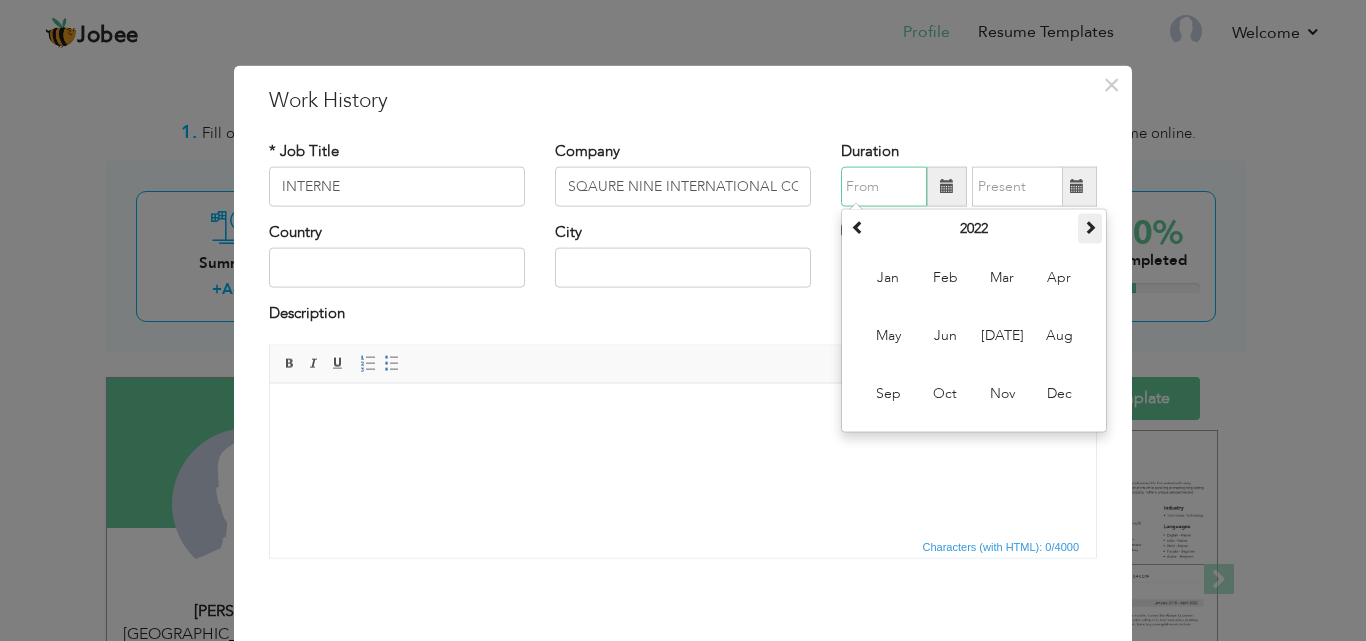 click at bounding box center (1090, 229) 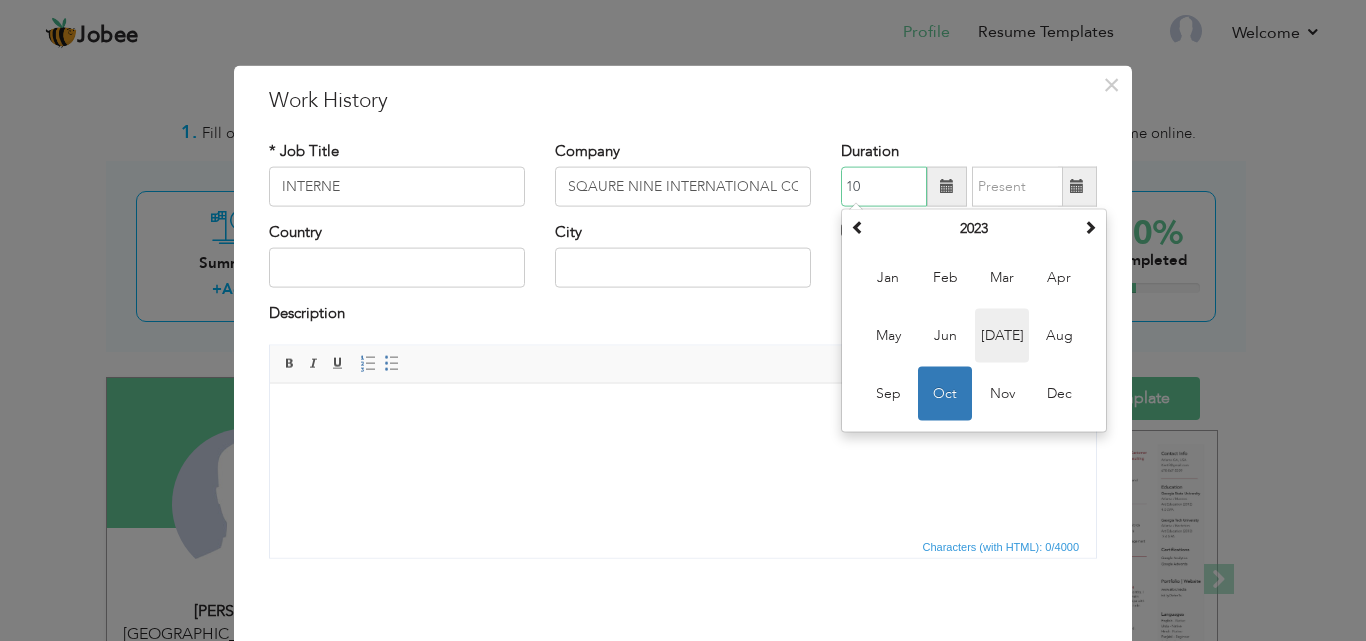 click on "Jul" at bounding box center (1002, 336) 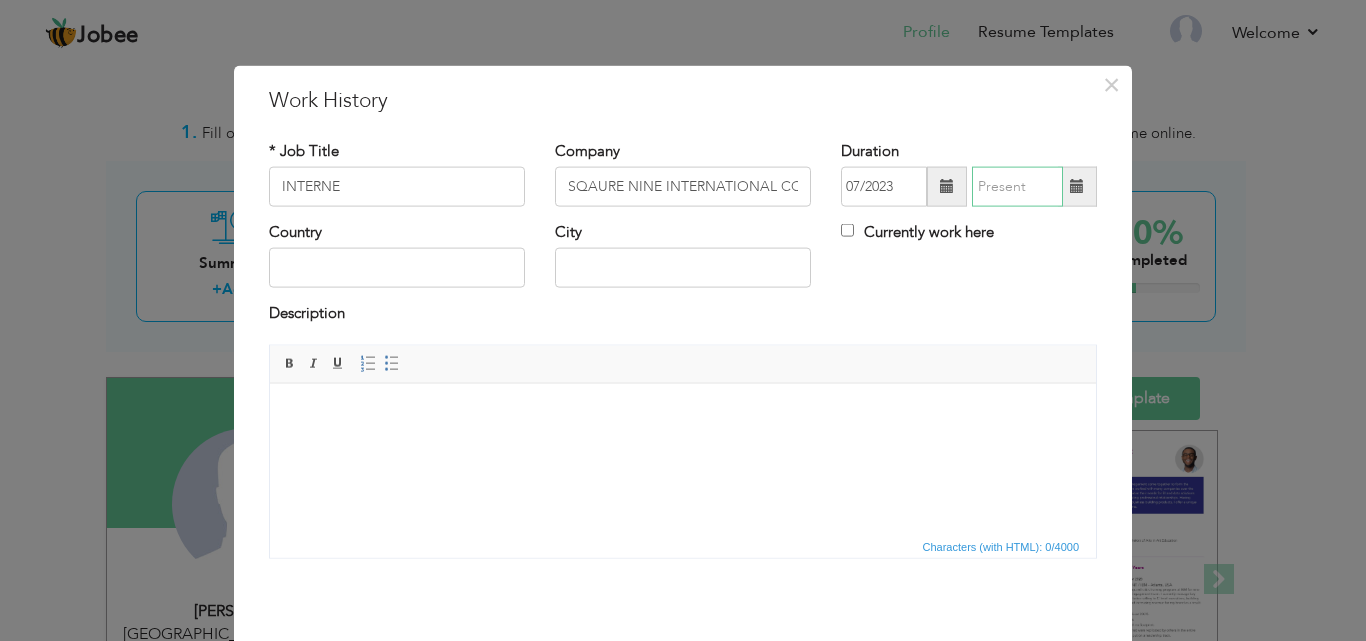 click at bounding box center (1017, 187) 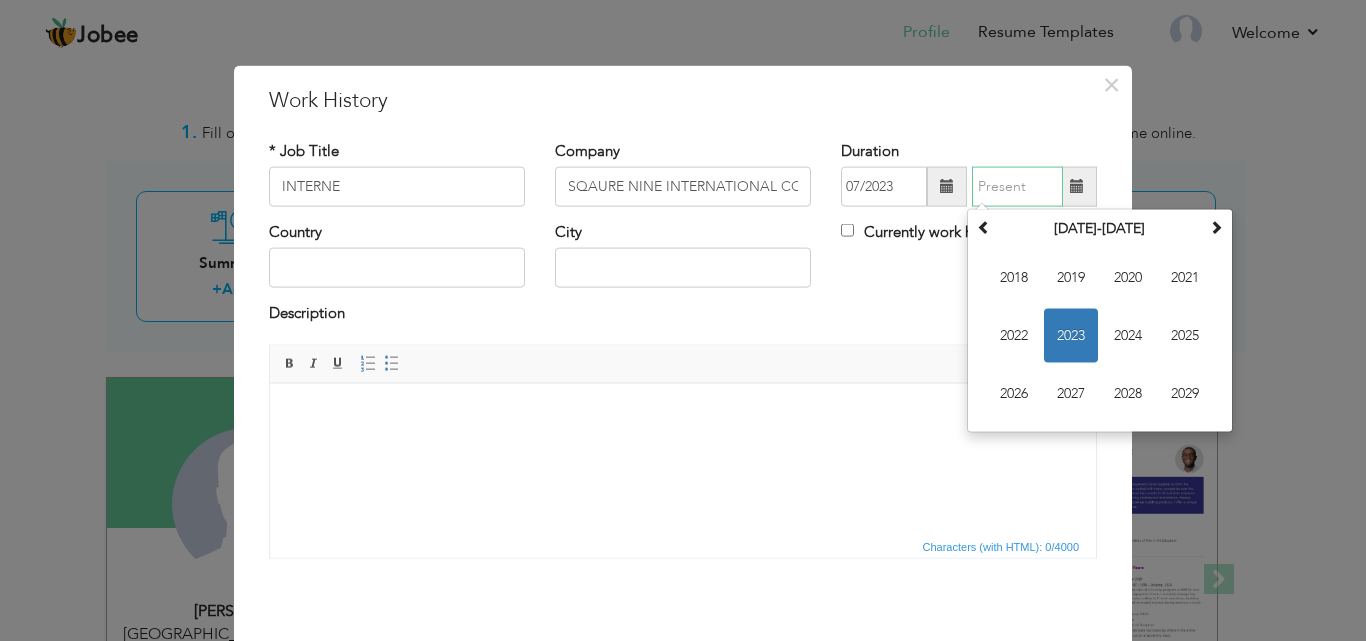 click at bounding box center (1017, 187) 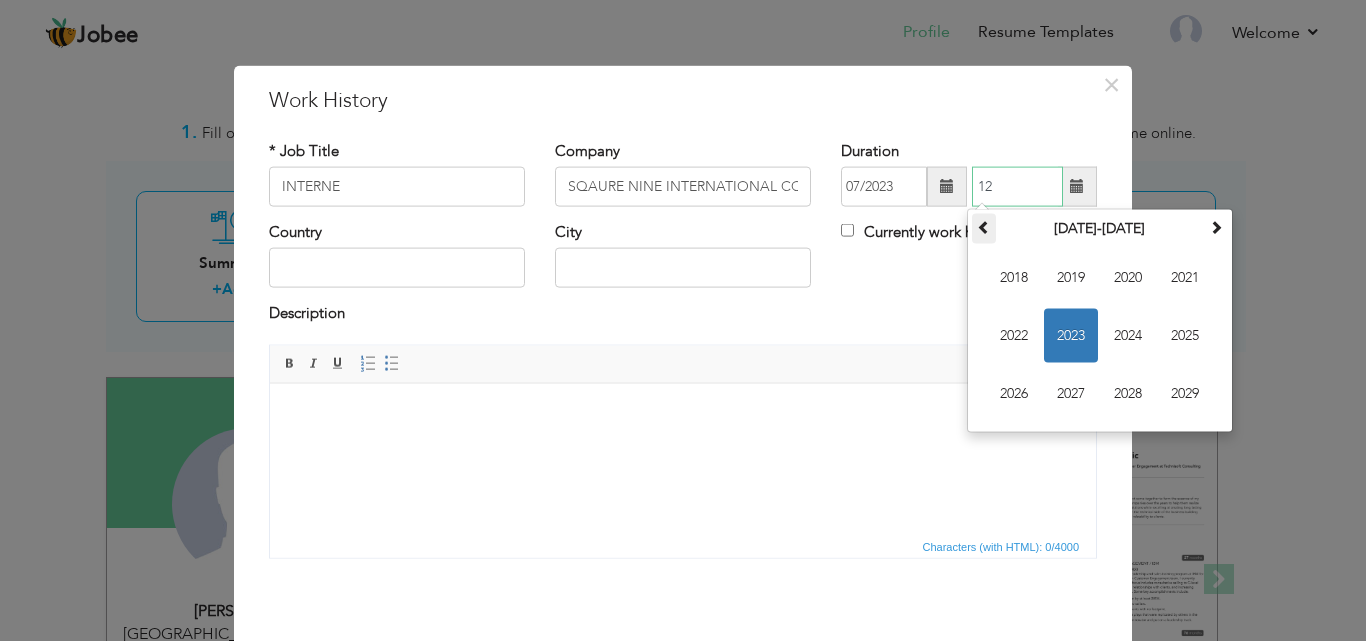 click at bounding box center [984, 227] 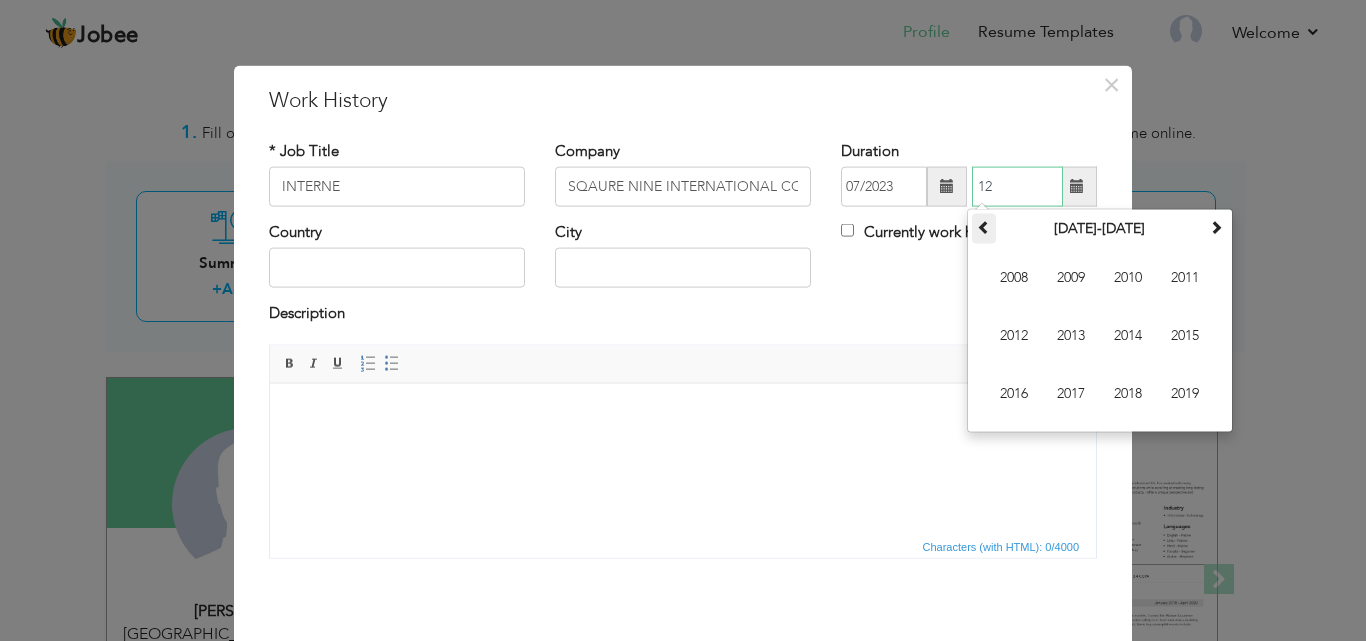 click at bounding box center [984, 227] 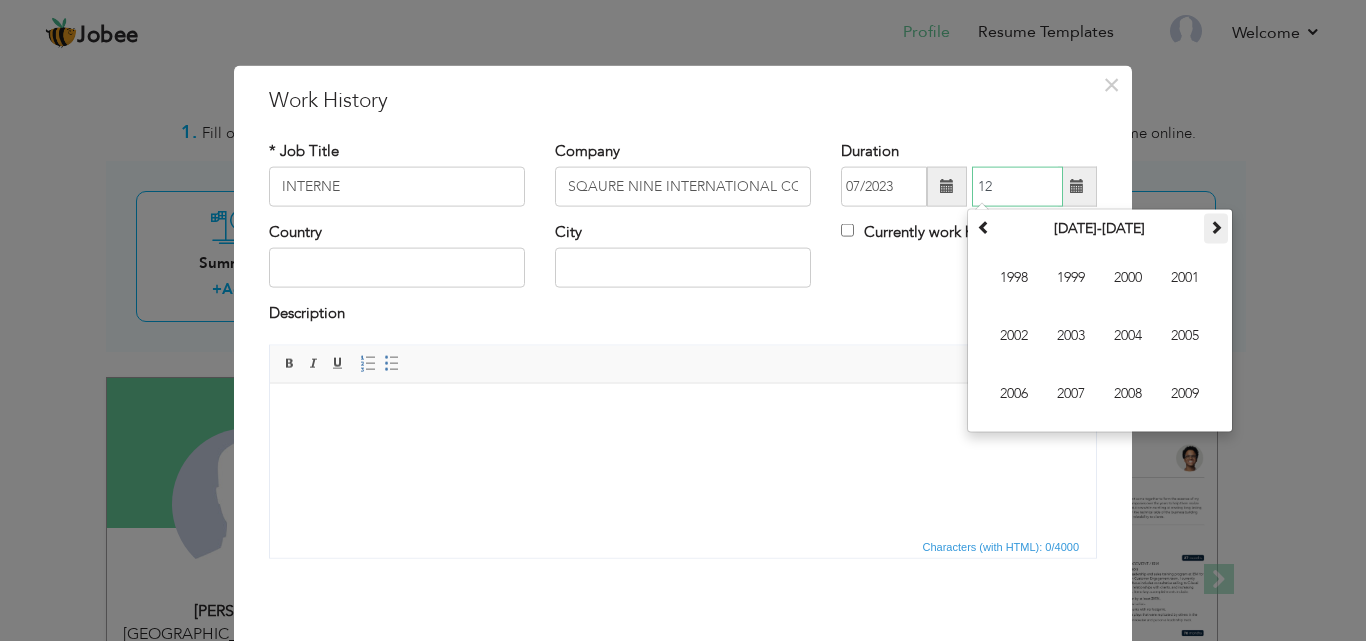 click at bounding box center (1216, 227) 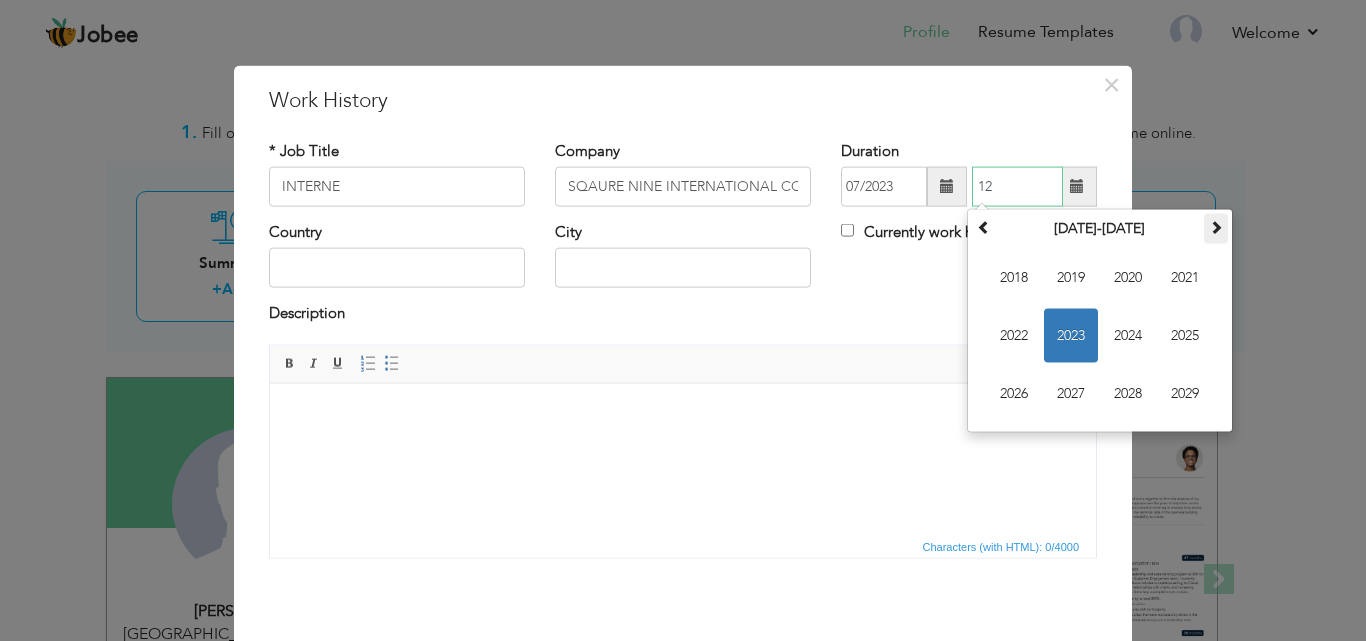 click at bounding box center [1216, 227] 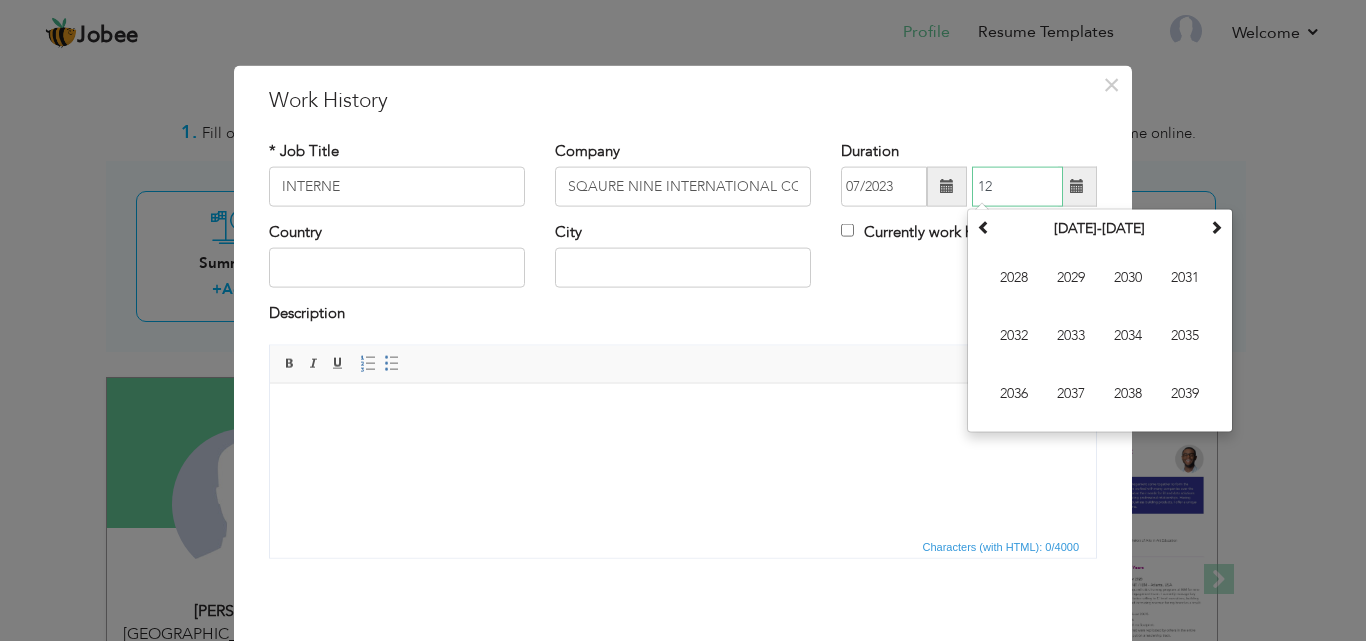 click on "12" at bounding box center (1017, 187) 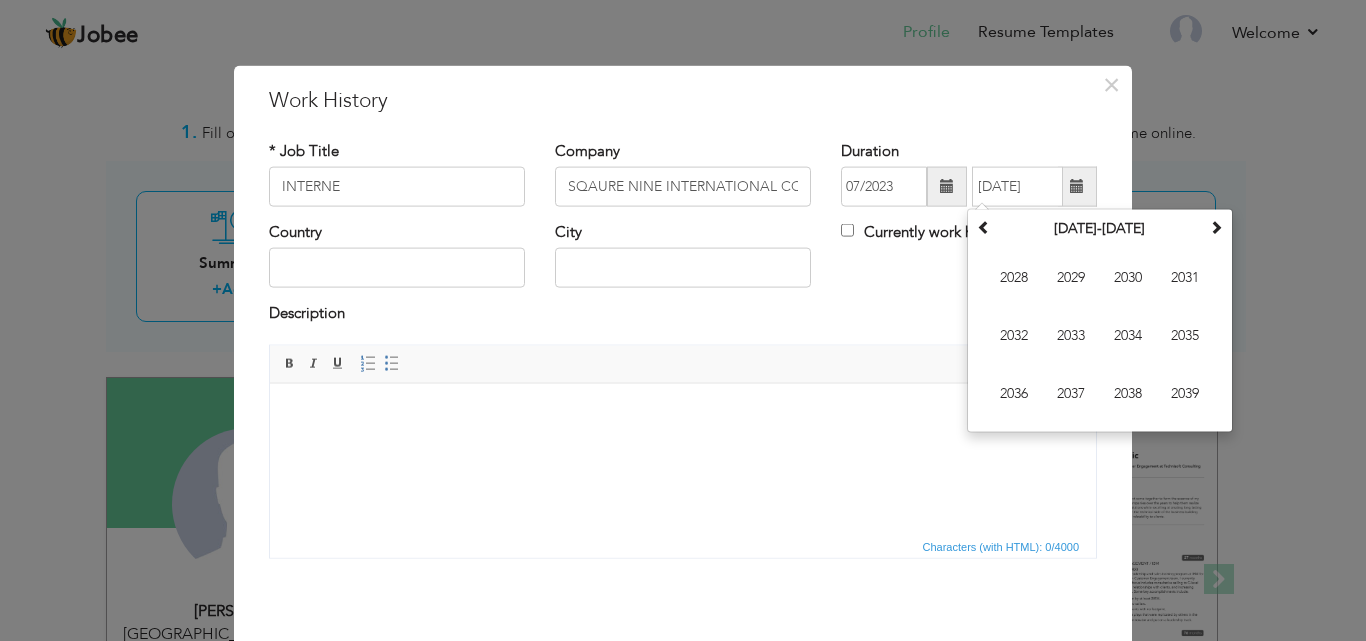 type on "12/2023" 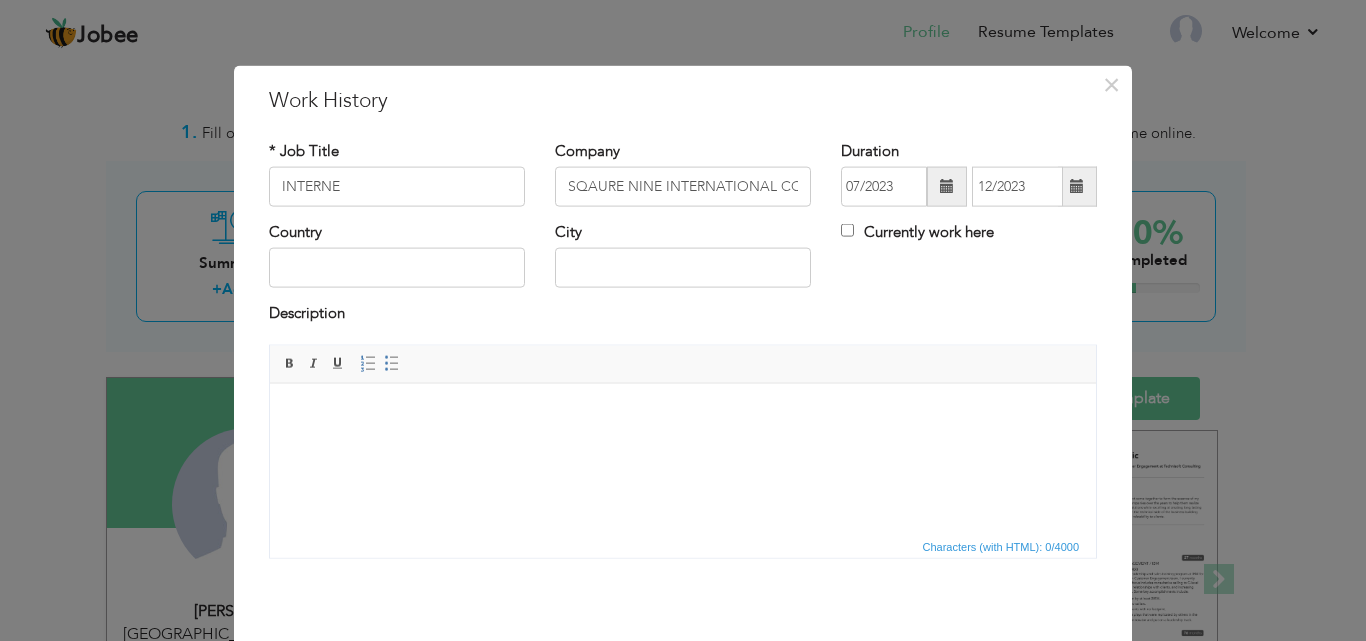 click at bounding box center (1077, 186) 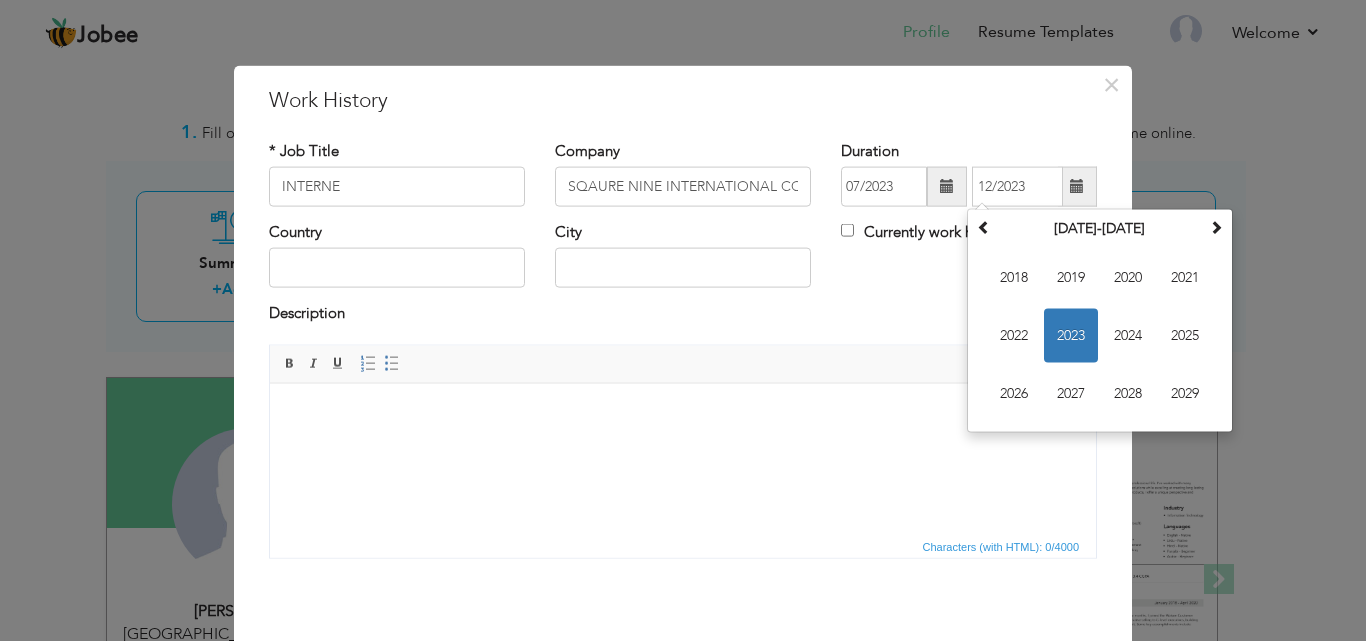 click at bounding box center [1077, 186] 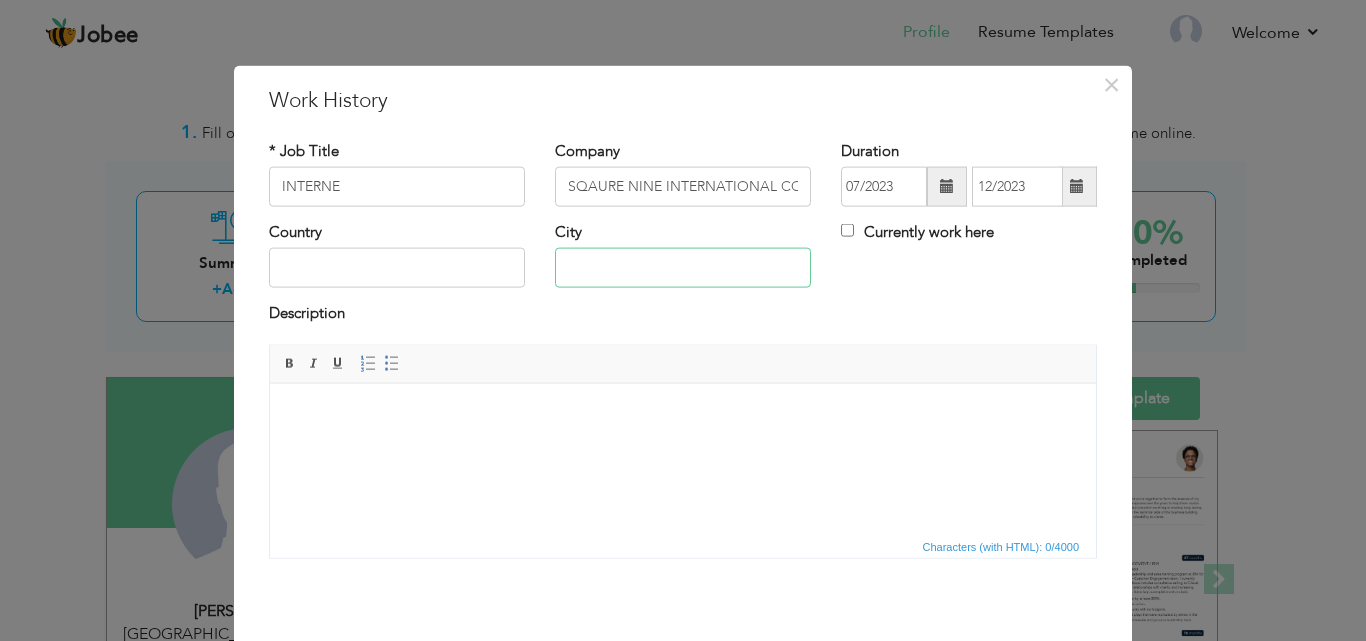 click at bounding box center [683, 268] 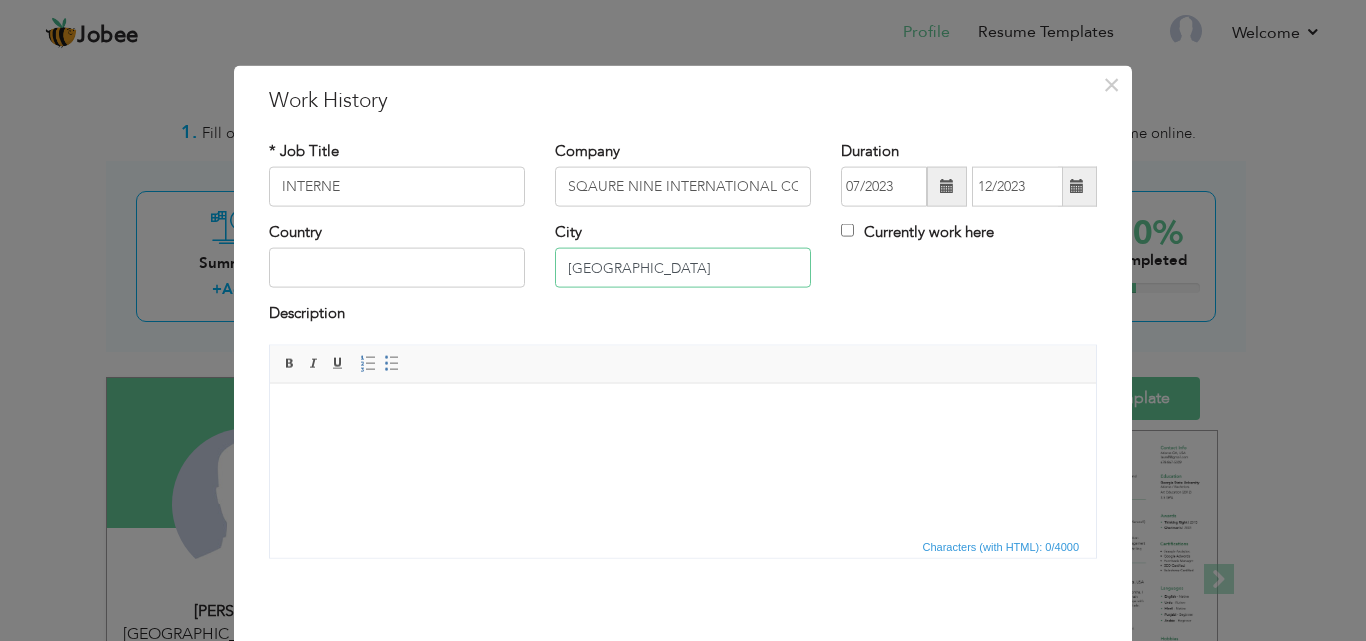 type on "[GEOGRAPHIC_DATA]" 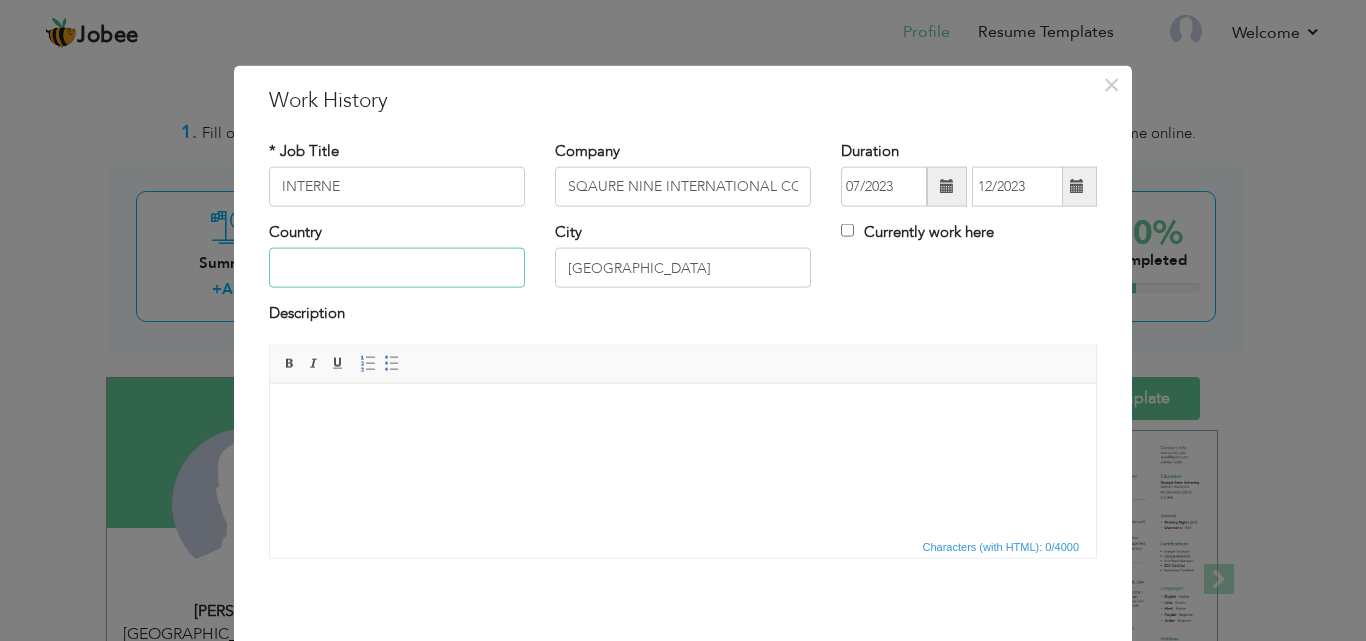 click at bounding box center [397, 268] 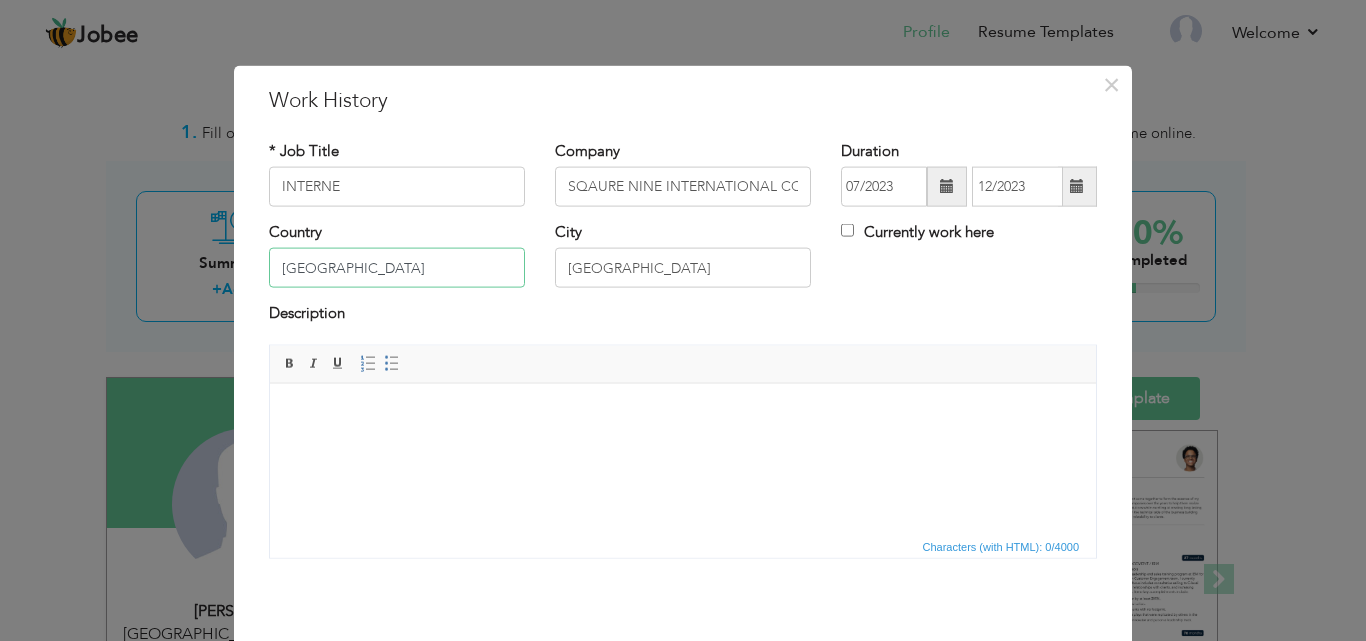 type on "PAKISTAN" 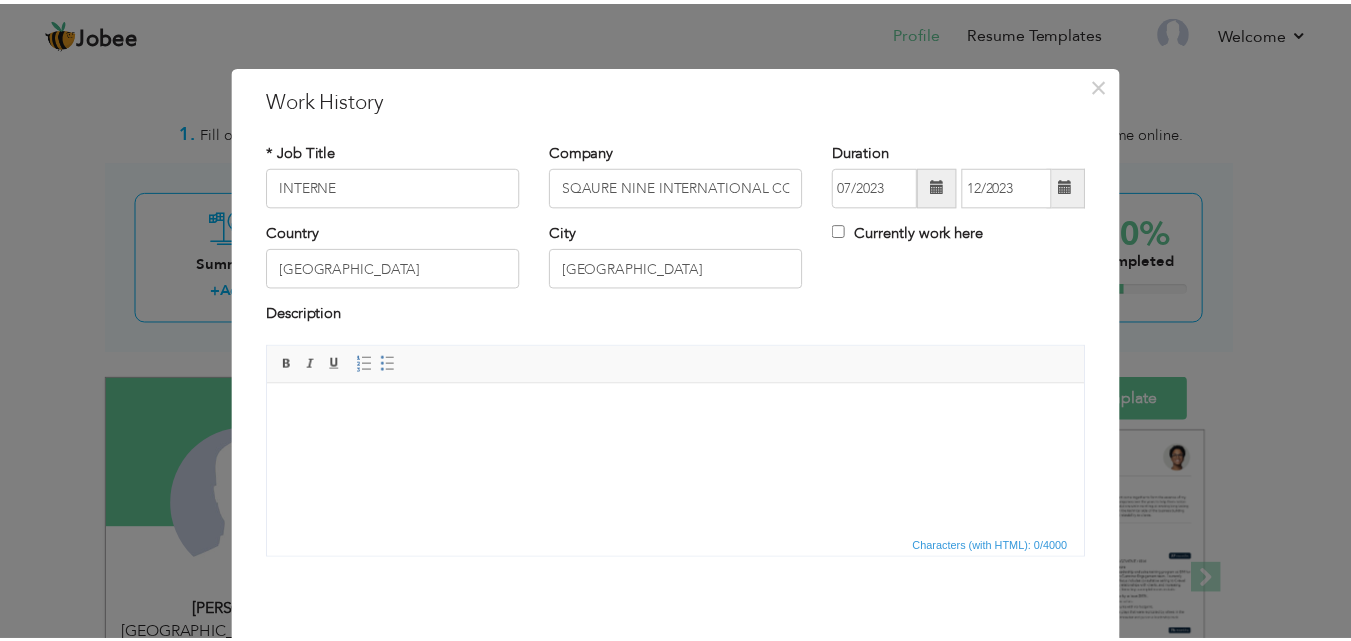 scroll, scrollTop: 40, scrollLeft: 0, axis: vertical 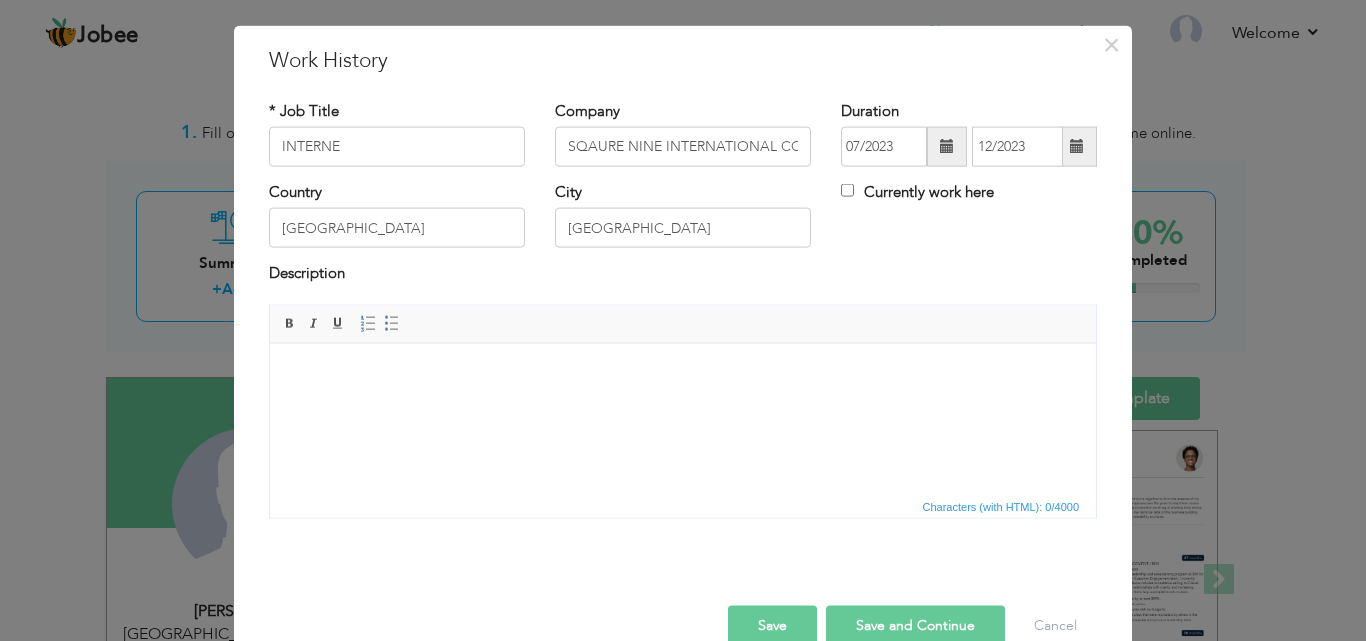 click on "Save and Continue" at bounding box center (915, 625) 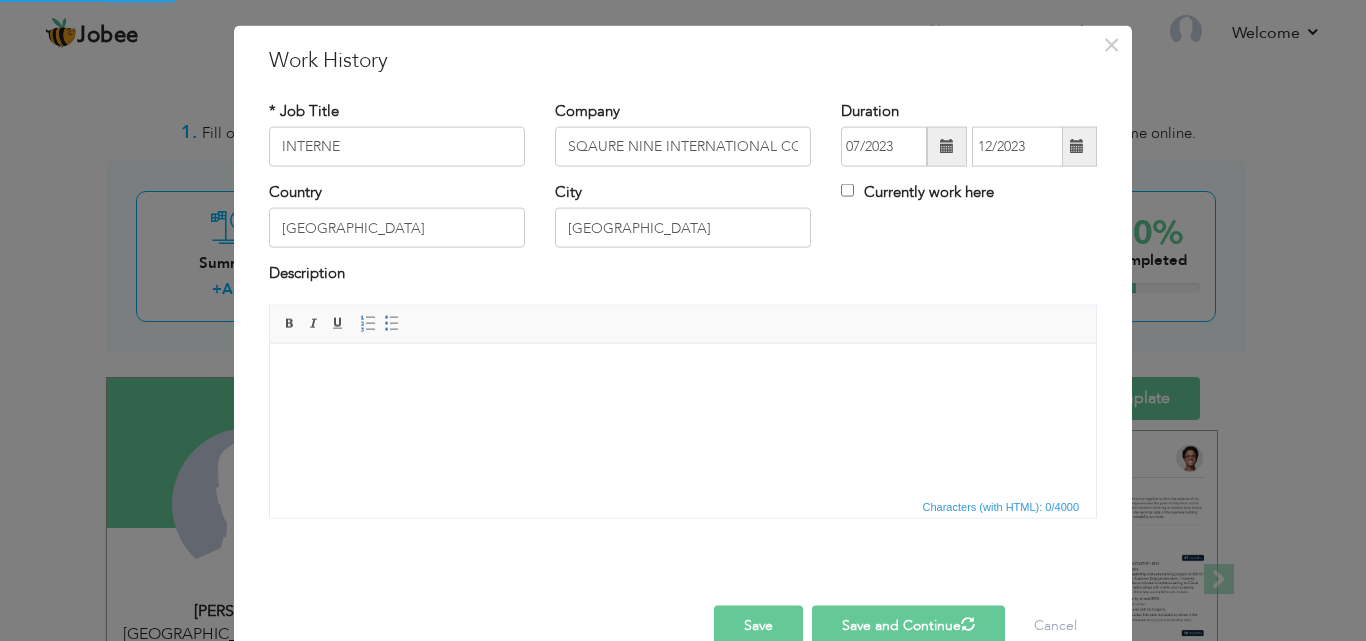 type 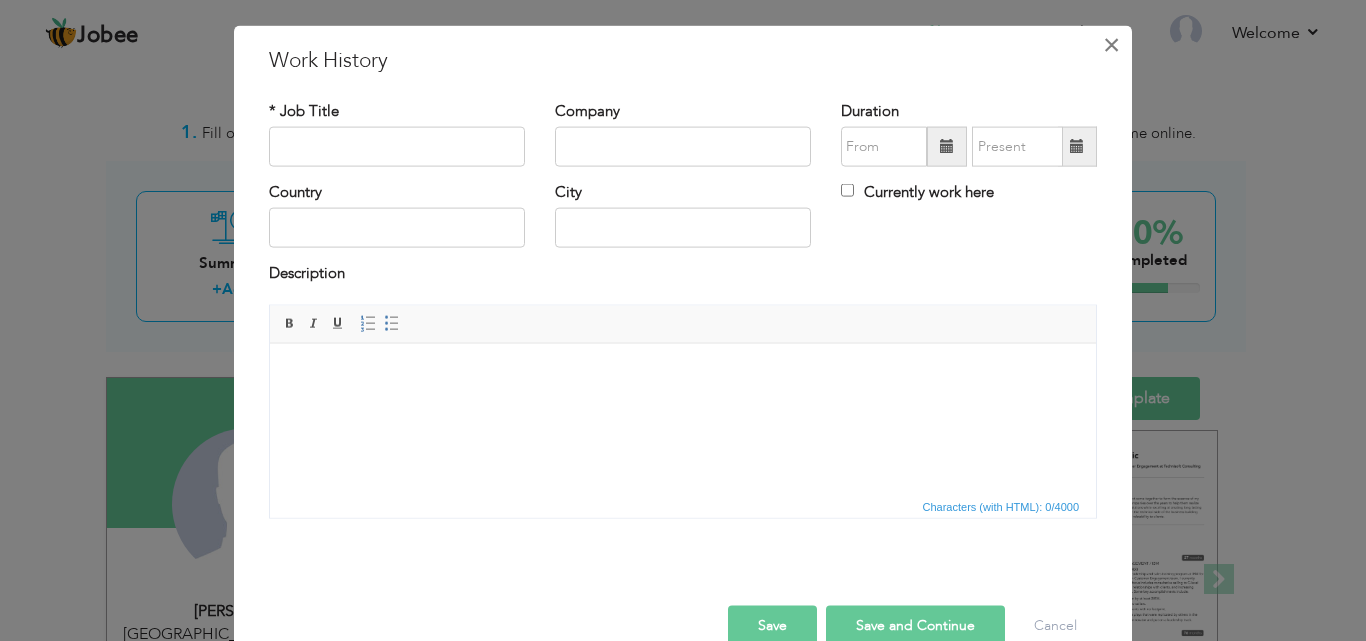 click on "×" at bounding box center [1111, 44] 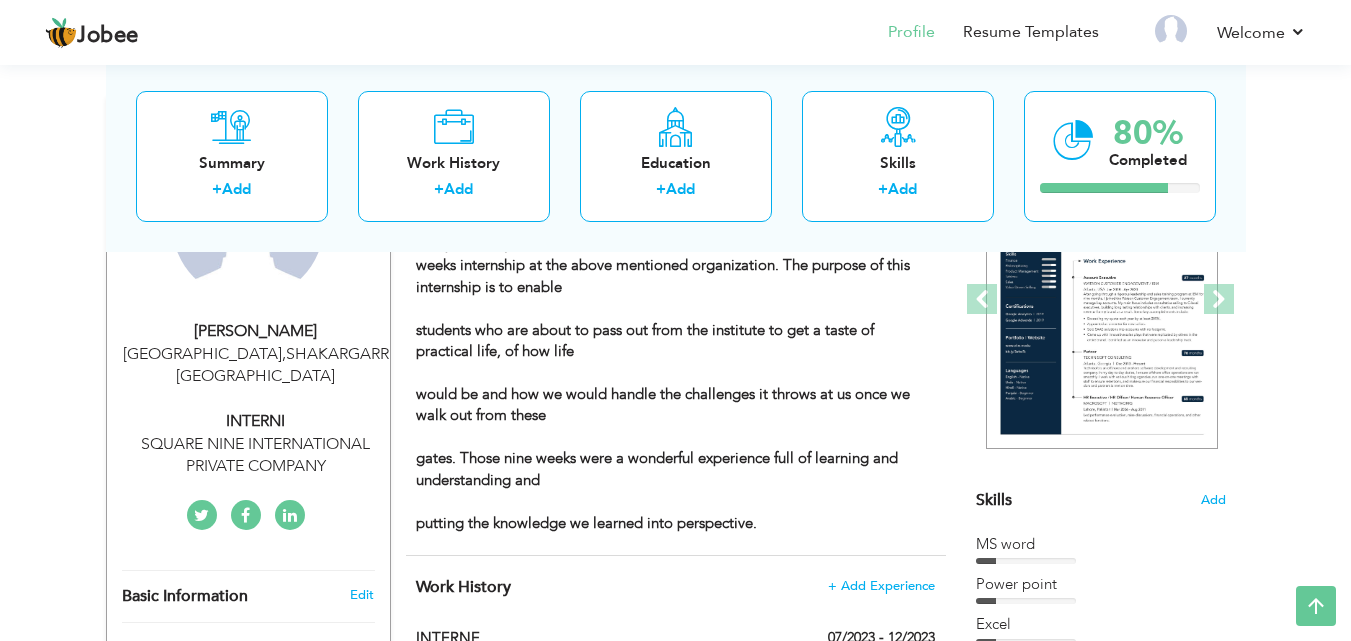 scroll, scrollTop: 320, scrollLeft: 0, axis: vertical 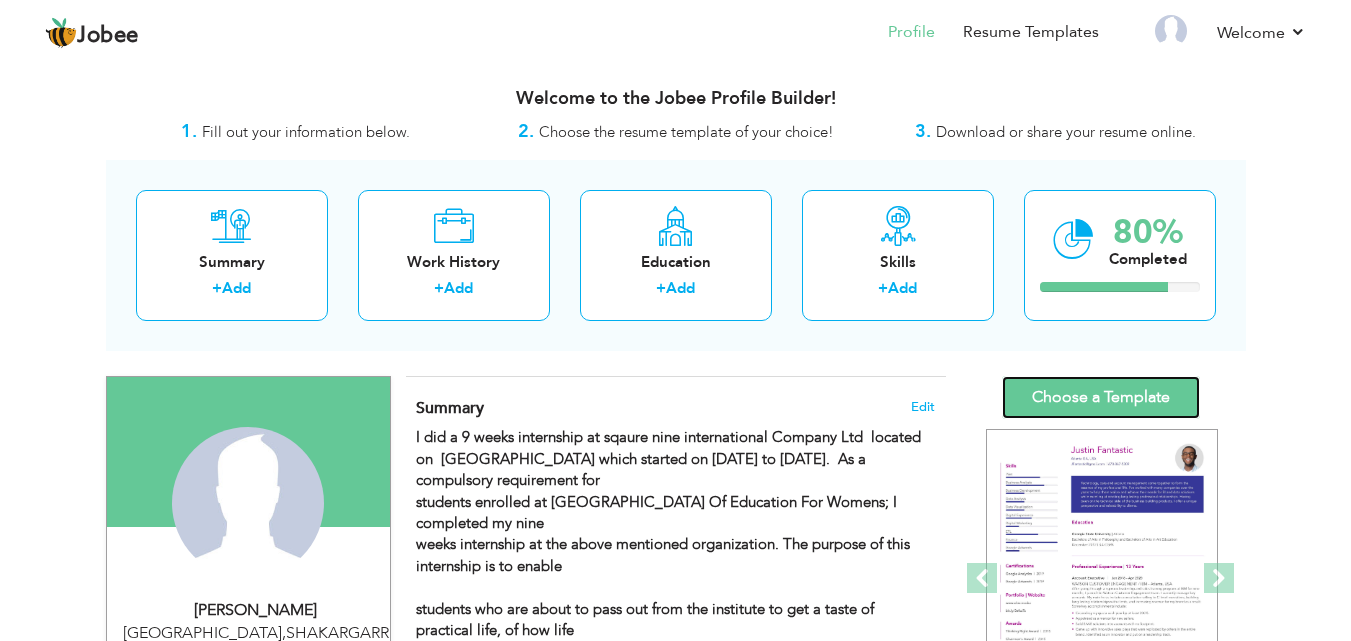 click on "Choose a Template" at bounding box center [1101, 397] 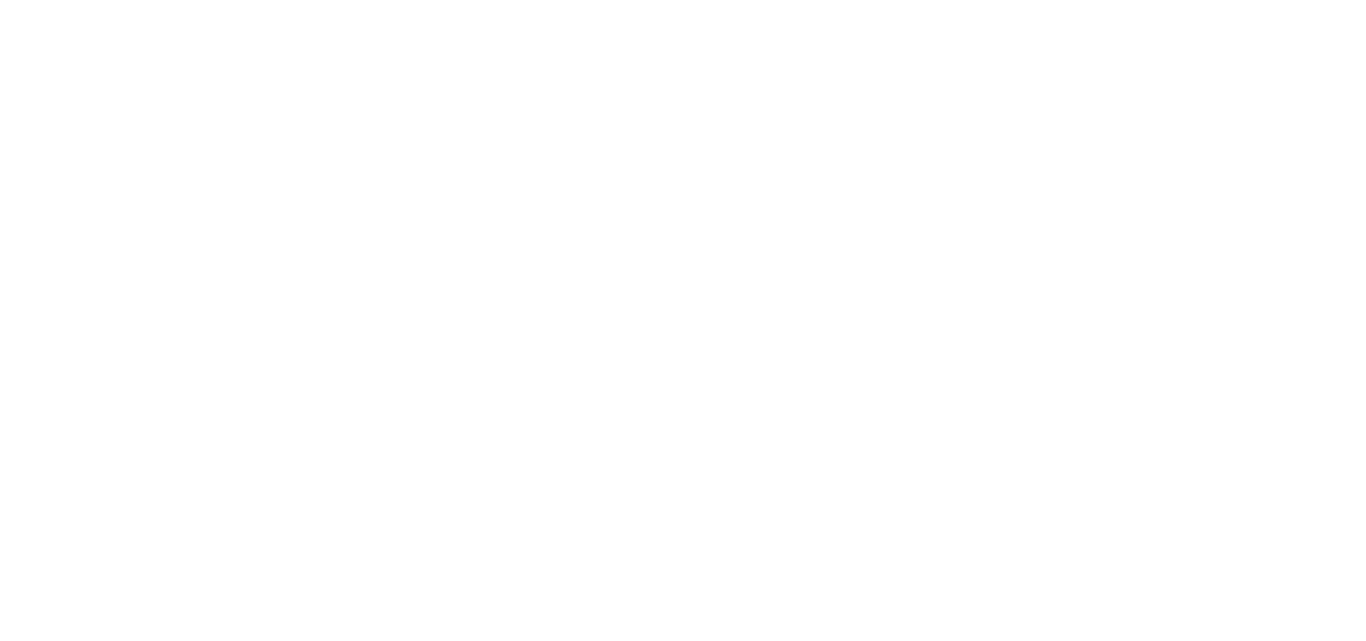 scroll, scrollTop: 0, scrollLeft: 0, axis: both 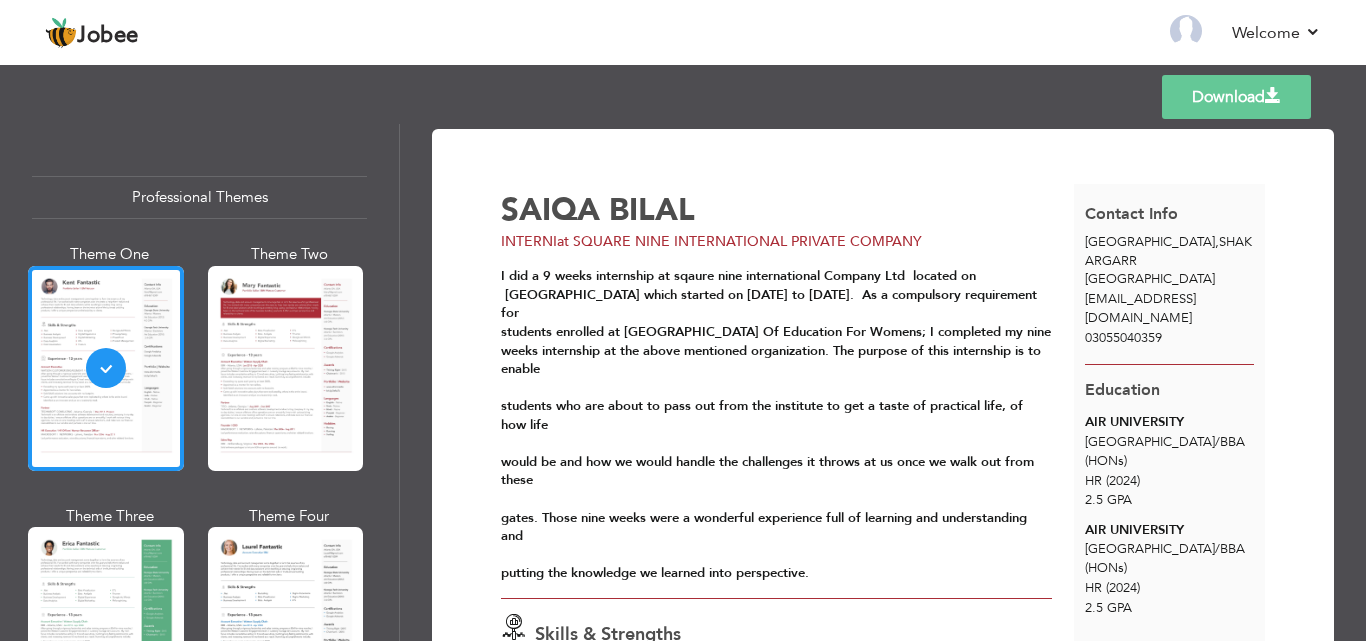 click on "I did a 9 weeks internship at sqaure nine international Company Ltd  located on  bahria town which started on 10 july2023 to 12 of sep 2023.  As a compulsory requirement for
students enrolled at Fazaia Bilquis College Of Education For Womens; I completed my nine
weeks internship at the above mentioned organization. The purpose of this internship is to enable
students who are about to pass out from the institute to get a taste of practical life, of how life
would be and how we would handle the challenges it throws at us once we walk out from these
gates. Those nine weeks were a wonderful experience full of learning and understanding and
putting the knowledge we learned into perspective." at bounding box center [776, 424] 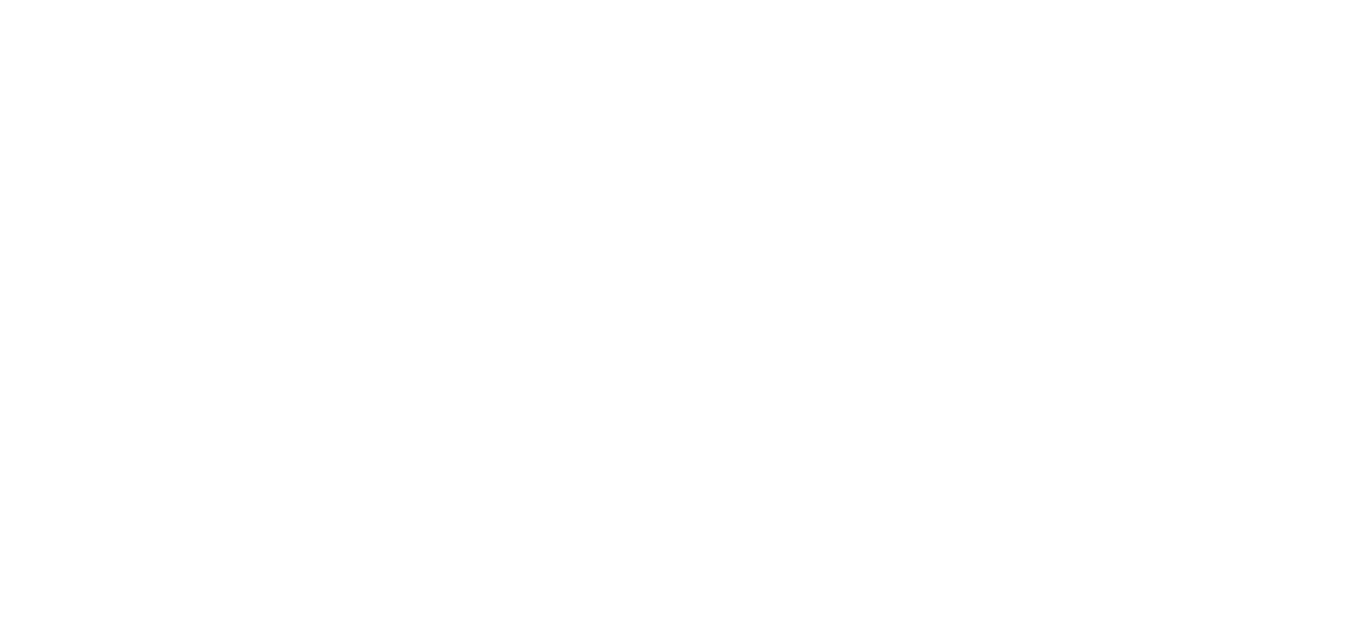 scroll, scrollTop: 0, scrollLeft: 0, axis: both 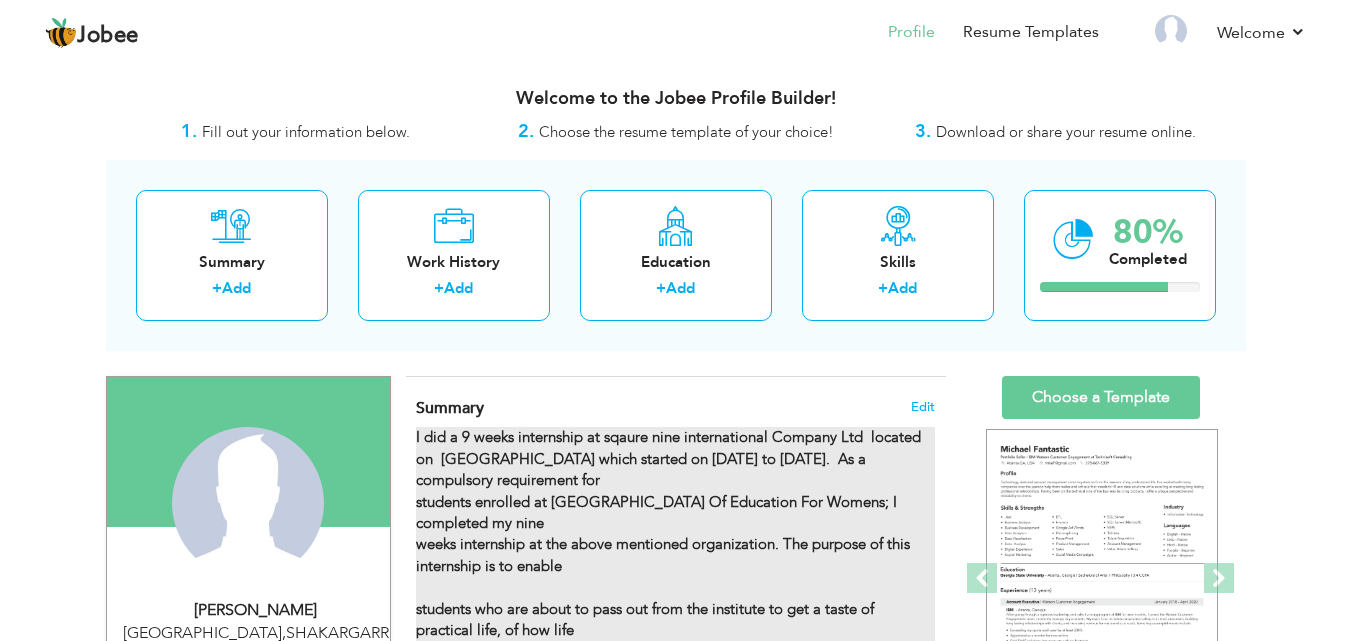 click on "I did a 9 weeks internship at sqaure nine international Company Ltd  located on  bahria town which started on 10 july2023 to 12 of sep 2023.  As a compulsory requirement for
students enrolled at Fazaia Bilquis College Of Education For Womens; I completed my nine
weeks internship at the above mentioned organization. The purpose of this internship is to enable
students who are about to pass out from the institute to get a taste of practical life, of how life
would be and how we would handle the challenges it throws at us once we walk out from these
gates. Those nine weeks were a wonderful experience full of learning and understanding and
putting the knowledge we learned into perspective." at bounding box center (668, 619) 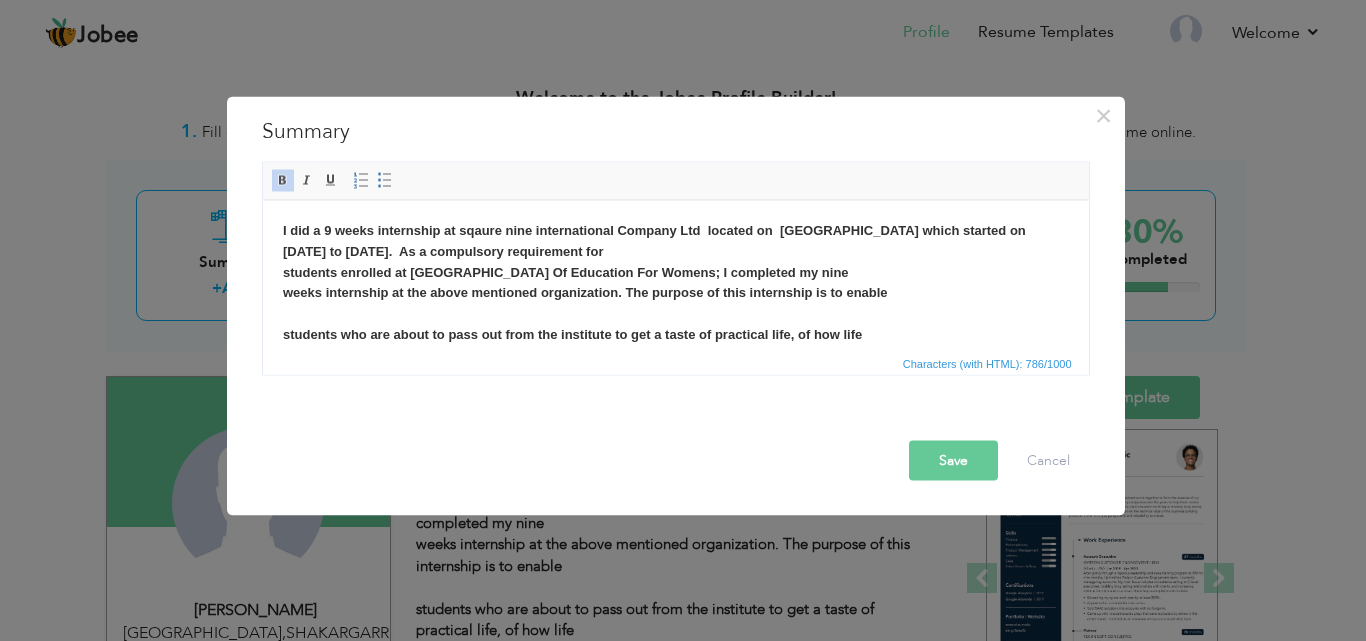 click on "I did a 9 weeks internship at sqaure nine international Company Ltd  located on  bahria town which started on 10 july2023 to 12 of sep 2023.  As a compulsory requirement for students enrolled at Fazaia Bilquis College Of Education For Womens; I completed my nine weeks internship at the above mentioned organization. The purpose of this internship is to enable students who are about to pass out from the institute to get a taste of practical life, of how life would be and how we would handle the challenges it throws at us once we walk out from these gates. Those nine weeks were a wonderful experience full of learning and understanding and putting the knowledge we learned into perspective." at bounding box center [675, 345] 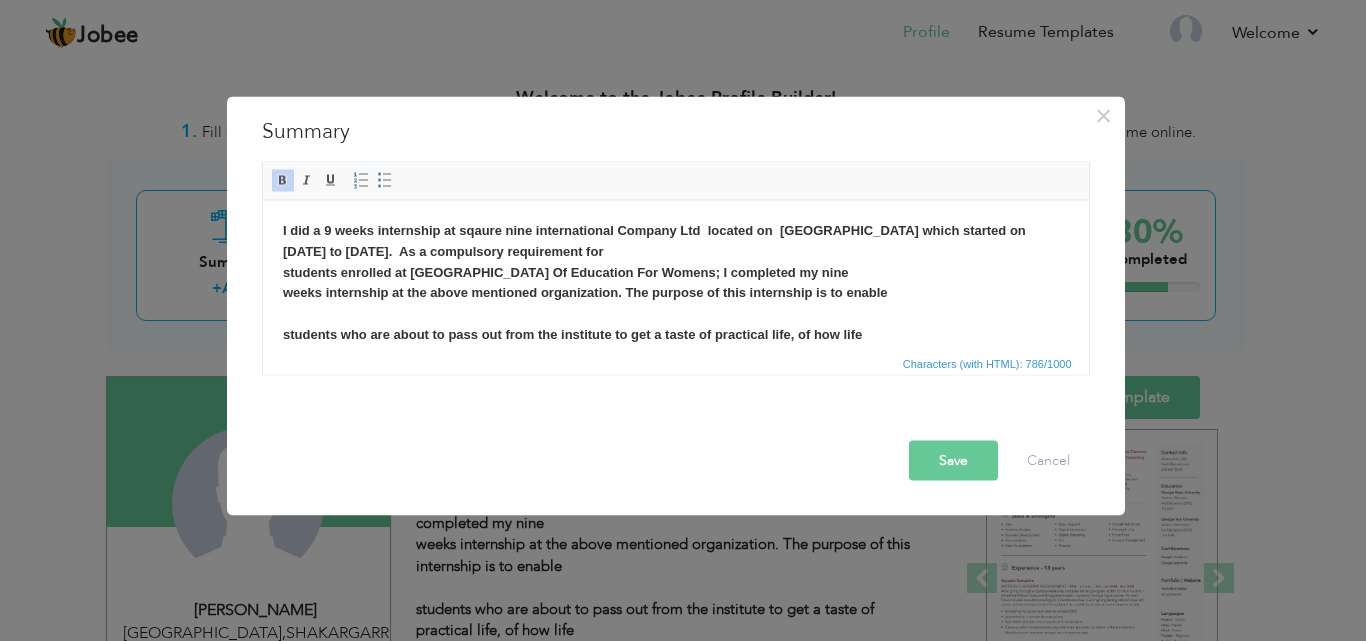 type 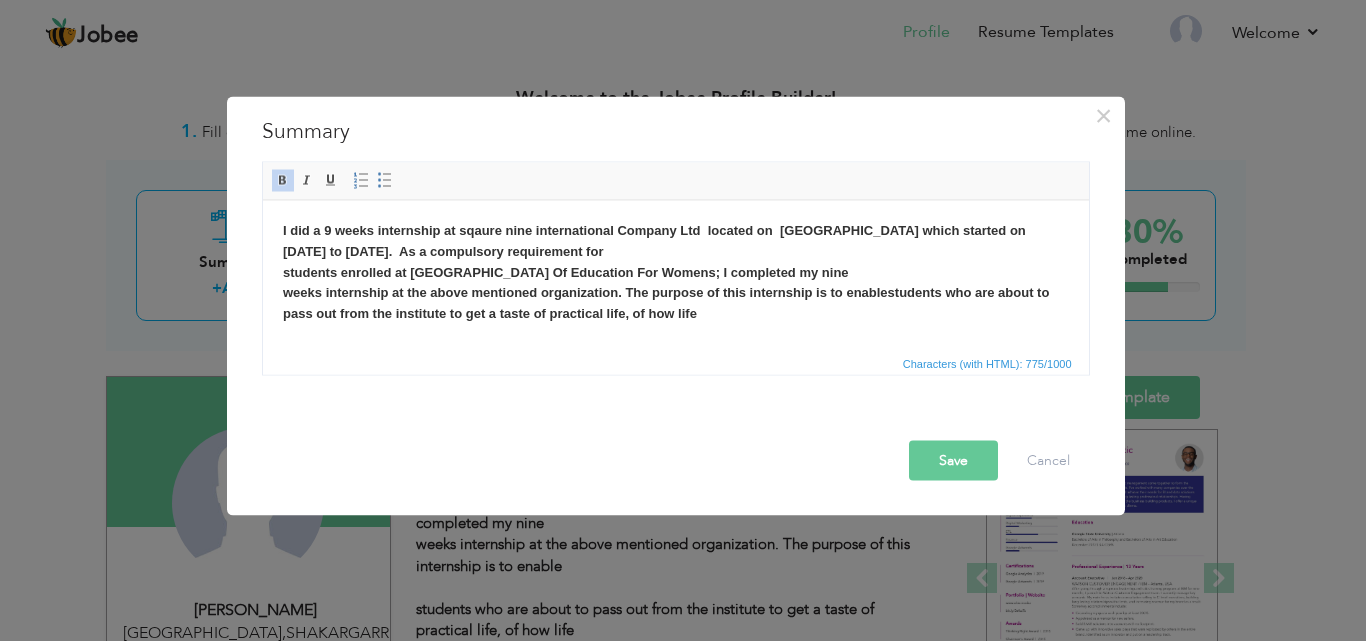 click on "I did a 9 weeks internship at sqaure nine international Company Ltd  located on  bahria town which started on 10 july2023 to 12 of sep 2023.  As a compulsory requirement for students enrolled at Fazaia Bilquis College Of Education For Womens; I completed my nine weeks internship at the above mentioned organization. The purpose of this internship is to enable  students who are about to pass out from the institute to get a taste of practical life, of how life would be and how we would handle the challenges it throws at us once we walk out from these gates. Those nine weeks were a wonderful experience full of learning and understanding and putting the knowledge we learned into perspective." at bounding box center [675, 334] 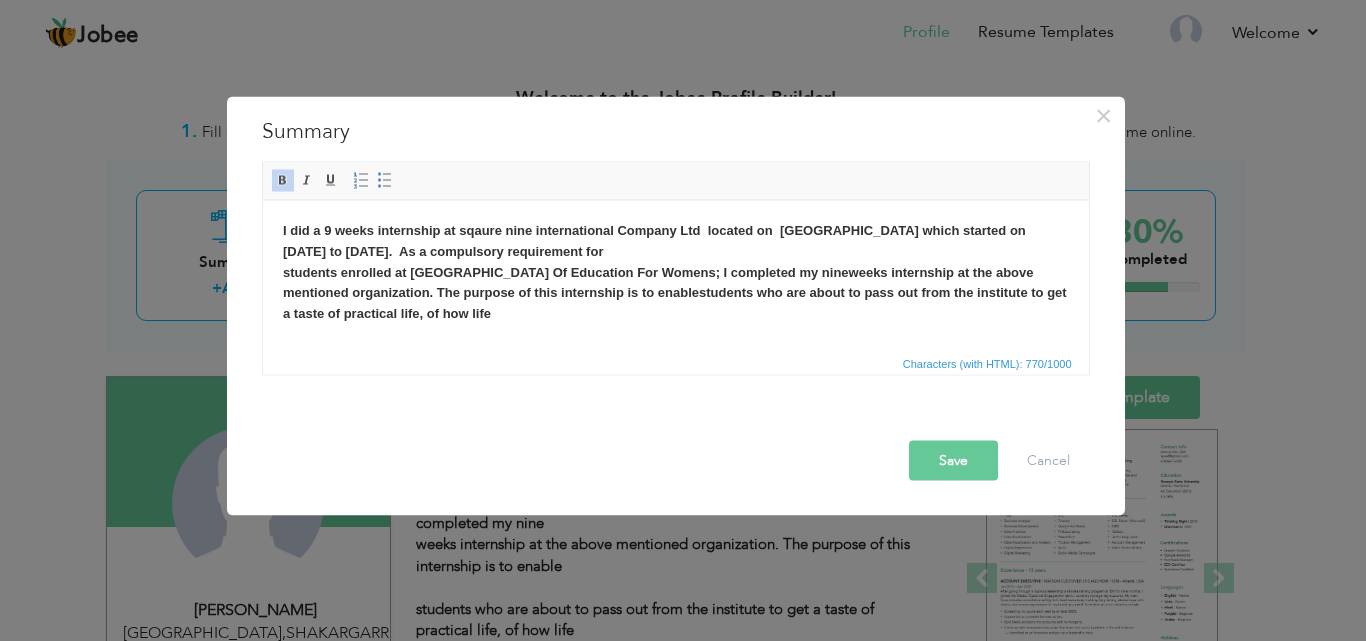 click on "I did a 9 weeks internship at sqaure nine international Company Ltd  located on  bahria town which started on 10 july2023 to 12 of sep 2023.  As a compulsory requirement for students enrolled at Fazaia Bilquis College Of Education For Womens; I completed my nine  weeks internship at the above mentioned organization. The purpose of this internship is to enable  students who are about to pass out from the institute to get a taste of practical life, of how life would be and how we would handle the challenges it throws at us once we walk out from these gates. Those nine weeks were a wonderful experience full of learning and understanding and putting the knowledge we learned into perspective." at bounding box center [674, 333] 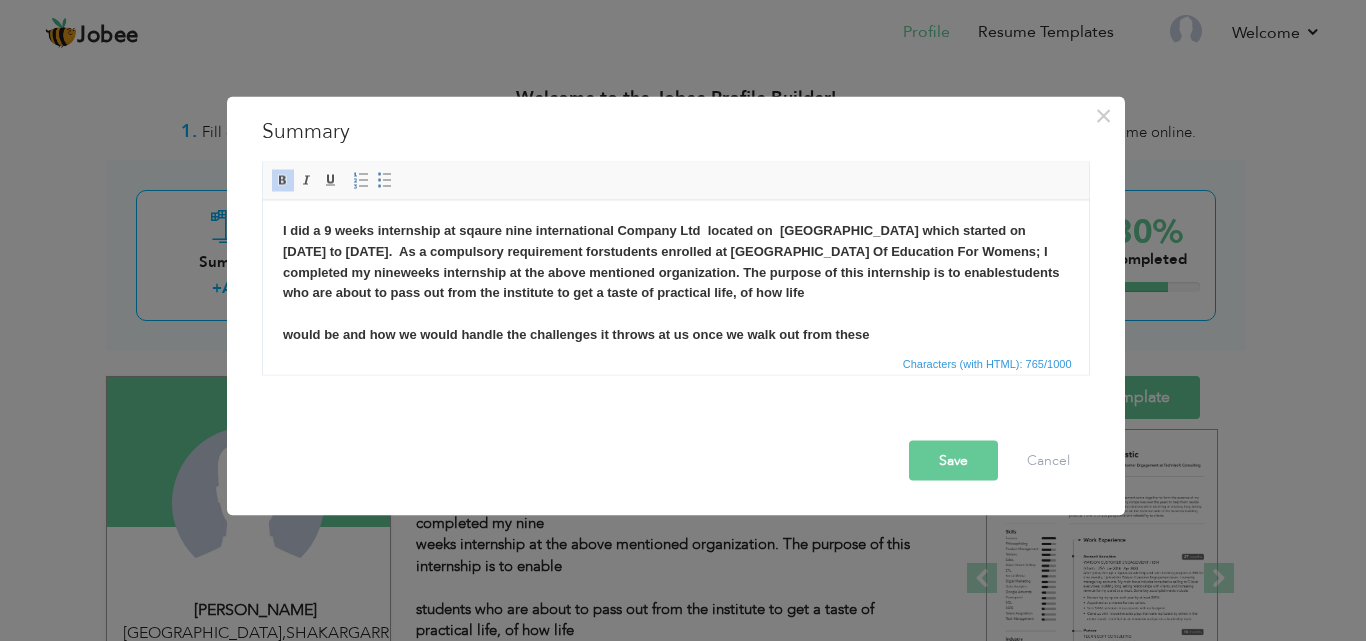 click on "I did a 9 weeks internship at sqaure nine international Company Ltd  located on  bahria town which started on 10 july2023 to 12 of sep 2023.  As a compulsory requirement for  students enrolled at Fazaia Bilquis College Of Education For Womens; I completed my nine  weeks internship at the above mentioned organization. The purpose of this internship is to enable  students who are about to pass out from the institute to get a taste of practical life, of how life would be and how we would handle the challenges it throws at us once we walk out from these gates. Those nine weeks were a wonderful experience full of learning and understanding and putting the knowledge we learned into perspective." at bounding box center (670, 323) 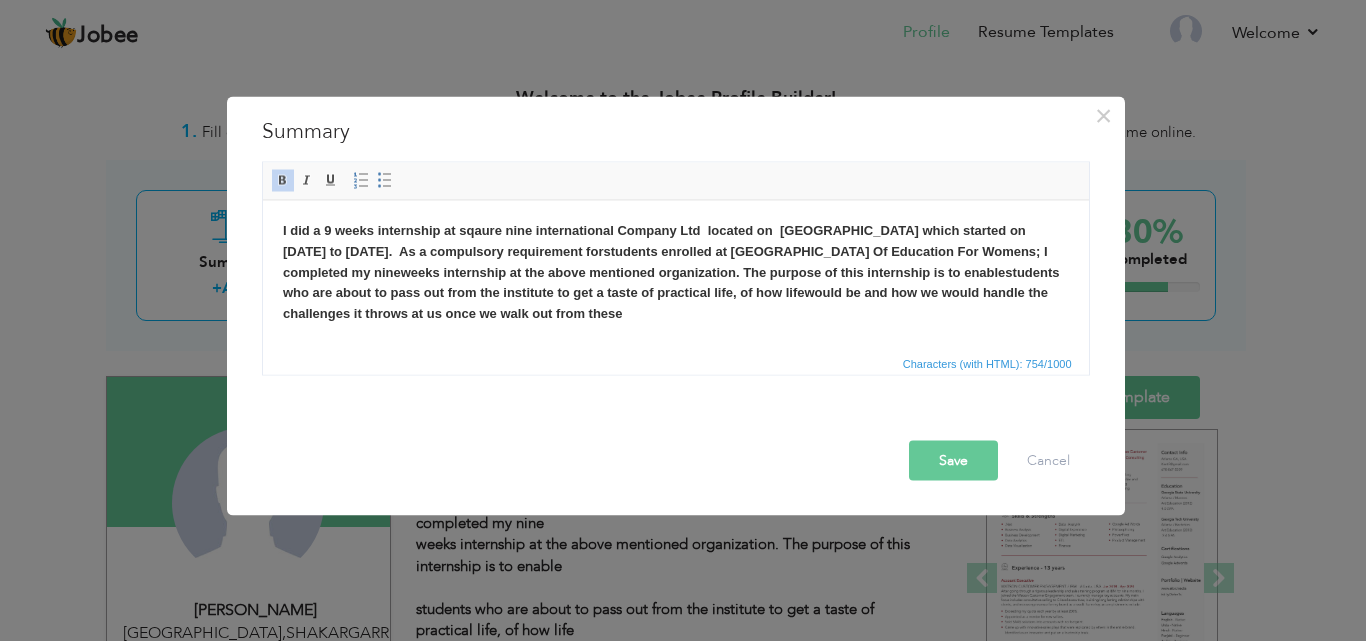 click on "I did a 9 weeks internship at sqaure nine international Company Ltd  located on  bahria town which started on 10 july2023 to 12 of sep 2023.  As a compulsory requirement for  students enrolled at Fazaia Bilquis College Of Education For Womens; I completed my nine  weeks internship at the above mentioned organization. The purpose of this internship is to enable  students who are about to pass out from the institute to get a taste of practical life, of how life  would be and how we would handle the challenges it throws at us once we walk out from these gates. Those nine weeks were a wonderful experience full of learning and understanding and putting the knowledge we learned into perspective." at bounding box center [675, 313] 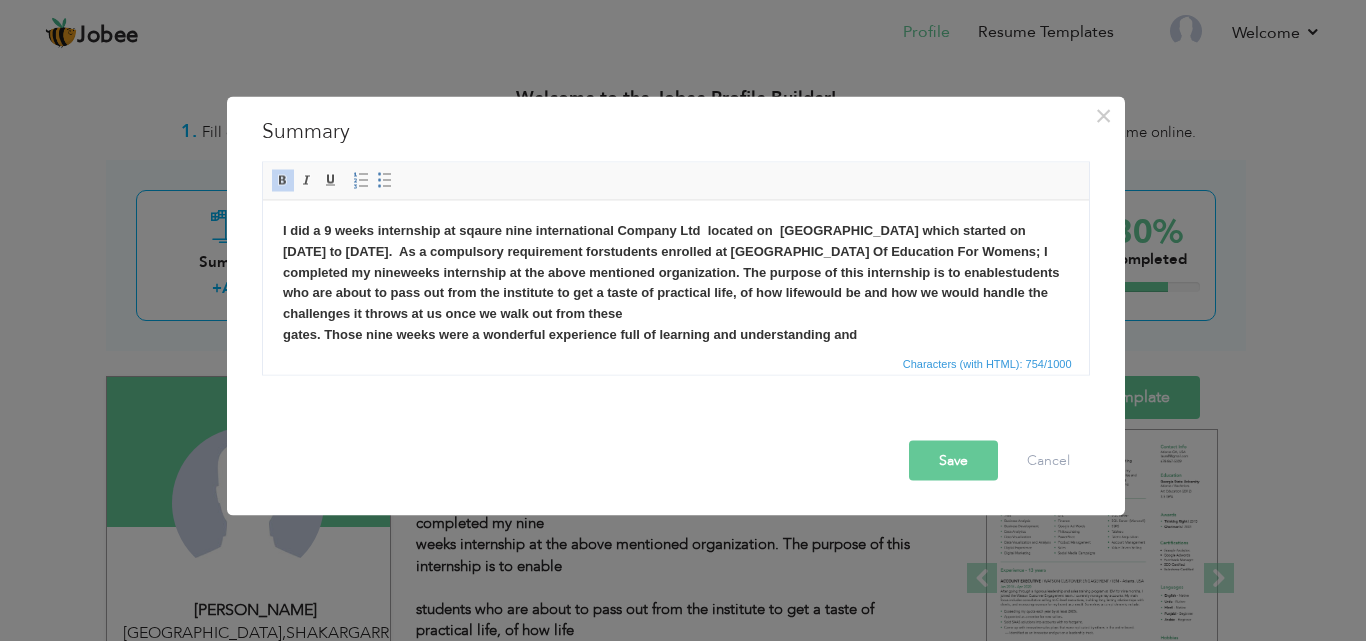 click on "I did a 9 weeks internship at sqaure nine international Company Ltd  located on  bahria town which started on 10 july2023 to 12 of sep 2023.  As a compulsory requirement for  students enrolled at Fazaia Bilquis College Of Education For Womens; I completed my nine  weeks internship at the above mentioned organization. The purpose of this internship is to enable  students who are about to pass out from the institute to get a taste of practical life, of how life  would be and how we would handle the challenges it throws at us once we walk out from these  gates. Those nine weeks were a wonderful experience full of learning and understanding and putting the knowledge we learned into perspective." at bounding box center (670, 302) 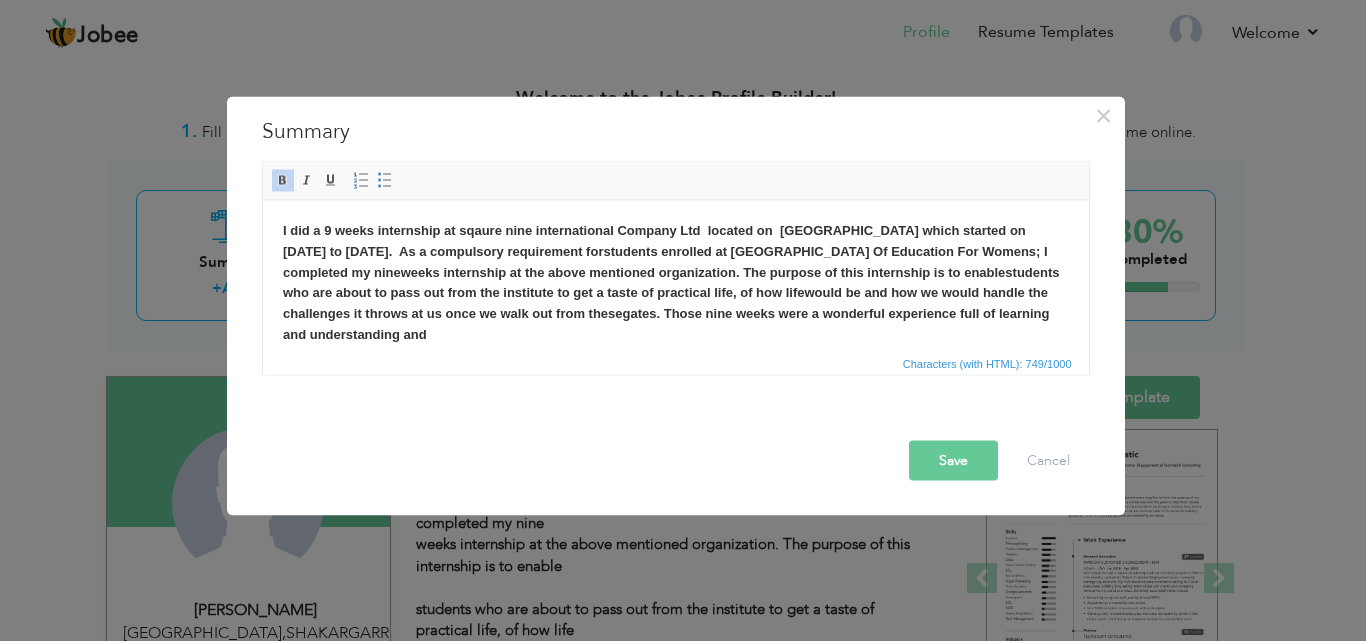 click on "I did a 9 weeks internship at sqaure nine international Company Ltd  located on  bahria town which started on 10 july2023 to 12 of sep 2023.  As a compulsory requirement for  students enrolled at Fazaia Bilquis College Of Education For Womens; I completed my nine  weeks internship at the above mentioned organization. The purpose of this internship is to enable  students who are about to pass out from the institute to get a taste of practical life, of how life  would be and how we would handle the challenges it throws at us once we walk out from these   gates. Those nine weeks were a wonderful experience full of learning and understanding and putting the knowledge we learned into perspective." at bounding box center [670, 302] 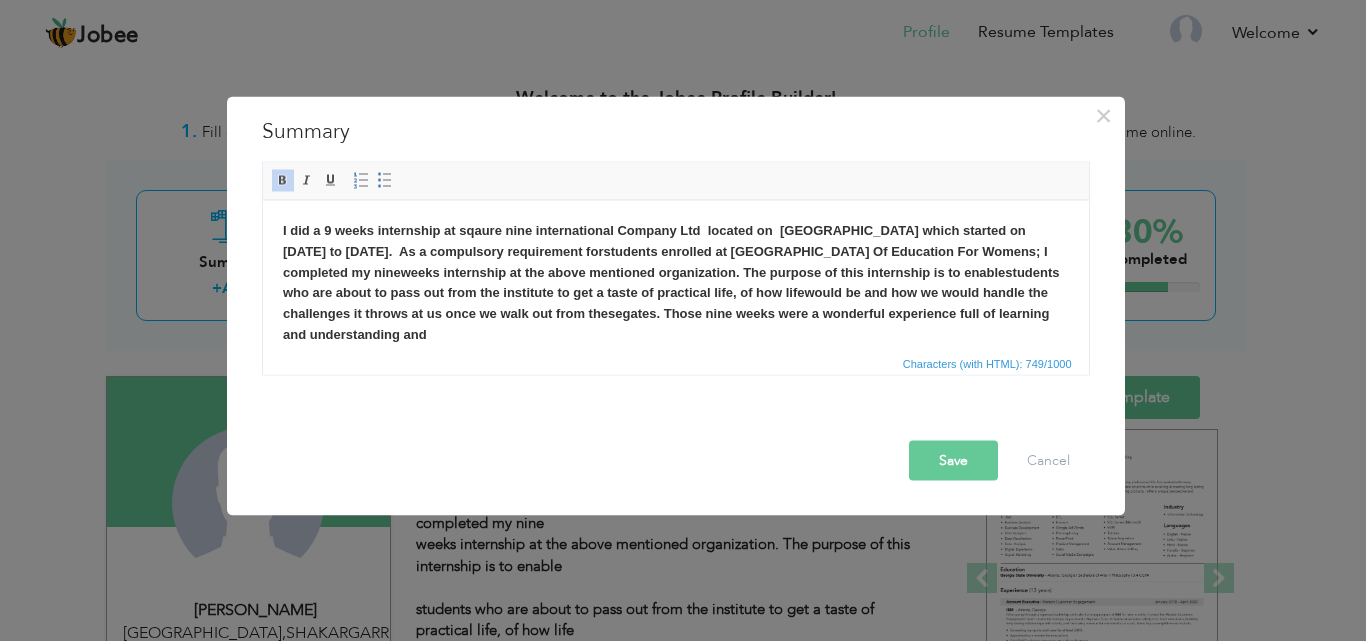 click on "Characters (with HTML): 749/1000" at bounding box center [676, 362] 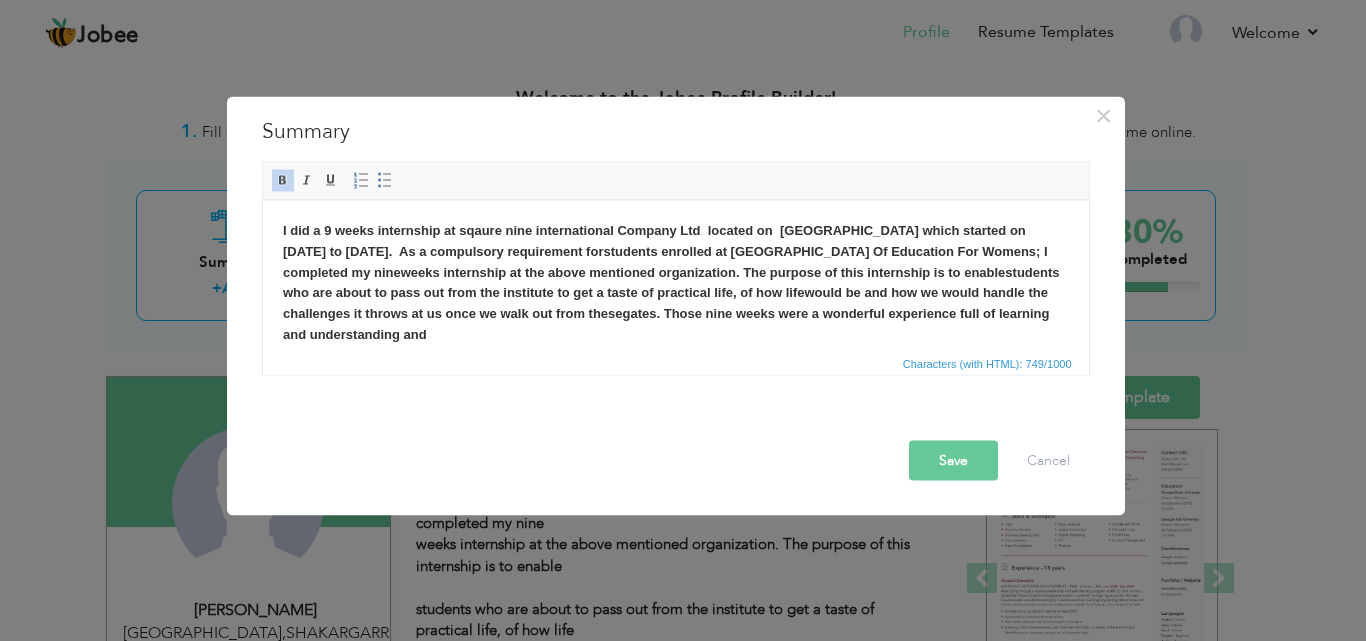 click on "I did a 9 weeks internship at sqaure nine international Company Ltd  located on  bahria town which started on 10 july2023 to 12 of sep 2023.  As a compulsory requirement for  students enrolled at Fazaia Bilquis College Of Education For Womens; I completed my nine  weeks internship at the above mentioned organization. The purpose of this internship is to enable  students who are about to pass out from the institute to get a taste of practical life, of how life  would be and how we would handle the challenges it throws at us once we walk out from these   gates. Those nine weeks were a wonderful experience full of learning and understanding and putting the knowledge we learned into perspective." at bounding box center [675, 303] 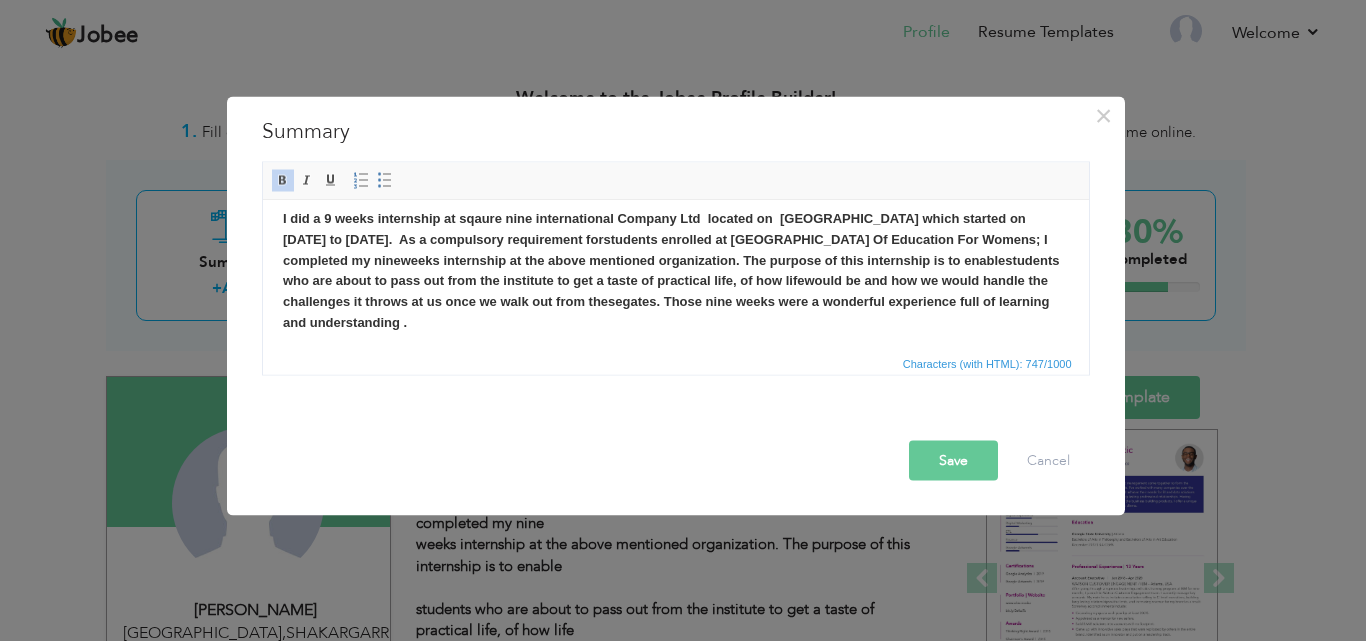 scroll, scrollTop: 33, scrollLeft: 0, axis: vertical 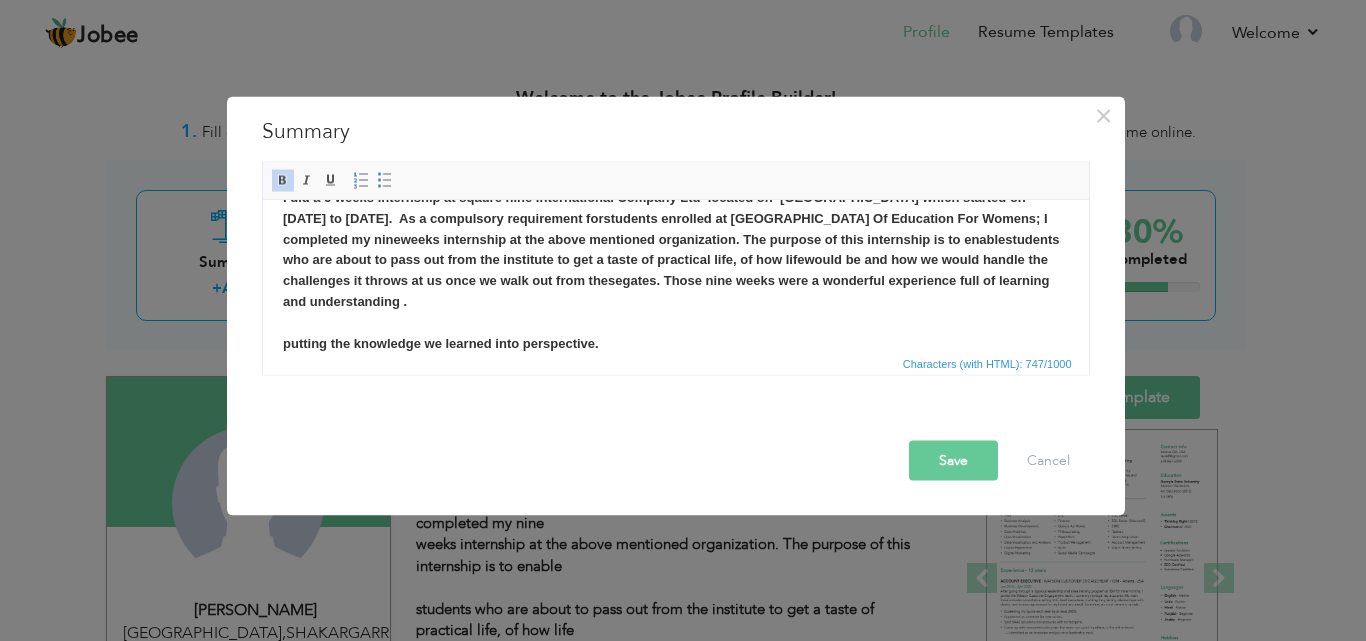 click on "I did a 9 weeks internship at sqaure nine international Company Ltd  located on  bahria town which started on 10 july2023 to 12 of sep 2023.  As a compulsory requirement for  students enrolled at Fazaia Bilquis College Of Education For Womens; I completed my nine  weeks internship at the above mentioned organization. The purpose of this internship is to enable  students who are about to pass out from the institute to get a taste of practical life, of how life  would be and how we would handle the challenges it throws at us once we walk out from these   gates. Those nine weeks were a wonderful experience full of learning and understanding . putting the knowledge we learned into perspective." at bounding box center (675, 270) 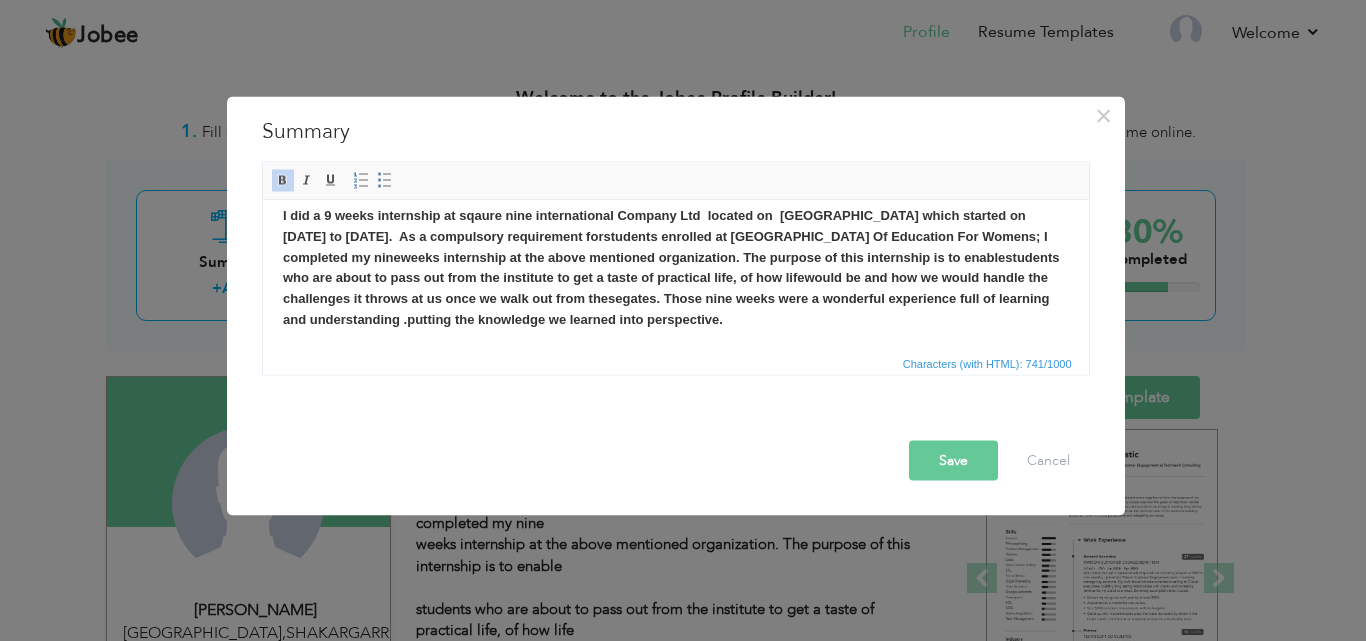 scroll, scrollTop: 15, scrollLeft: 0, axis: vertical 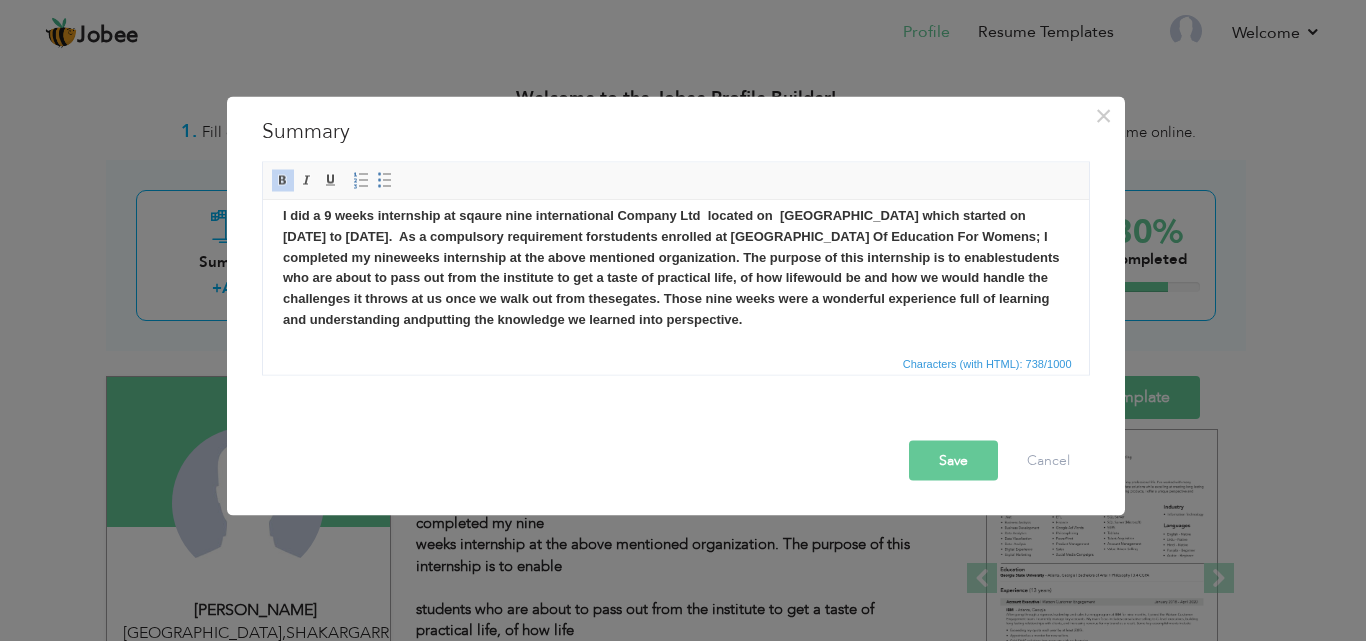 click on "Characters (with HTML): 738/1000" at bounding box center (676, 362) 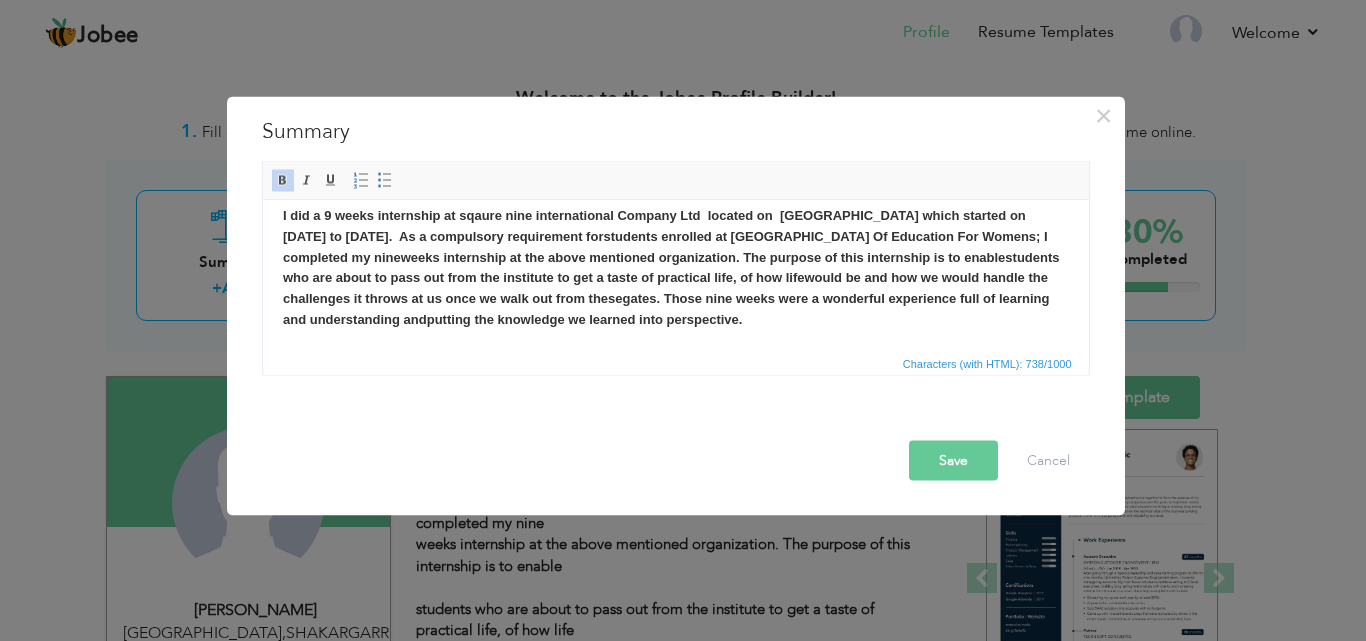 click on "Save" at bounding box center (953, 460) 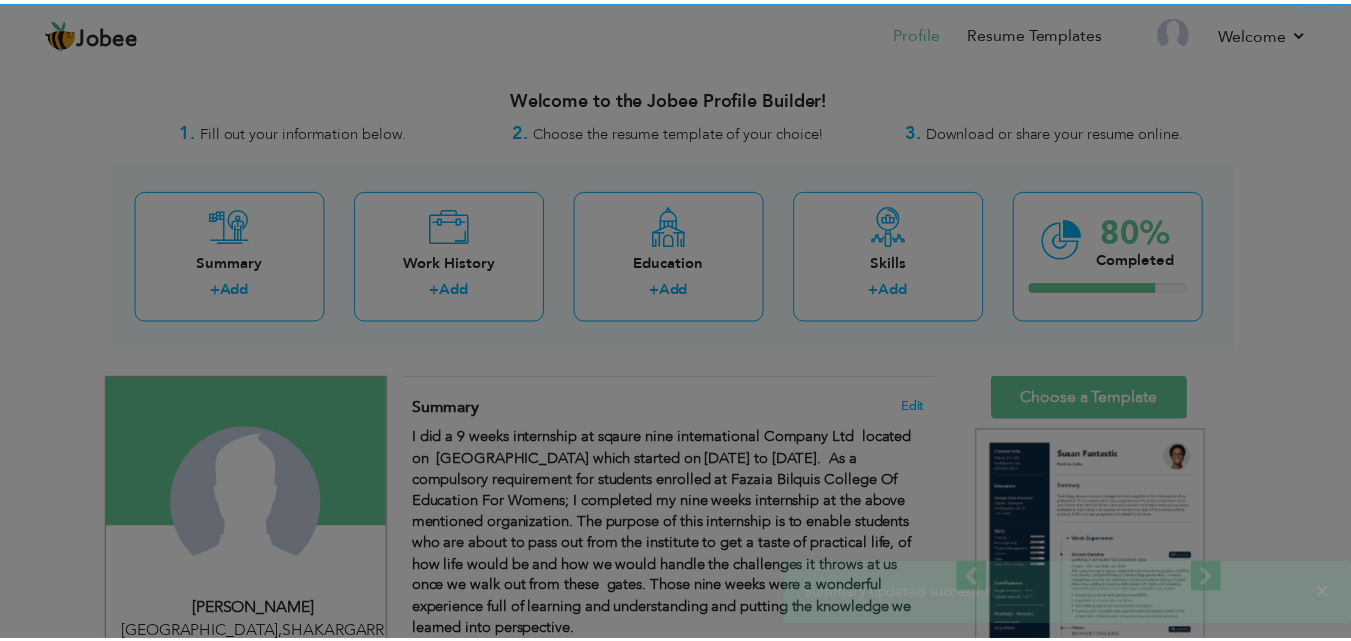 scroll, scrollTop: 0, scrollLeft: 0, axis: both 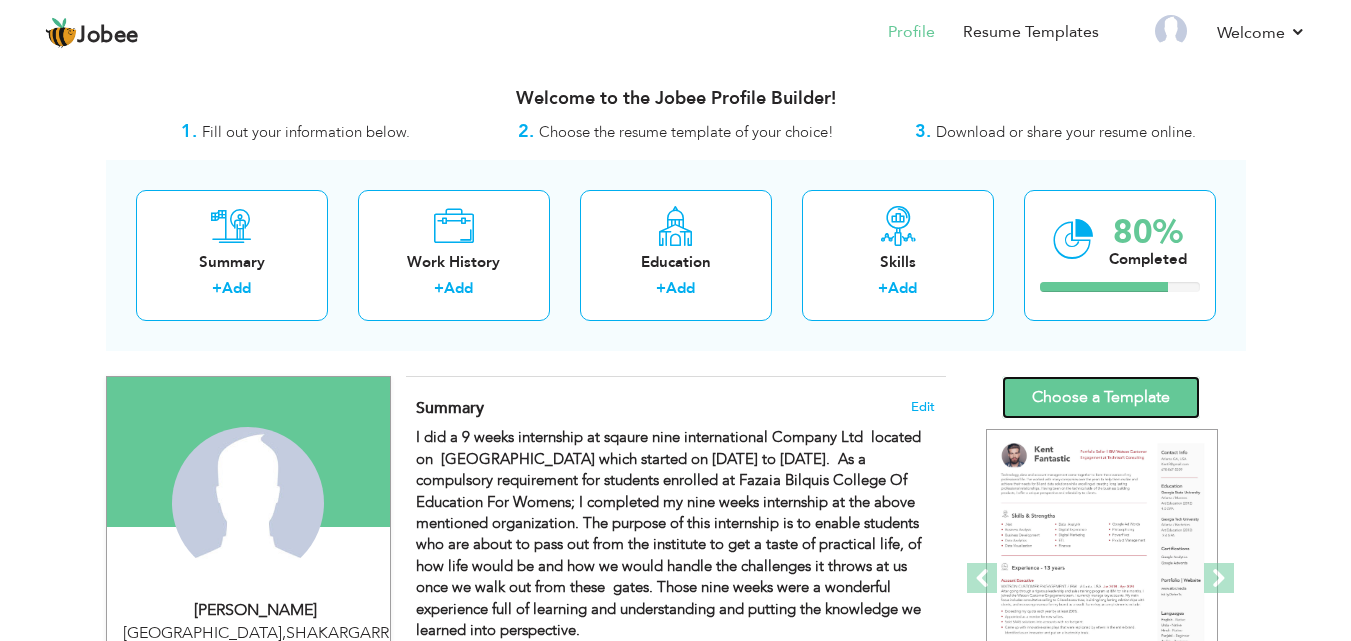 click on "Choose a Template" at bounding box center [1101, 397] 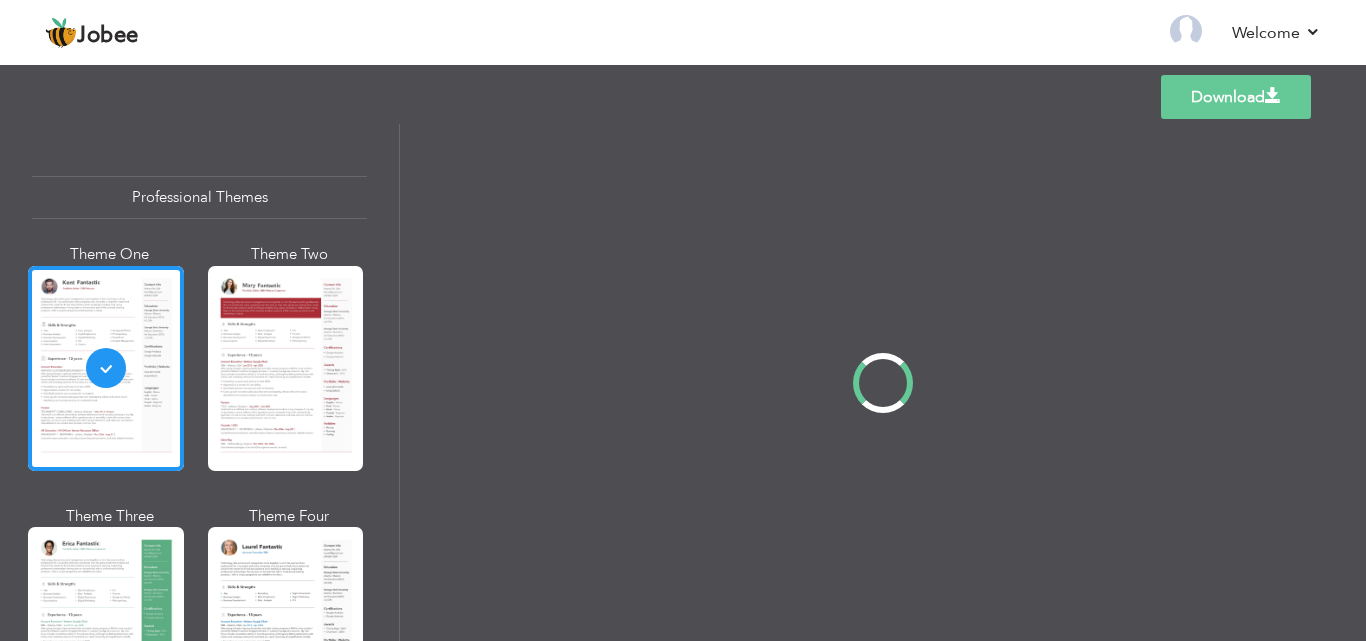 scroll, scrollTop: 0, scrollLeft: 0, axis: both 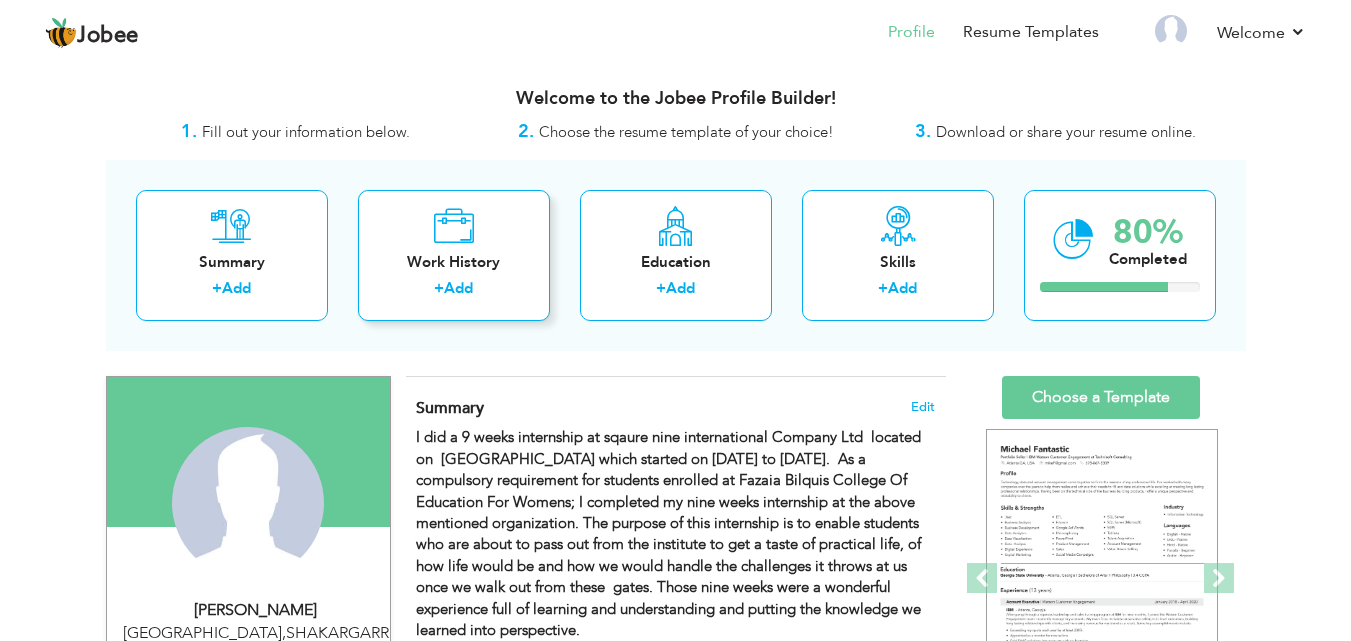 click on "Work History" at bounding box center (454, 262) 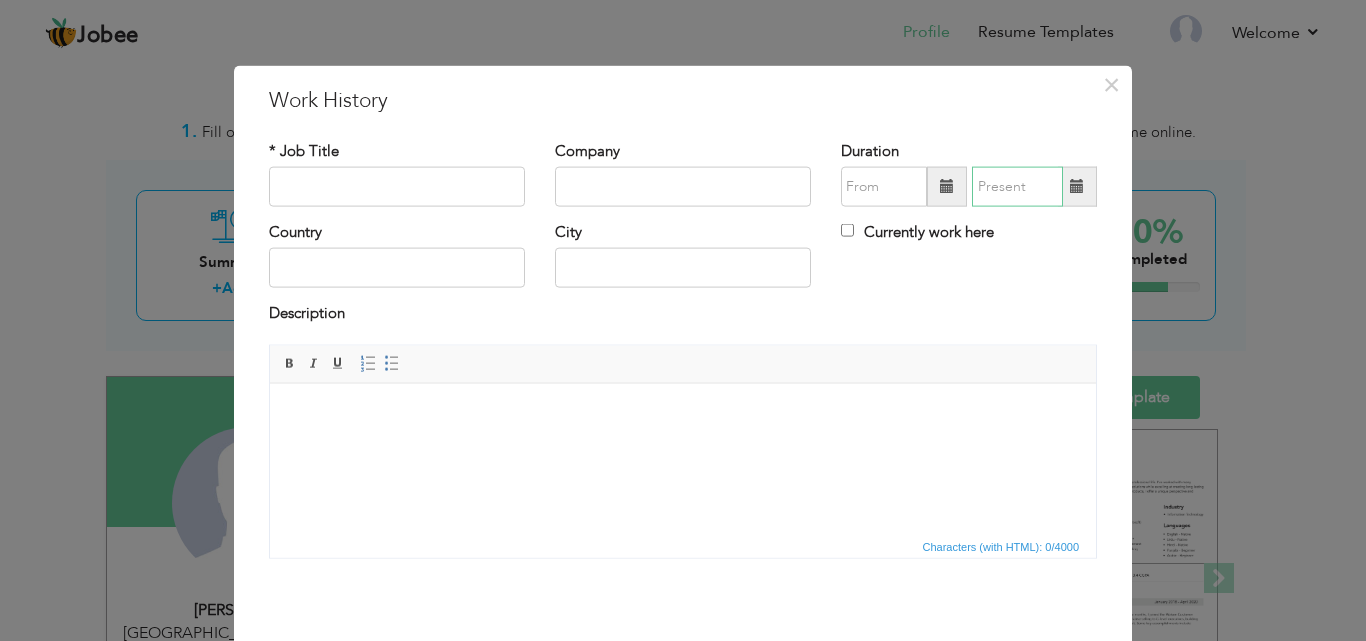 type on "07/2025" 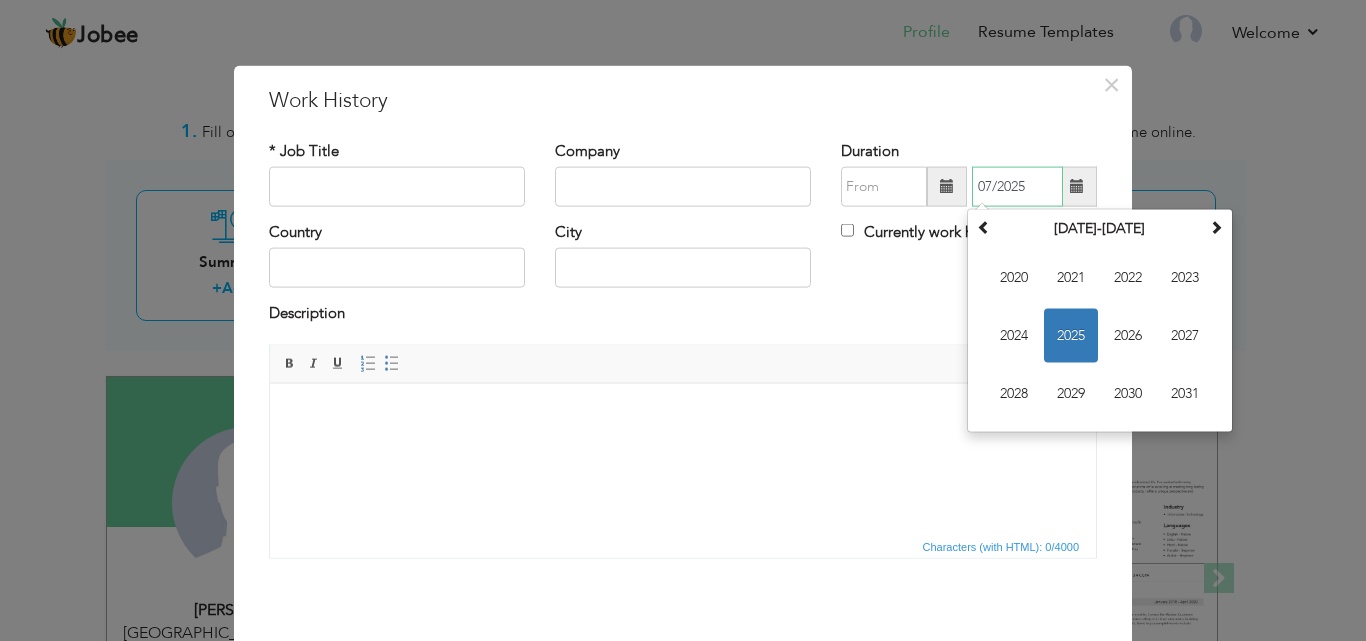click on "07/2025" at bounding box center (1017, 187) 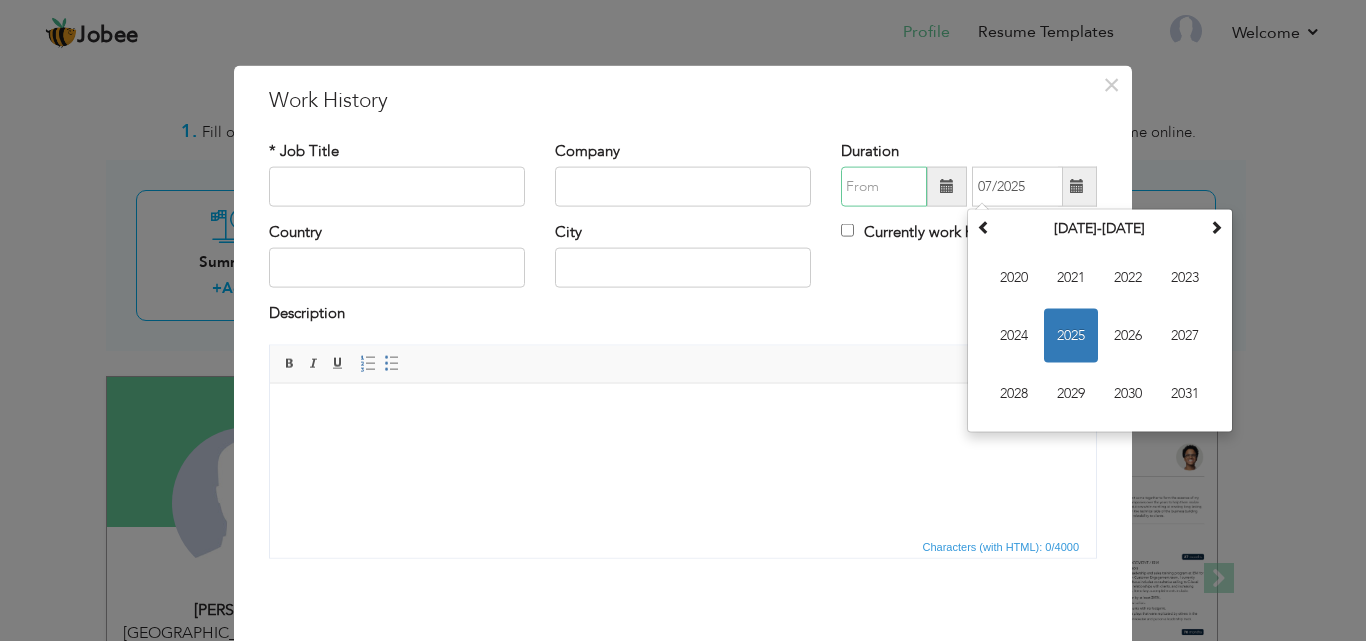 type on "07/2025" 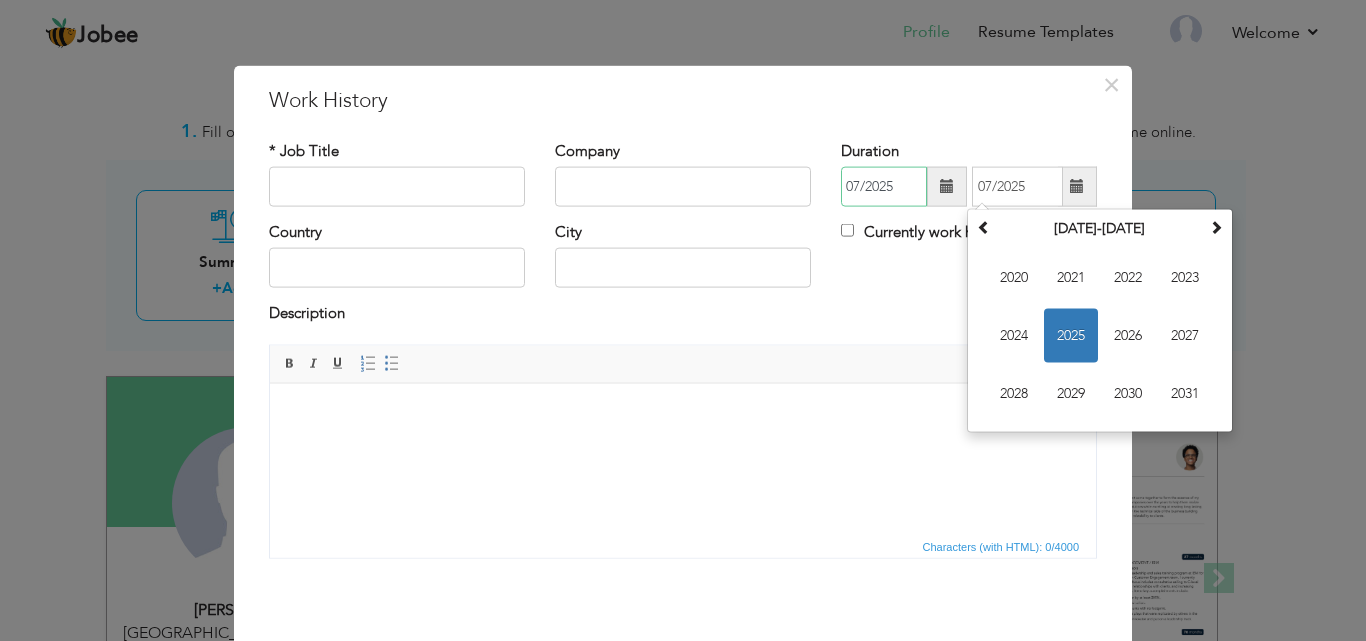 click on "07/2025" at bounding box center (884, 187) 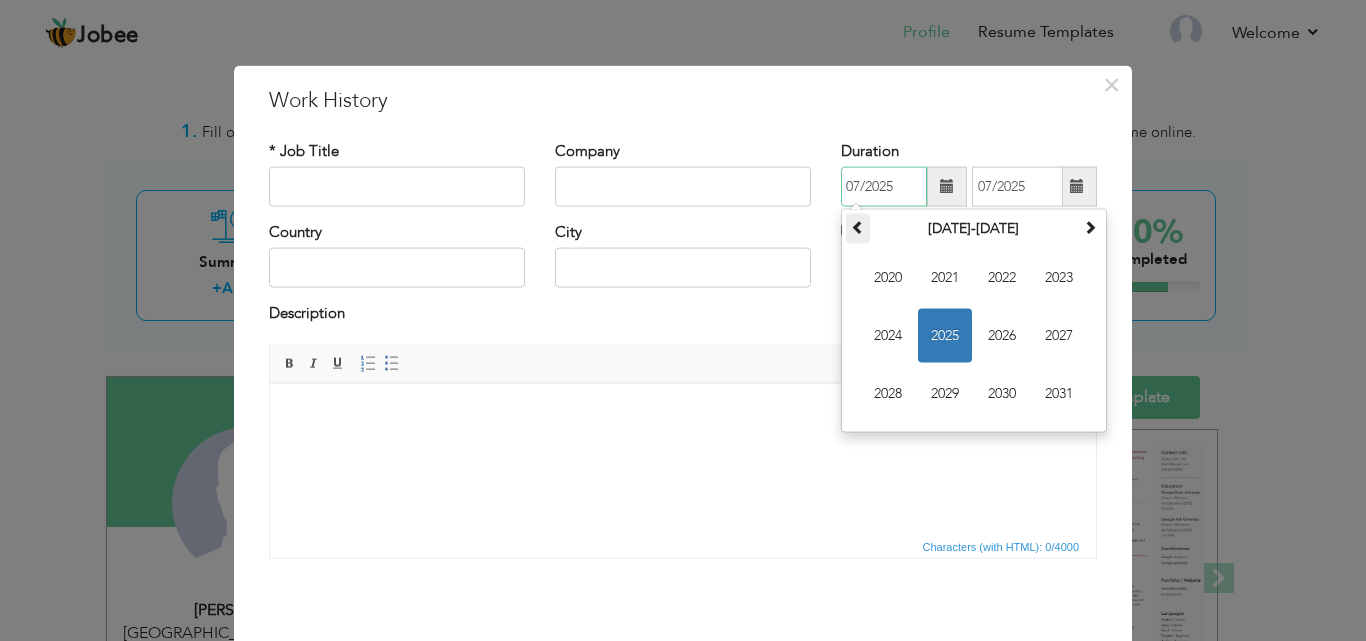 click at bounding box center [858, 227] 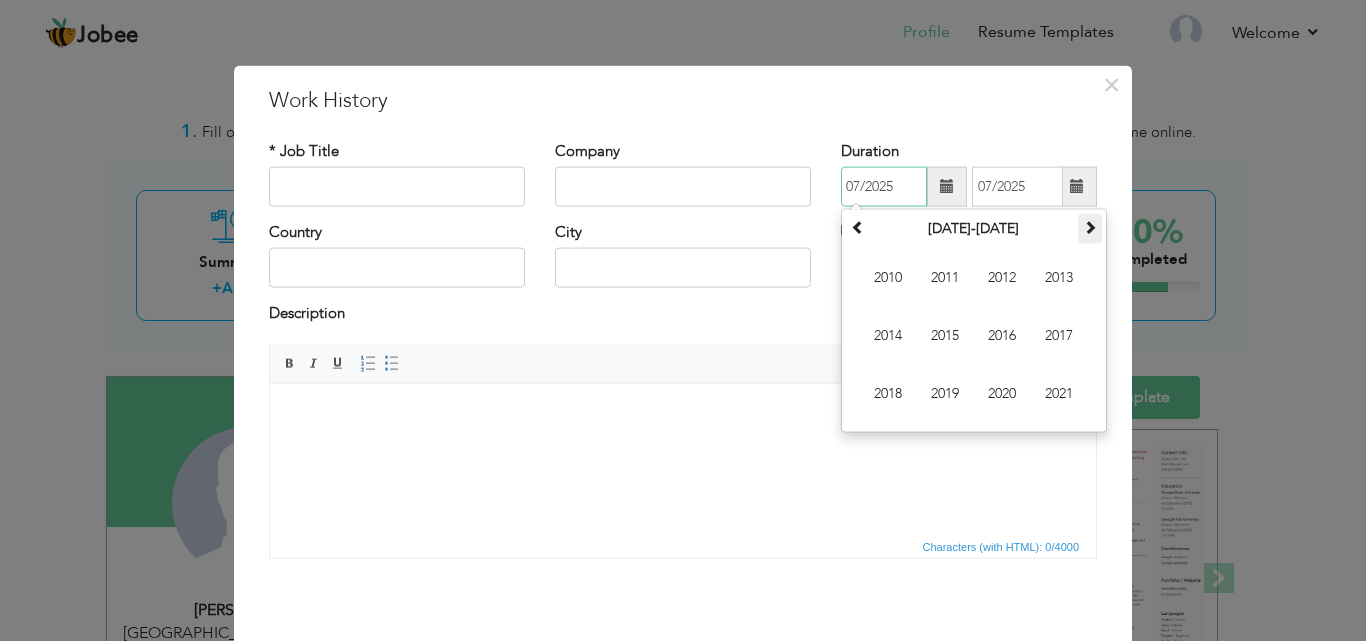 click at bounding box center [1090, 227] 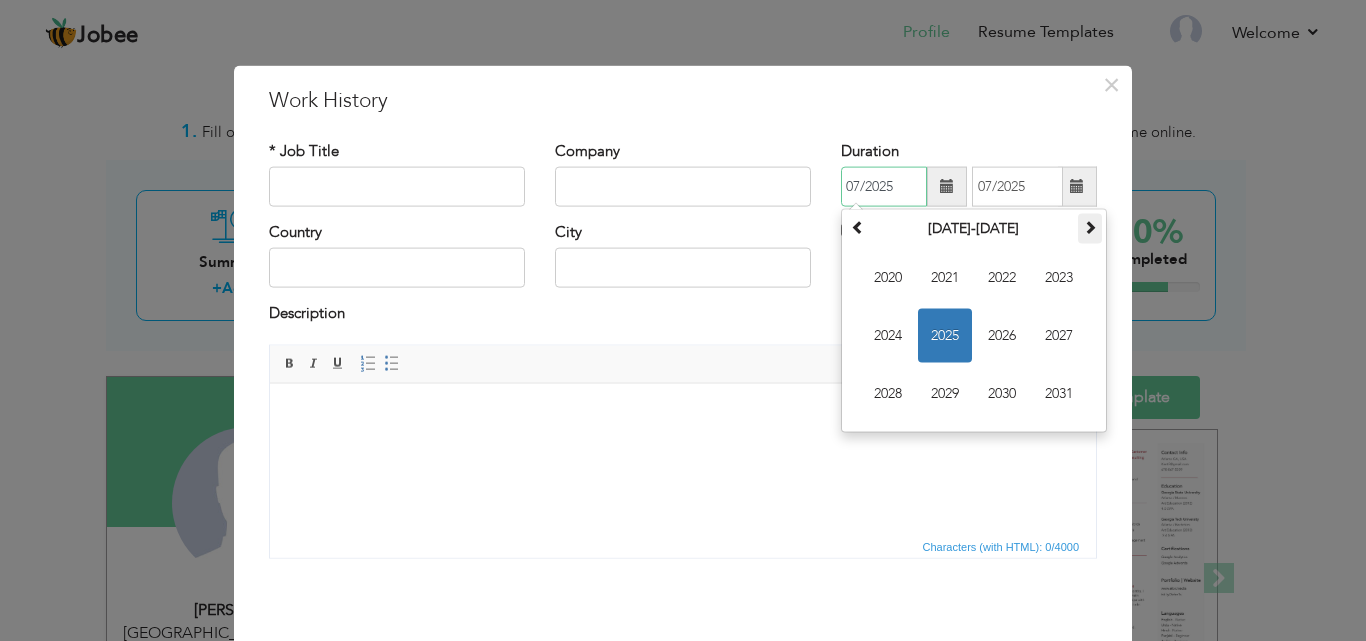 click at bounding box center (1090, 227) 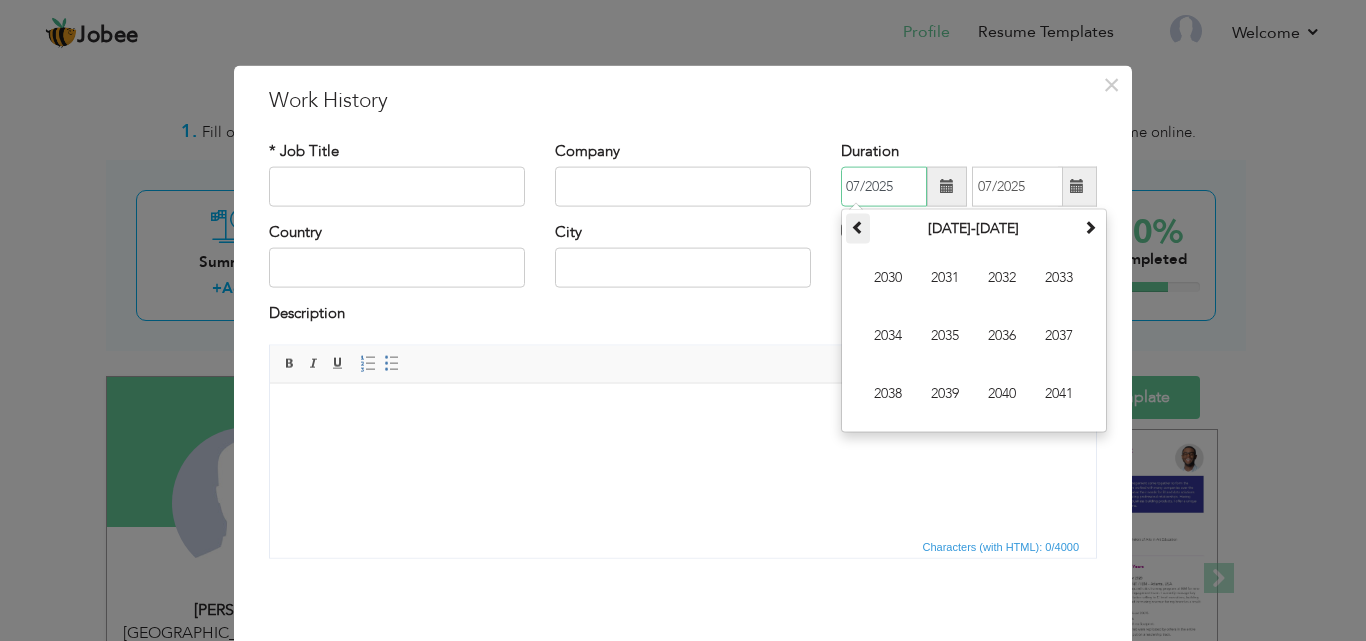 click at bounding box center (858, 227) 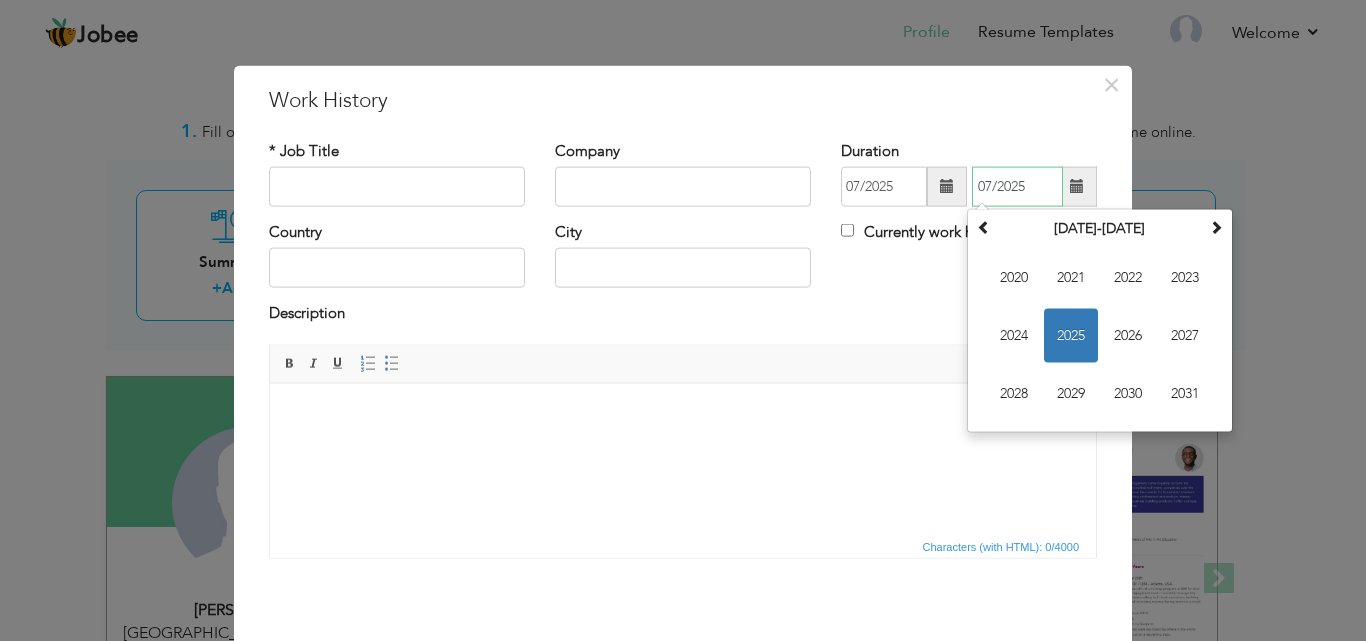 click on "07/2025" at bounding box center [1017, 187] 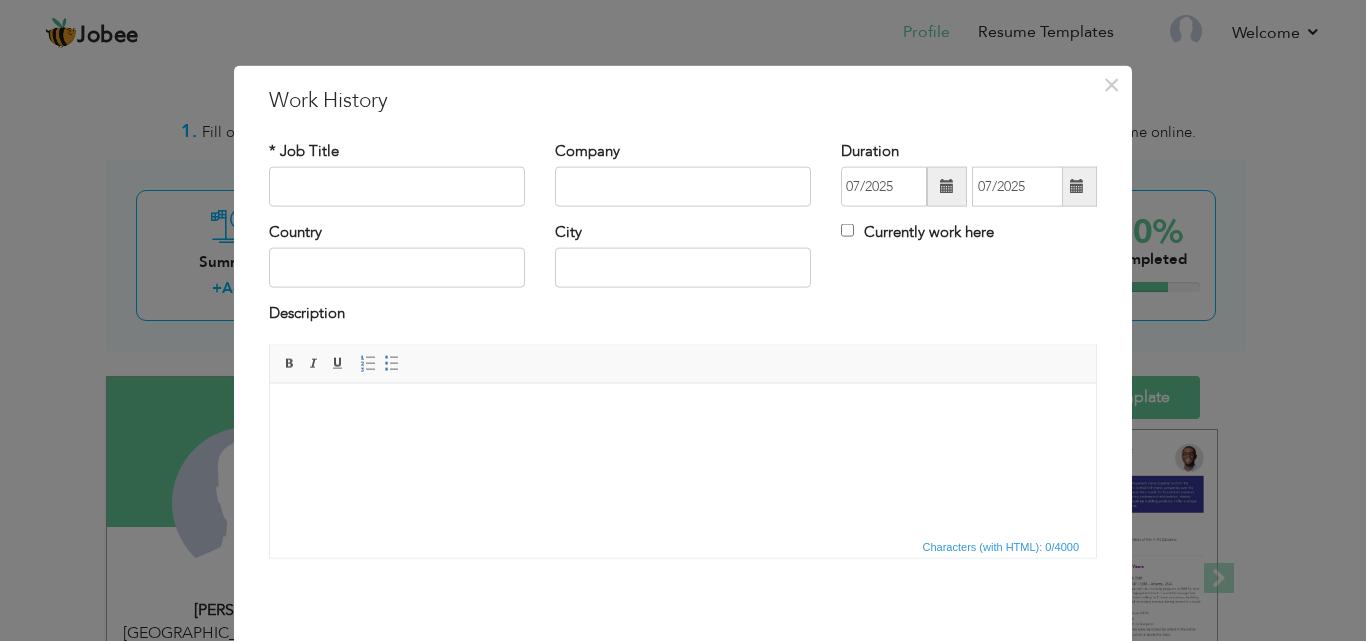 click on "Currently work here" at bounding box center (917, 232) 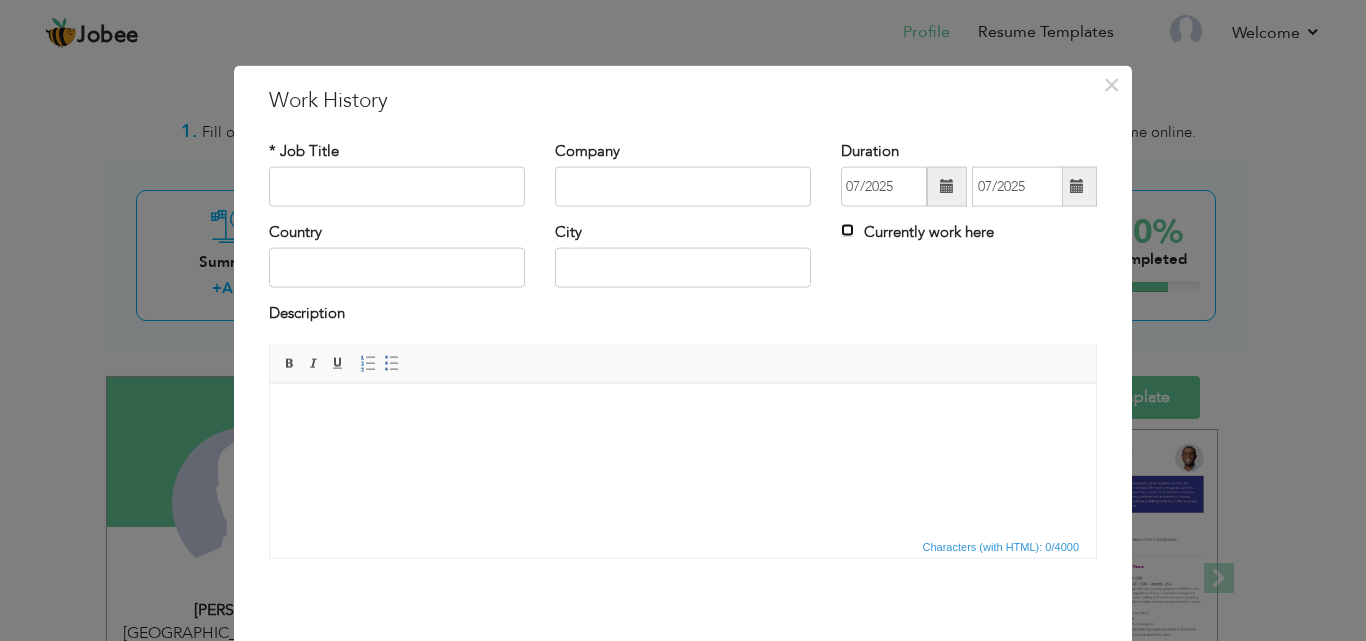 click on "Currently work here" at bounding box center [847, 230] 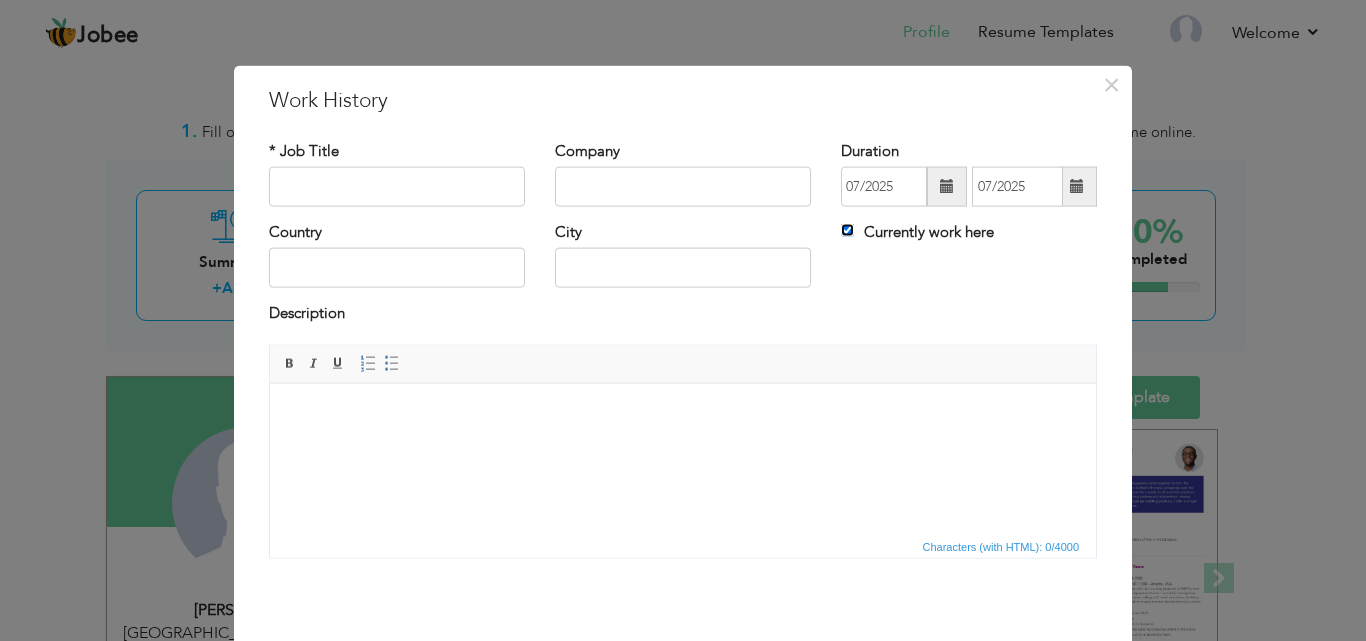 type 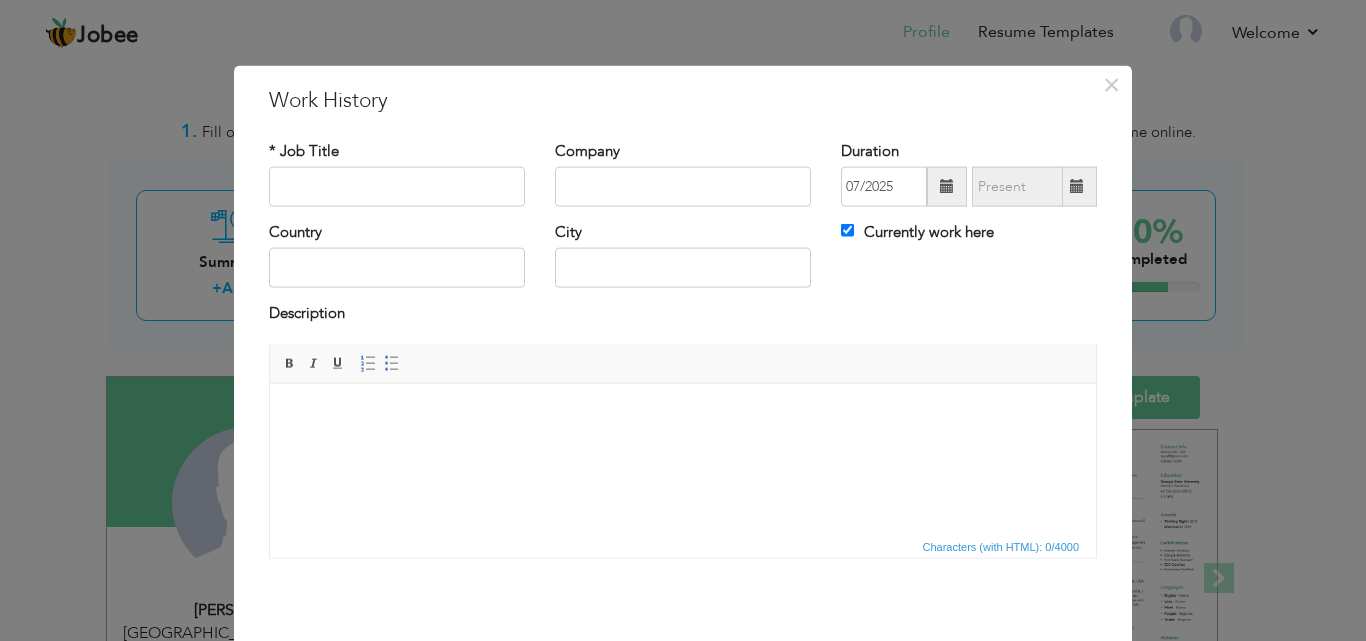 click on "Currently work here" at bounding box center [917, 232] 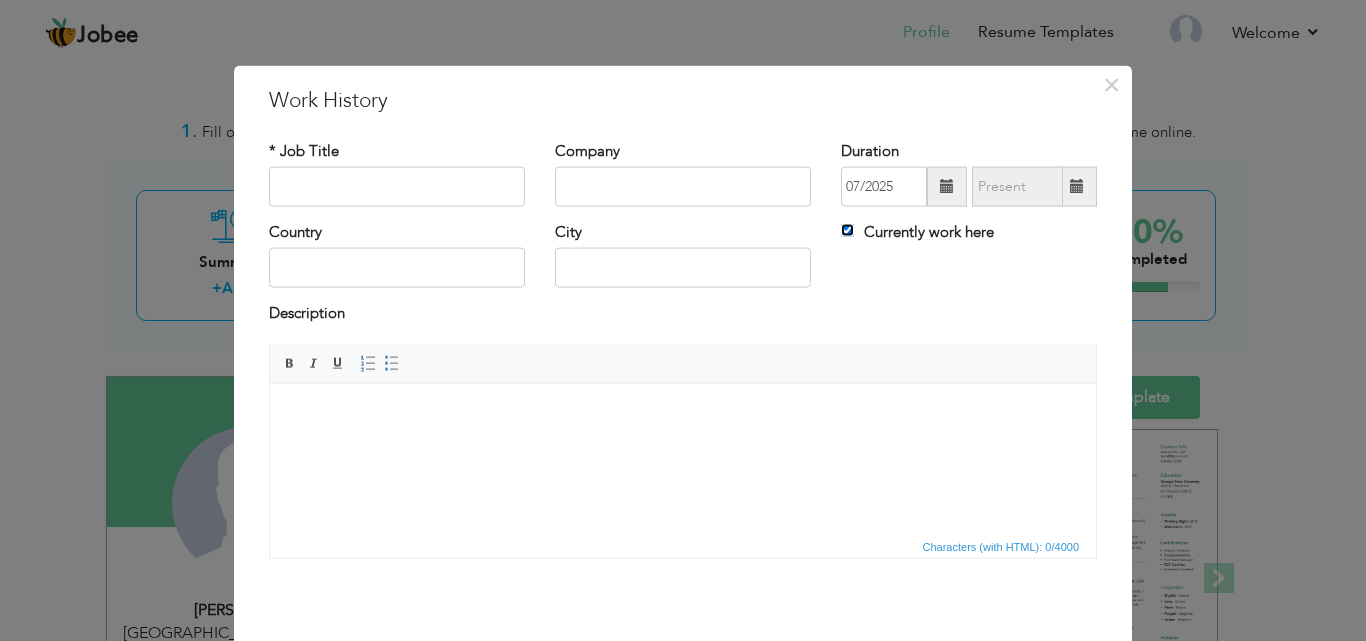 click on "Currently work here" at bounding box center (847, 230) 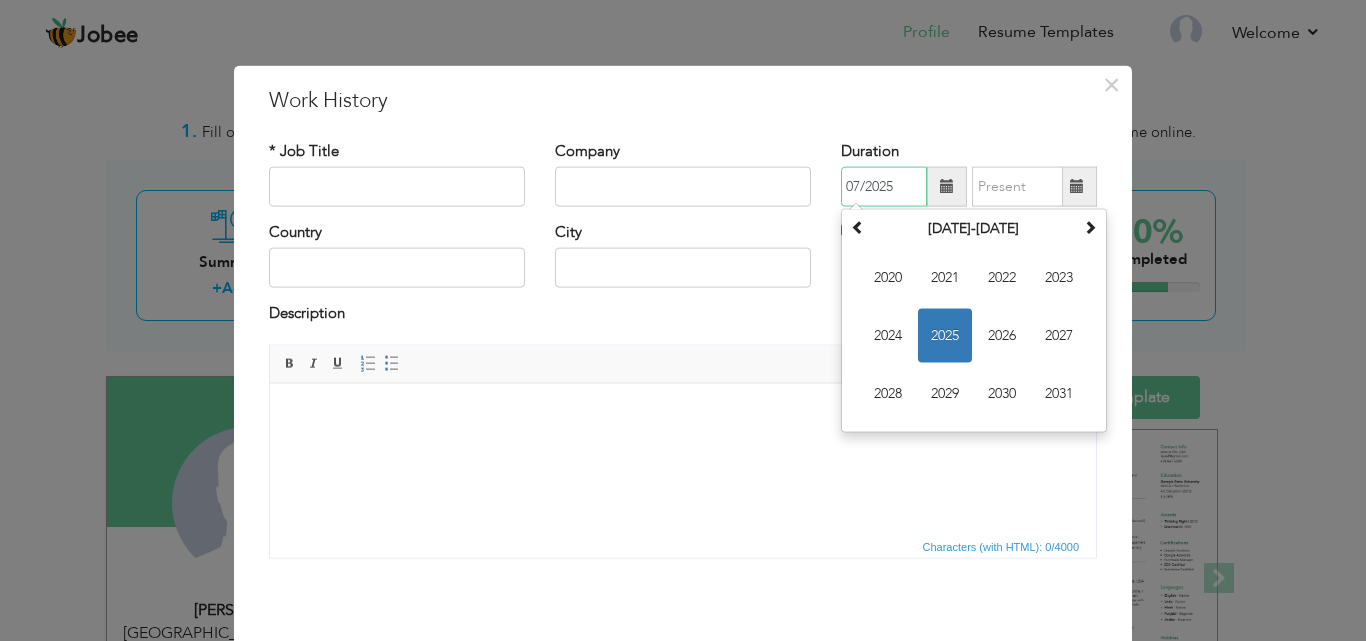 click on "07/2025" at bounding box center [884, 187] 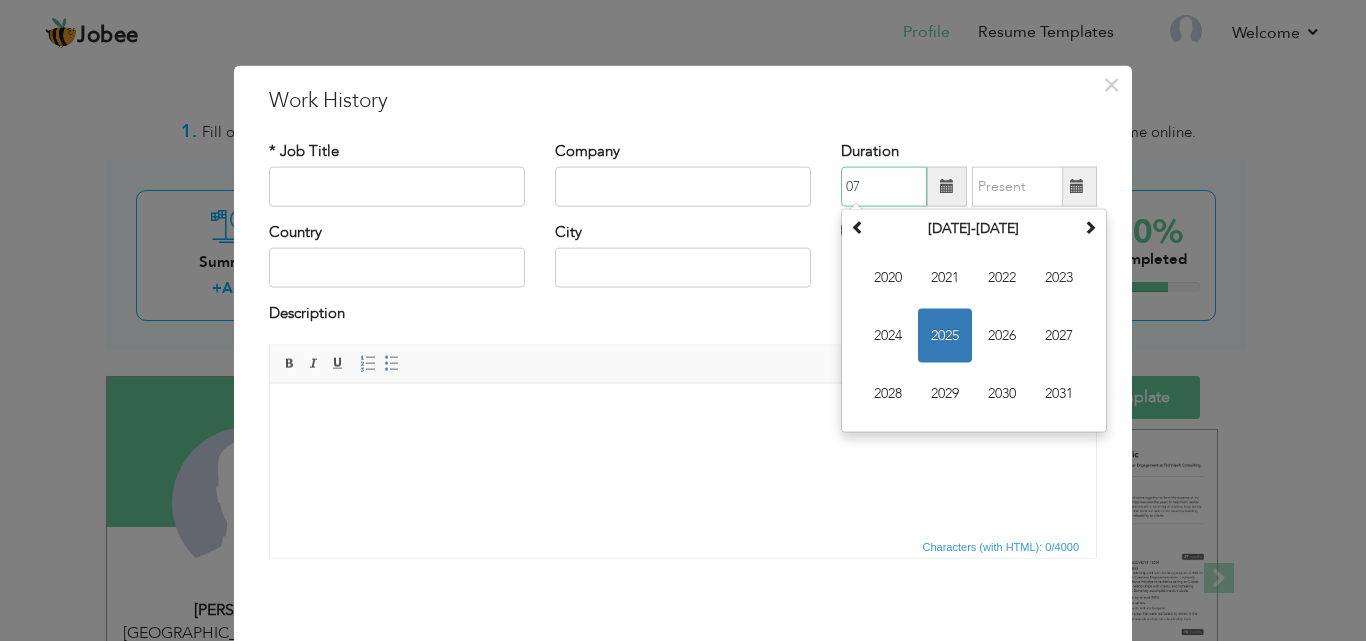 type on "0" 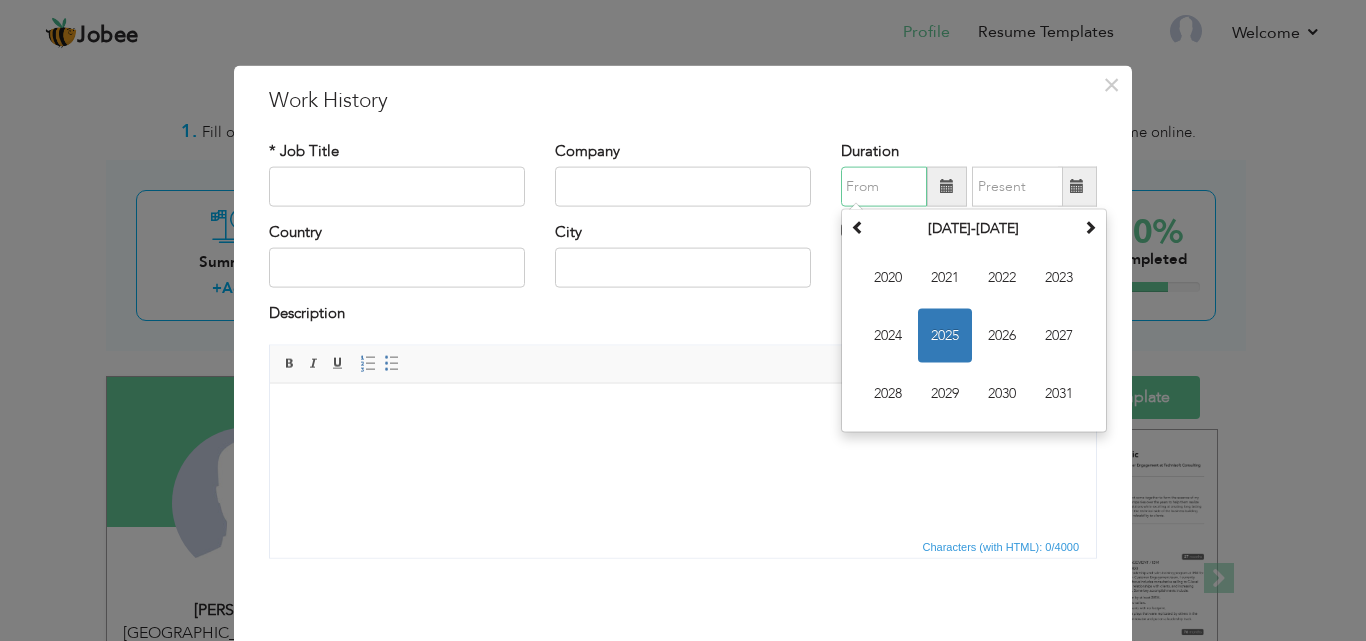 type 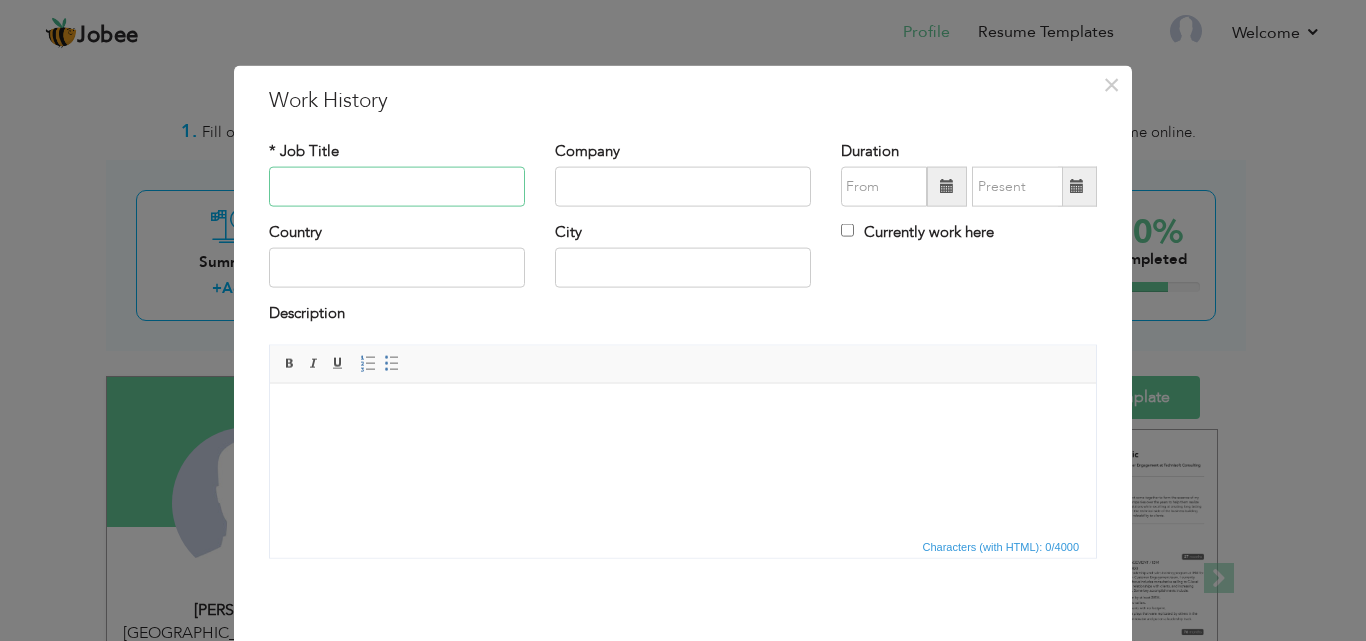click at bounding box center (397, 187) 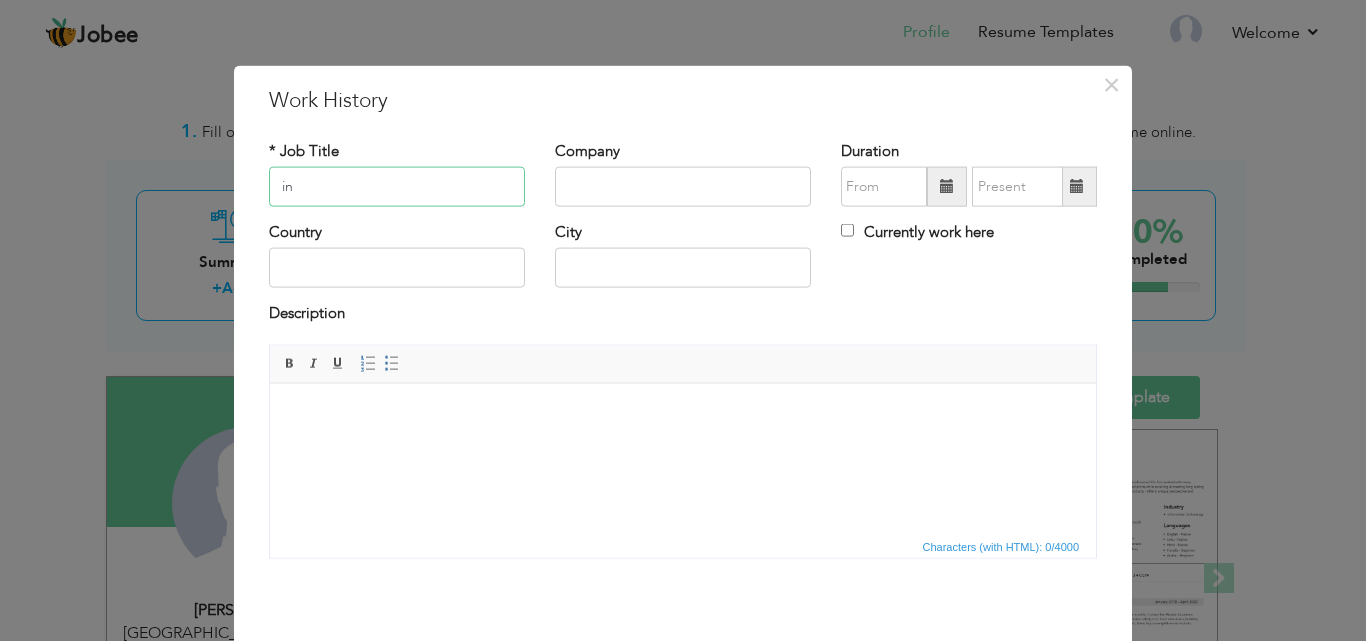 type on "i" 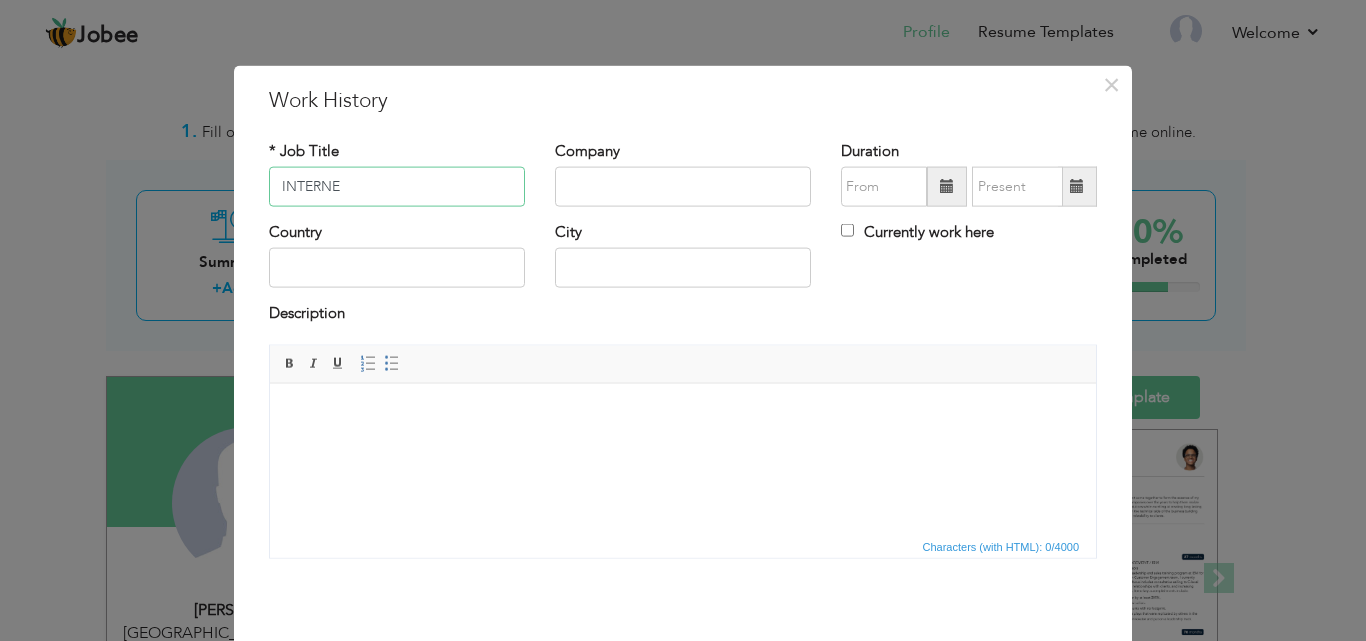 type on "INTERNE" 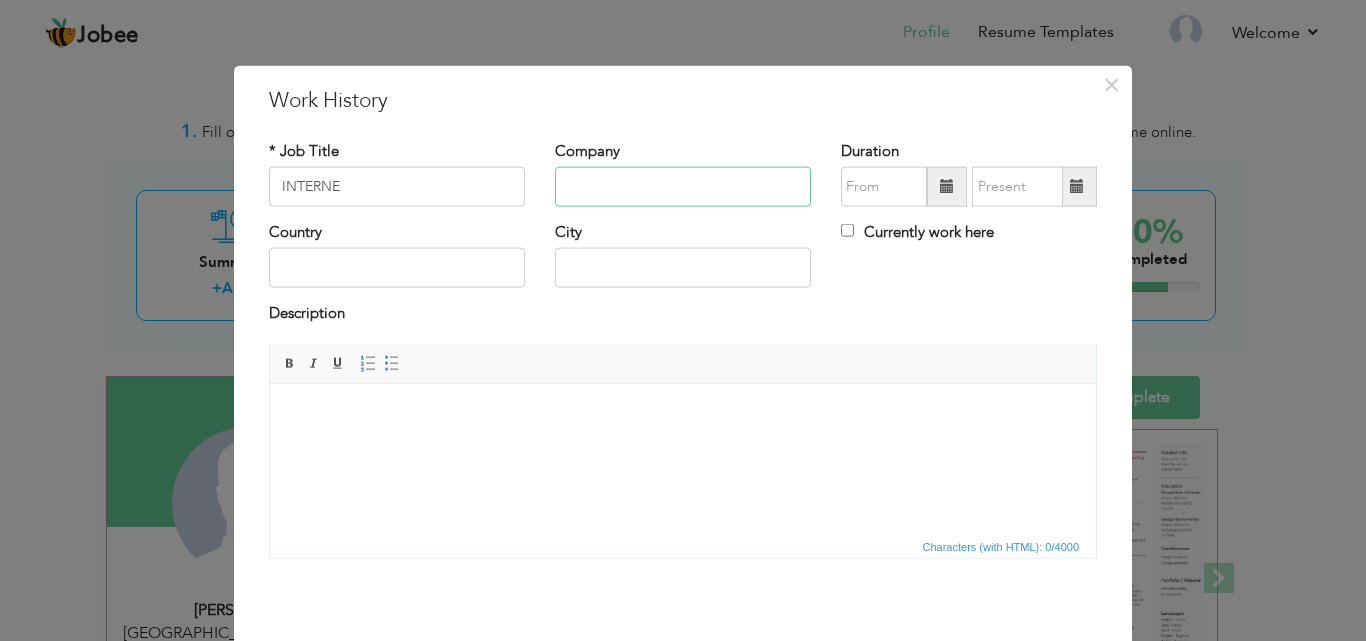 click at bounding box center [683, 187] 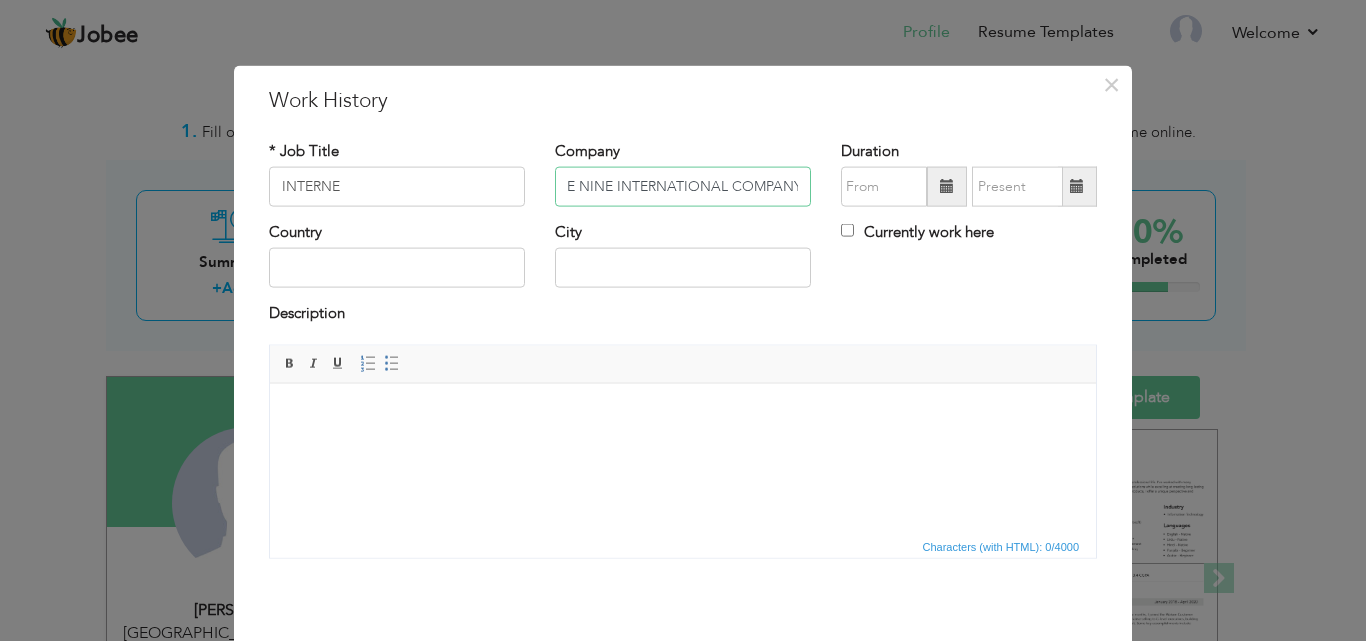 scroll, scrollTop: 0, scrollLeft: 53, axis: horizontal 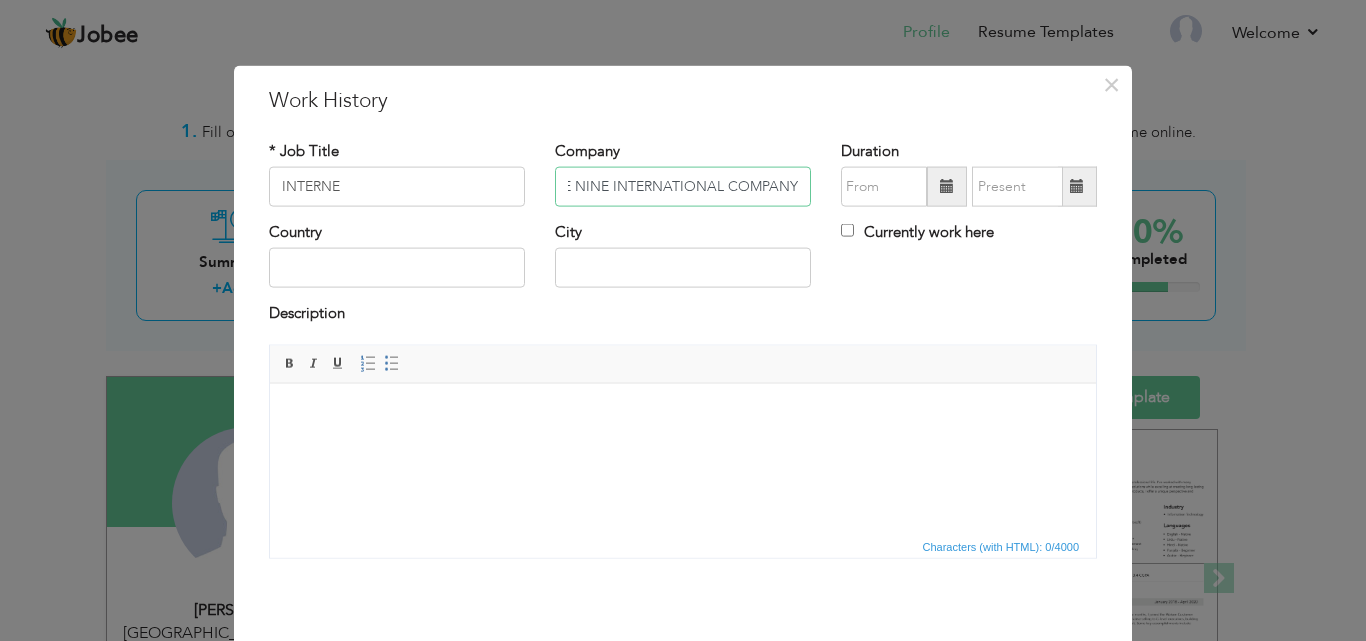 type on "SQAURE NINE INTERNATIONAL COMPANY" 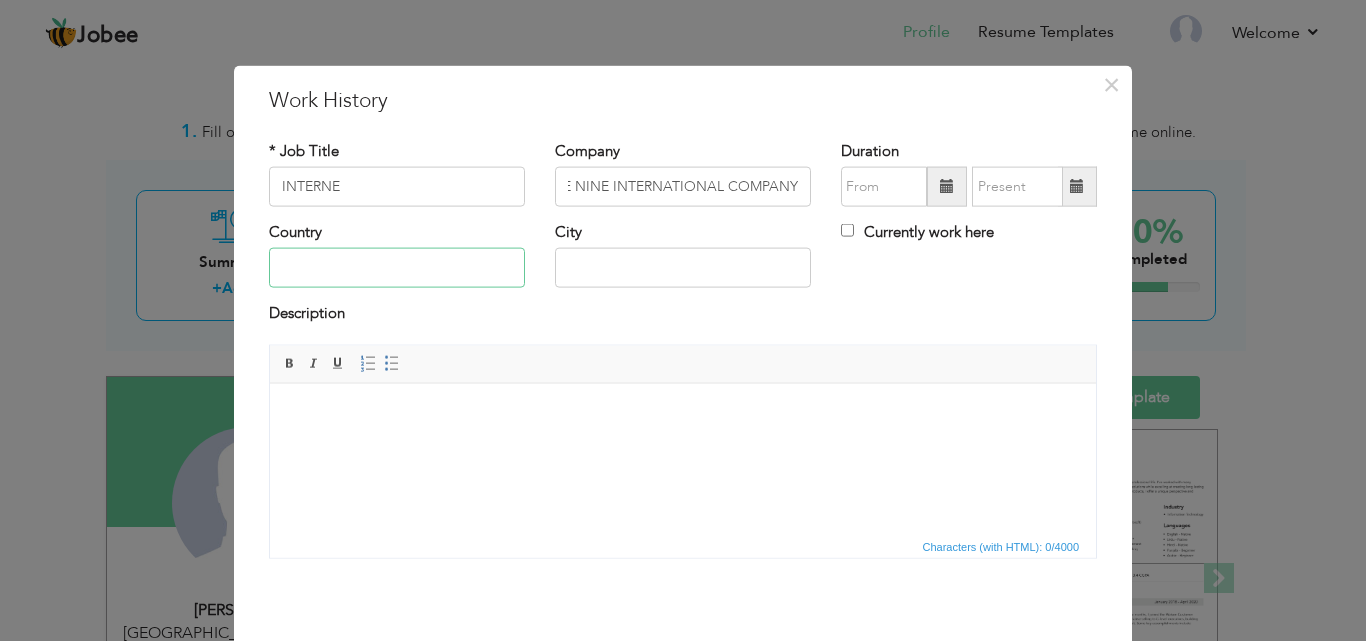 scroll, scrollTop: 0, scrollLeft: 0, axis: both 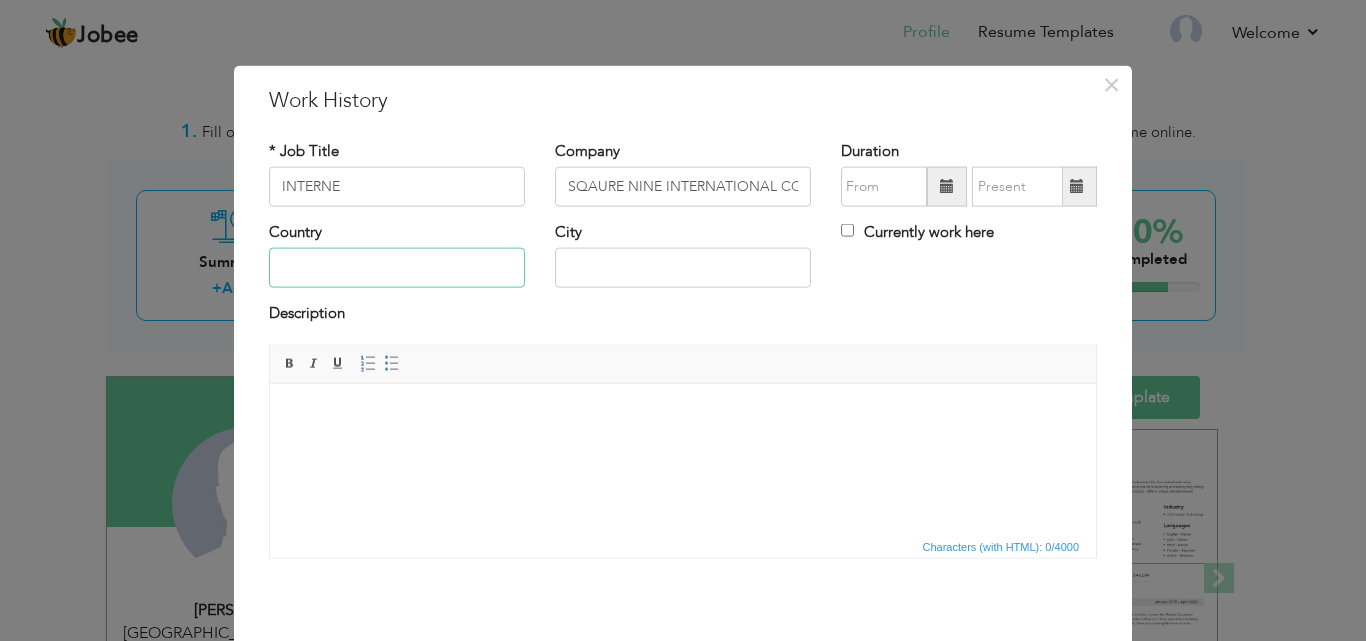 click at bounding box center [397, 268] 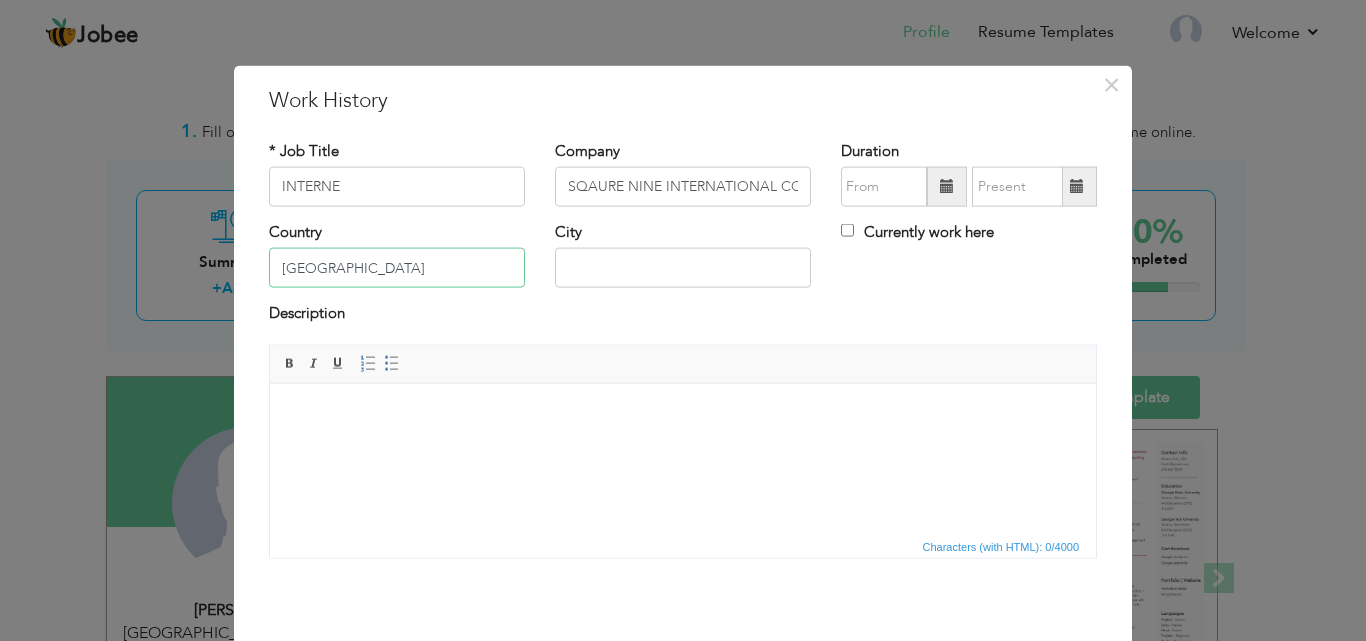type on "[GEOGRAPHIC_DATA]" 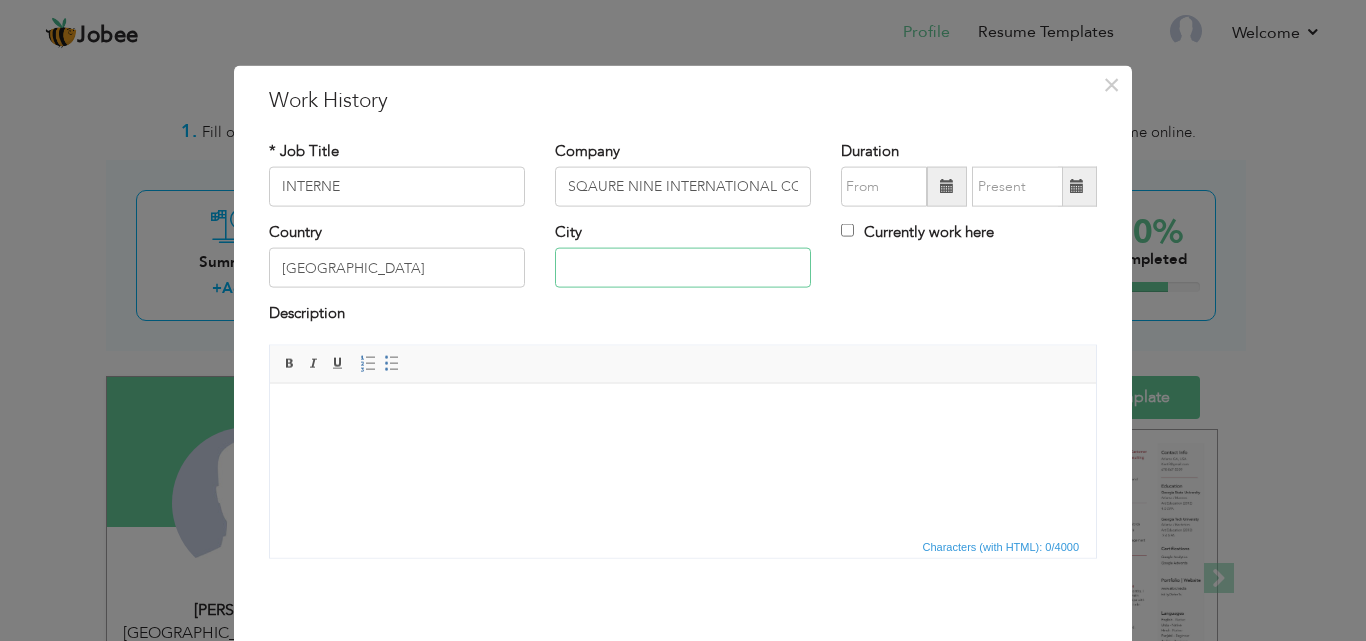 click at bounding box center (683, 268) 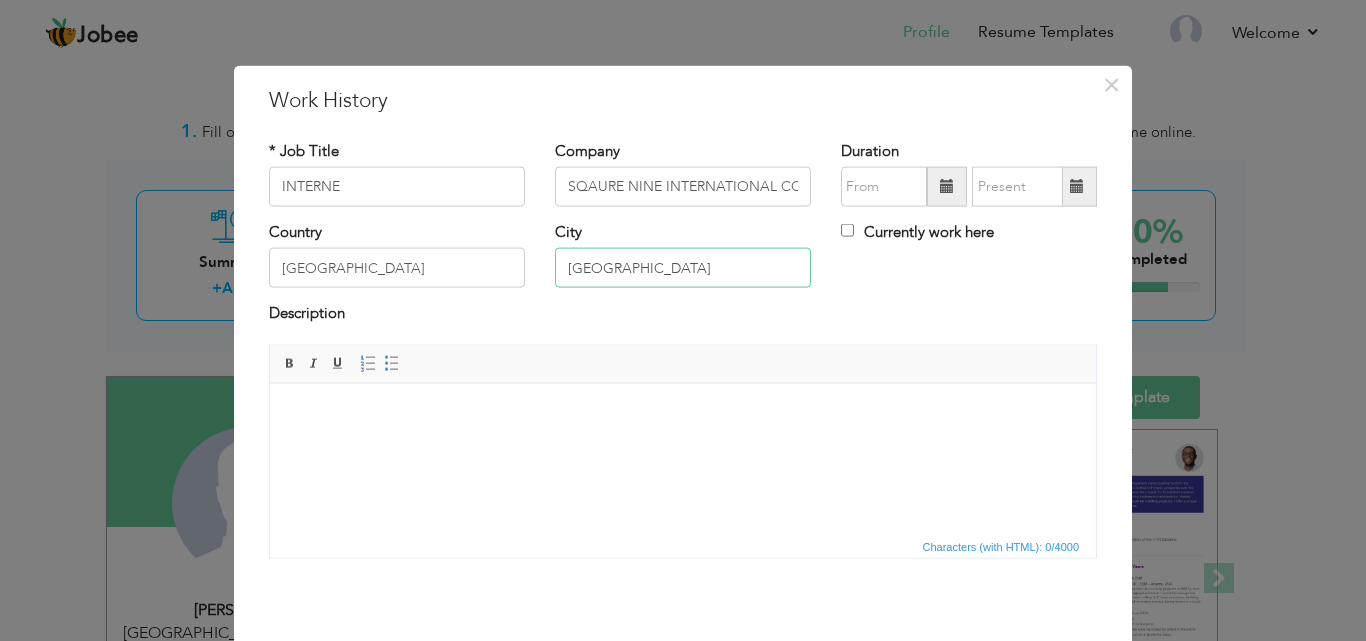 type on "[GEOGRAPHIC_DATA]" 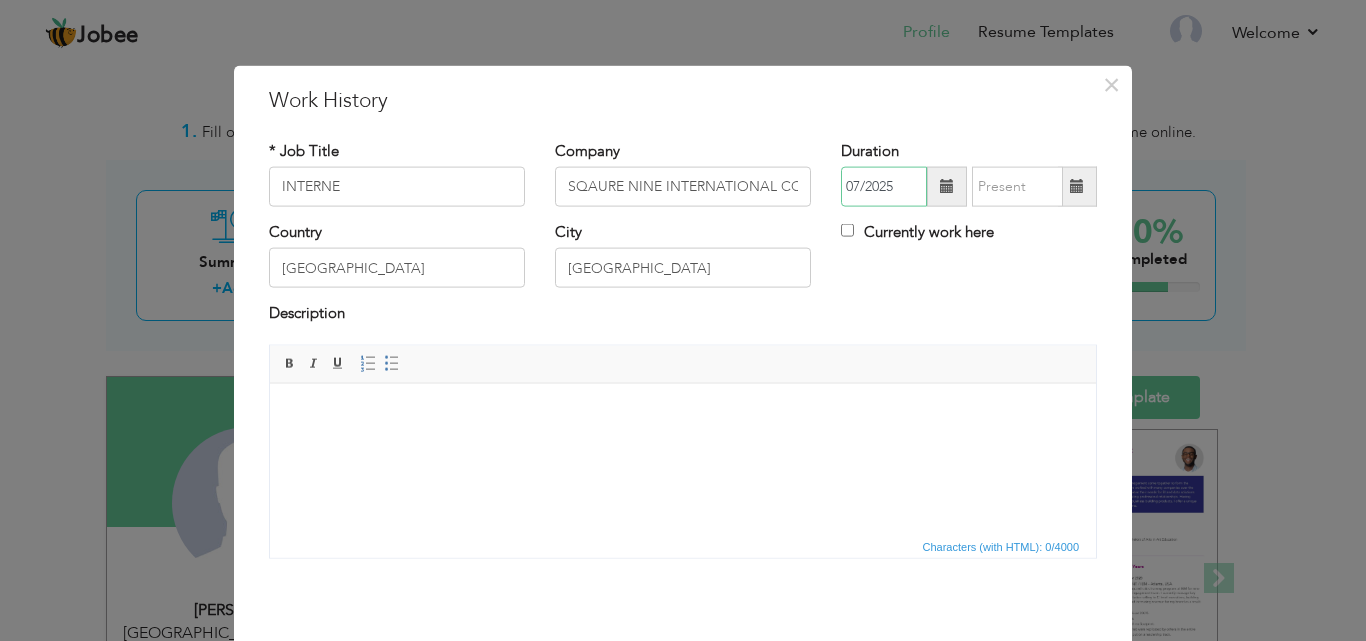 click on "07/2025" at bounding box center [884, 187] 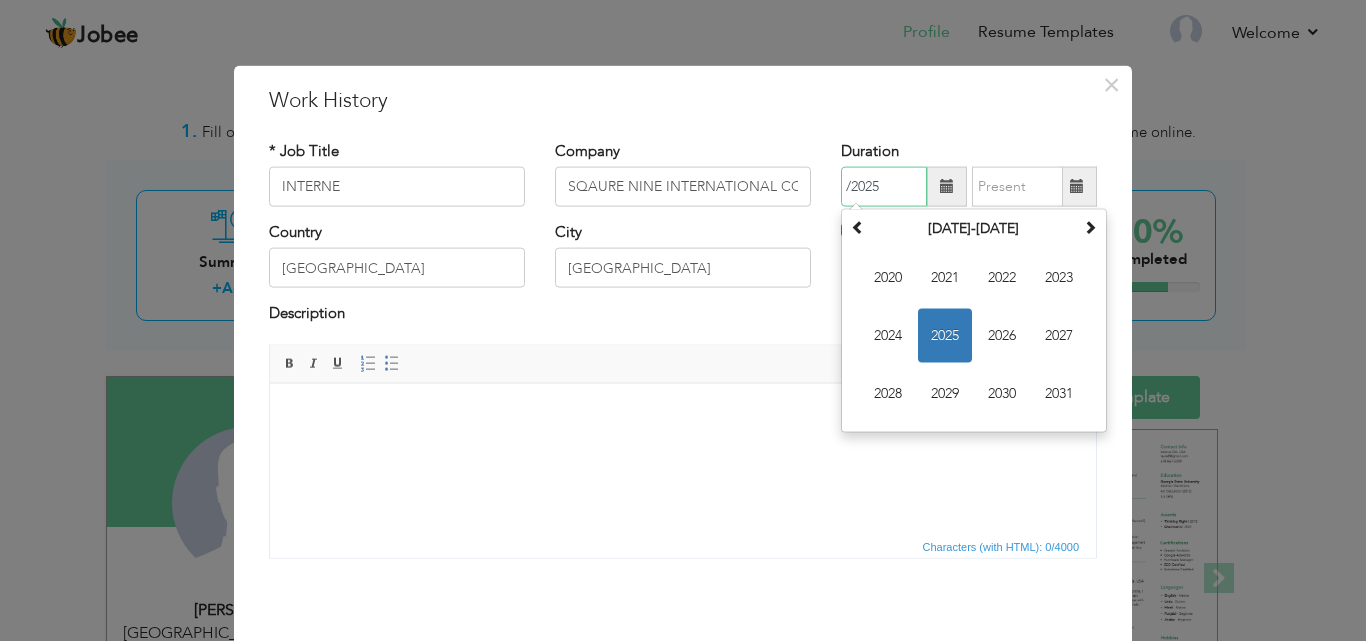 click on "/2025" at bounding box center [884, 187] 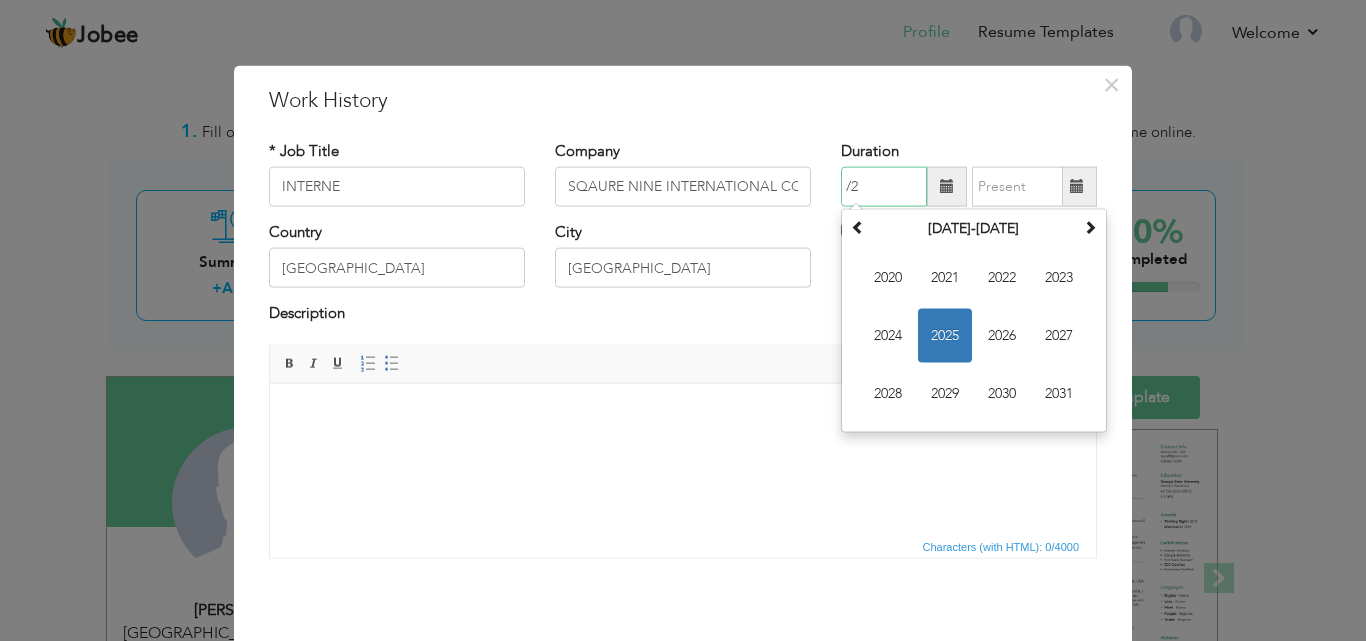 type on "/" 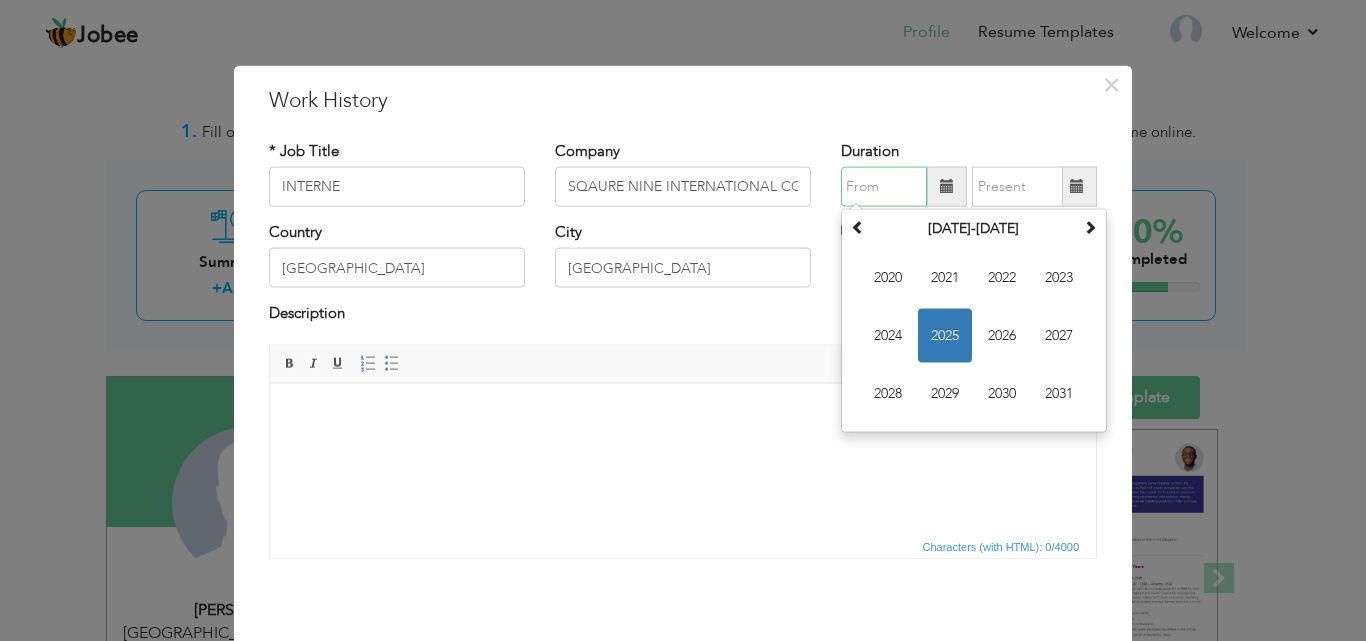 click at bounding box center [884, 187] 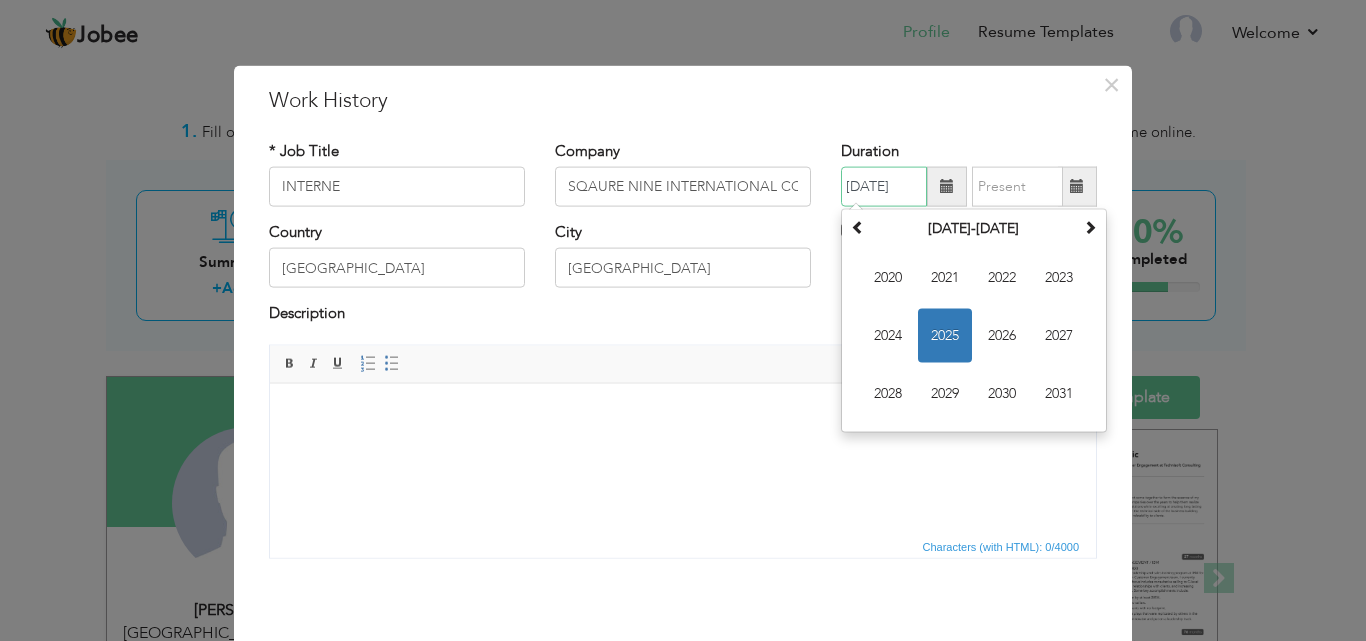 scroll, scrollTop: 0, scrollLeft: 17, axis: horizontal 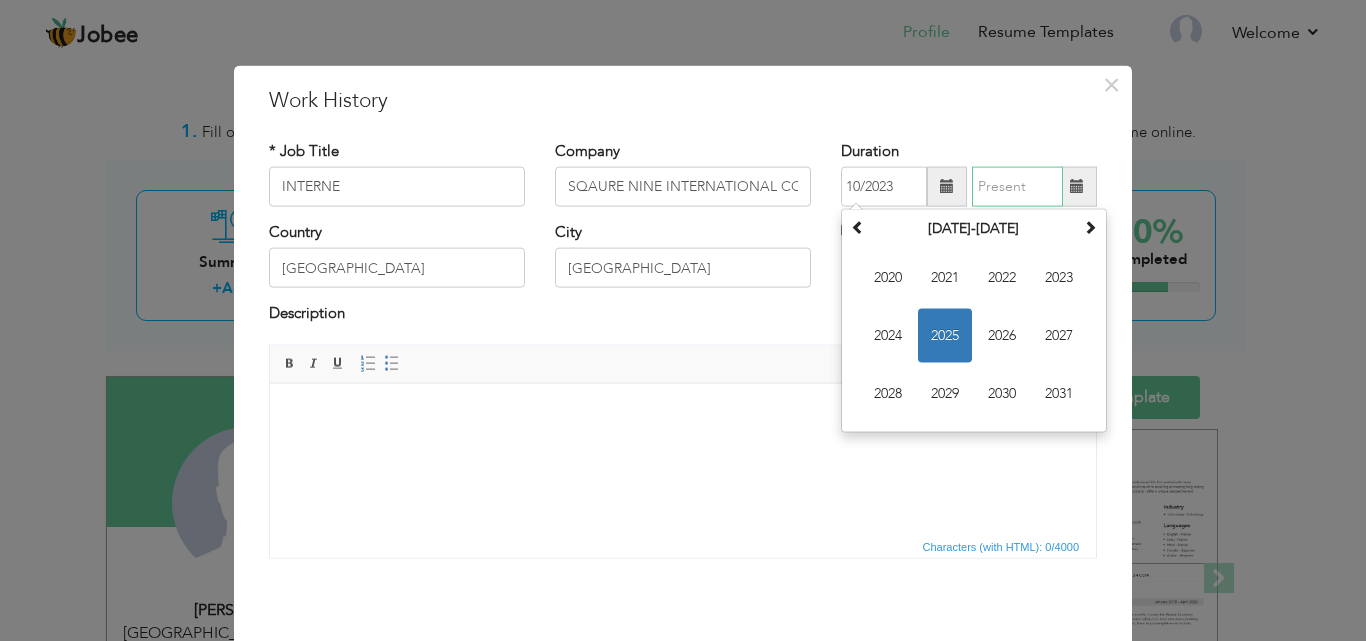 click at bounding box center (1017, 187) 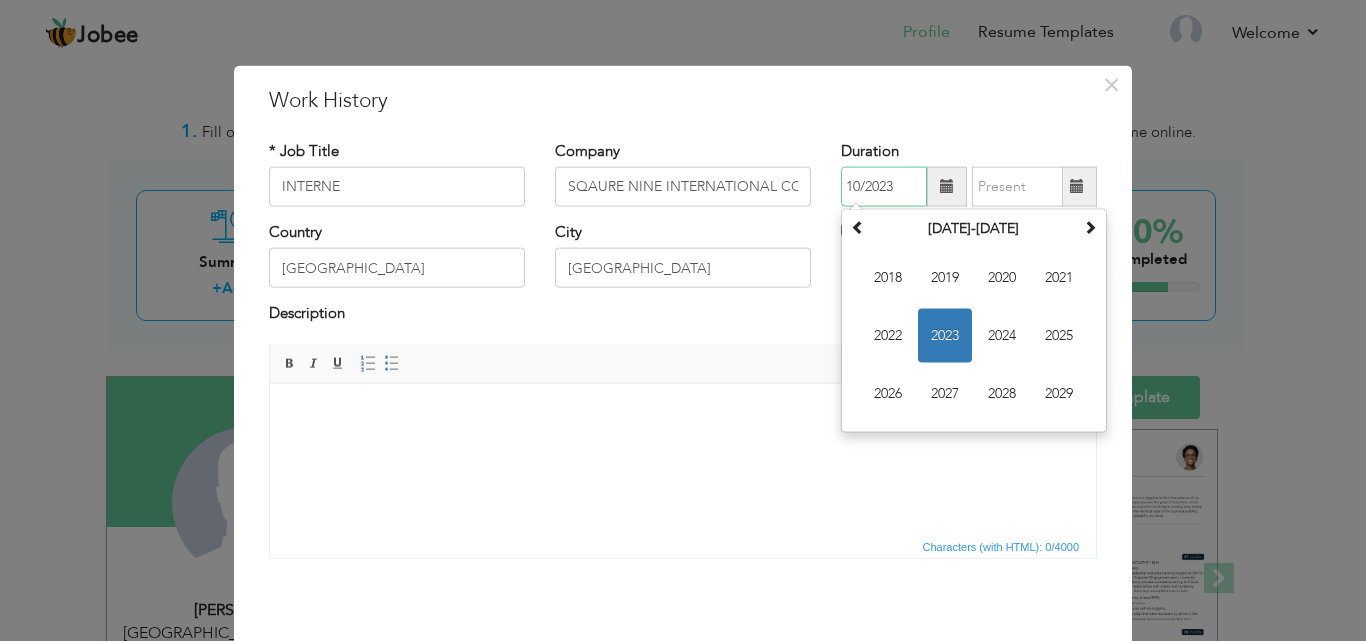 click on "10/2023" at bounding box center [884, 187] 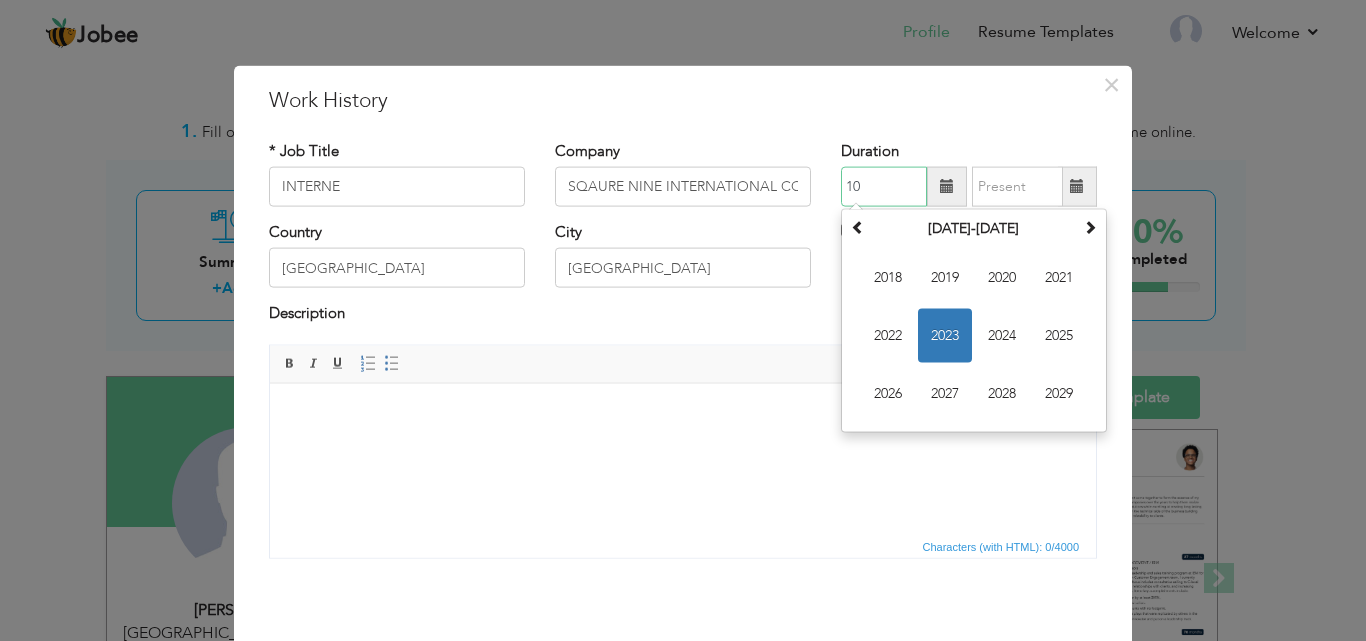 type on "1" 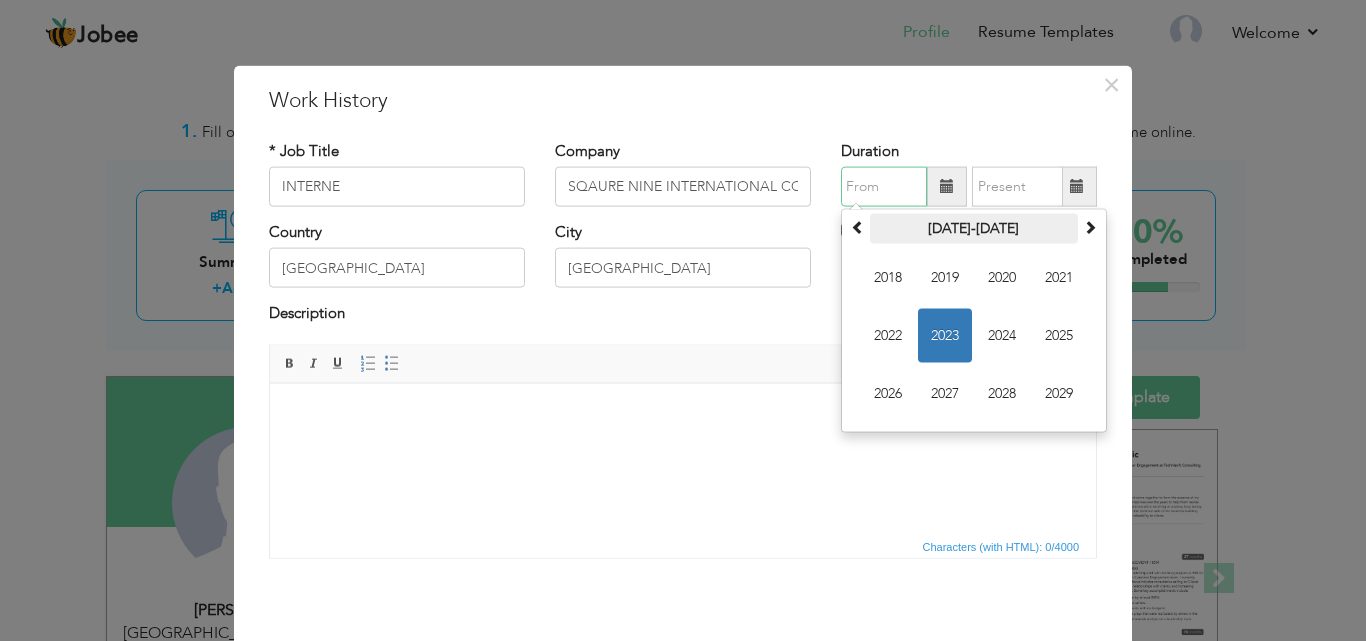 click on "2018-2029" at bounding box center [974, 229] 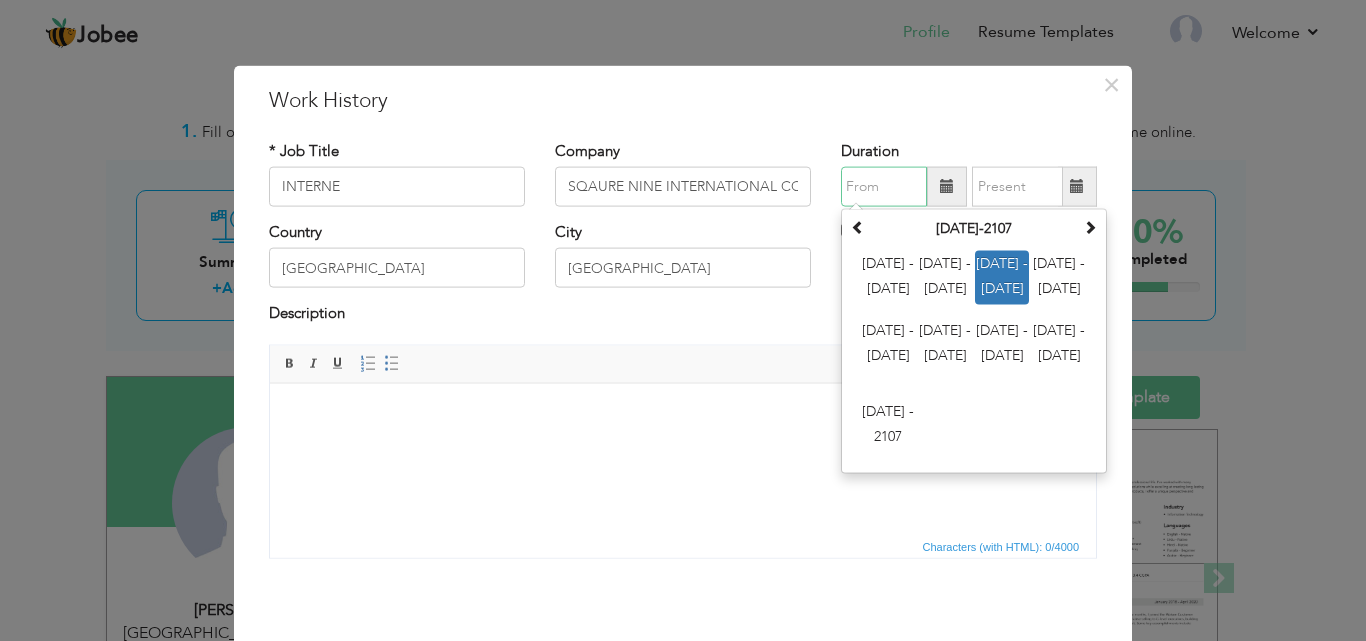 click on "2000-2107" at bounding box center (974, 229) 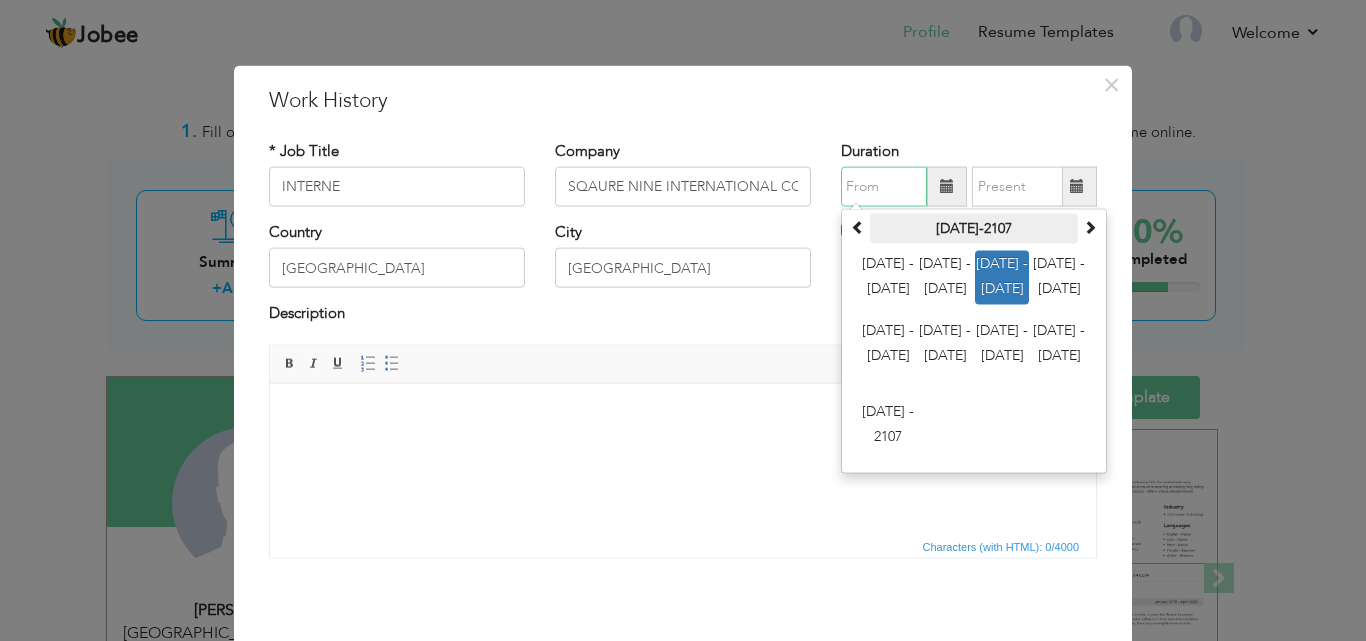 click on "2000-2107" at bounding box center [974, 229] 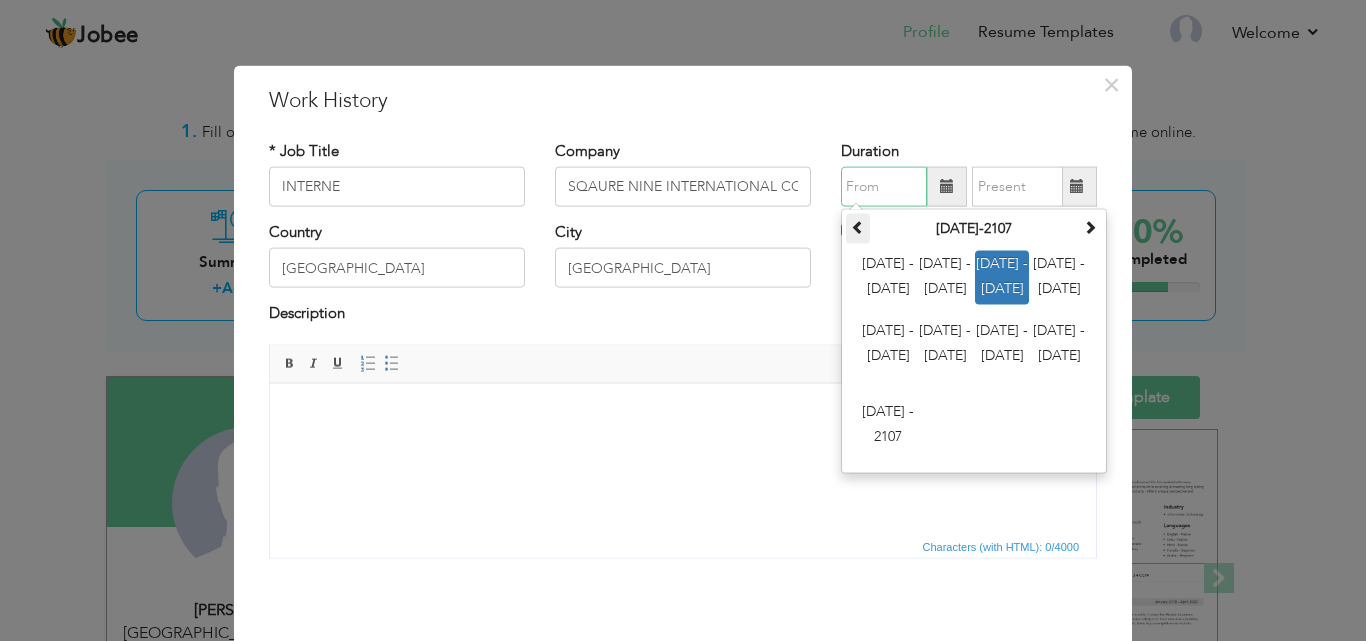 click at bounding box center [858, 227] 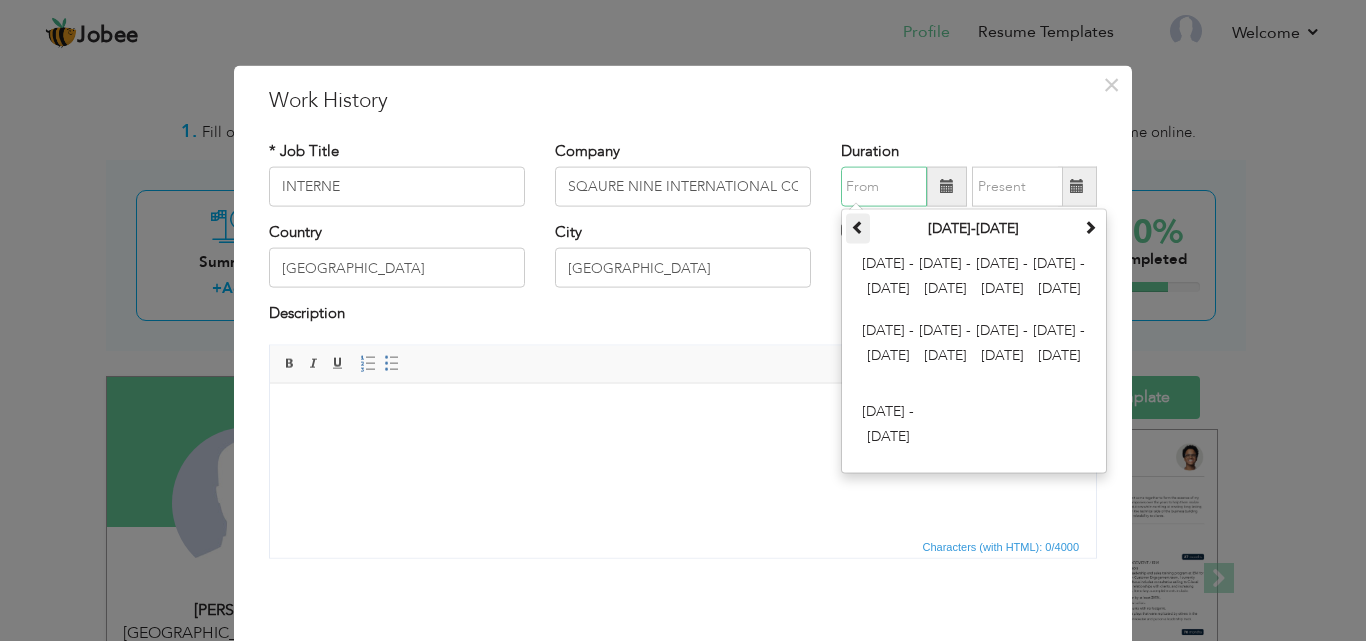 click at bounding box center (858, 227) 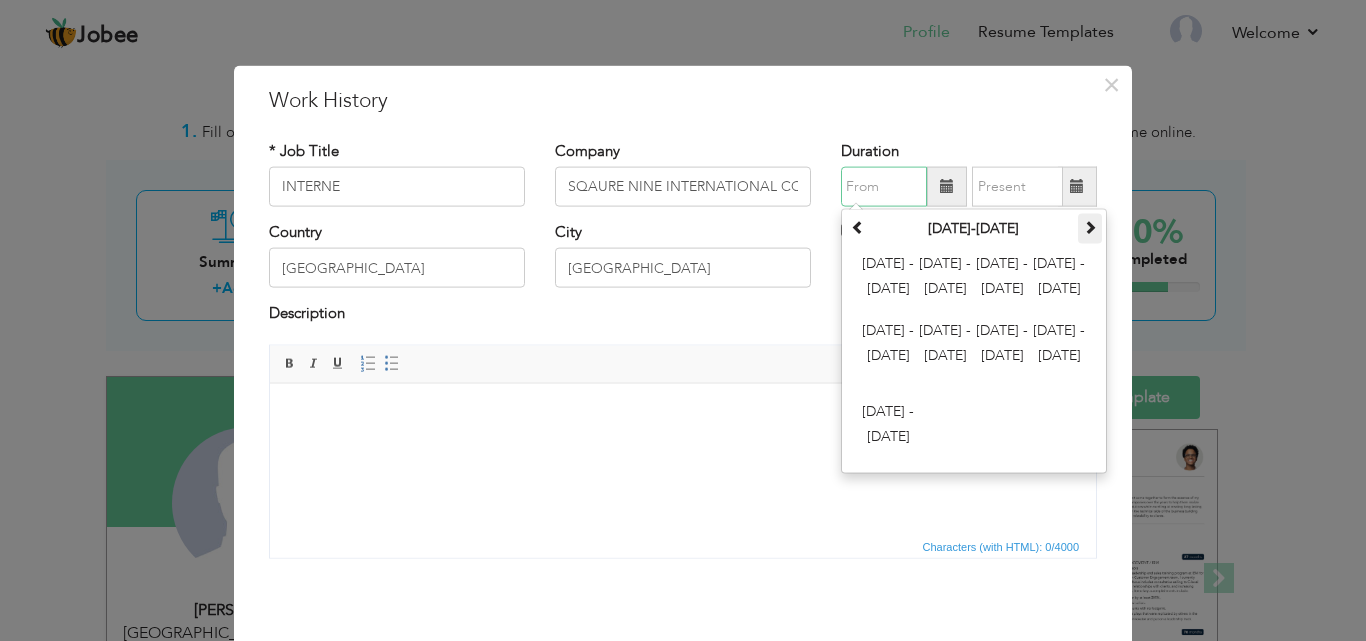 click at bounding box center (1090, 229) 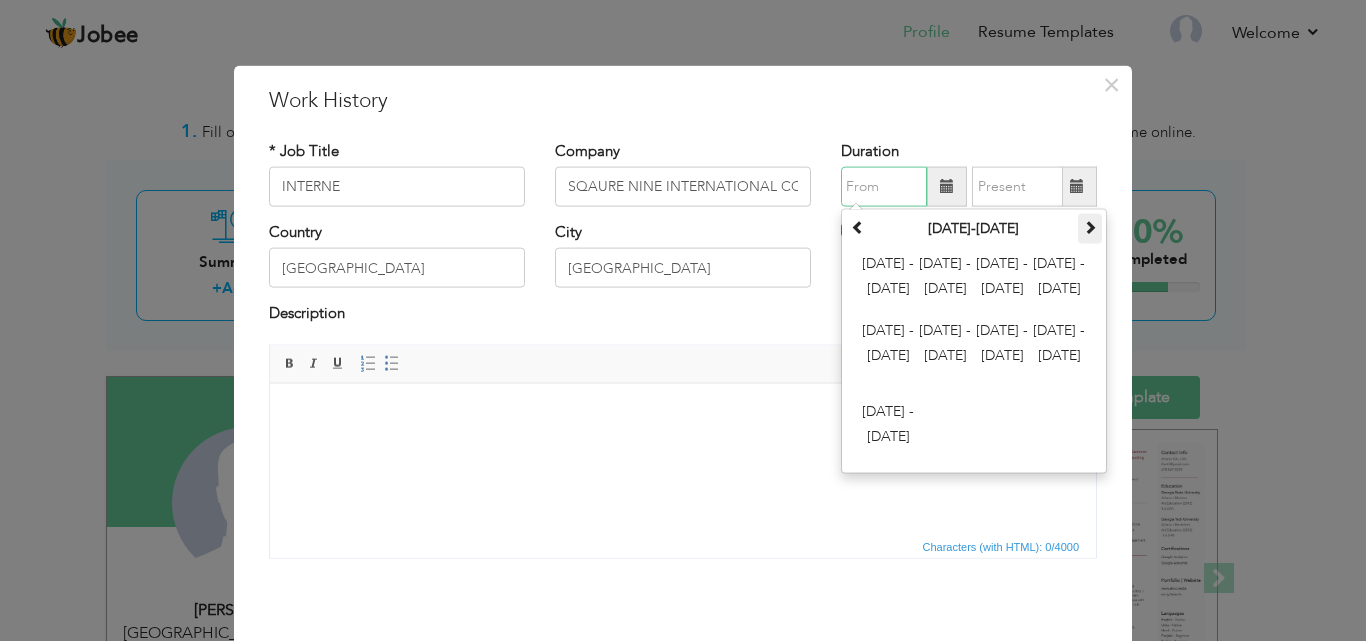 click at bounding box center (1090, 229) 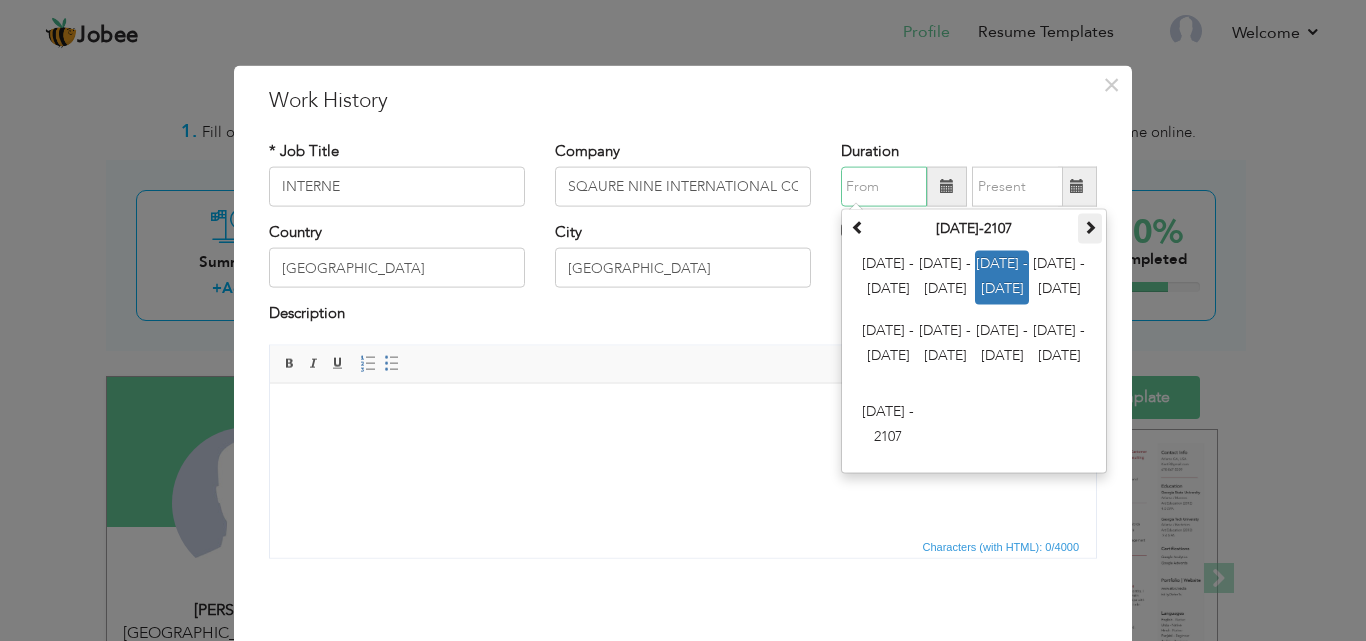 click at bounding box center (1090, 229) 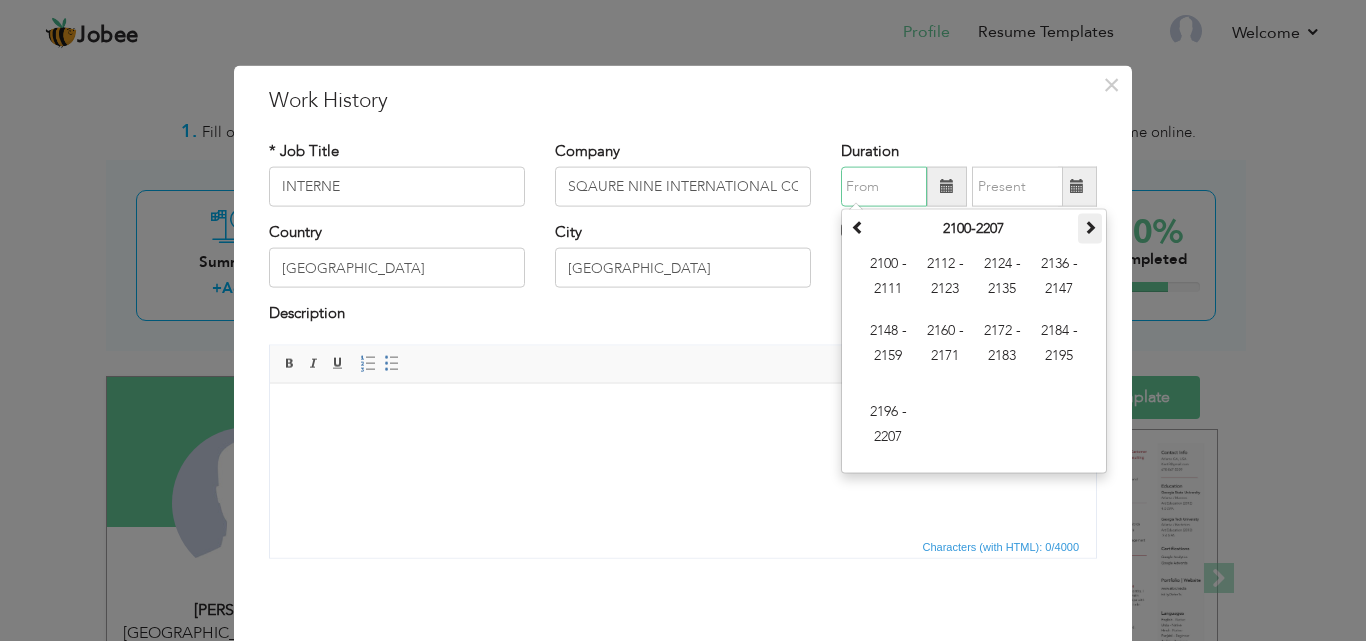 click at bounding box center (1090, 229) 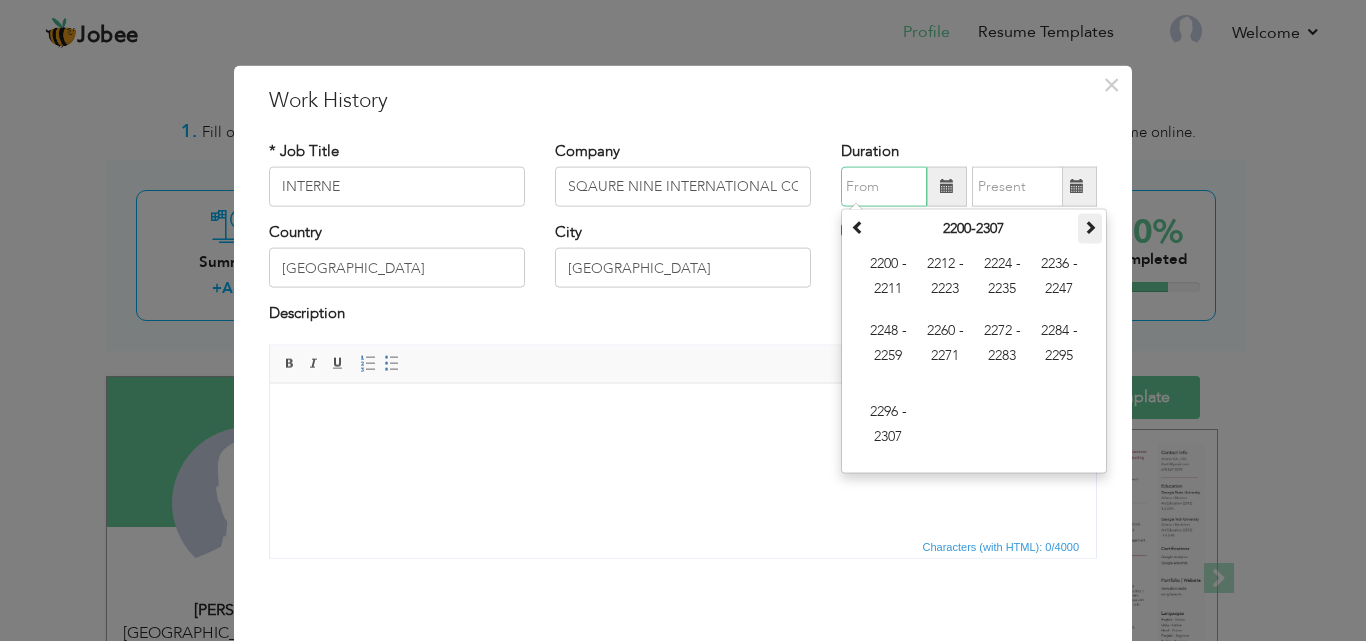 click at bounding box center (1090, 229) 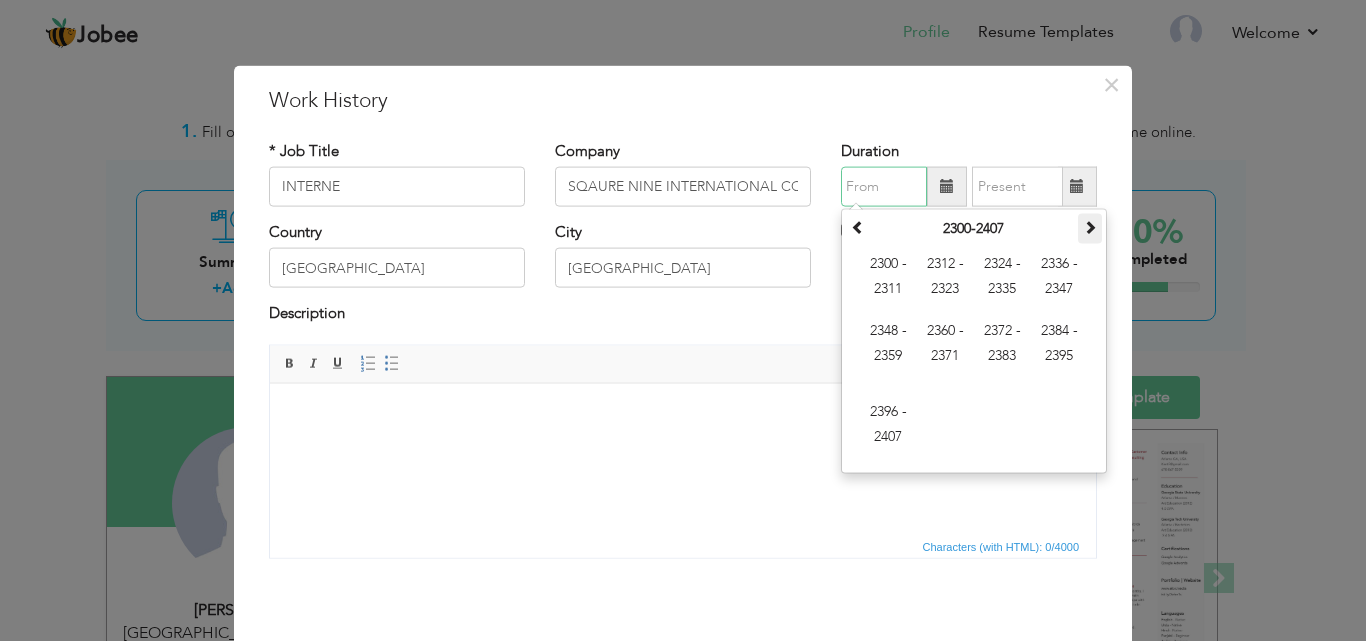 click at bounding box center [1090, 229] 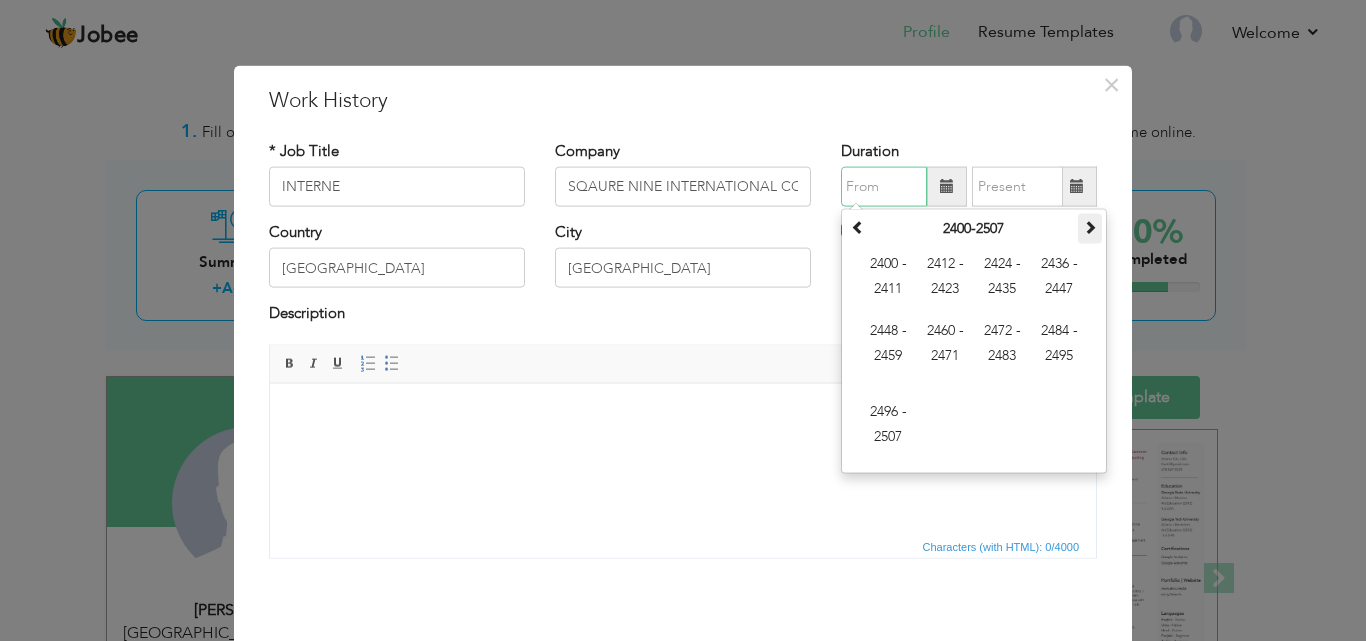 click at bounding box center [1090, 229] 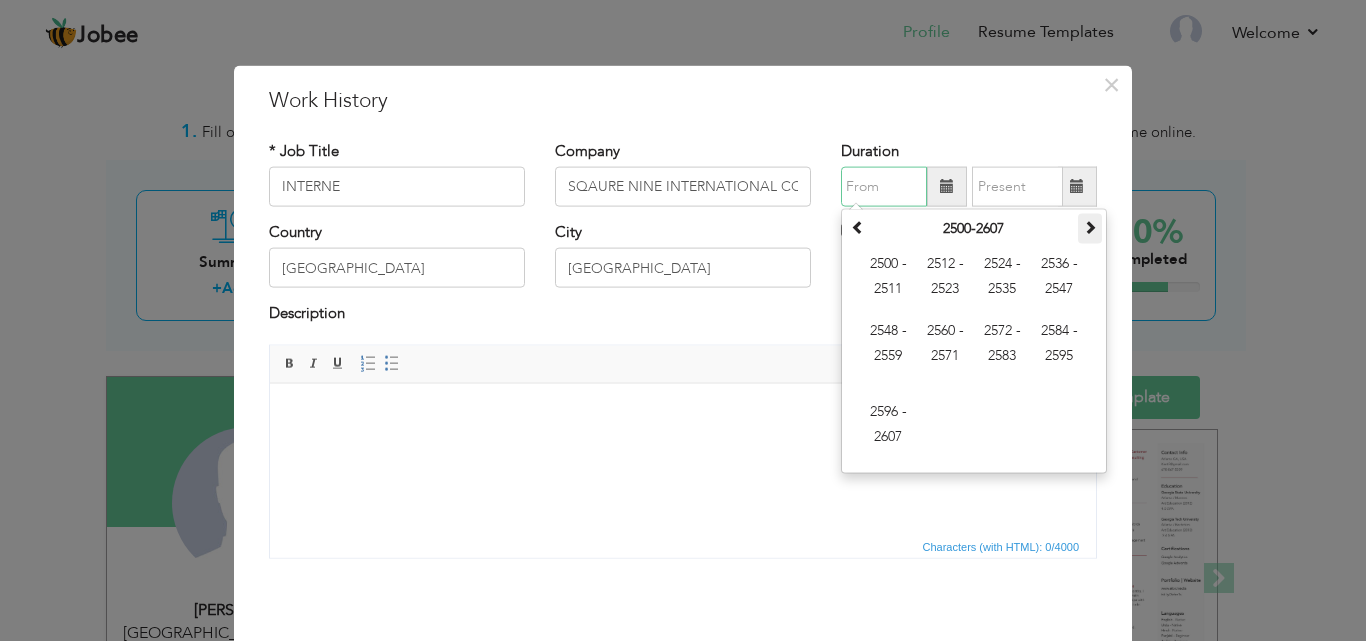 click at bounding box center [1090, 229] 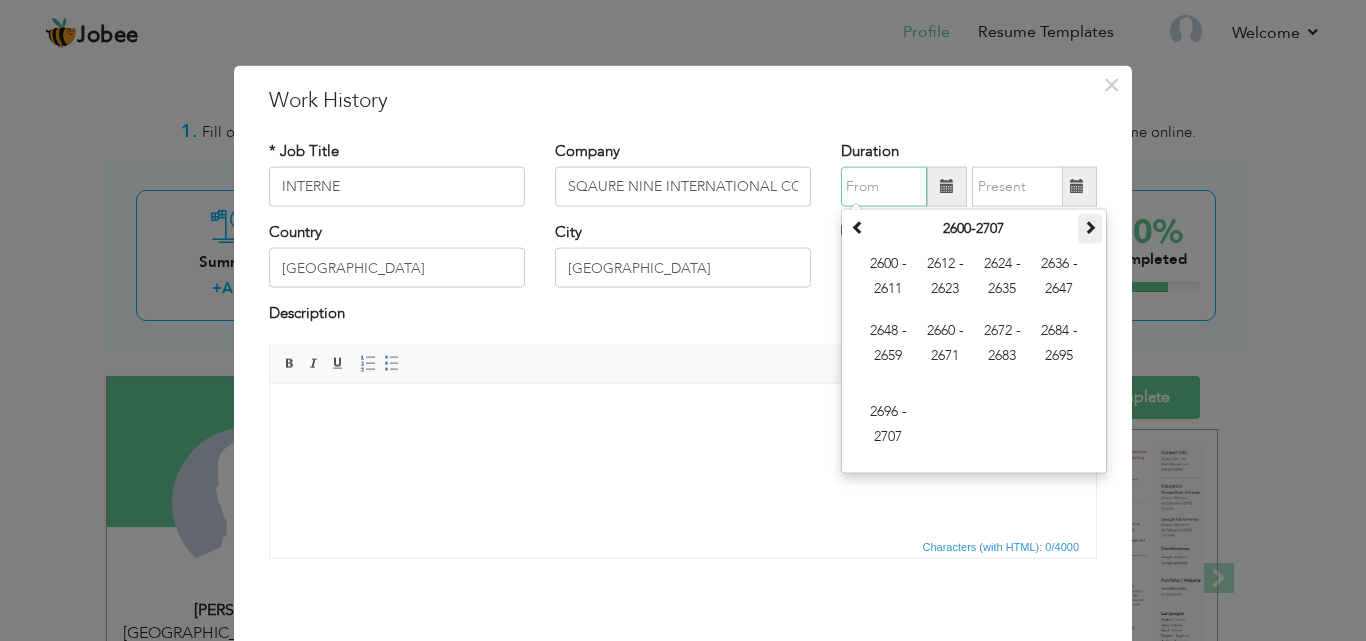 click at bounding box center (1090, 229) 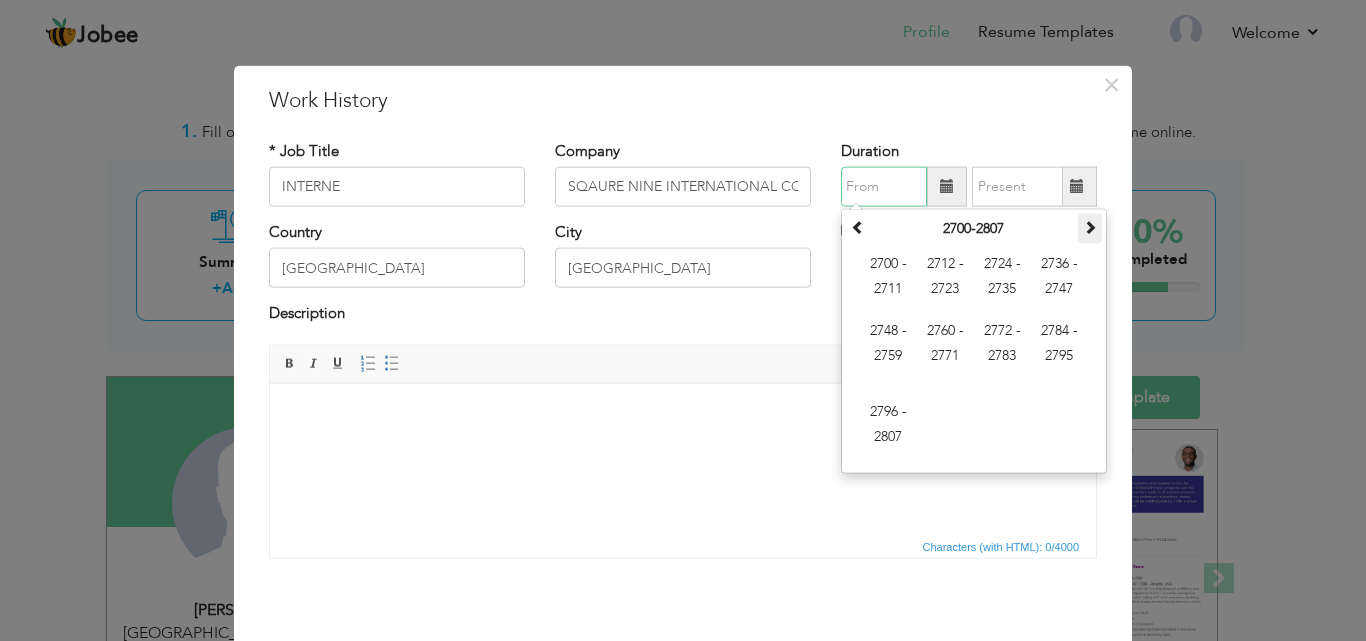 click at bounding box center (1090, 227) 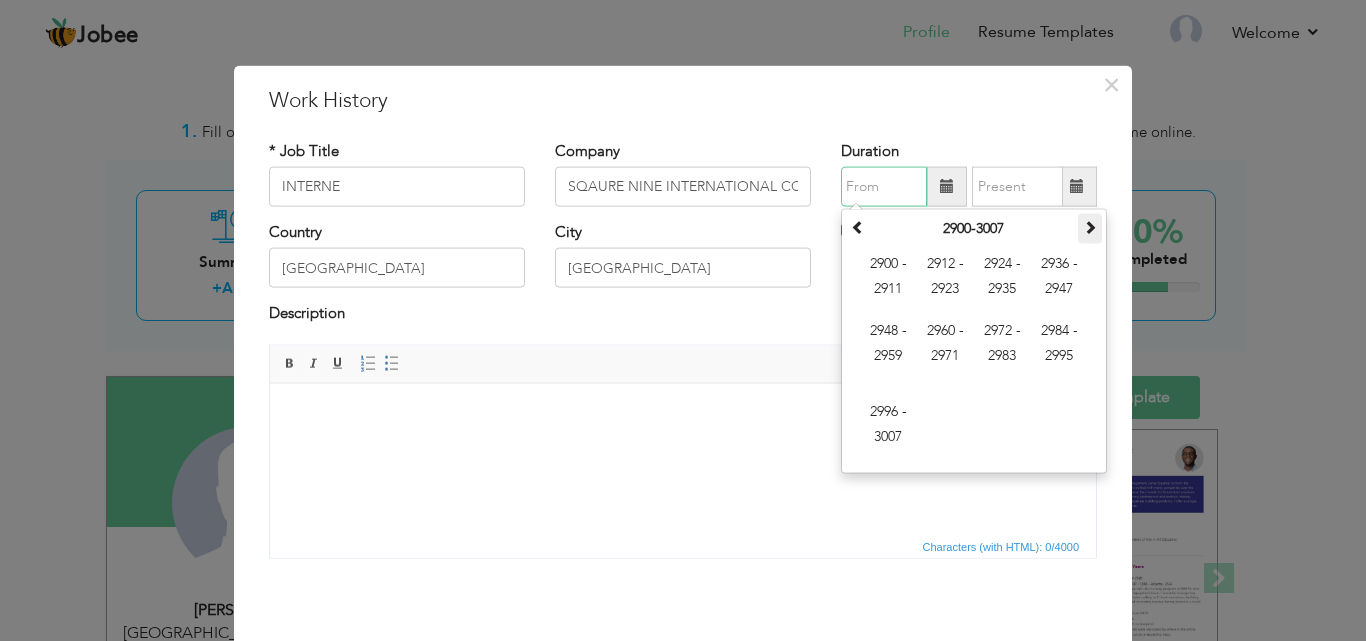 click at bounding box center (1090, 227) 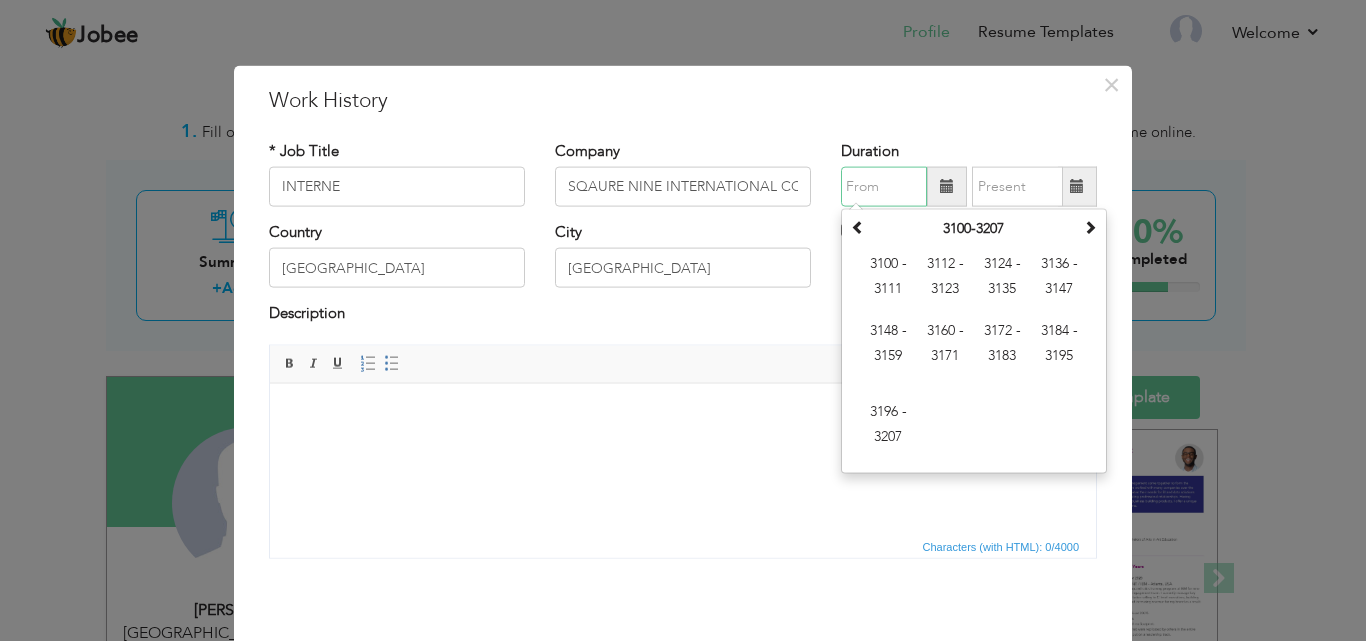 drag, startPoint x: 1082, startPoint y: 223, endPoint x: 996, endPoint y: 245, distance: 88.76936 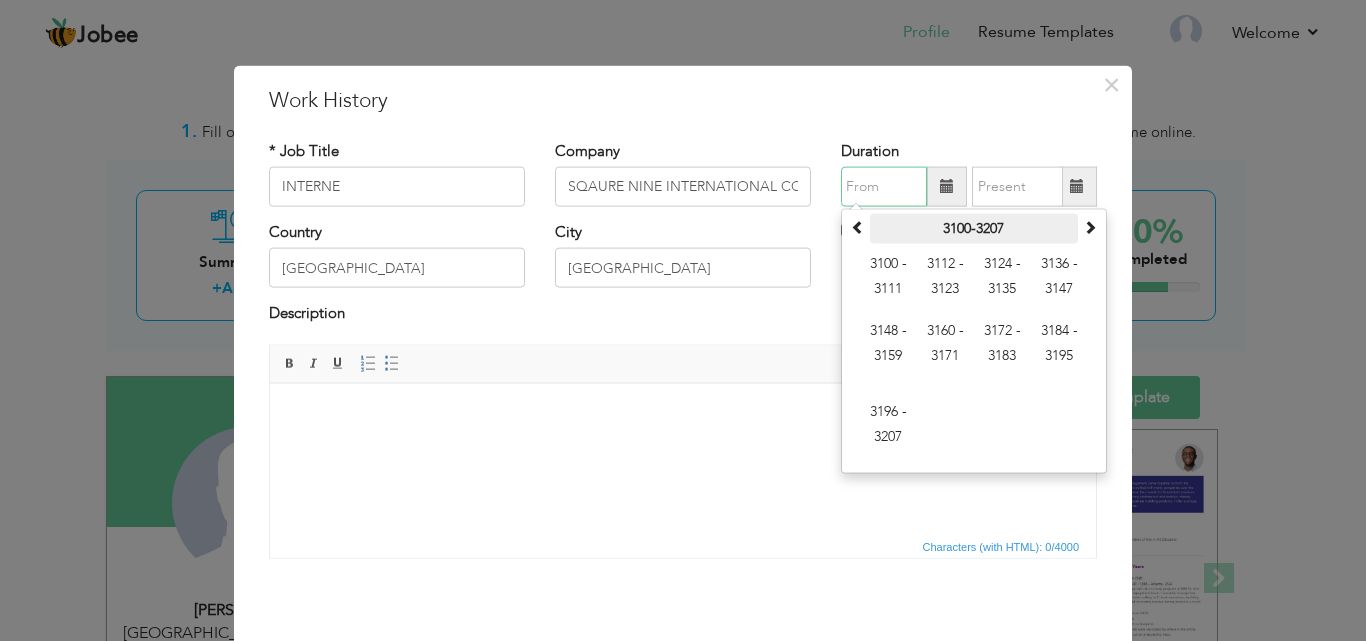 click on "3100-3207" at bounding box center (974, 229) 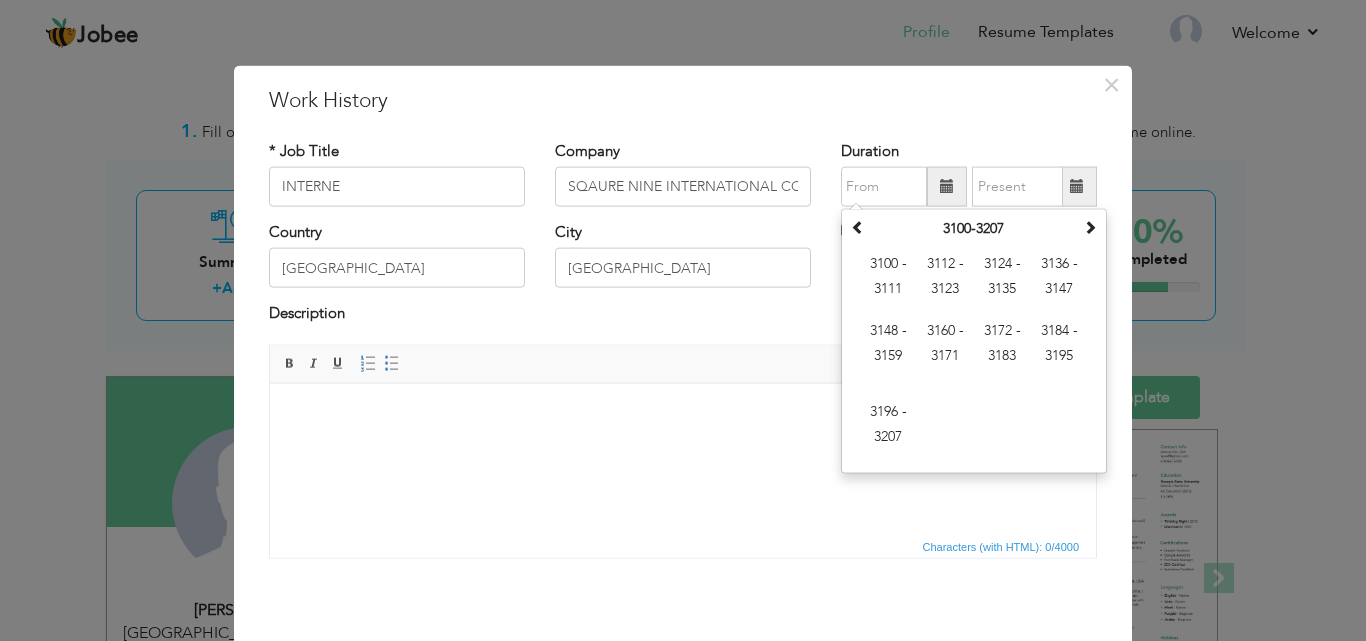 click at bounding box center [947, 186] 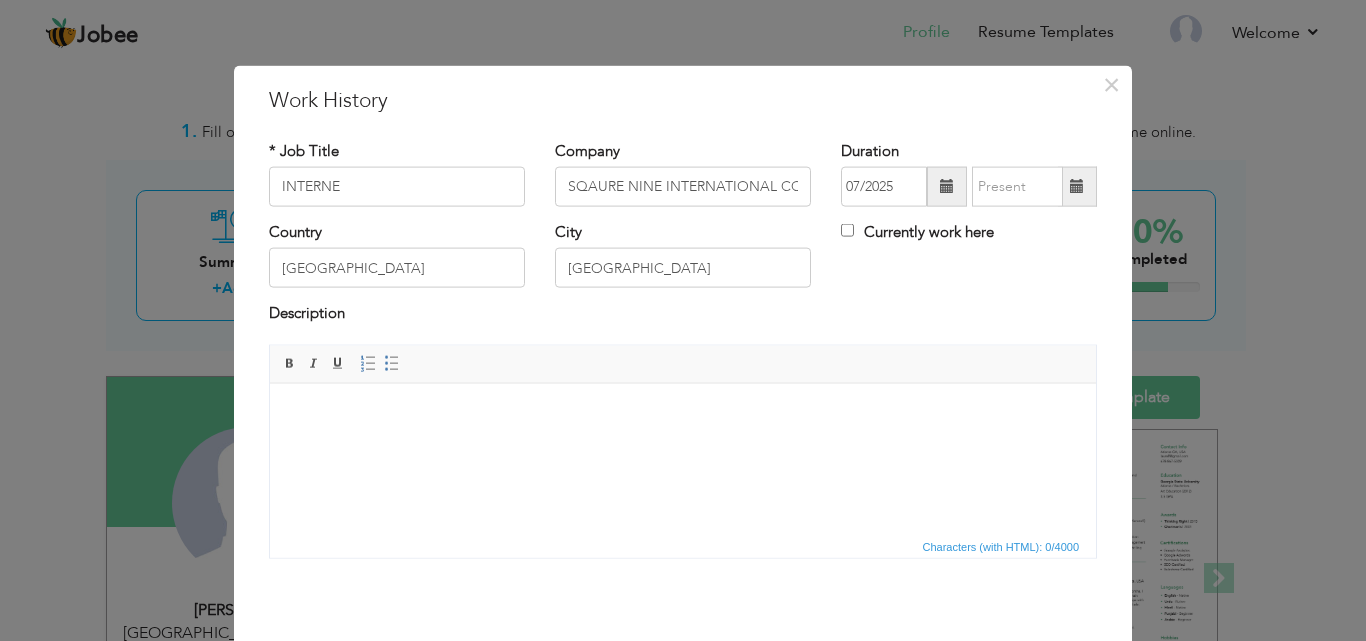 click at bounding box center (947, 186) 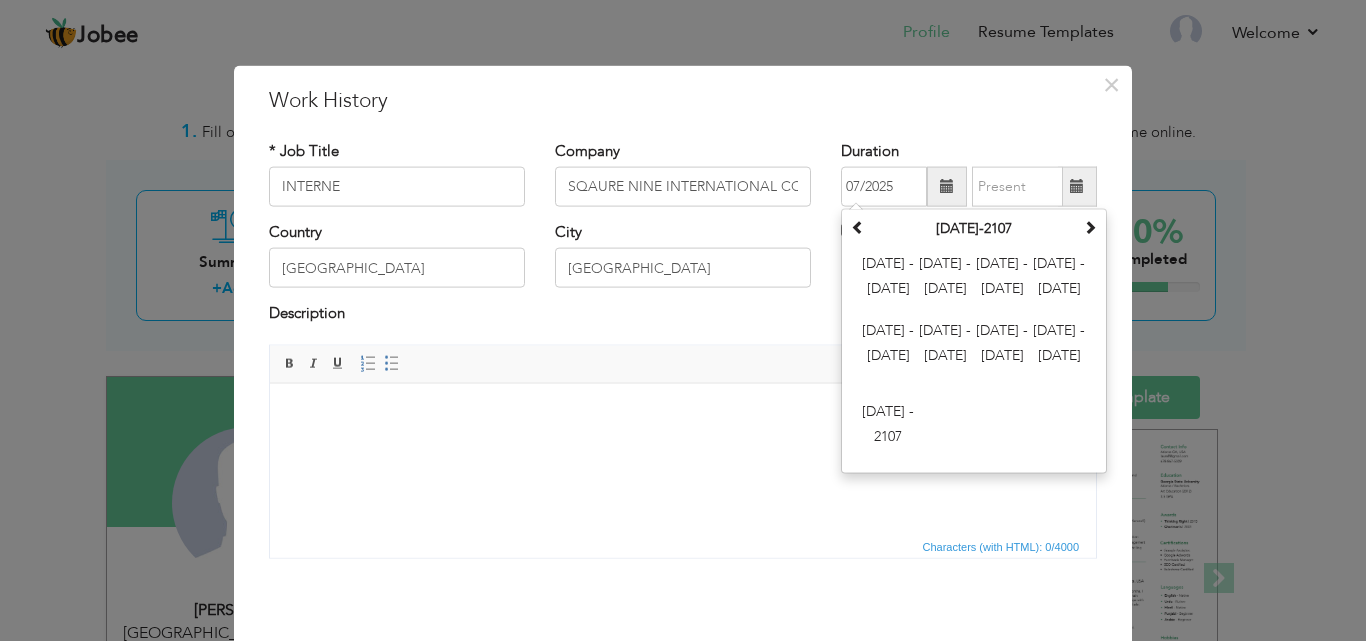 click at bounding box center [1077, 187] 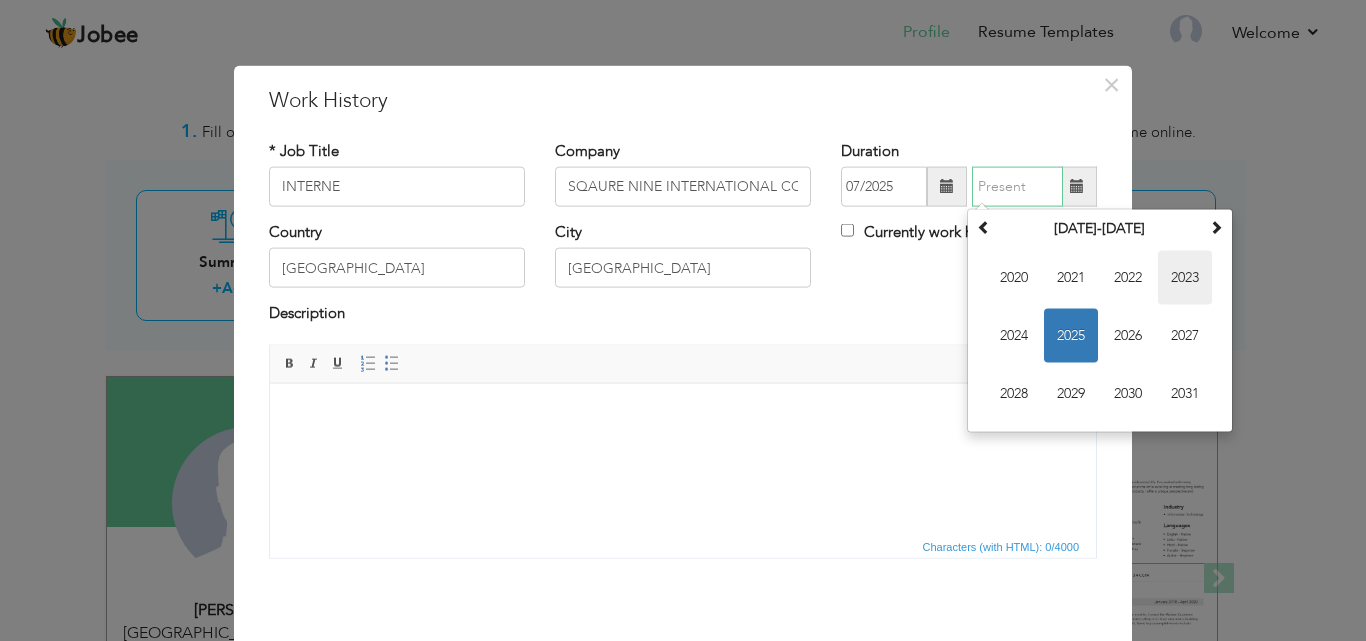 click on "2023" at bounding box center [1185, 278] 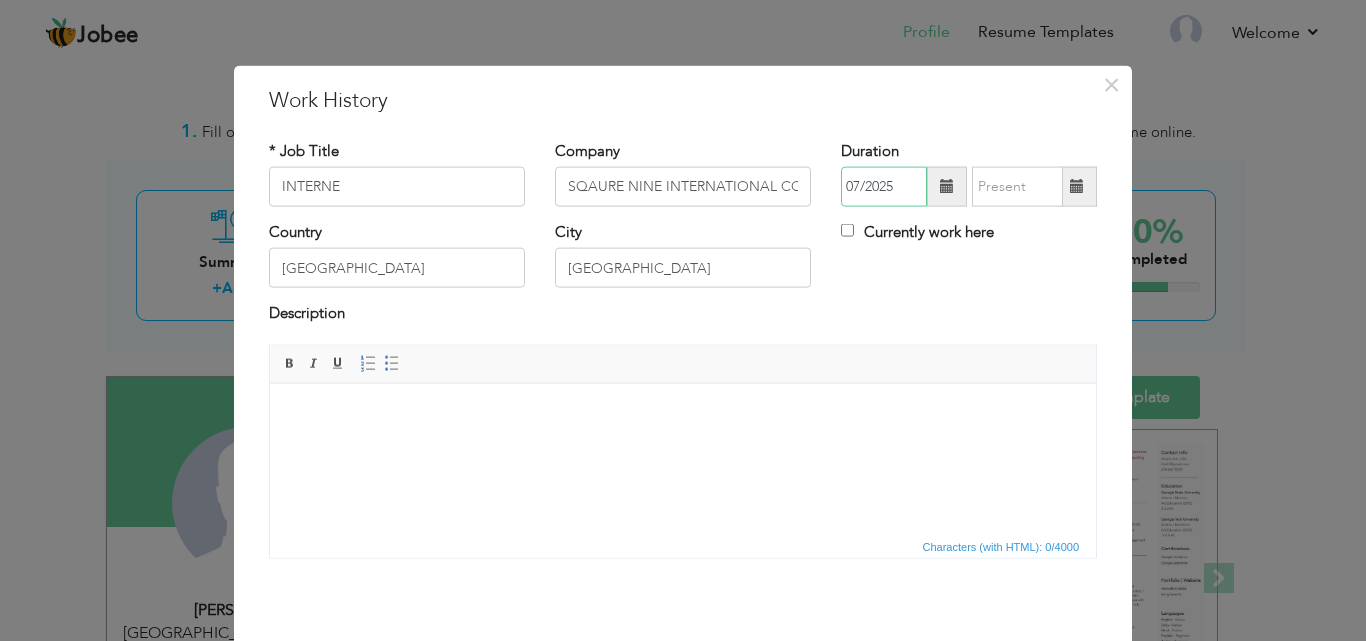click on "07/2025" at bounding box center [884, 187] 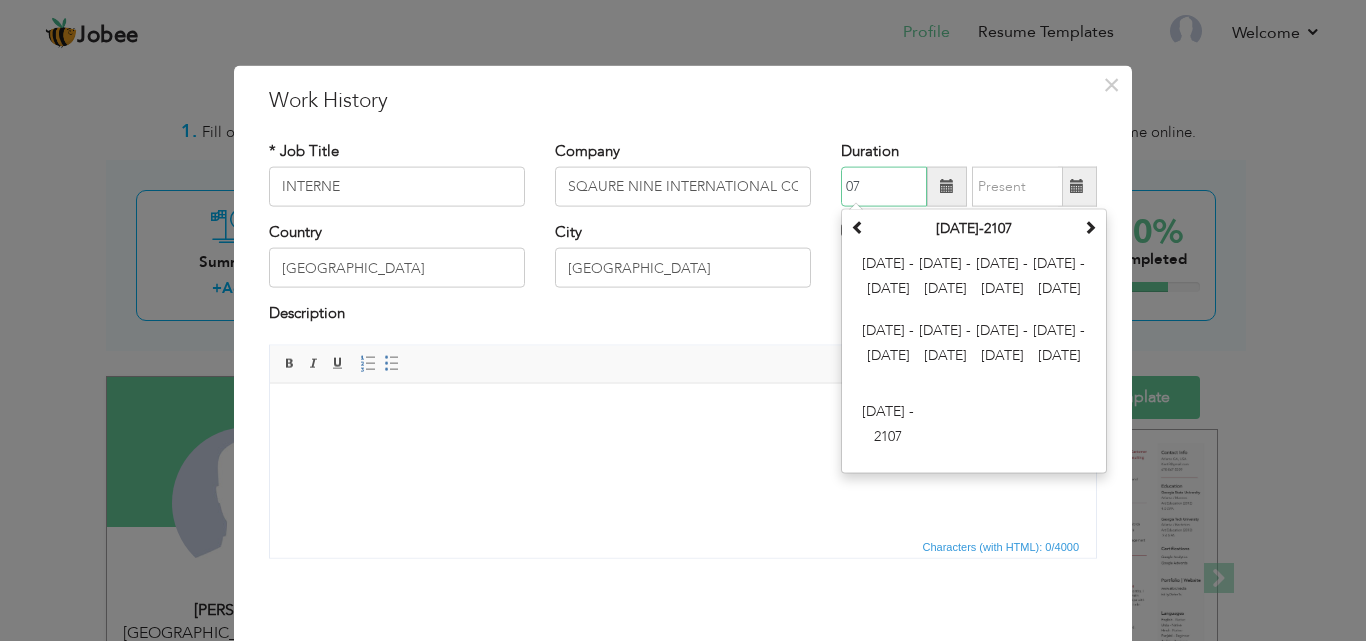 type on "0" 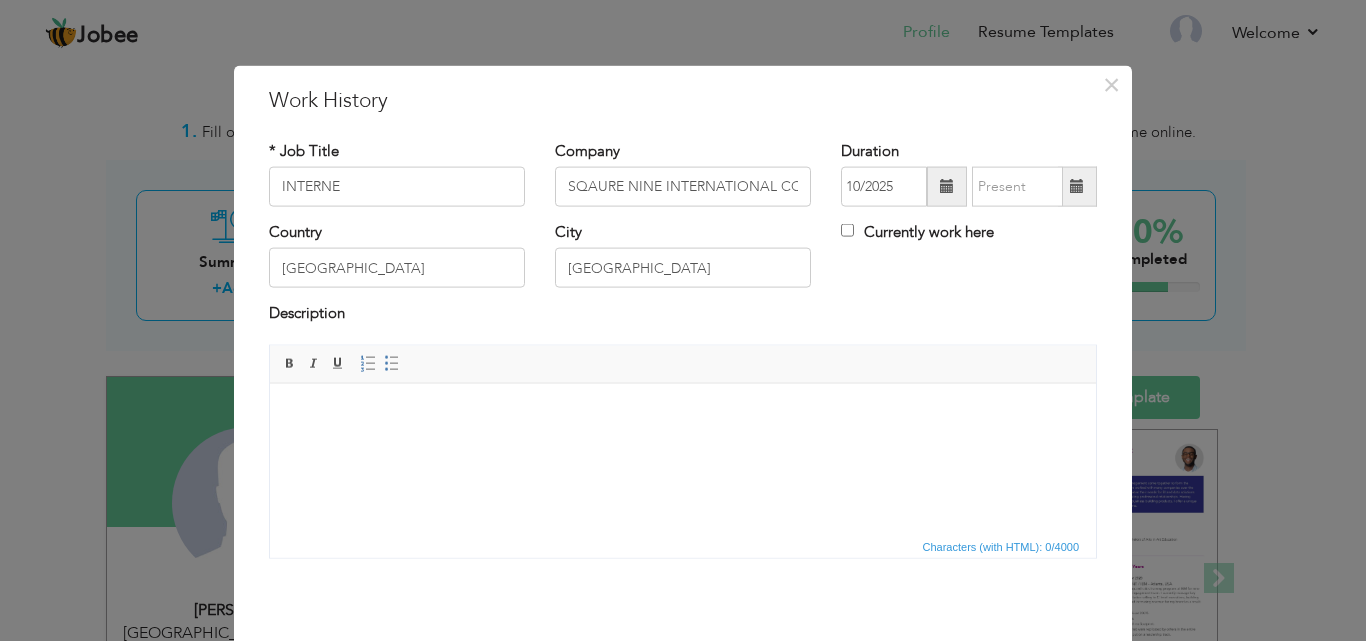 click at bounding box center (947, 186) 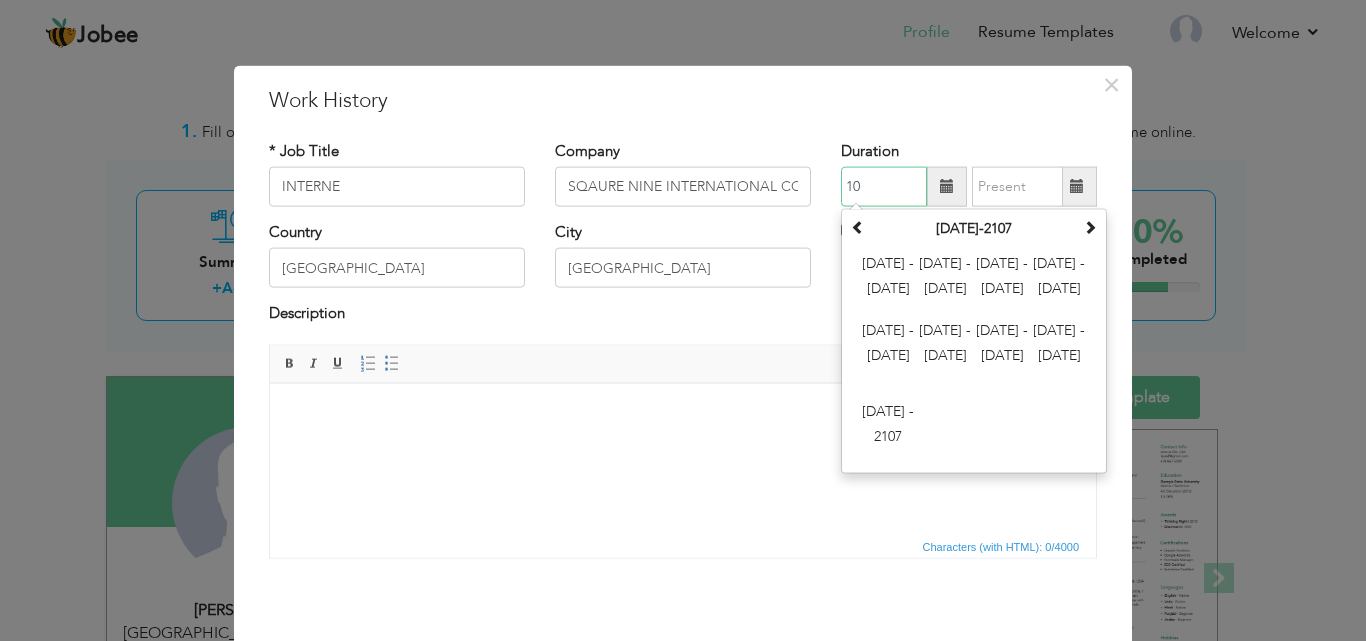 type on "1" 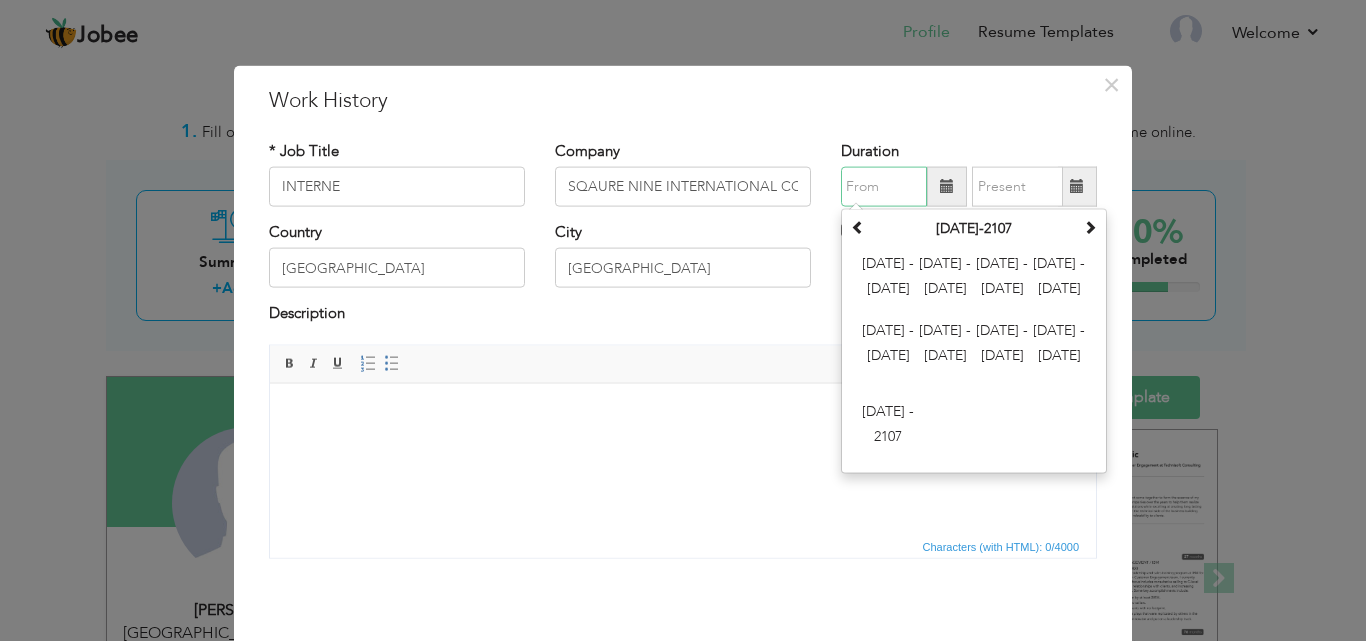 type 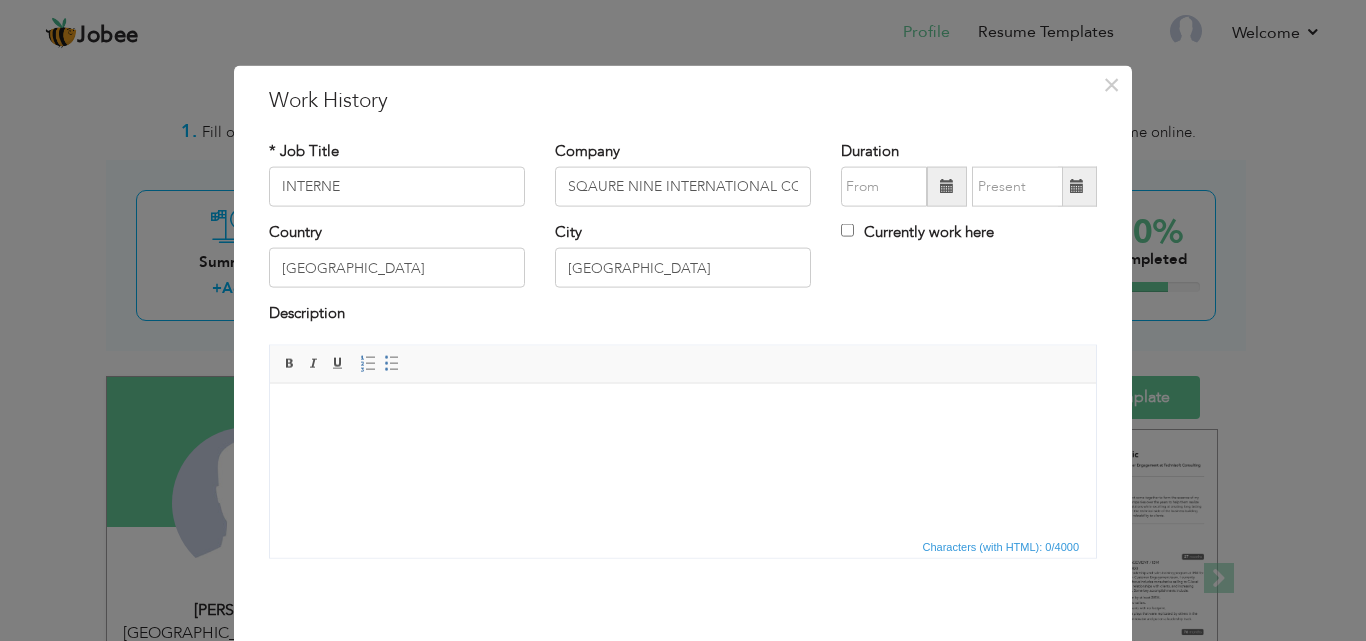 click at bounding box center [1077, 186] 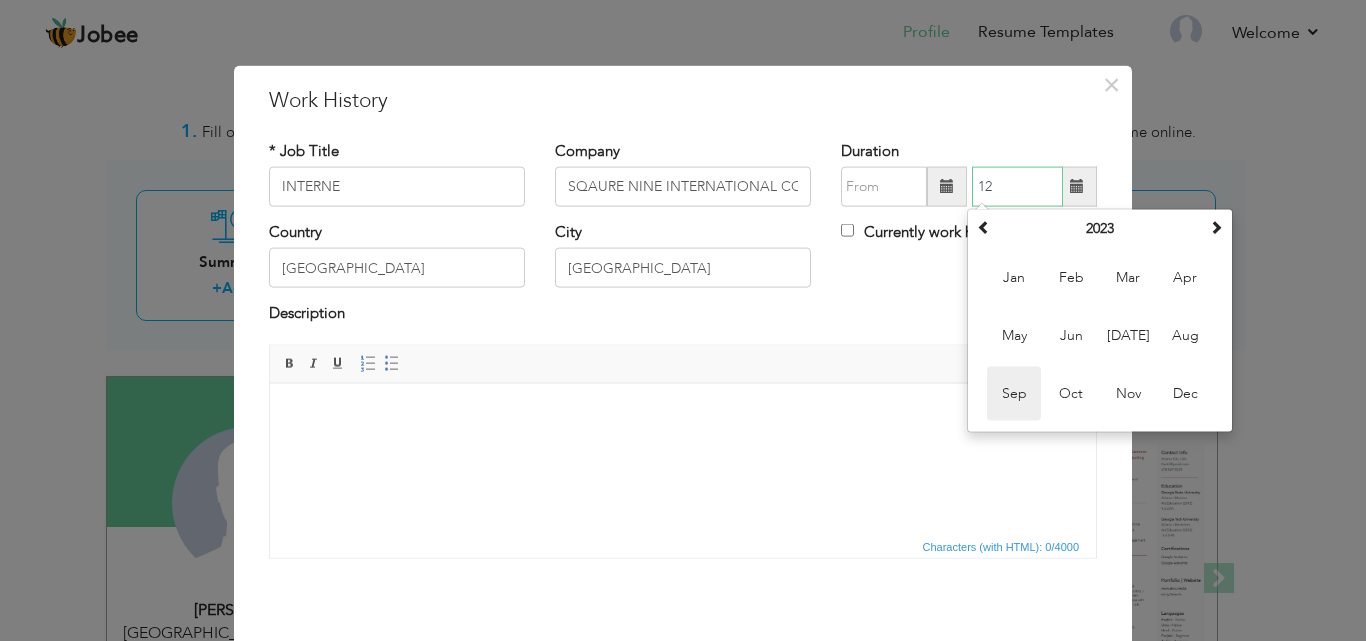 click on "Sep" at bounding box center [1014, 394] 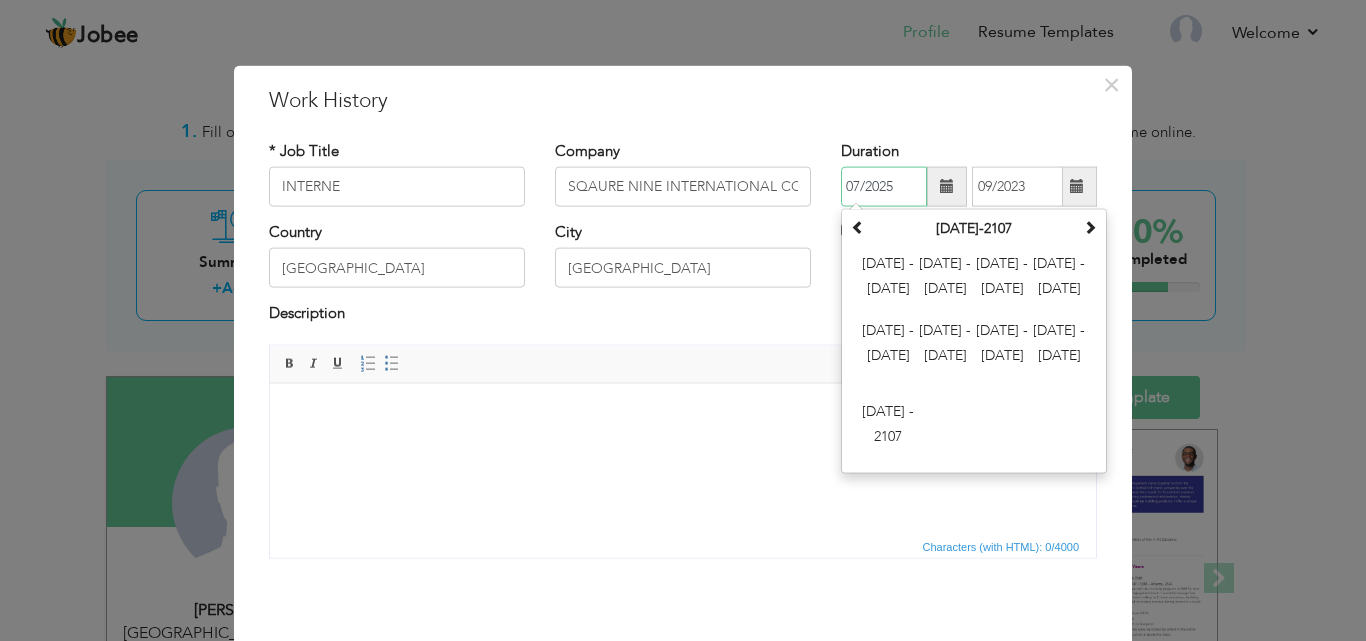 click on "07/2025" at bounding box center (884, 187) 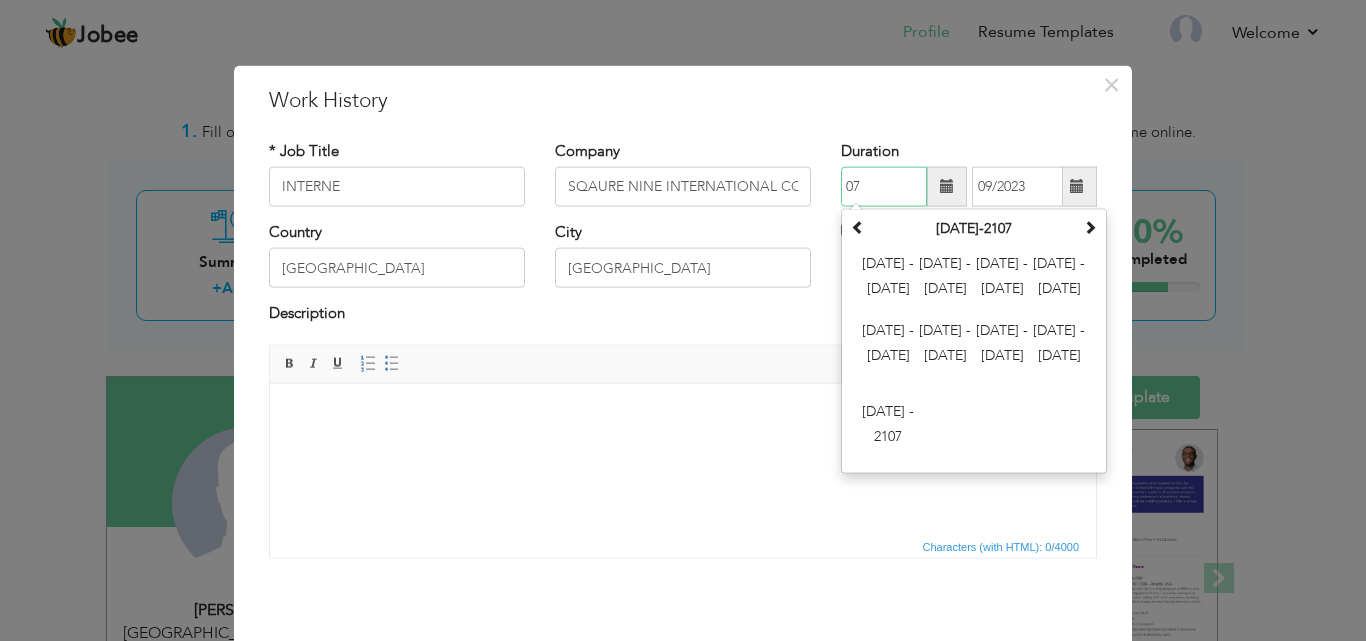 type on "0" 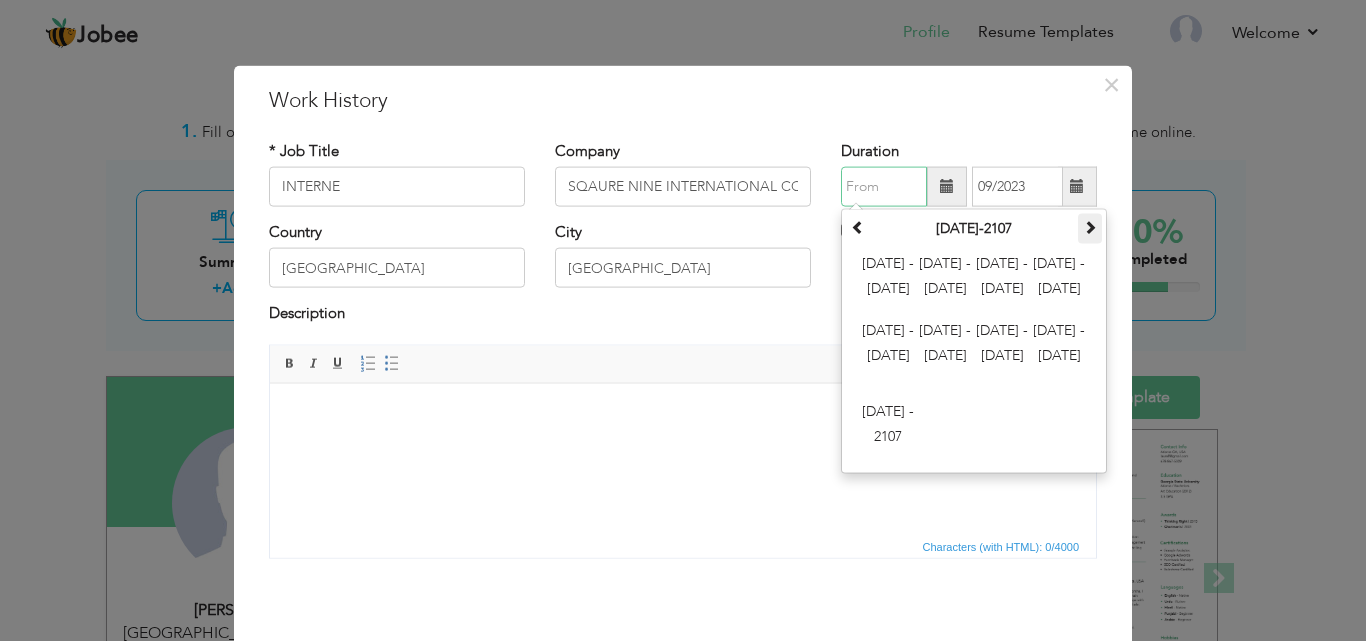 click at bounding box center [1090, 227] 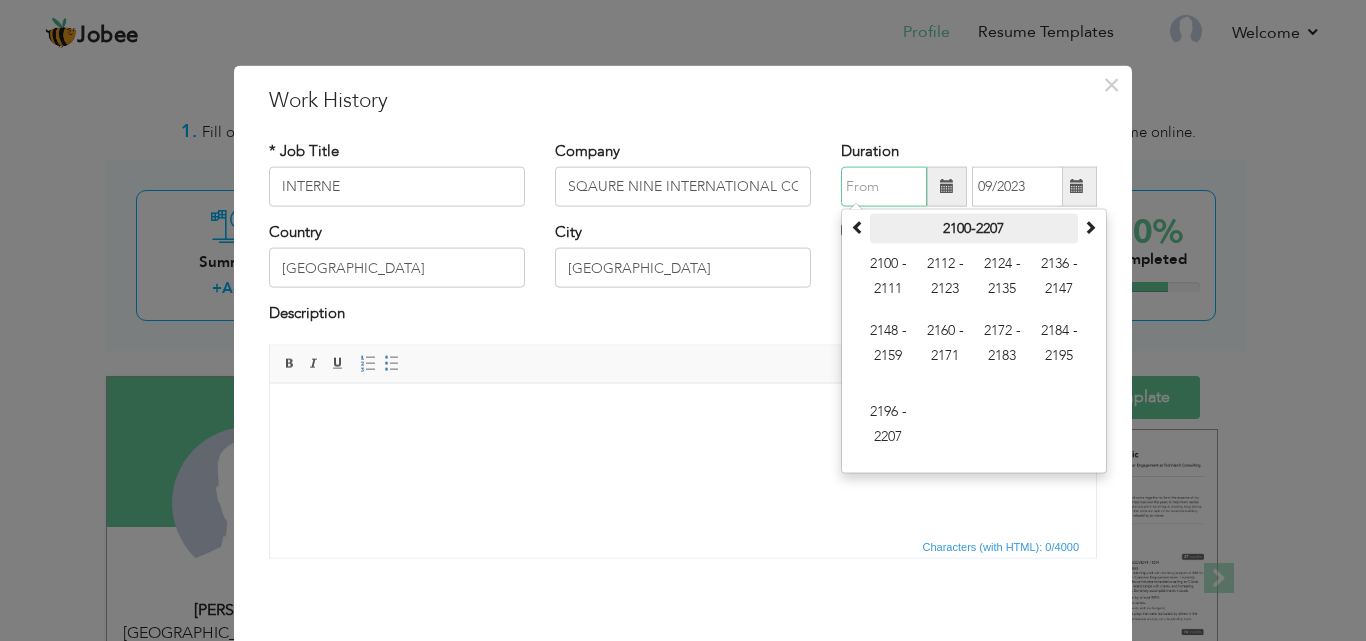click on "2100-2207" at bounding box center [974, 229] 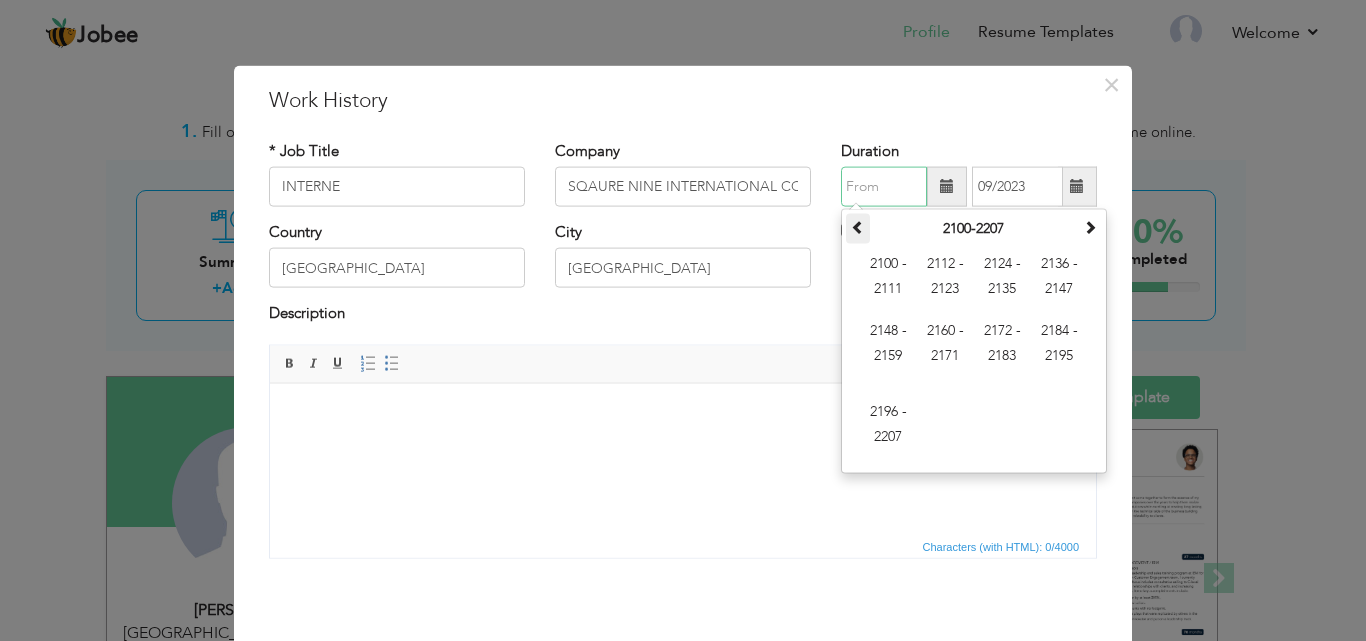 drag, startPoint x: 981, startPoint y: 225, endPoint x: 847, endPoint y: 225, distance: 134 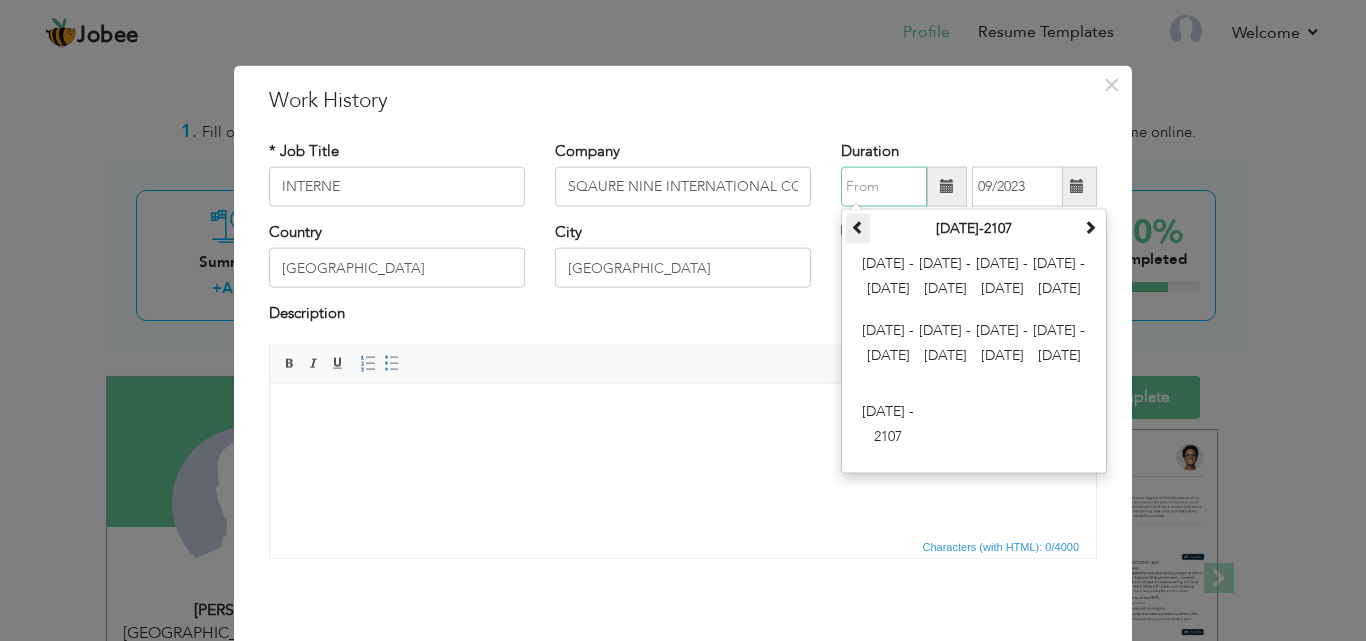 click at bounding box center [858, 227] 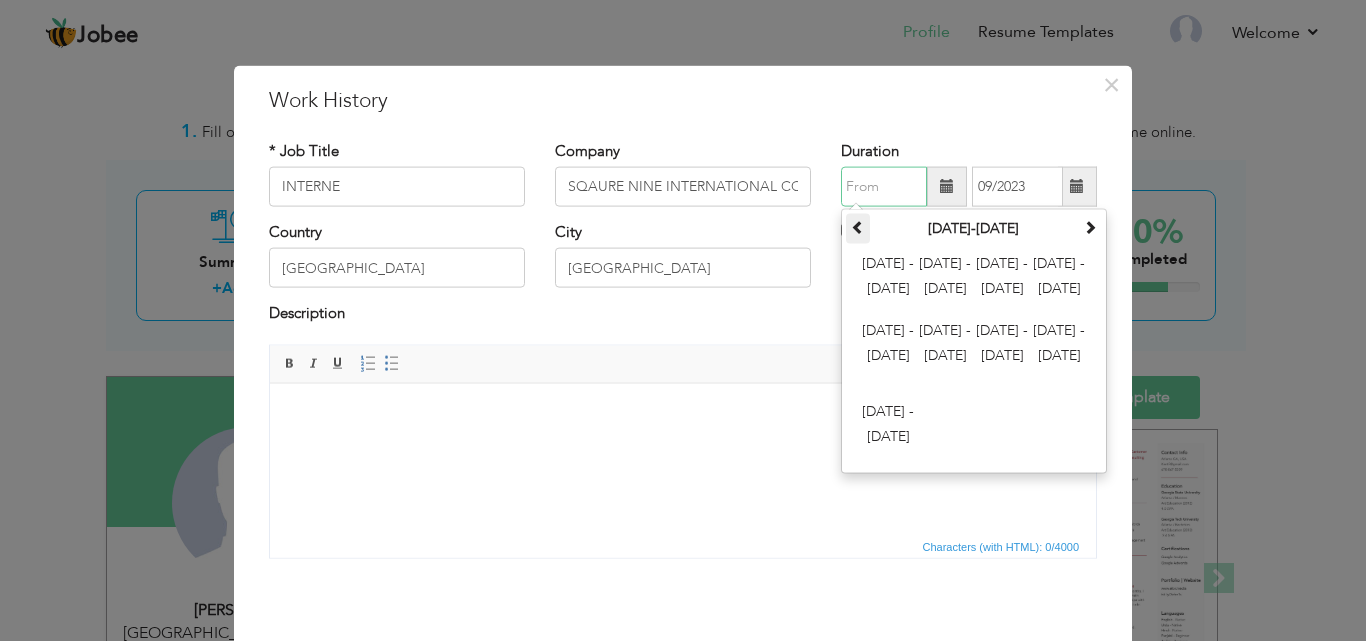 click at bounding box center [858, 227] 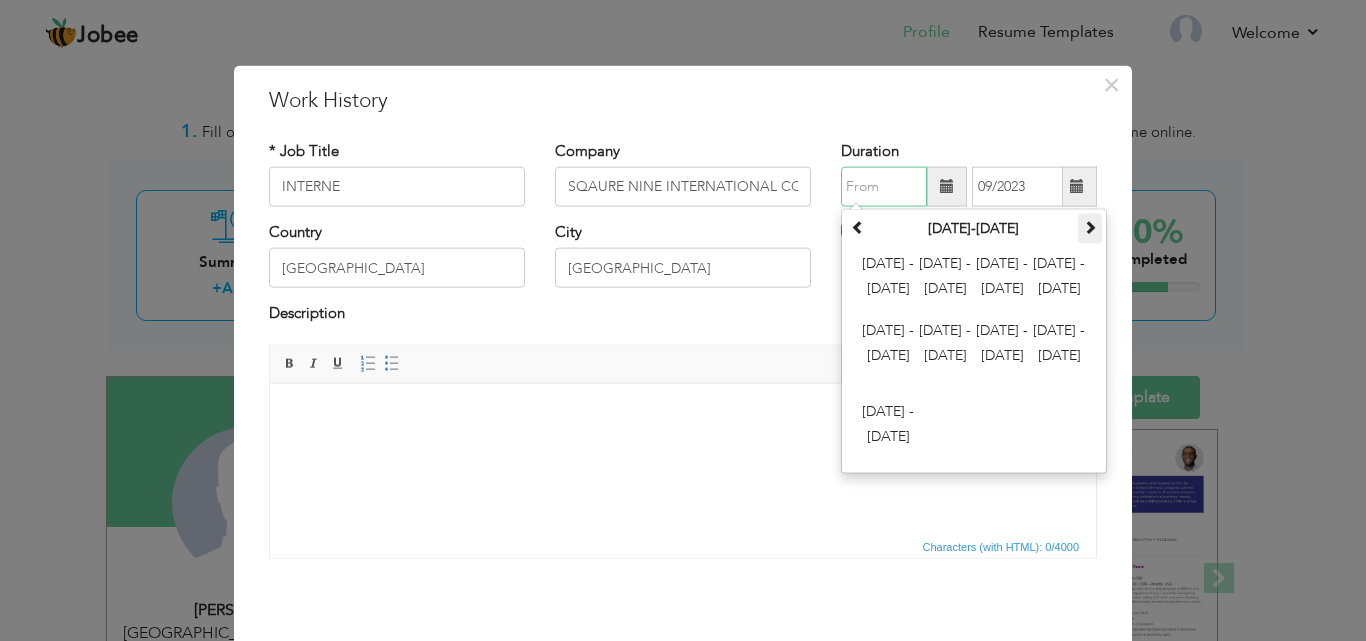 click at bounding box center (1090, 229) 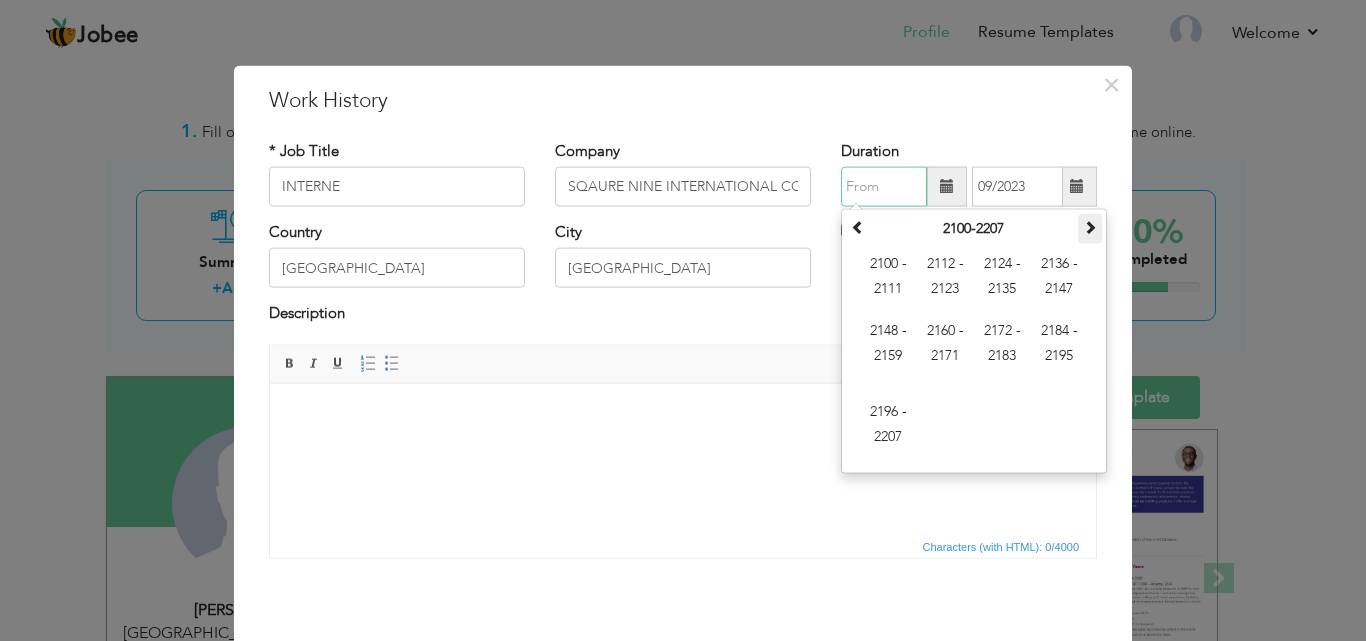 click at bounding box center (1090, 229) 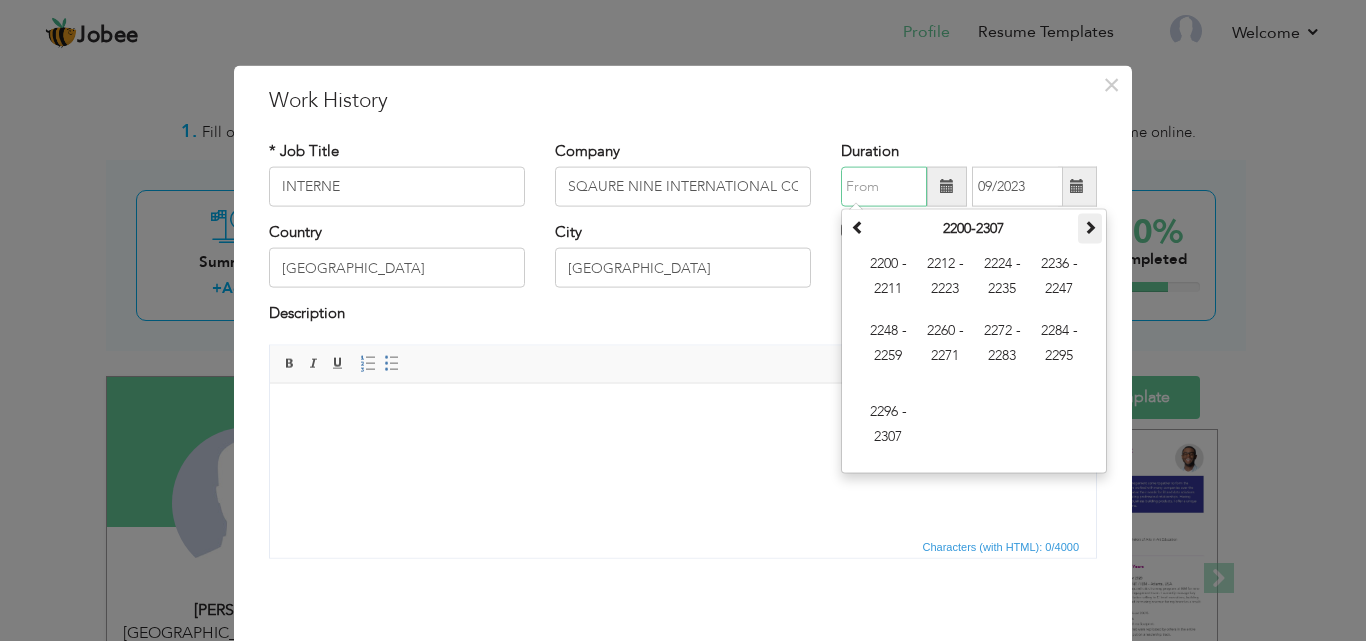 click at bounding box center (1090, 229) 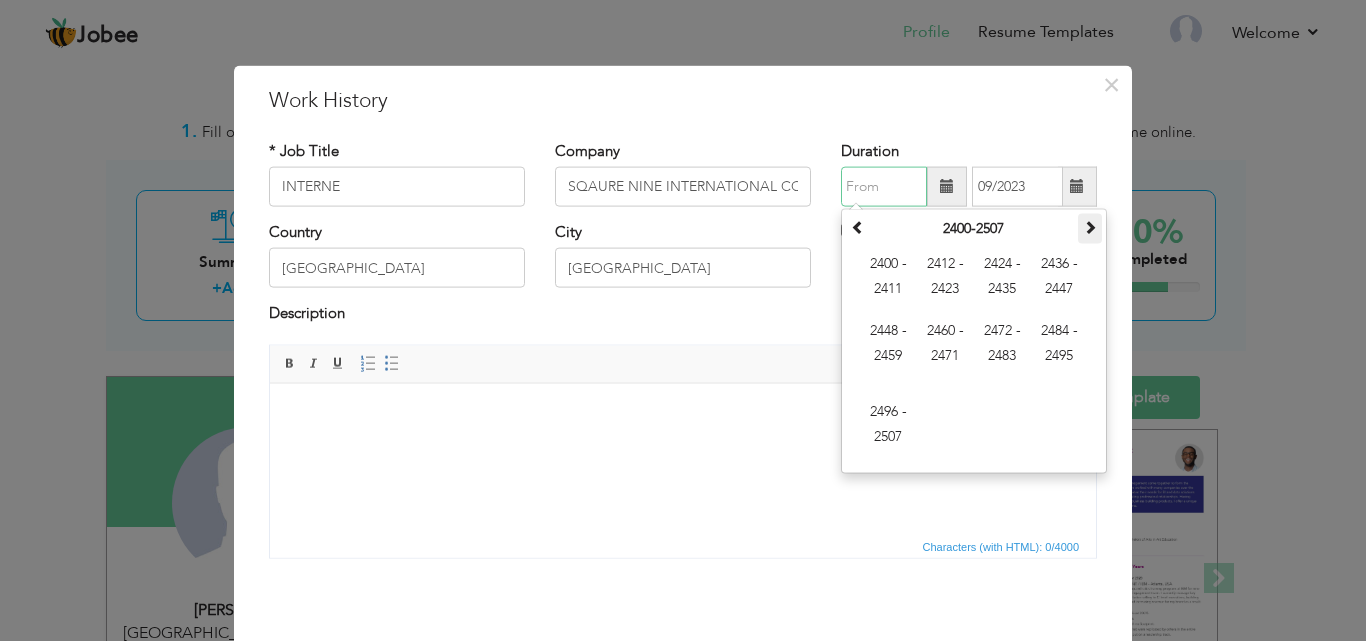 click at bounding box center (1090, 229) 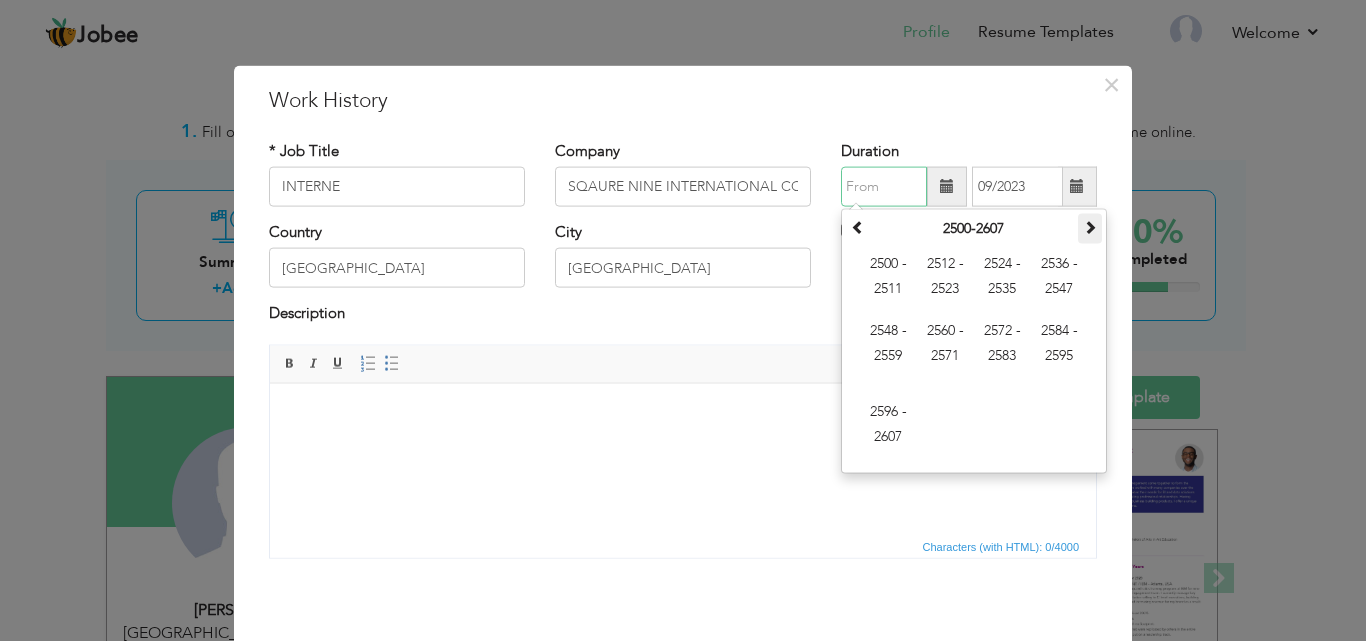 click at bounding box center [1090, 229] 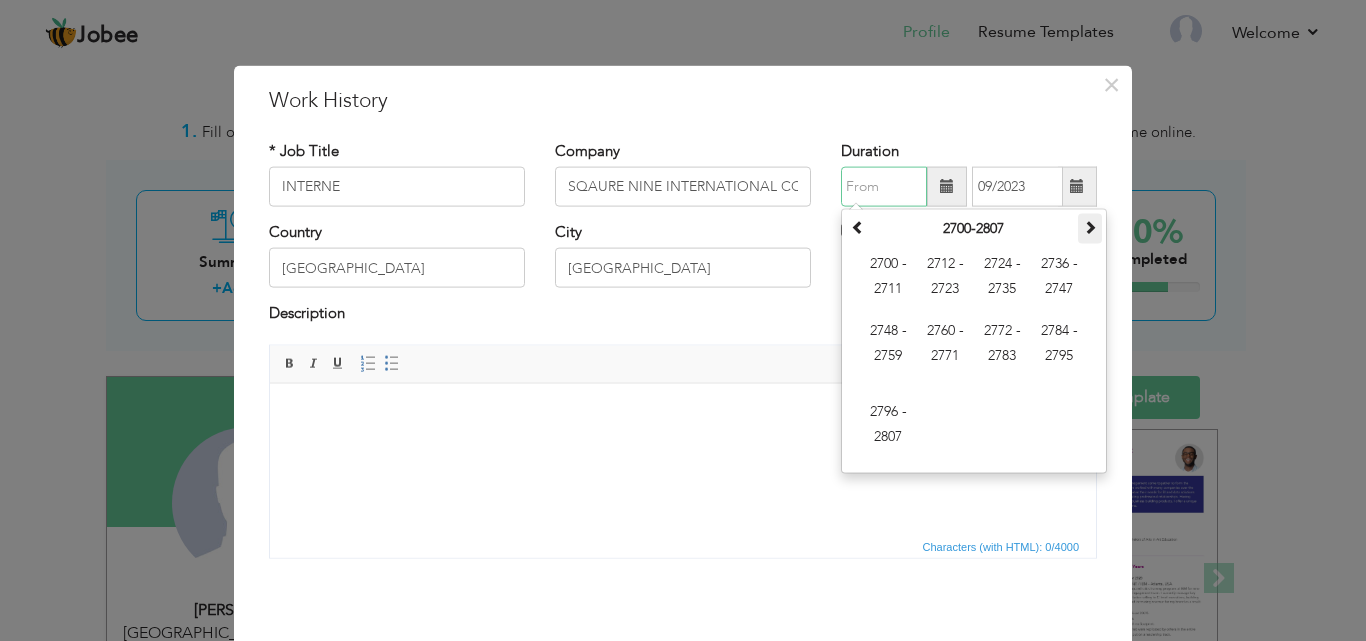 click at bounding box center (1090, 229) 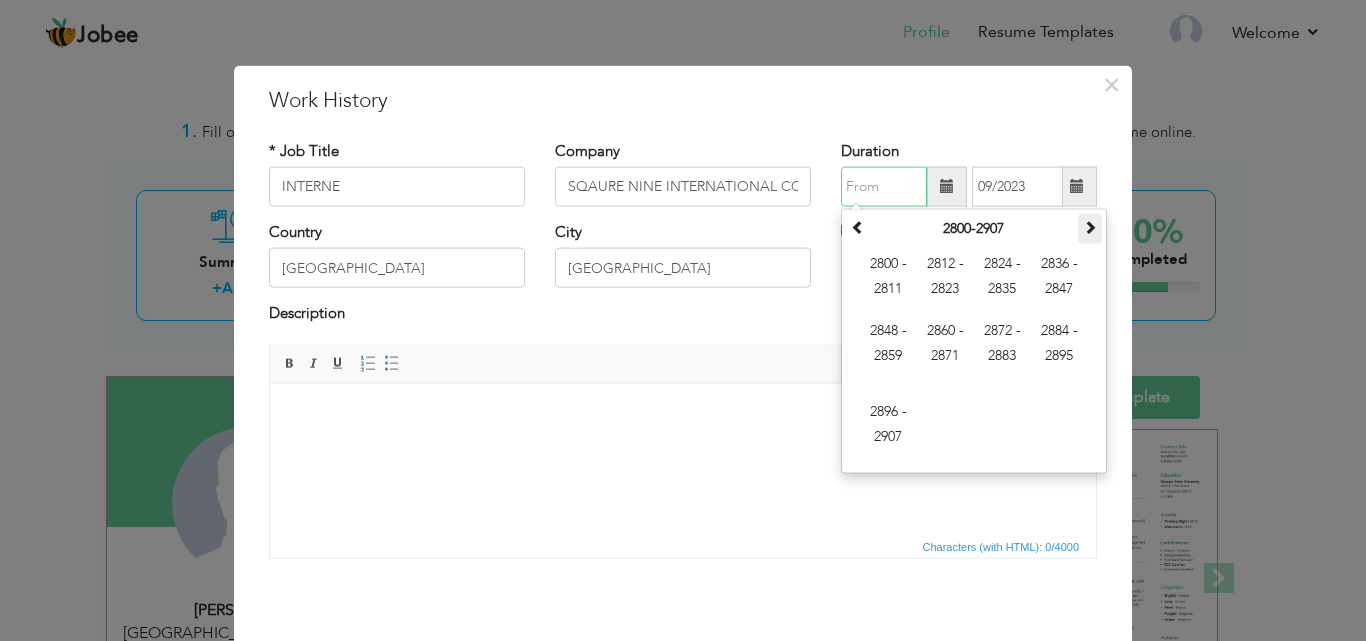 click at bounding box center (1090, 229) 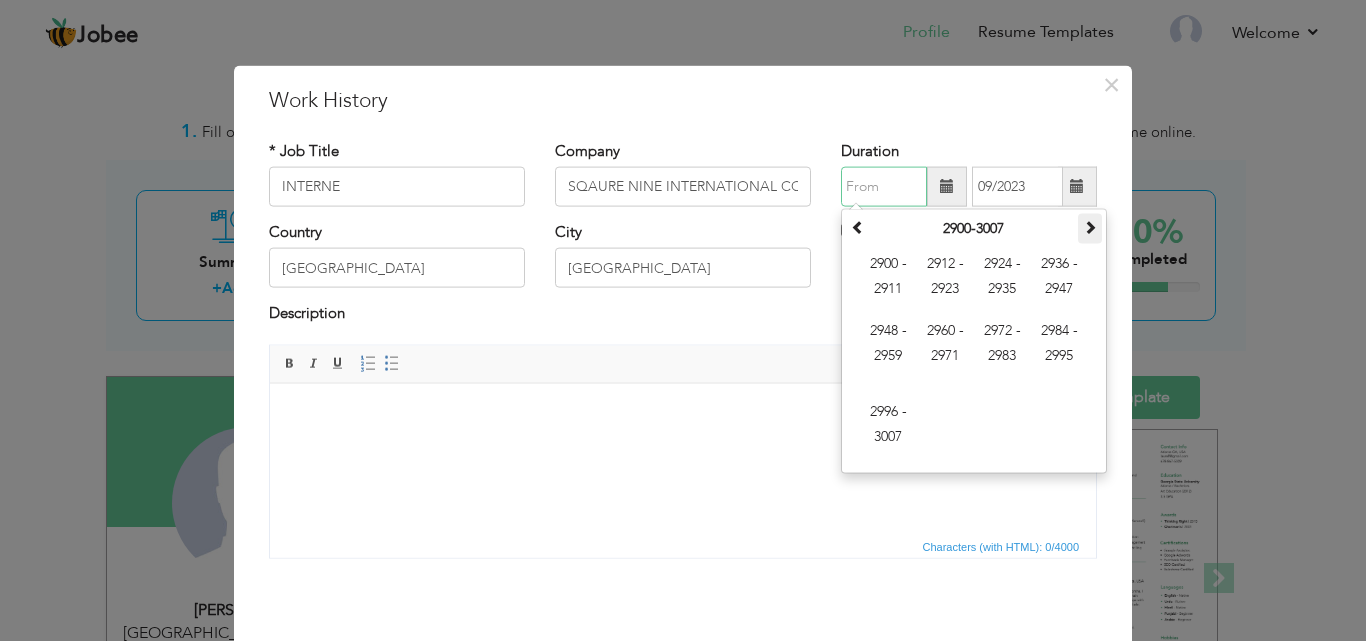 click at bounding box center [1090, 229] 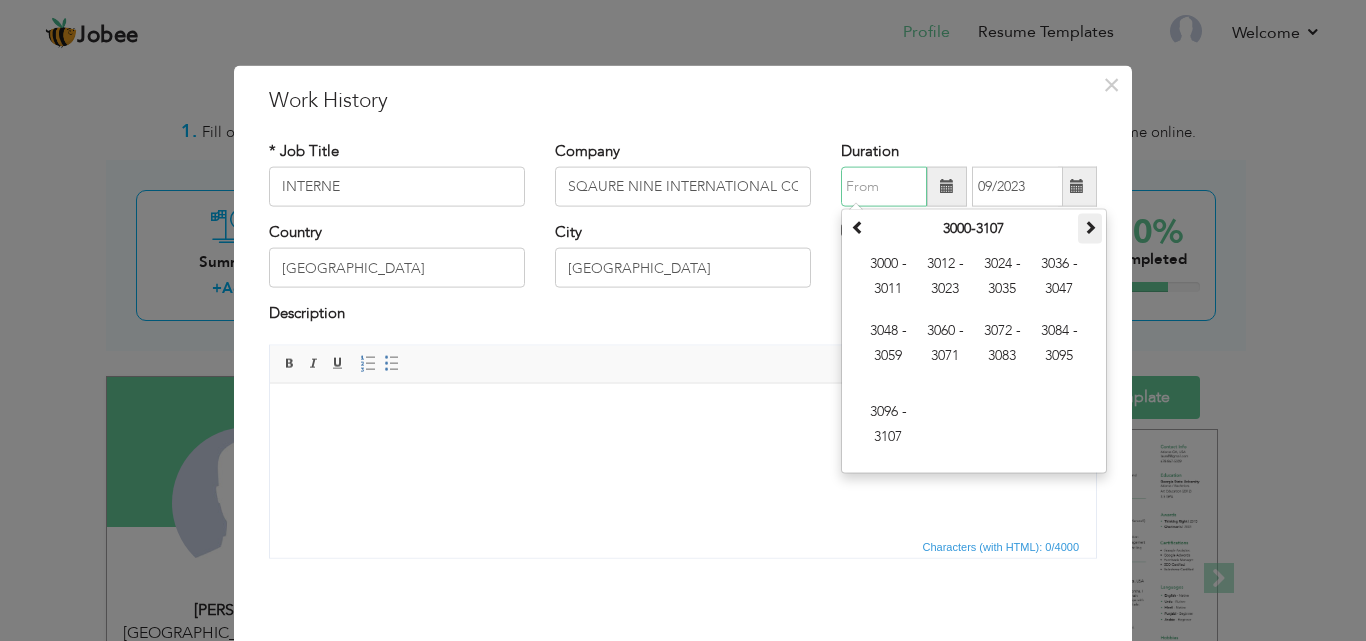 click at bounding box center [1090, 229] 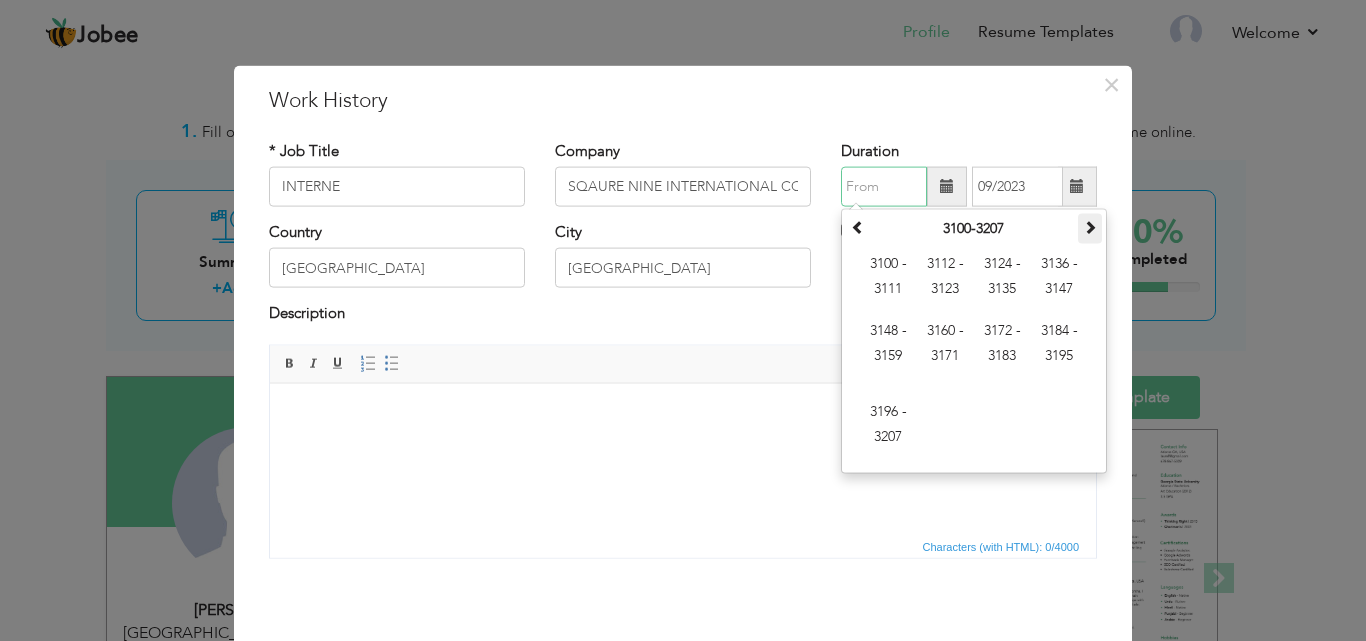 click at bounding box center (1090, 229) 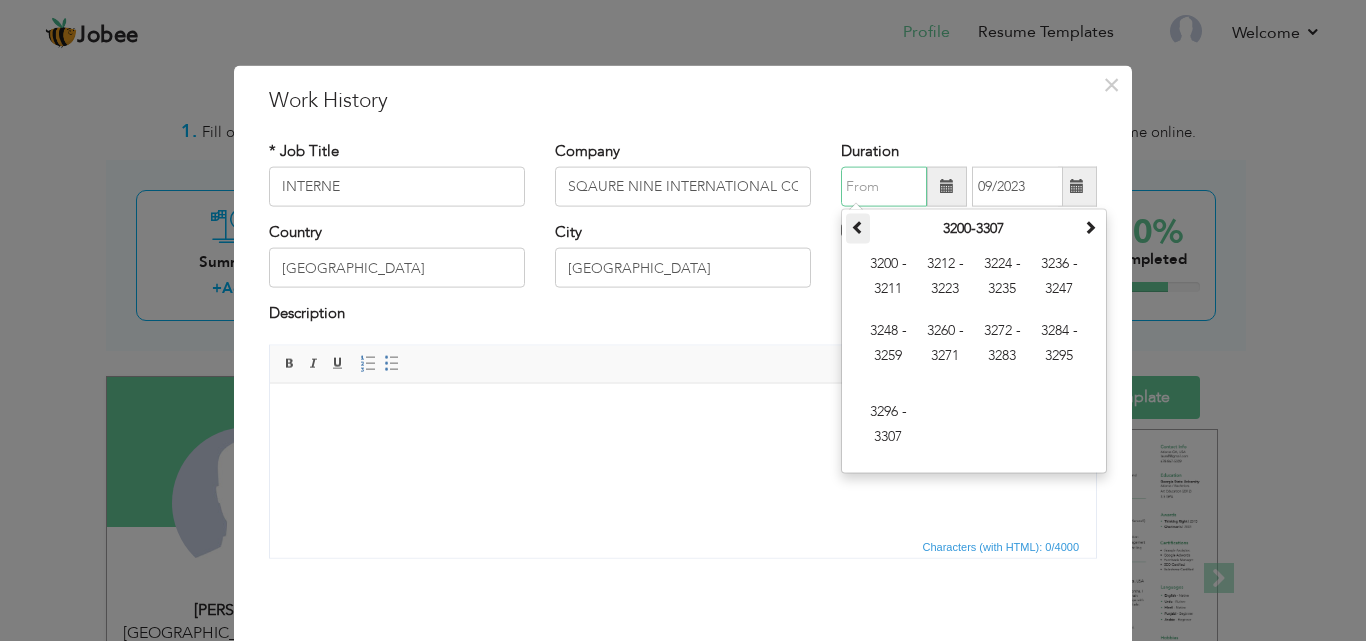 click at bounding box center (858, 227) 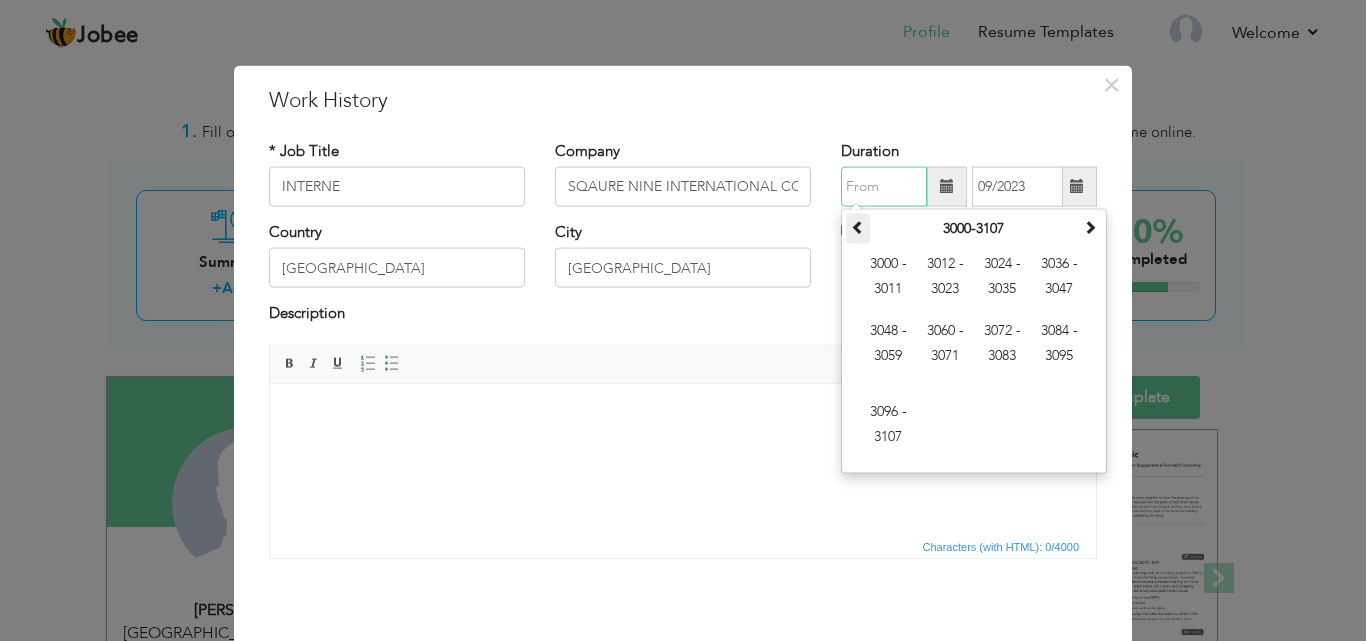 click at bounding box center (858, 227) 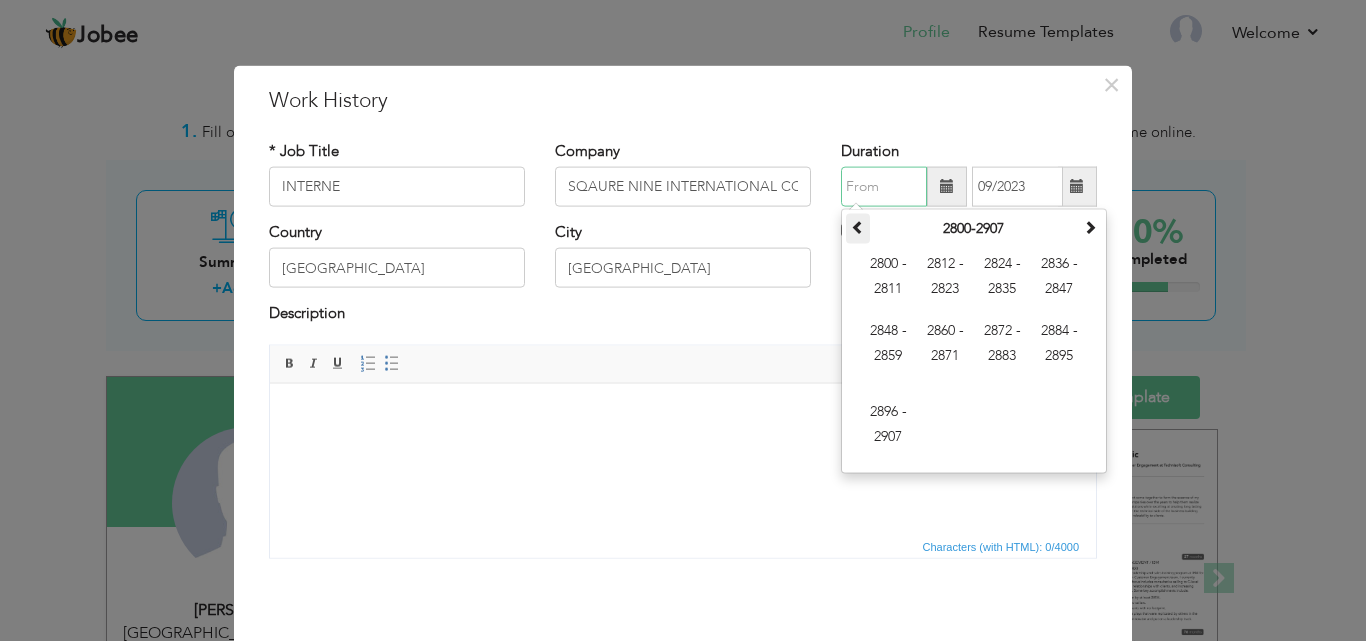 click at bounding box center [858, 227] 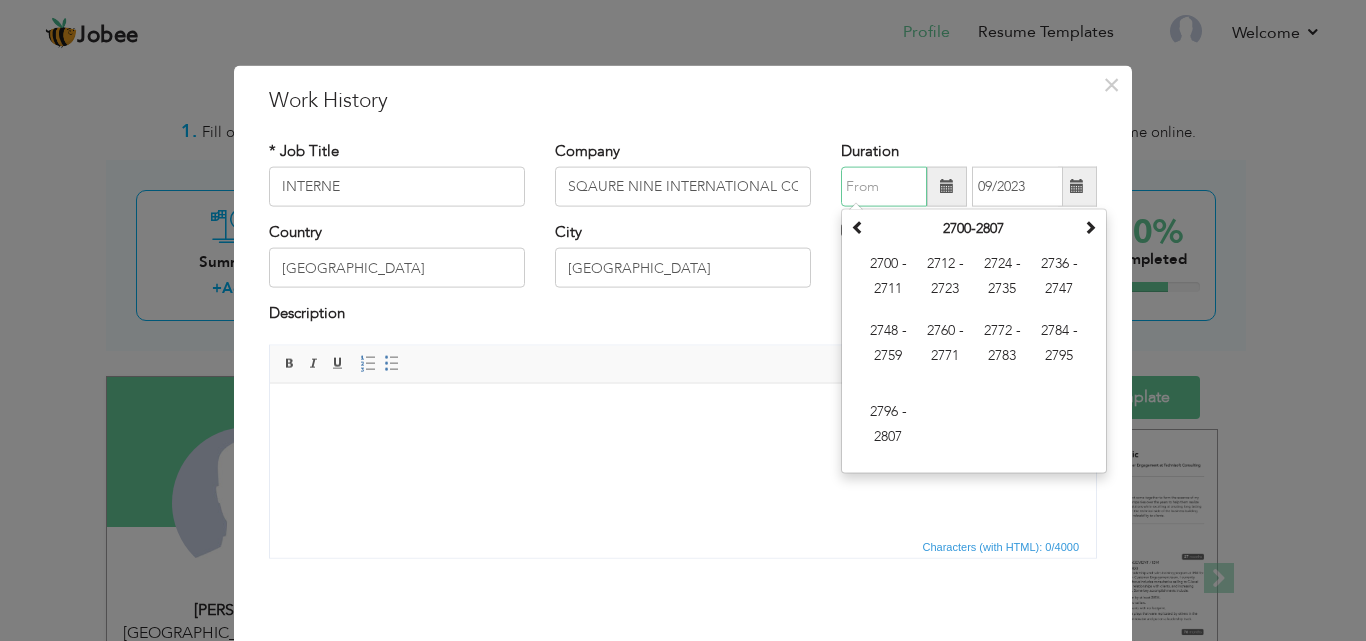 click at bounding box center [884, 187] 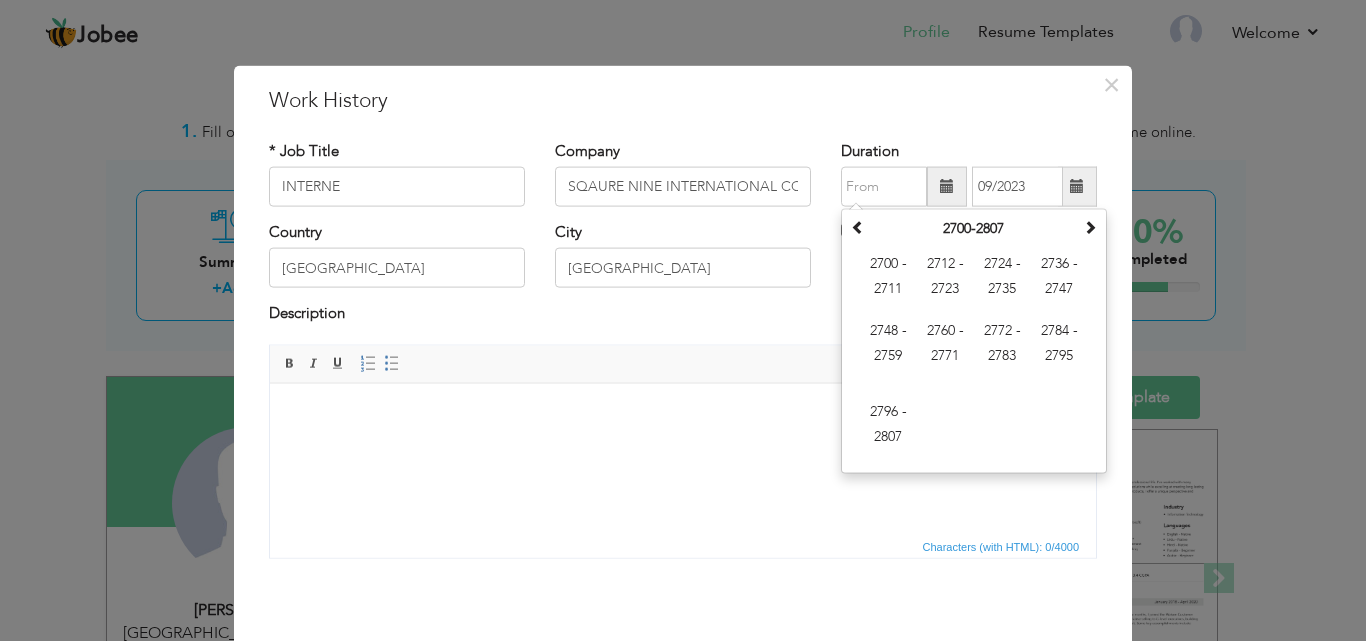 click at bounding box center (947, 186) 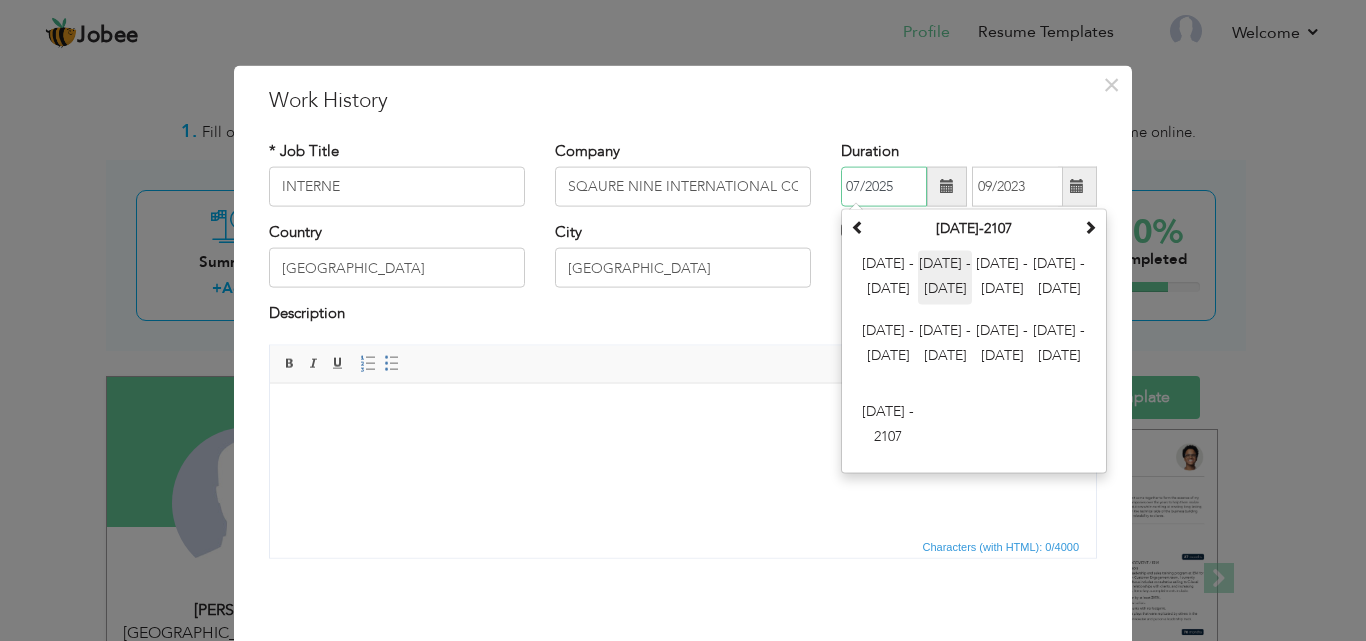 click on "2012 - 2023" at bounding box center [945, 278] 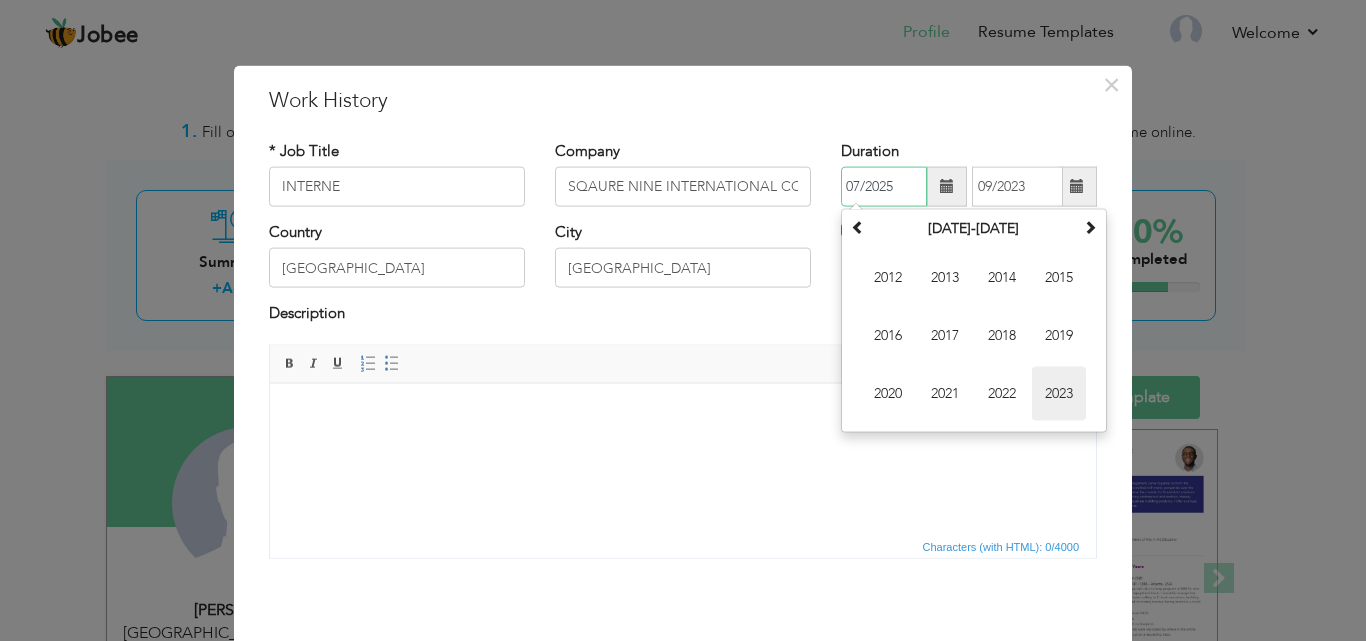 click on "2023" at bounding box center [1059, 394] 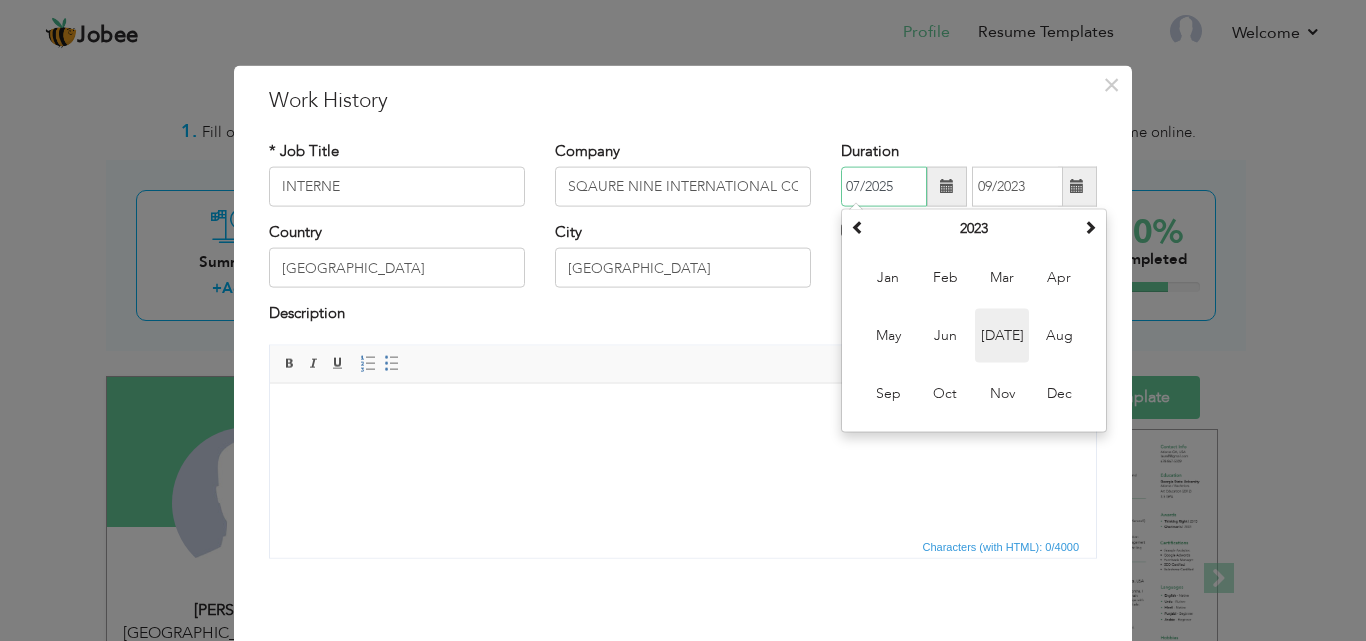 click on "Jul" at bounding box center (1002, 336) 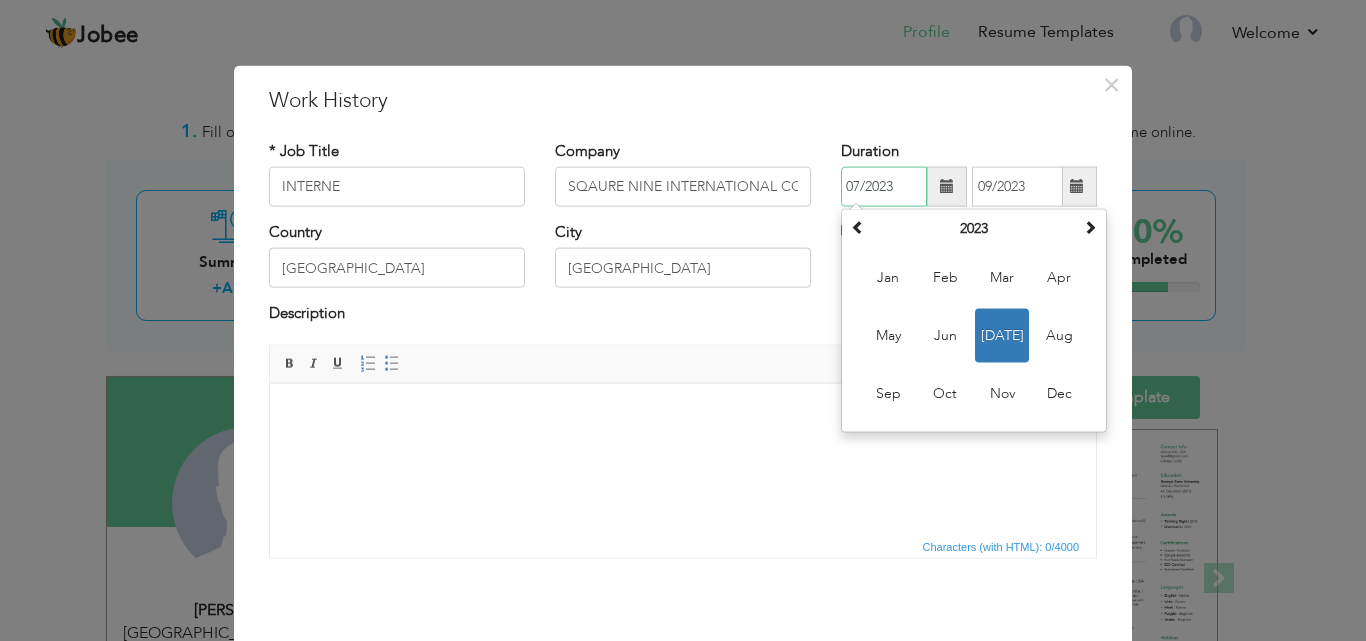 click on "07/2023" at bounding box center [884, 187] 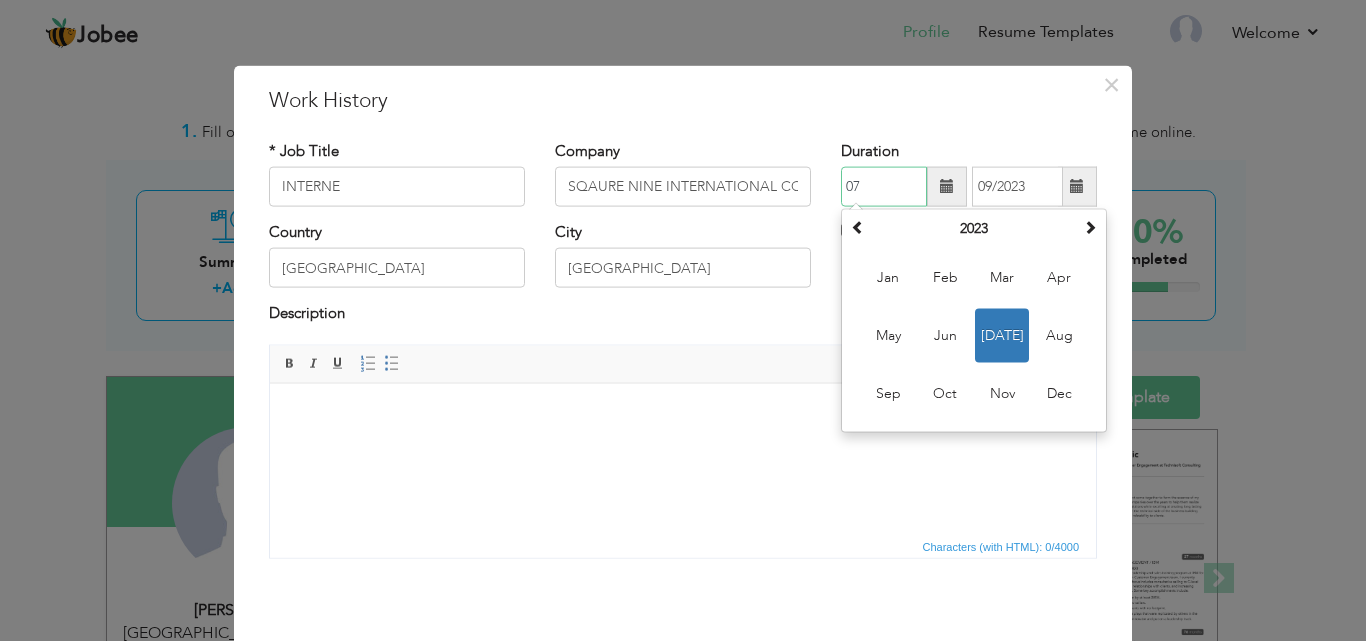 type on "0" 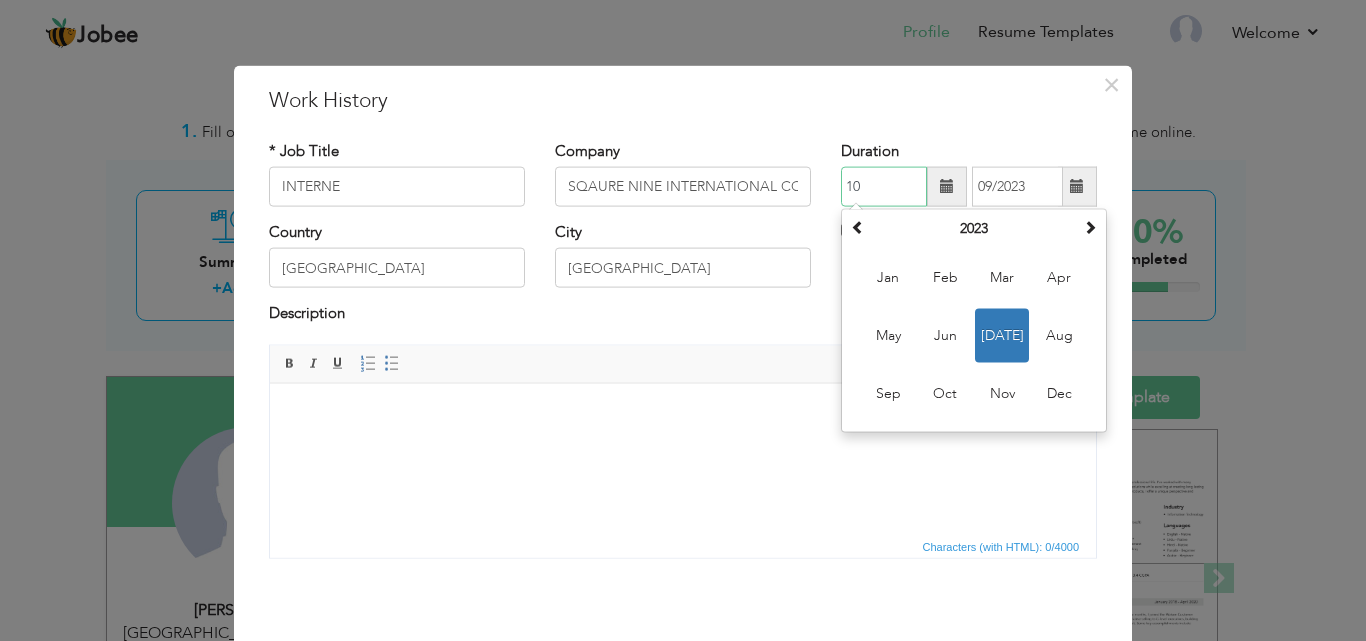 click on "Jul" at bounding box center (1002, 336) 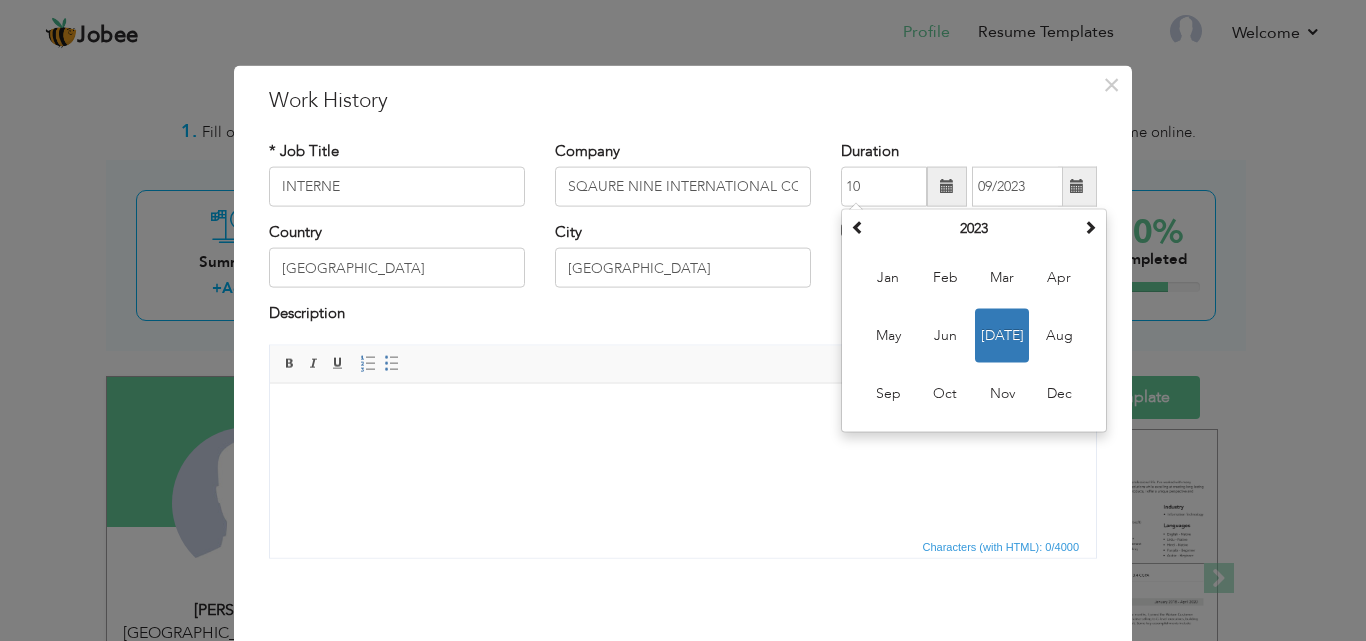 type on "07/2023" 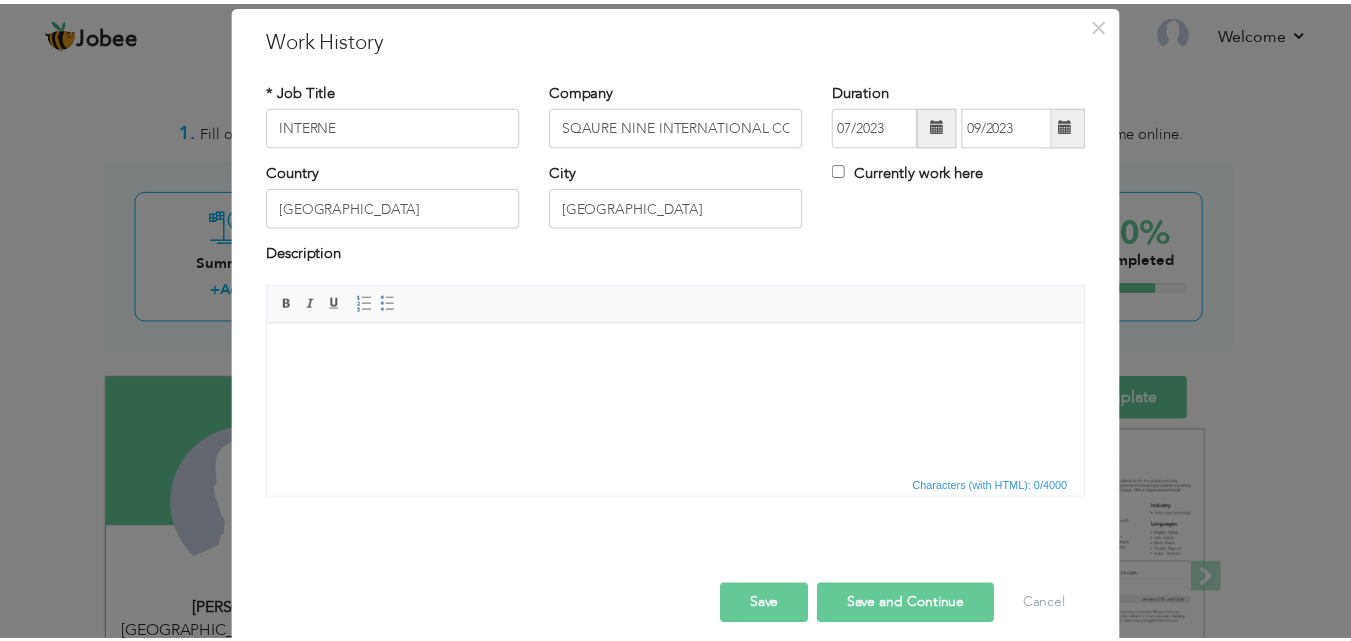 scroll, scrollTop: 79, scrollLeft: 0, axis: vertical 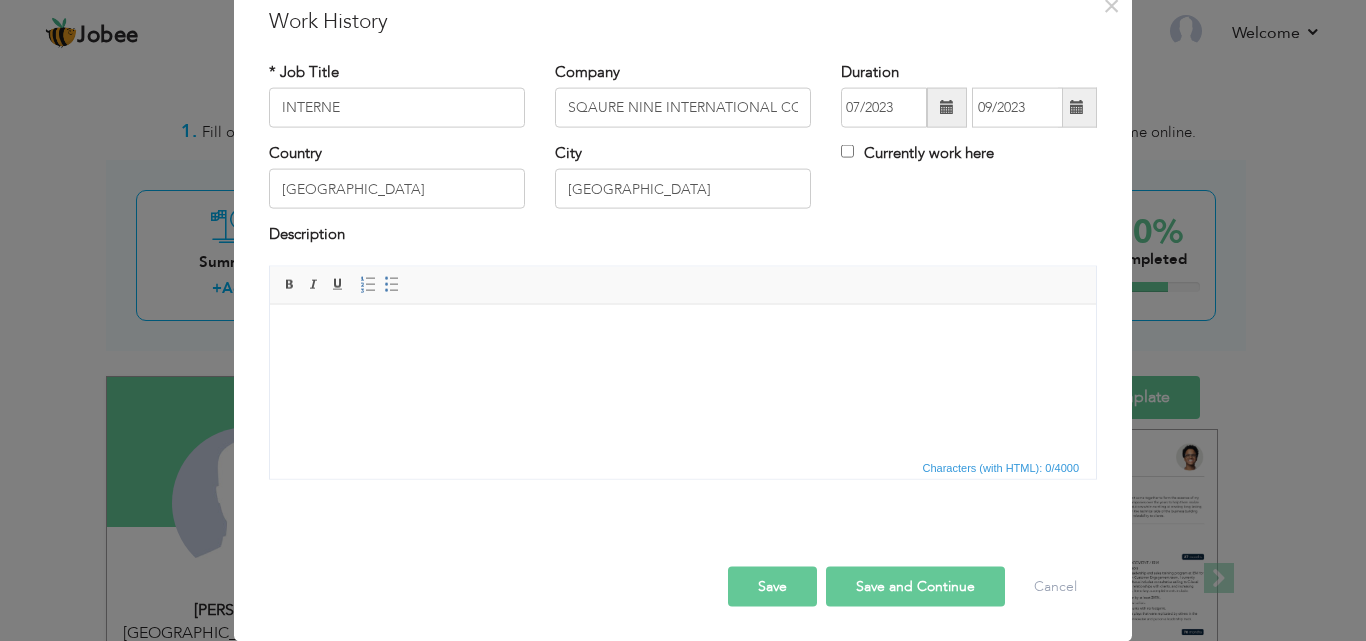 click on "Save and Continue" at bounding box center [915, 586] 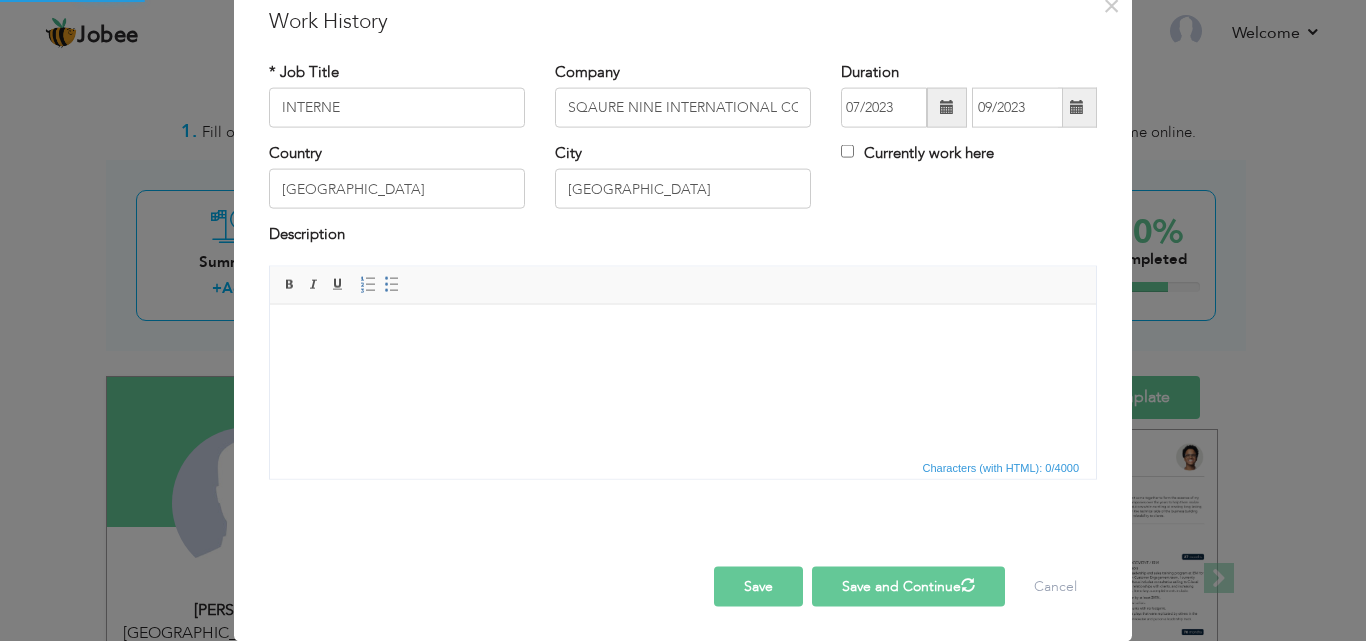type 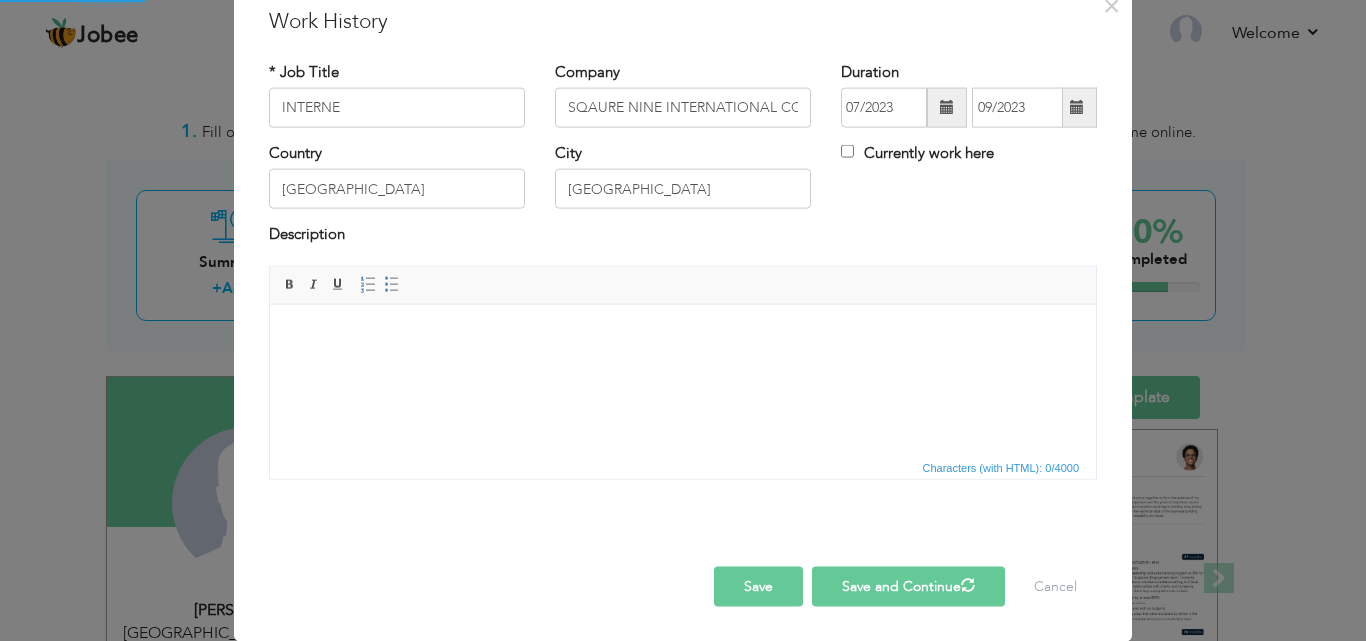 type 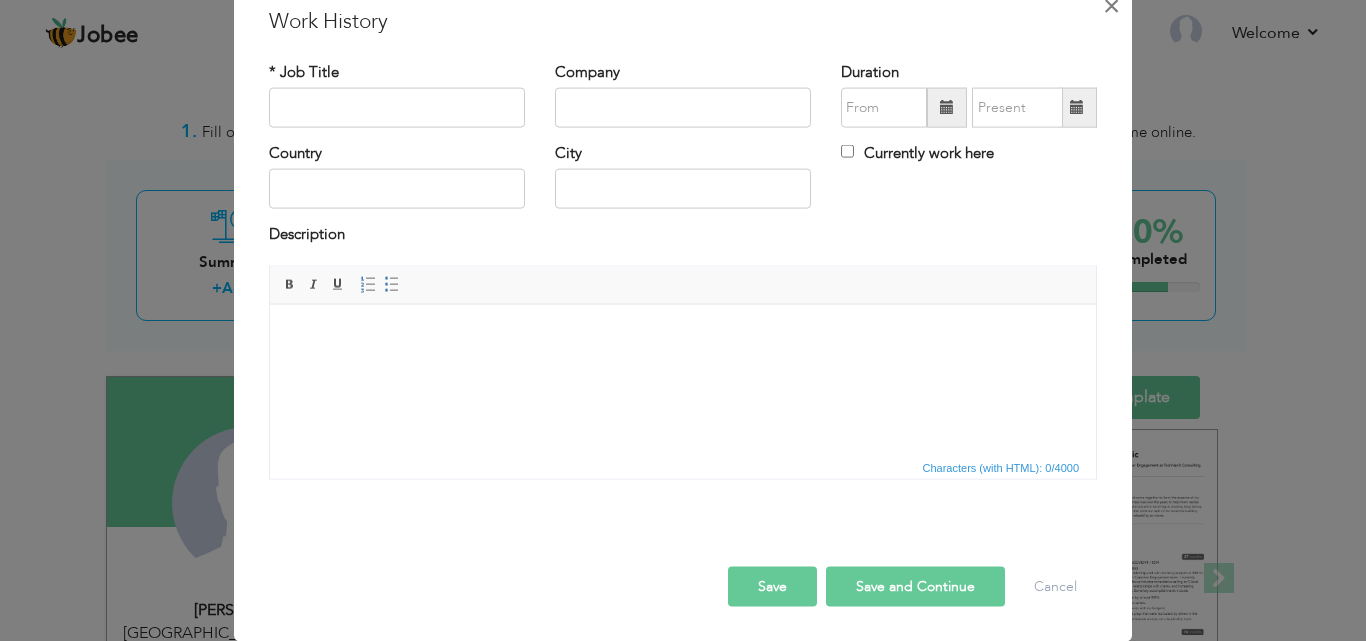 click on "×" at bounding box center (1111, 5) 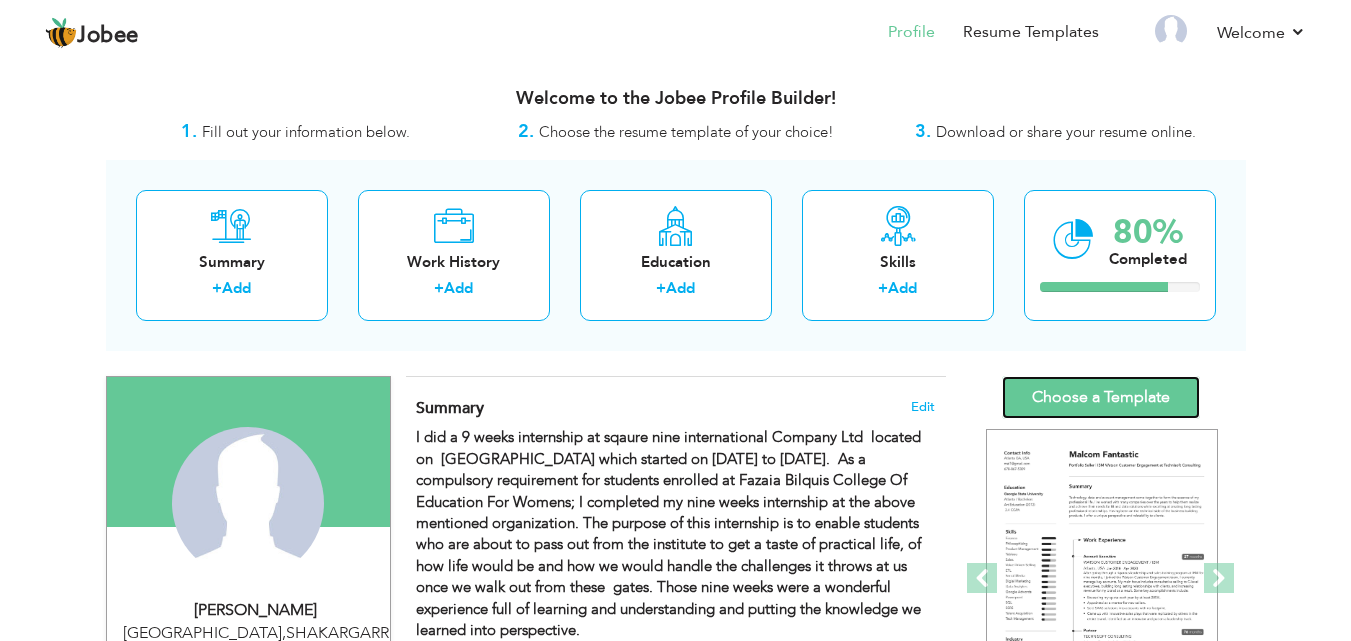 click on "Choose a Template" at bounding box center [1101, 397] 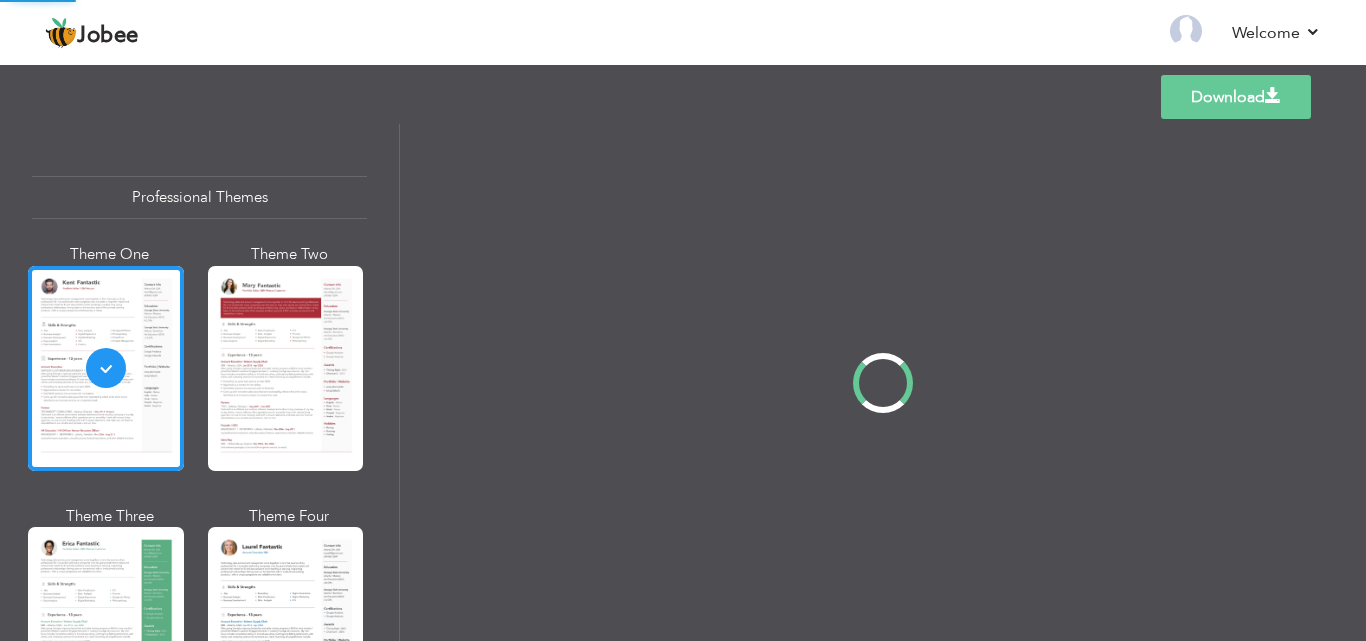 scroll, scrollTop: 0, scrollLeft: 0, axis: both 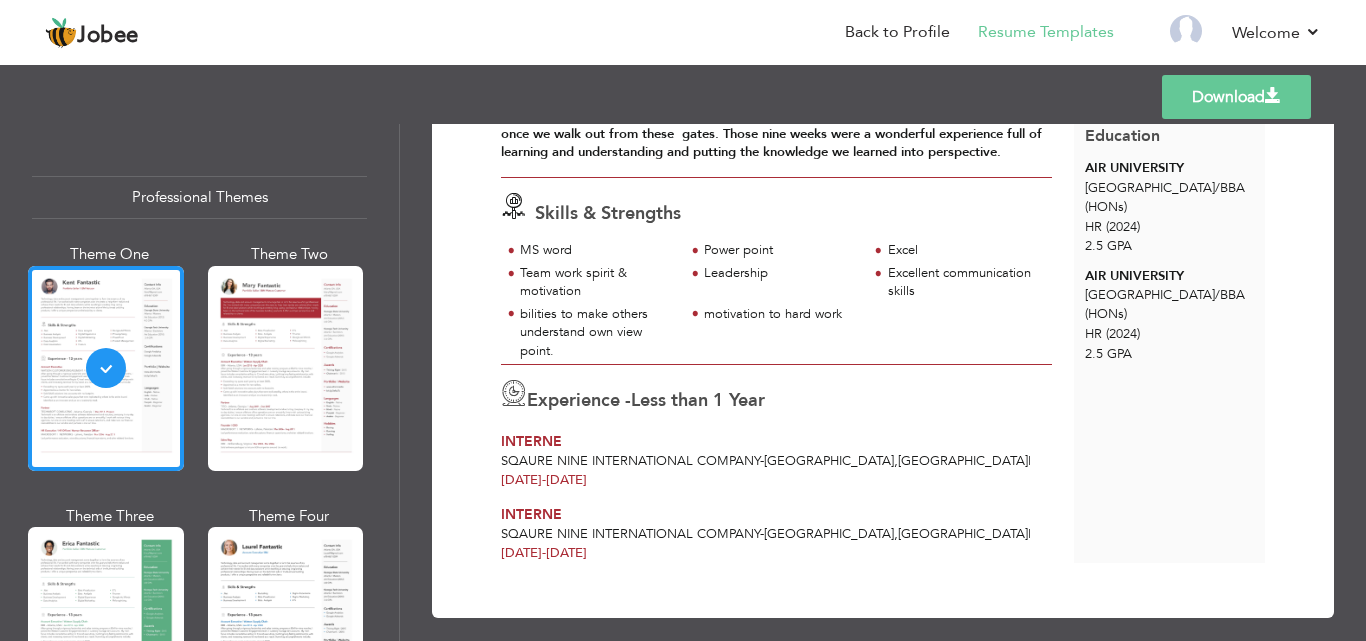 click on "-" at bounding box center [544, 480] 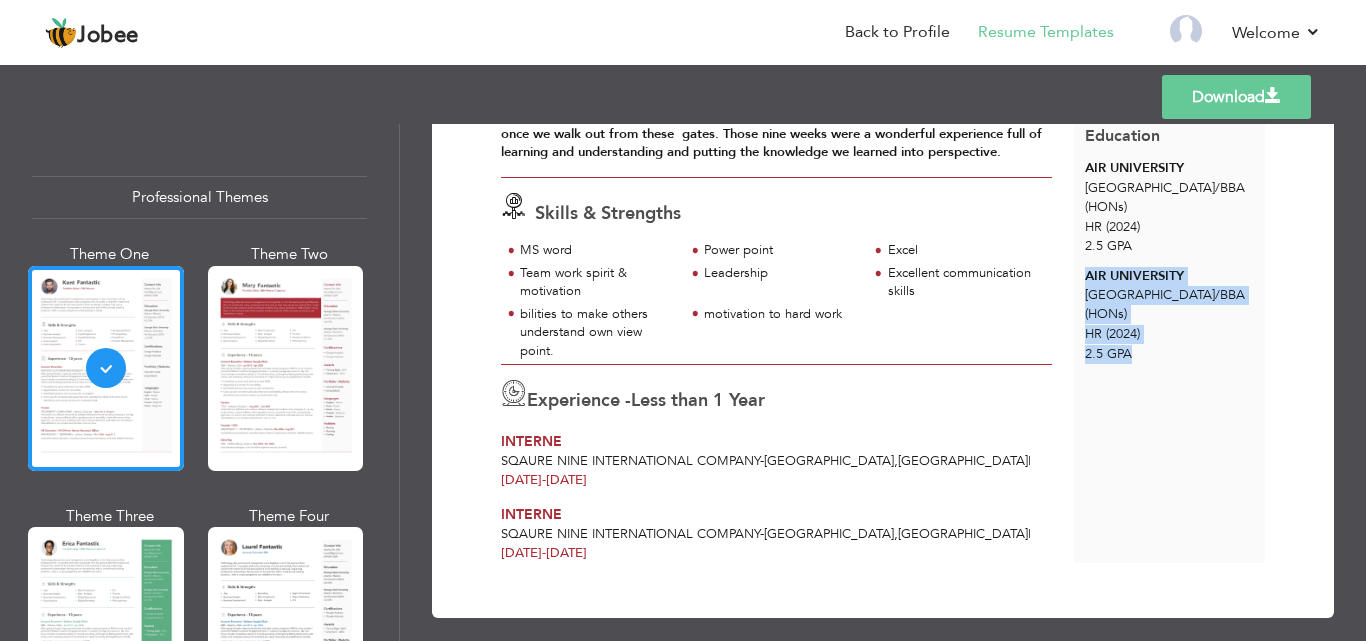 drag, startPoint x: 1082, startPoint y: 218, endPoint x: 1138, endPoint y: 282, distance: 85.04117 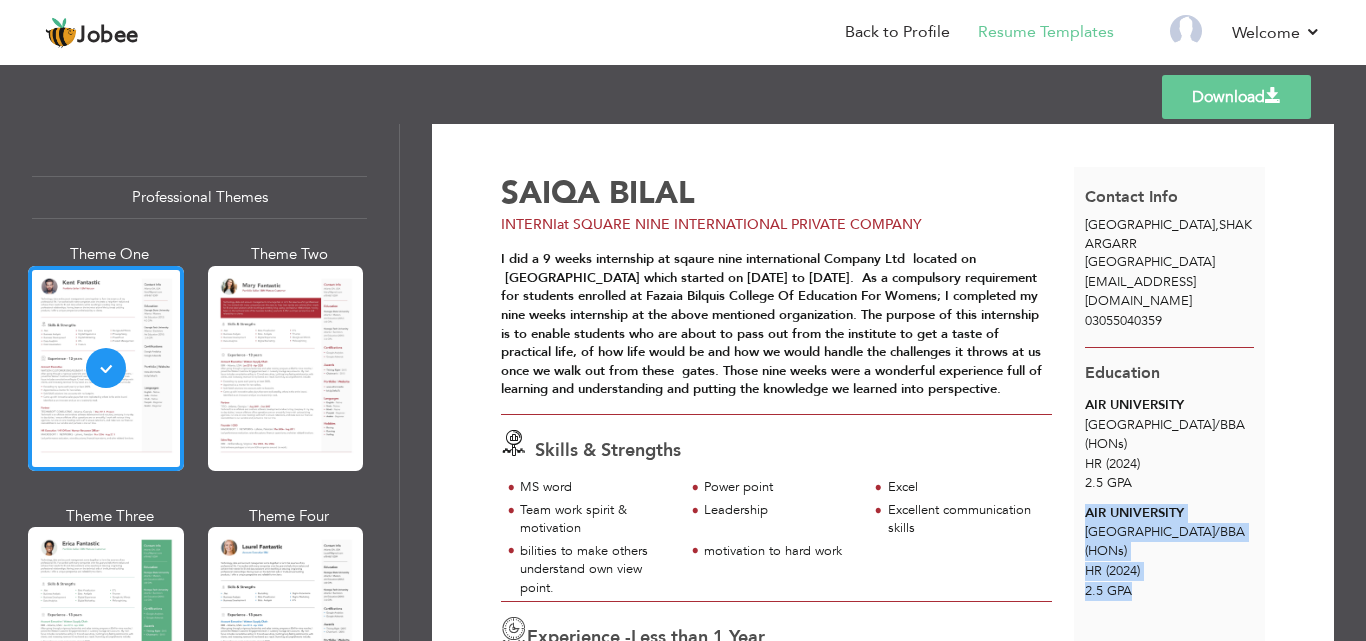 scroll, scrollTop: 14, scrollLeft: 0, axis: vertical 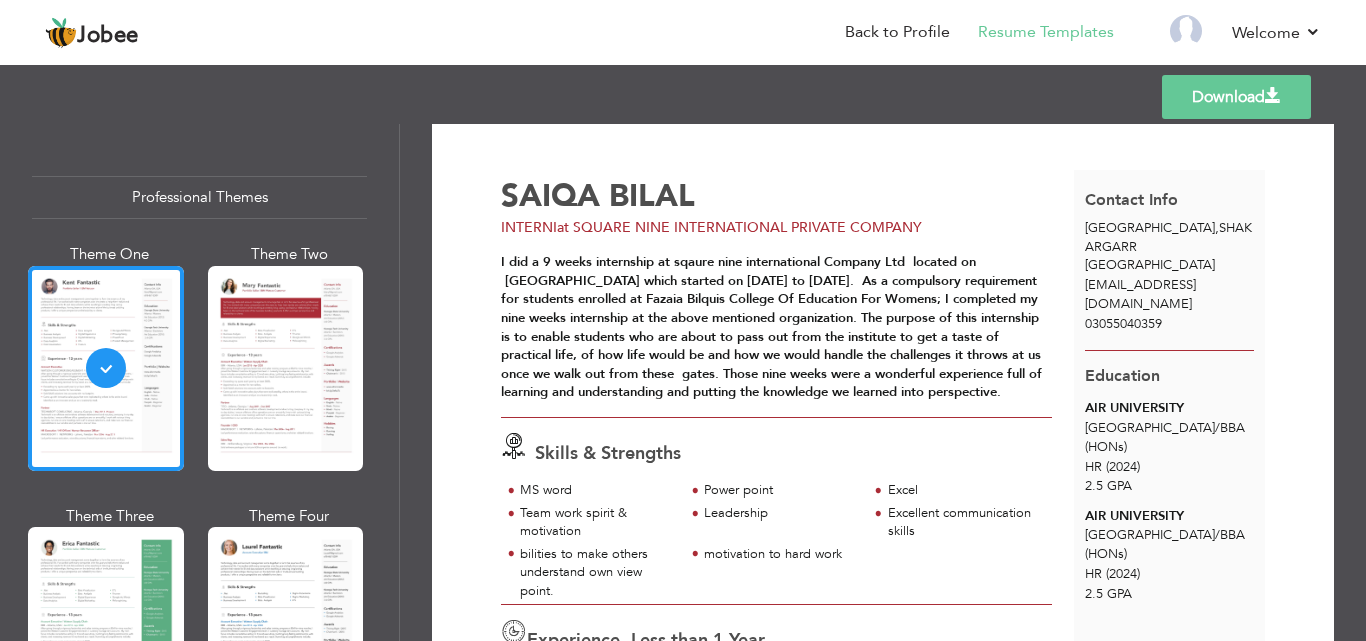click on "Download
[PERSON_NAME]
INTERNI  at SQUARE NINE INTERNATIONAL PRIVATE COMPANY
/" at bounding box center [883, 382] 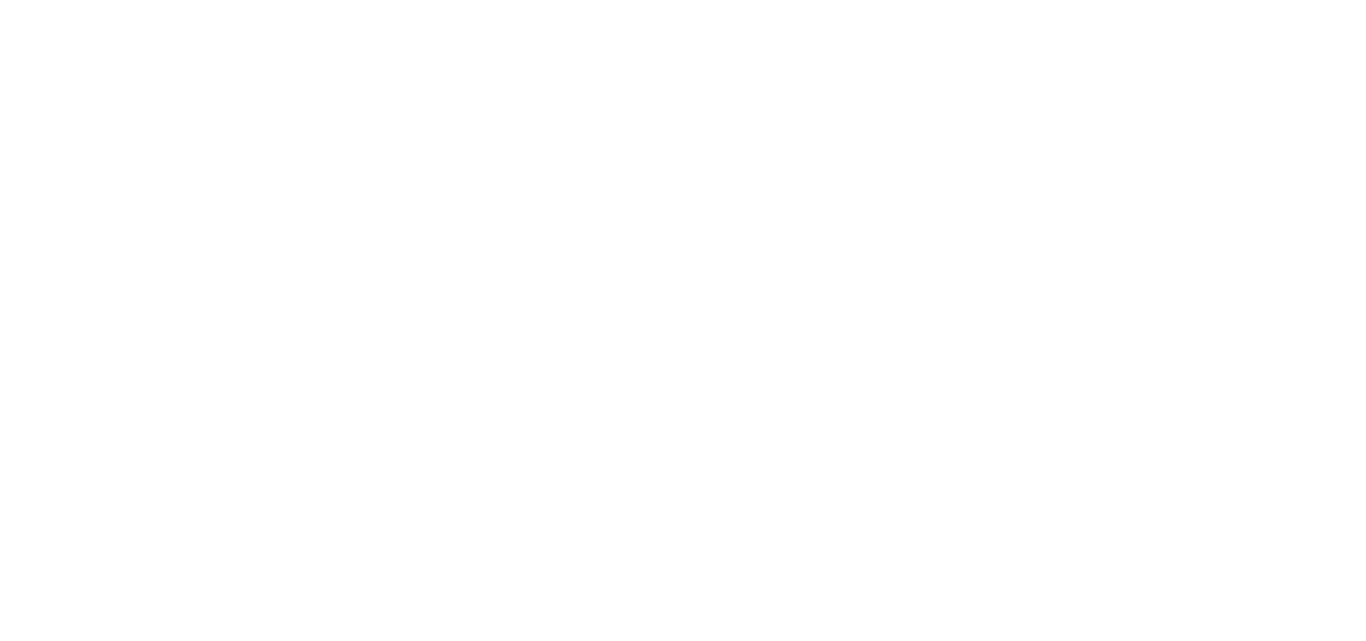 scroll, scrollTop: 0, scrollLeft: 0, axis: both 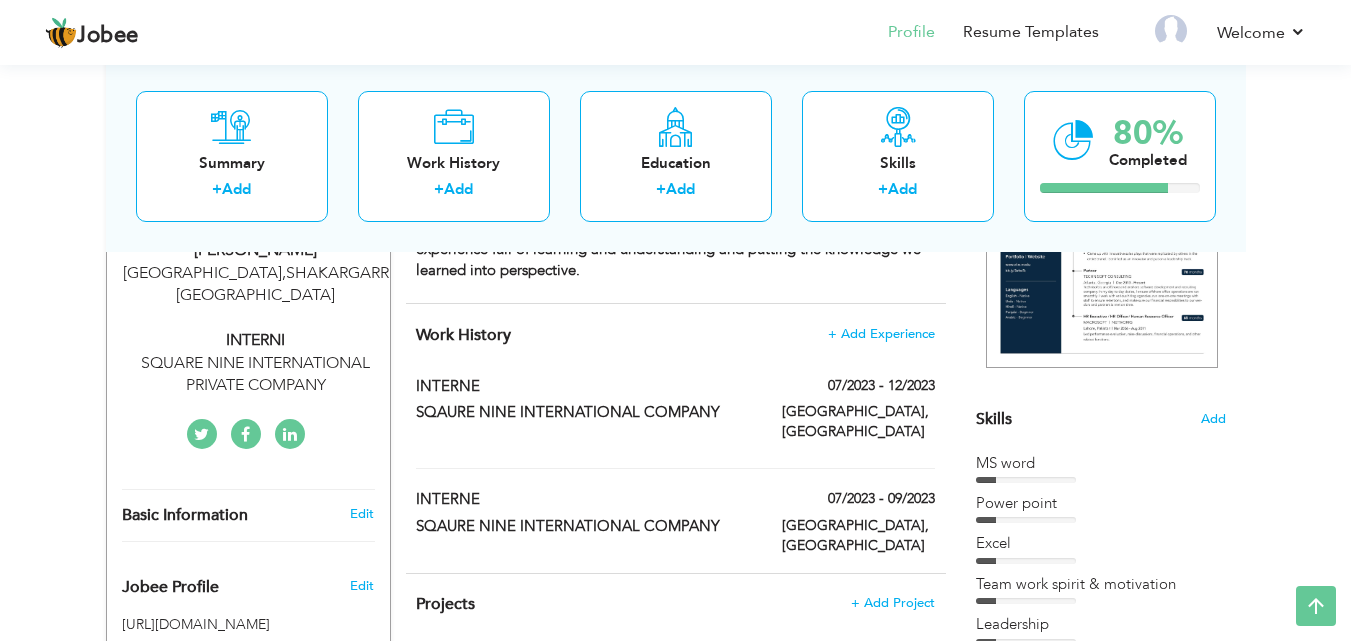 click on "INTERNE" at bounding box center [584, 389] 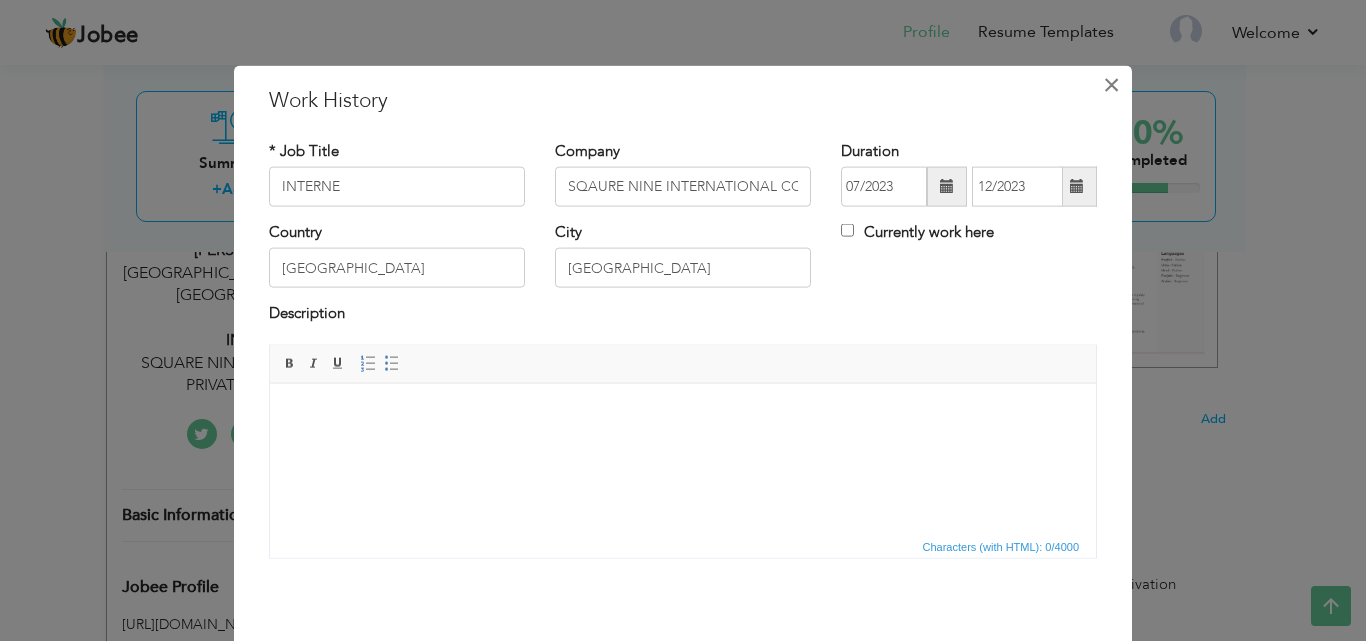 click on "×" at bounding box center [1111, 84] 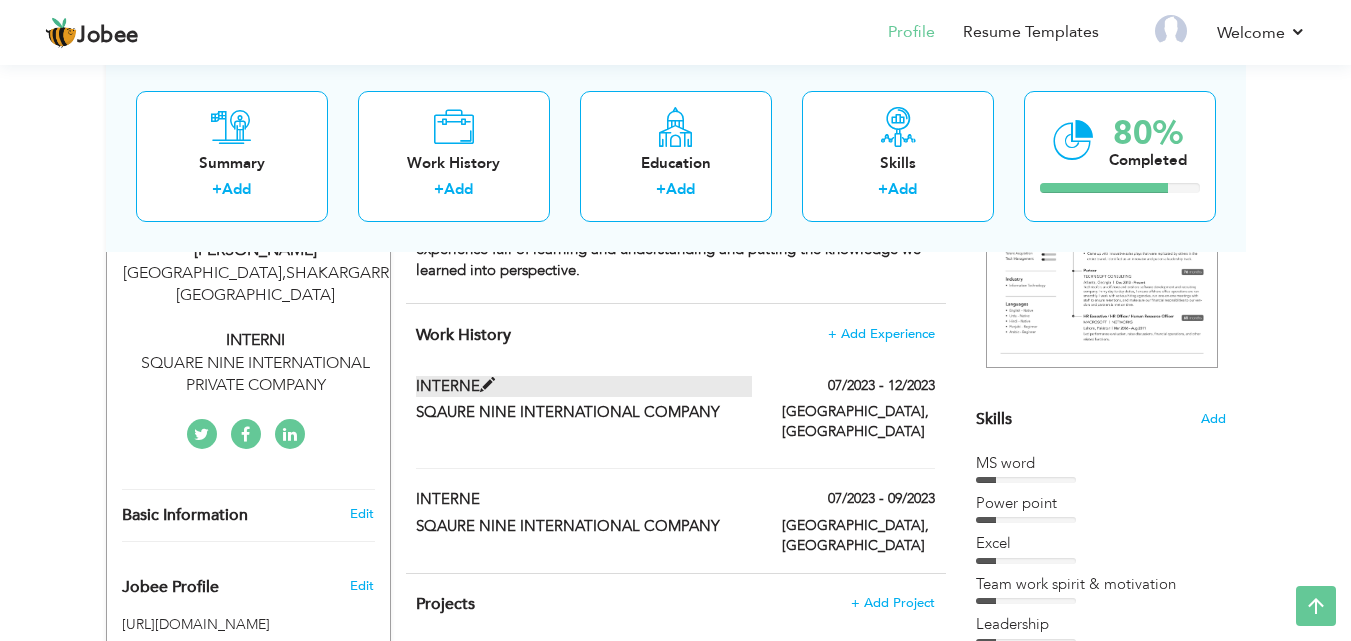 drag, startPoint x: 399, startPoint y: 367, endPoint x: 454, endPoint y: 380, distance: 56.515484 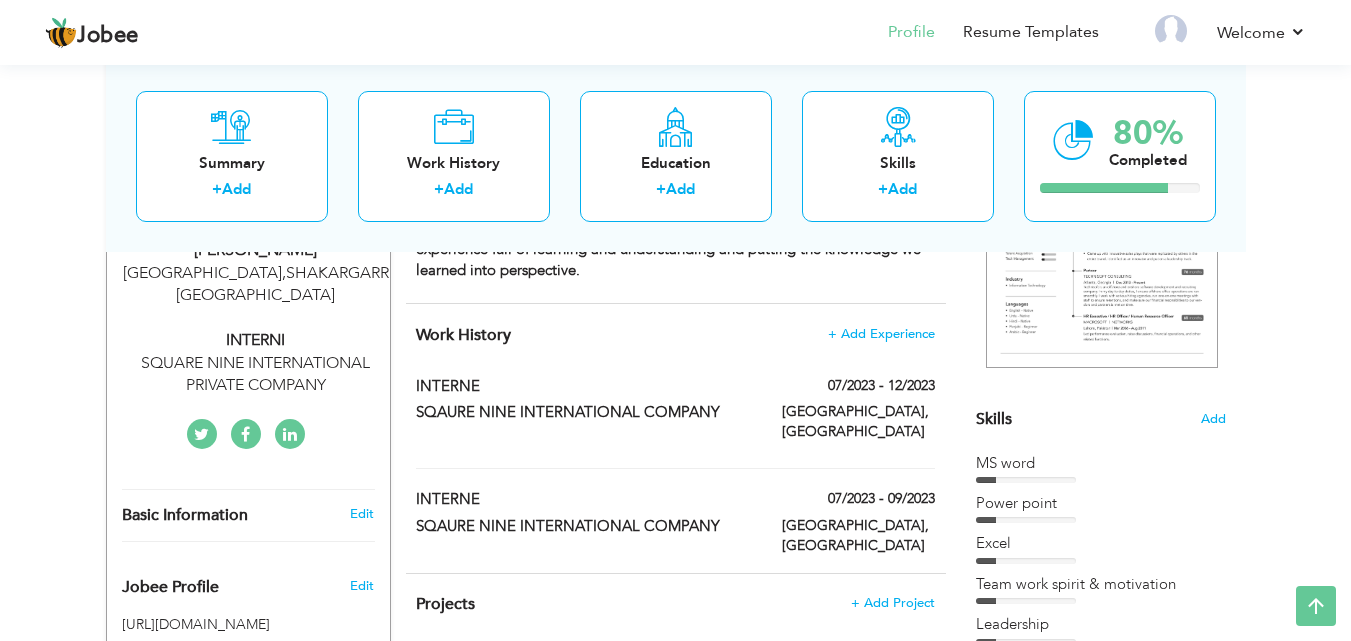click on "Work History
+ Add Experience
INTERNE
07/2023 - 12/2023
INTERNE
07/2023 - 12/2023
INTERNE" at bounding box center [676, 438] 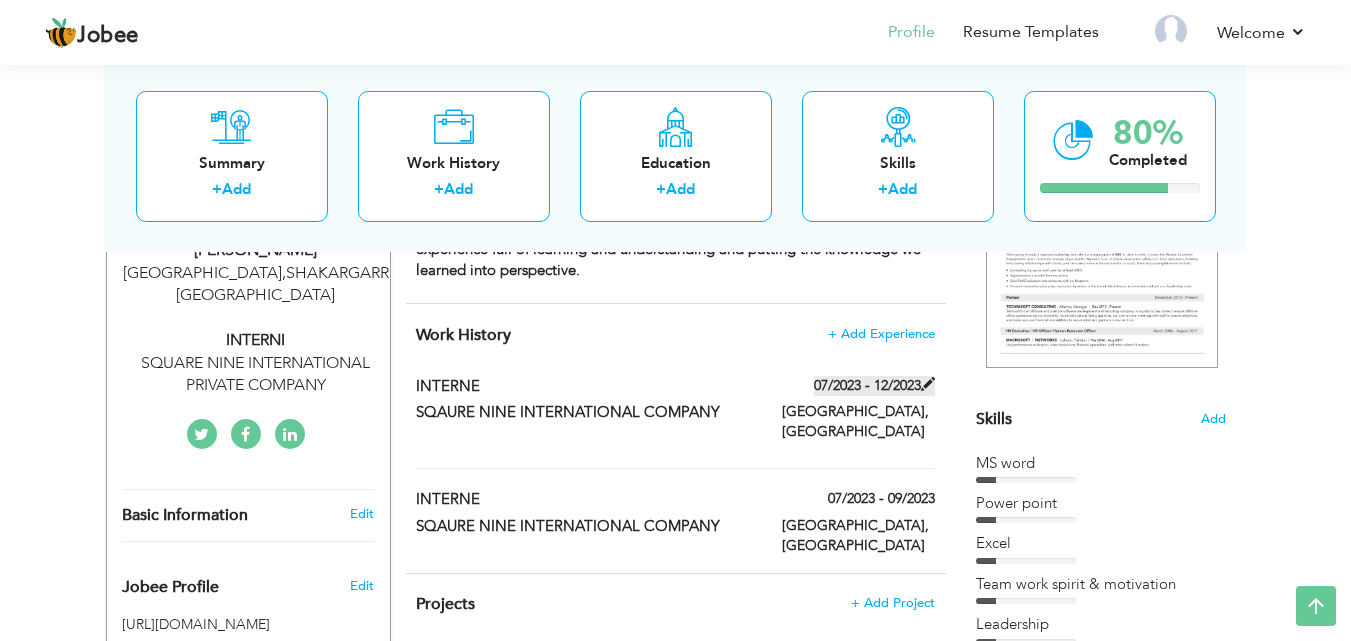 drag, startPoint x: 410, startPoint y: 374, endPoint x: 879, endPoint y: 384, distance: 469.1066 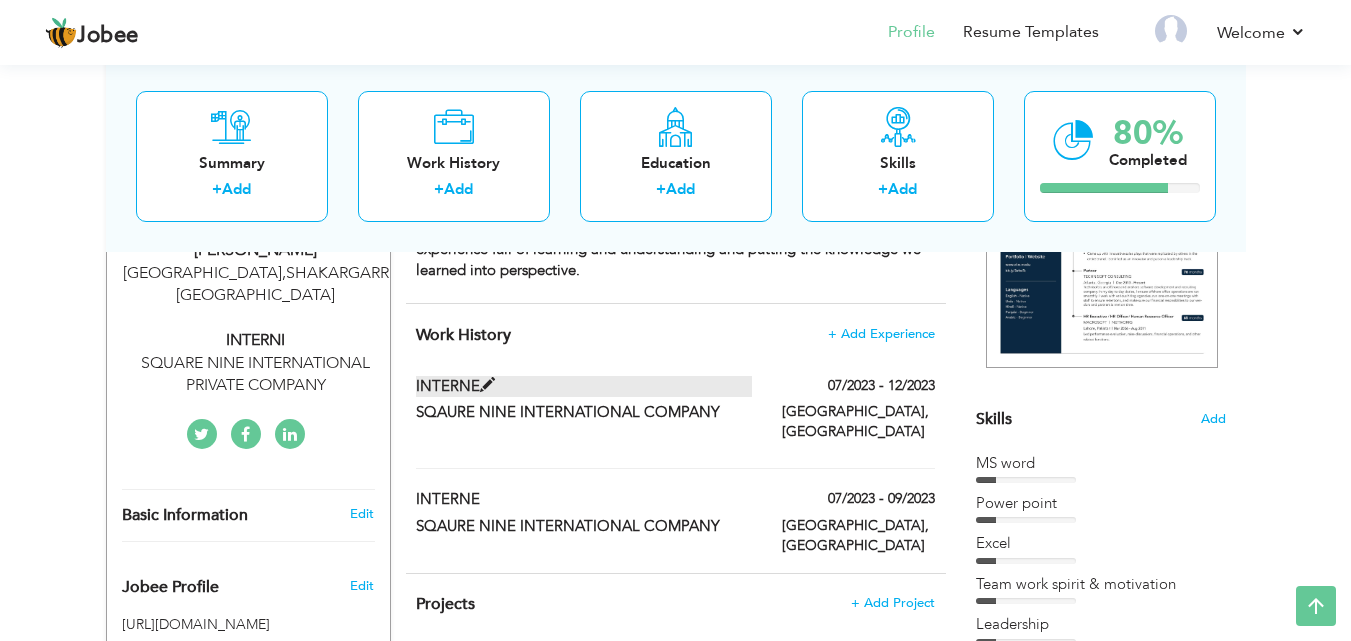 click on "INTERNE" at bounding box center (584, 386) 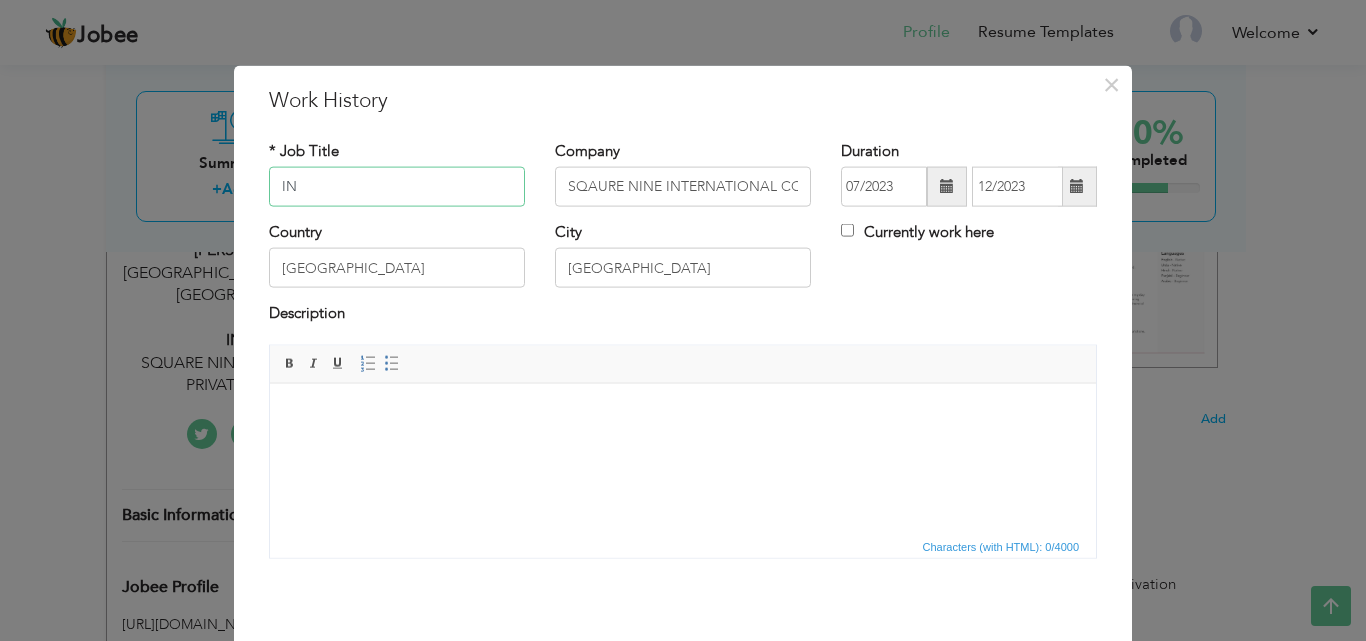 type on "I" 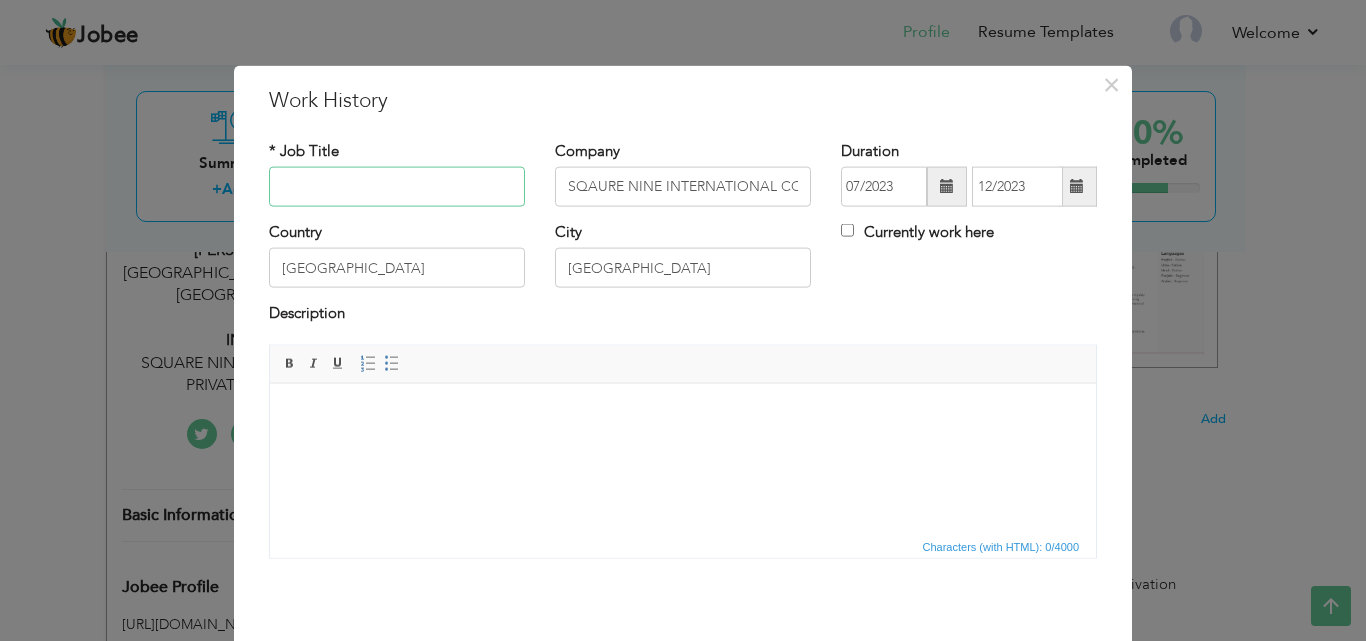 type 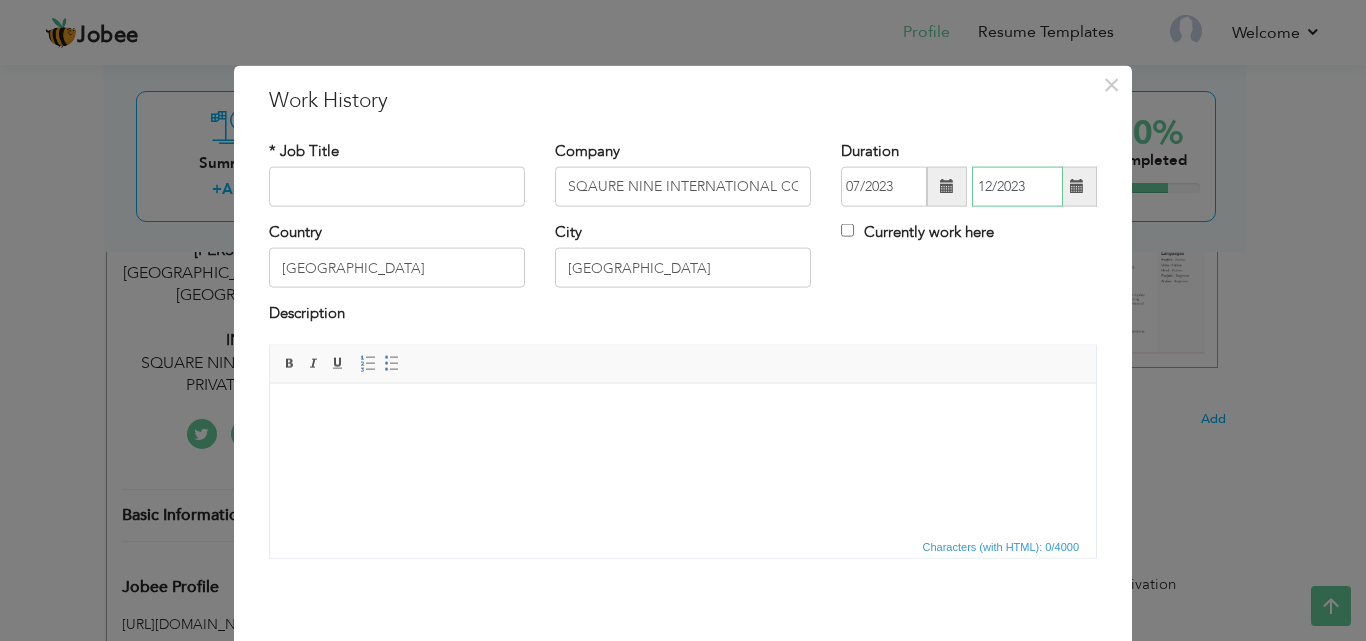 click on "12/2023" at bounding box center [1017, 187] 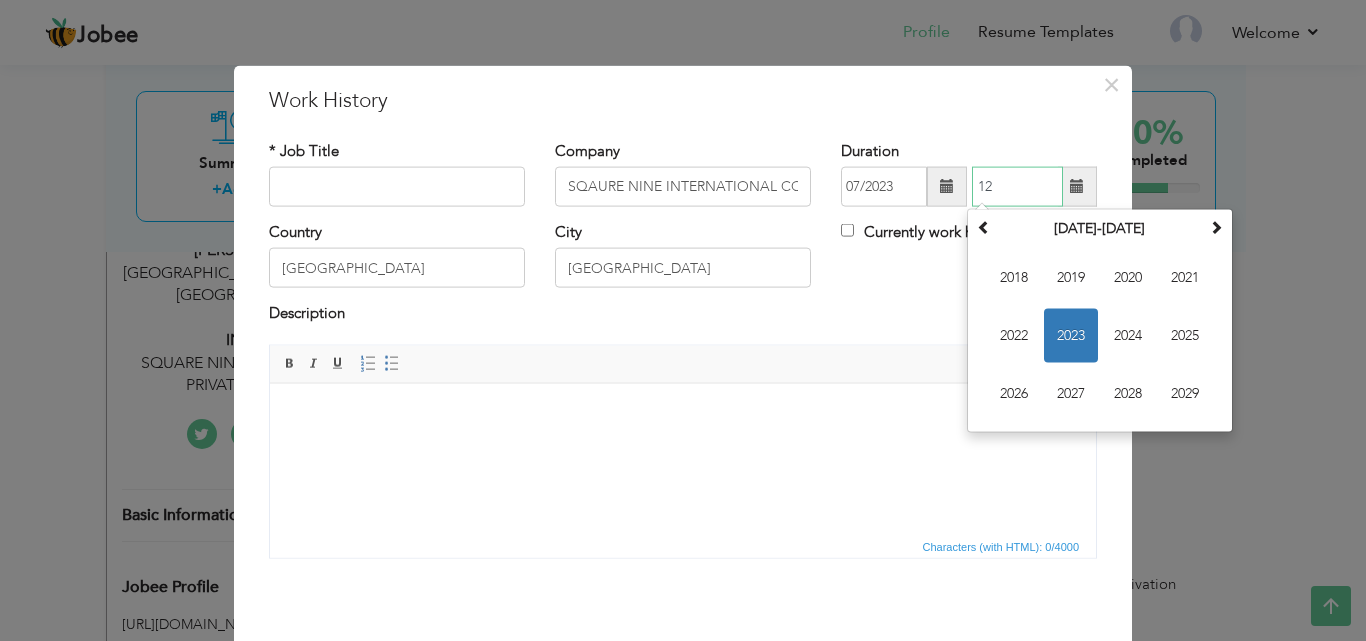 type on "1" 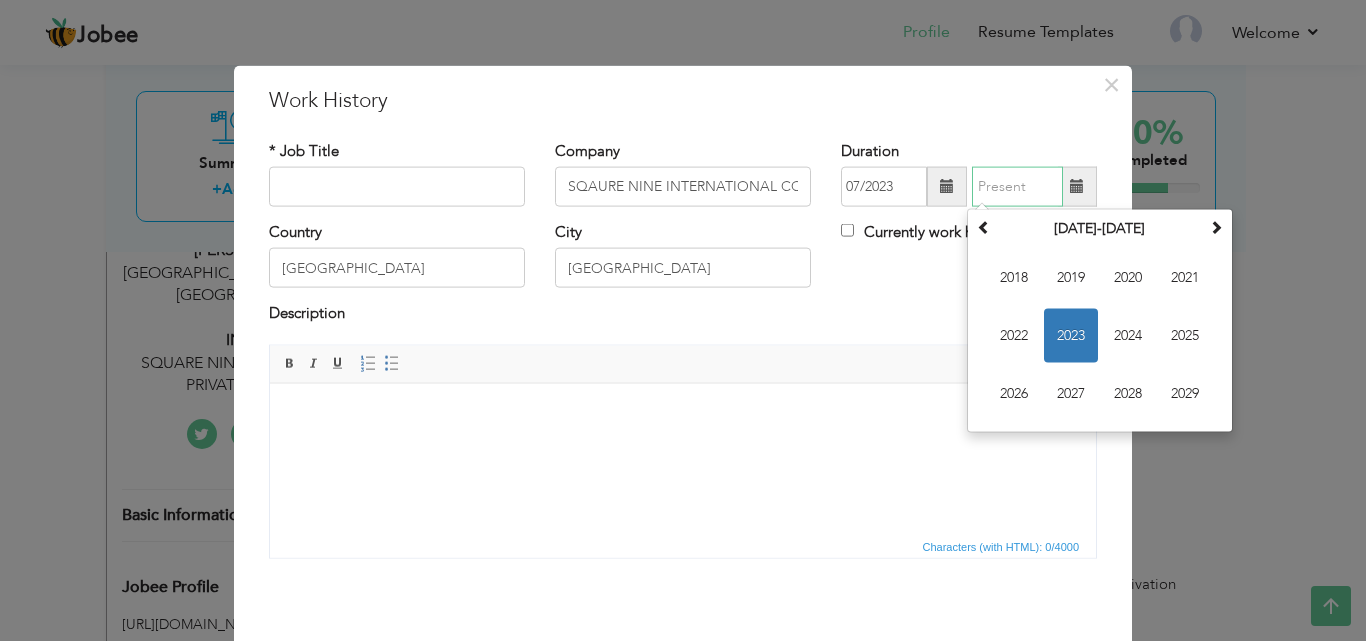 type 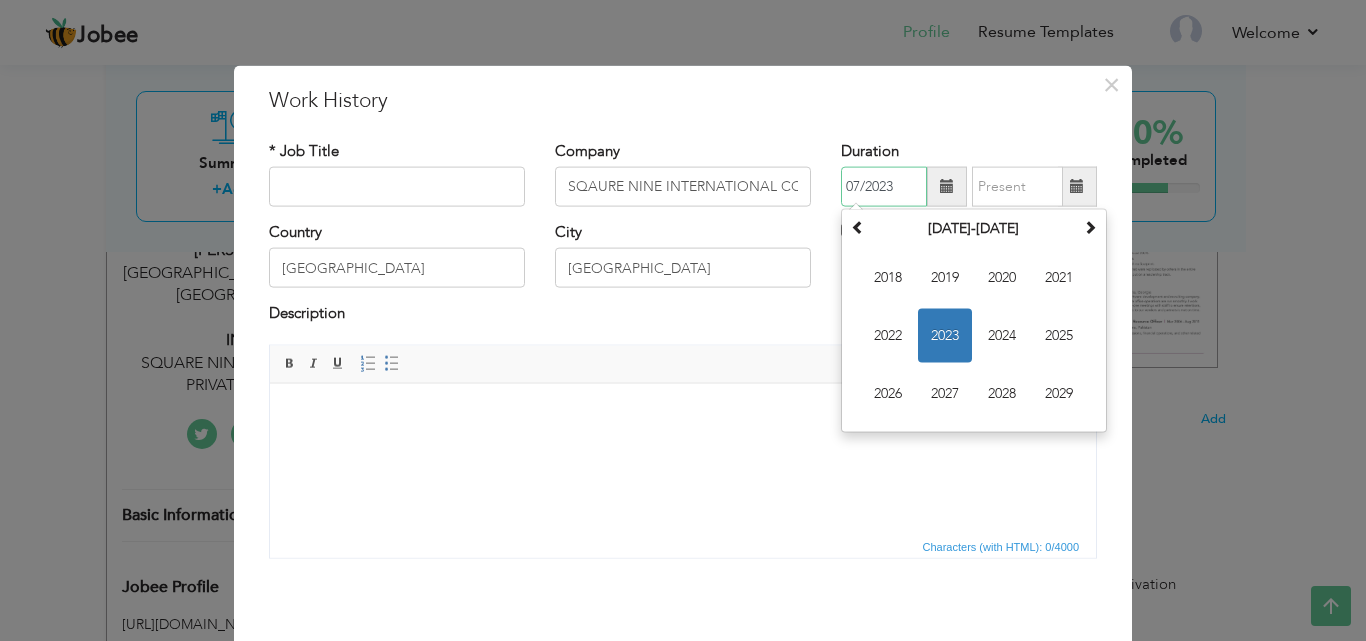 click on "07/2023" at bounding box center (884, 187) 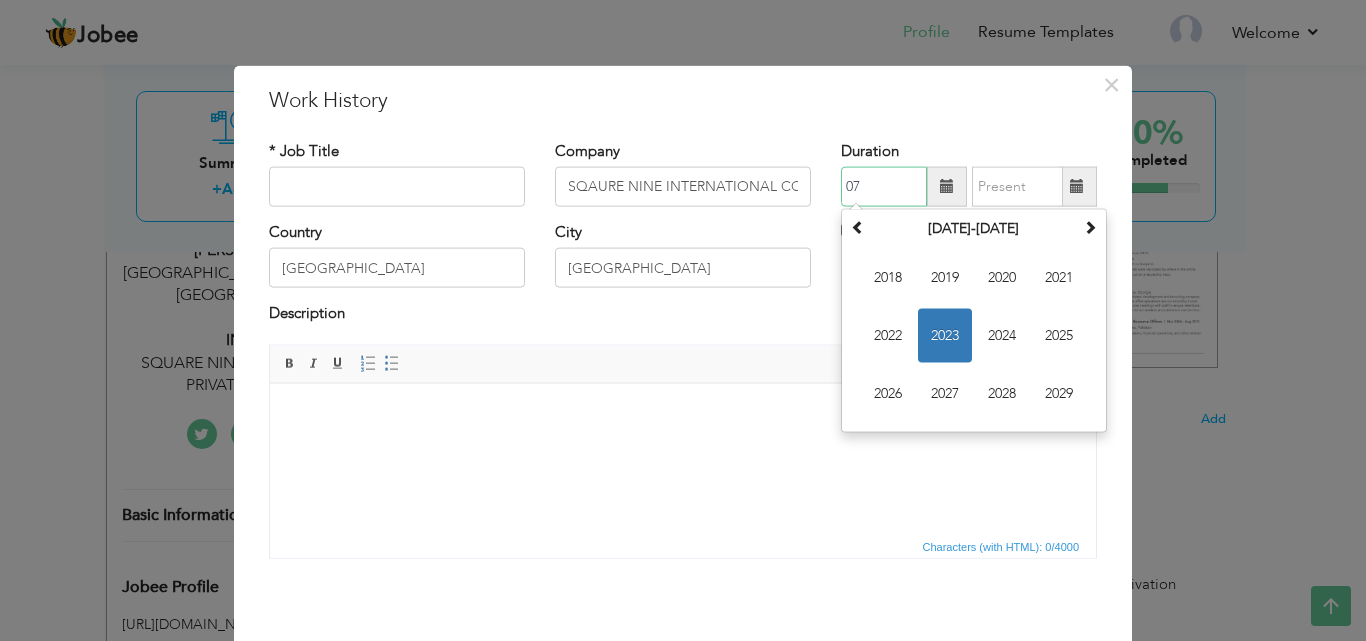 type on "0" 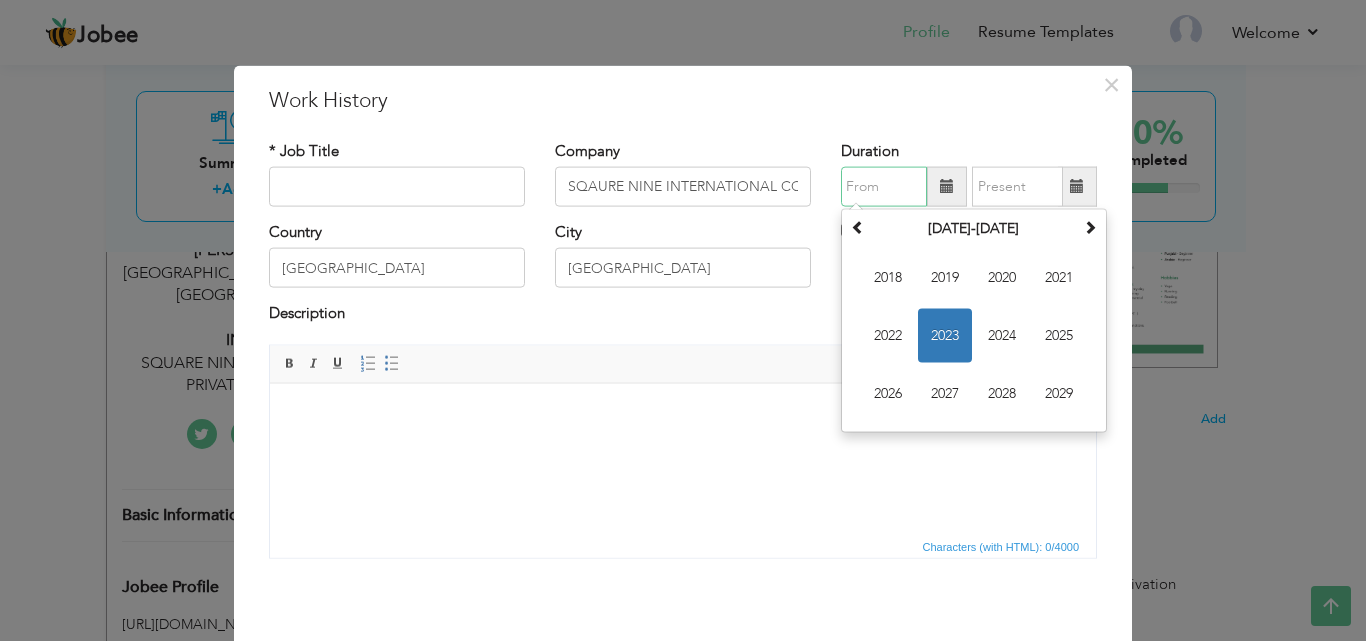 type 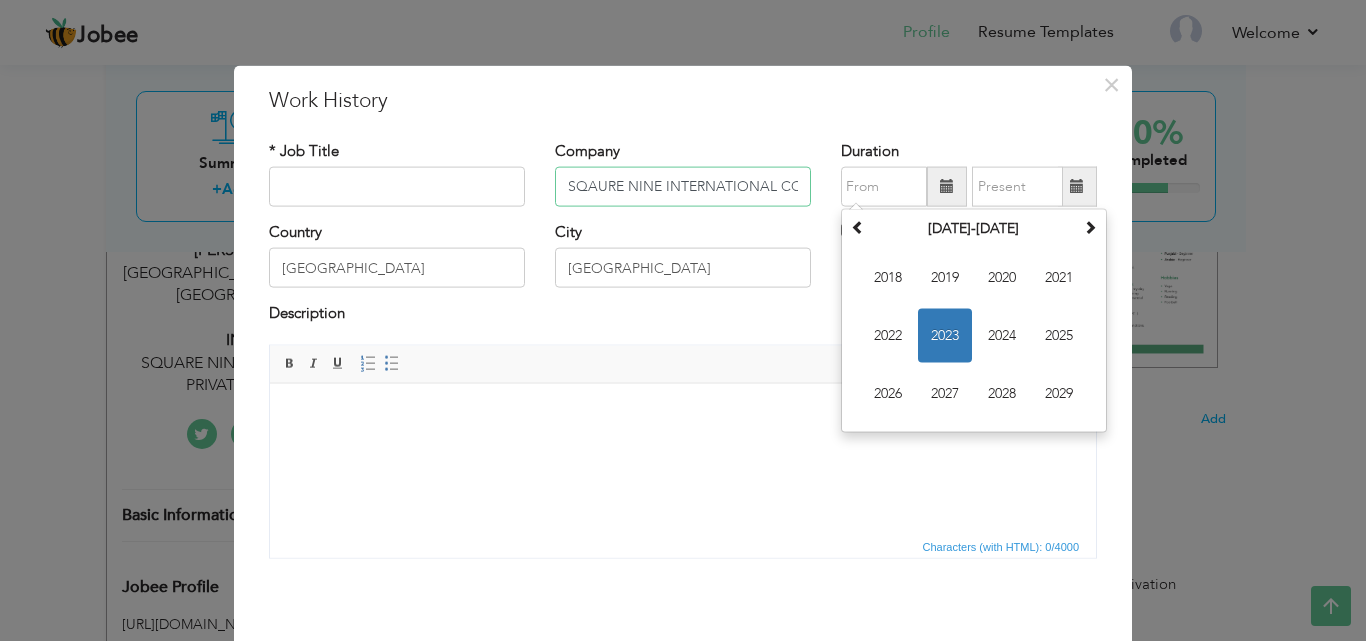 click on "SQAURE NINE INTERNATIONAL COMPANY" at bounding box center [683, 187] 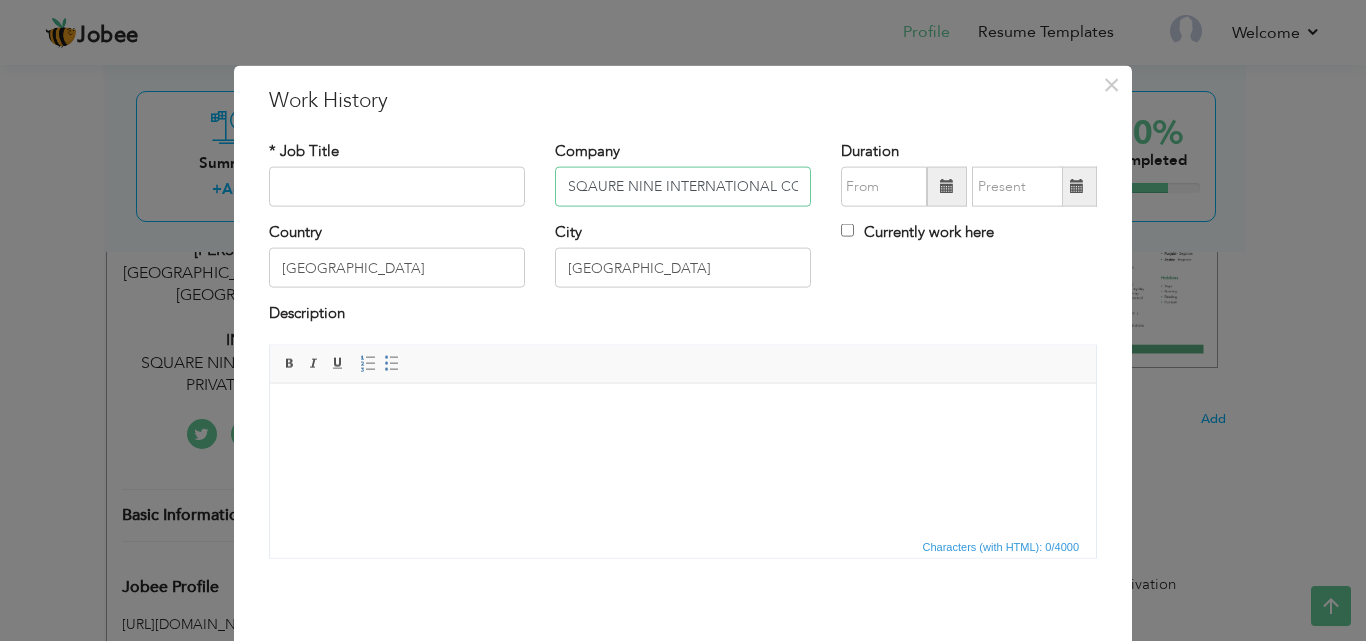 click on "SQAURE NINE INTERNATIONAL COMPANY" at bounding box center [683, 187] 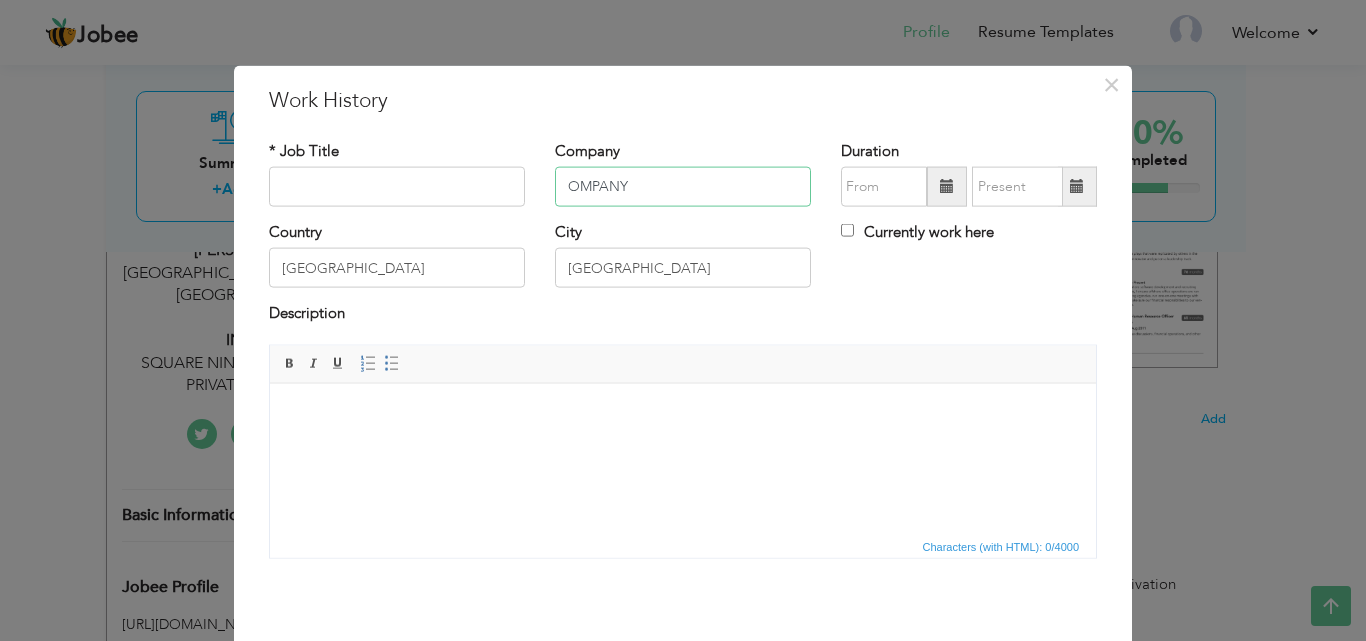 click on "OMPANY" at bounding box center (683, 187) 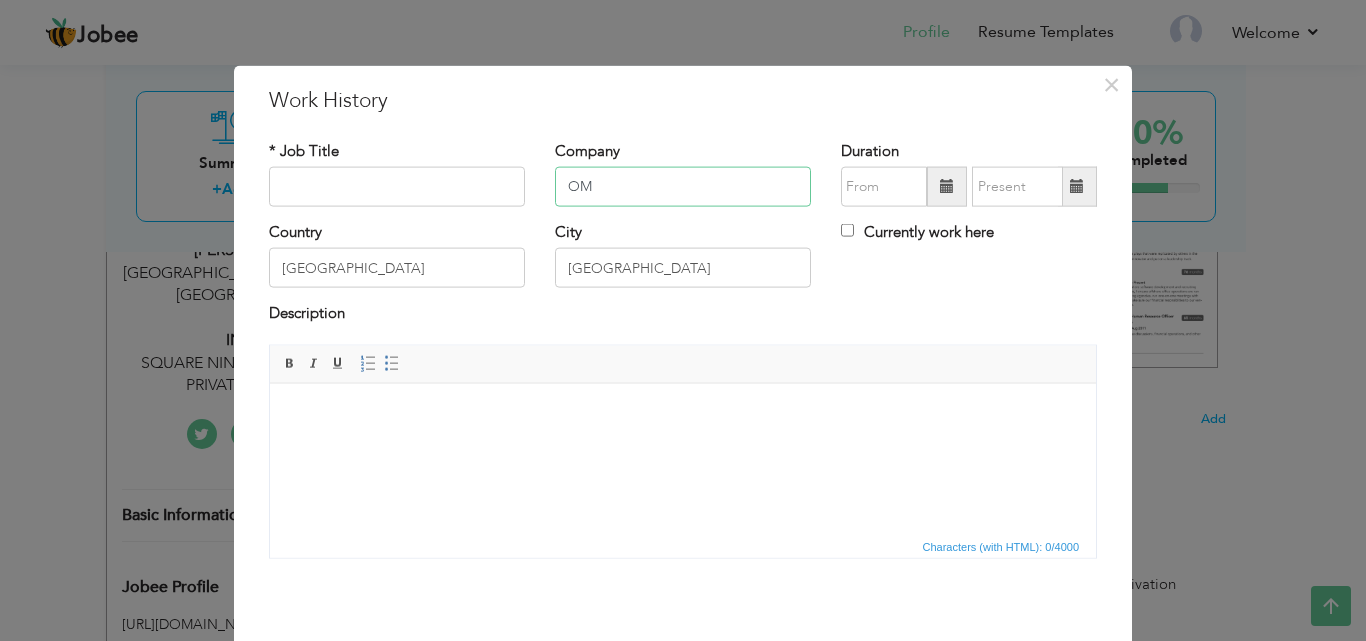 type on "O" 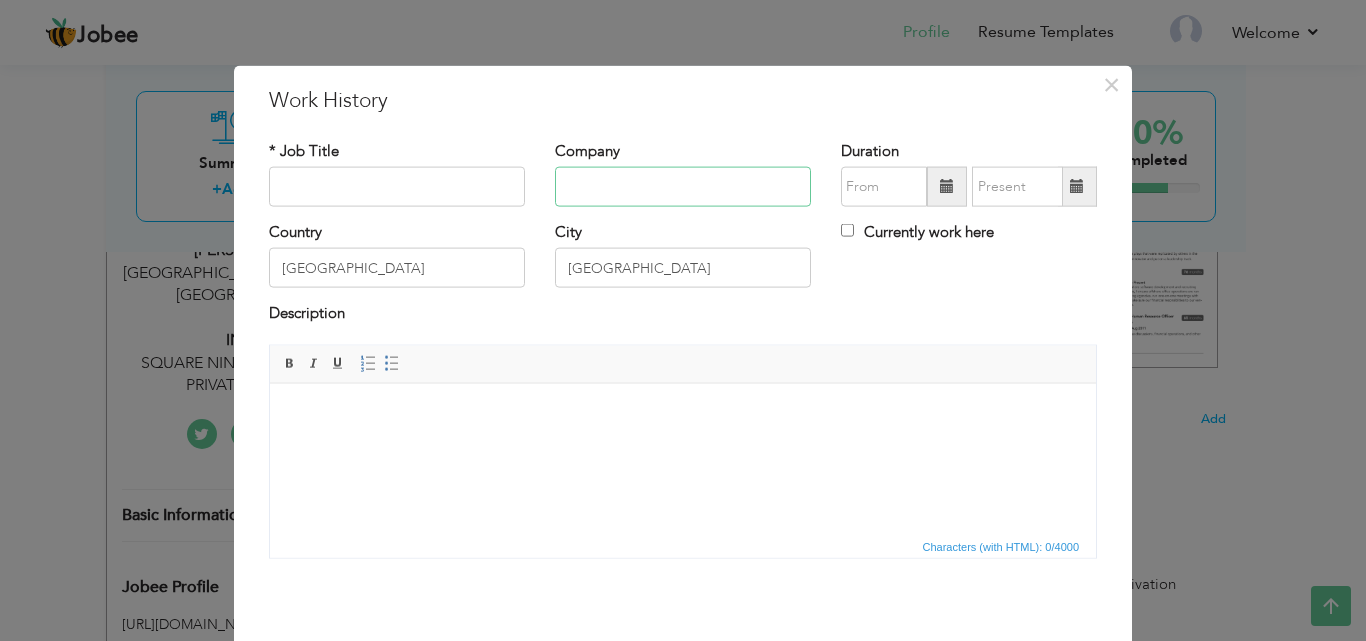 type 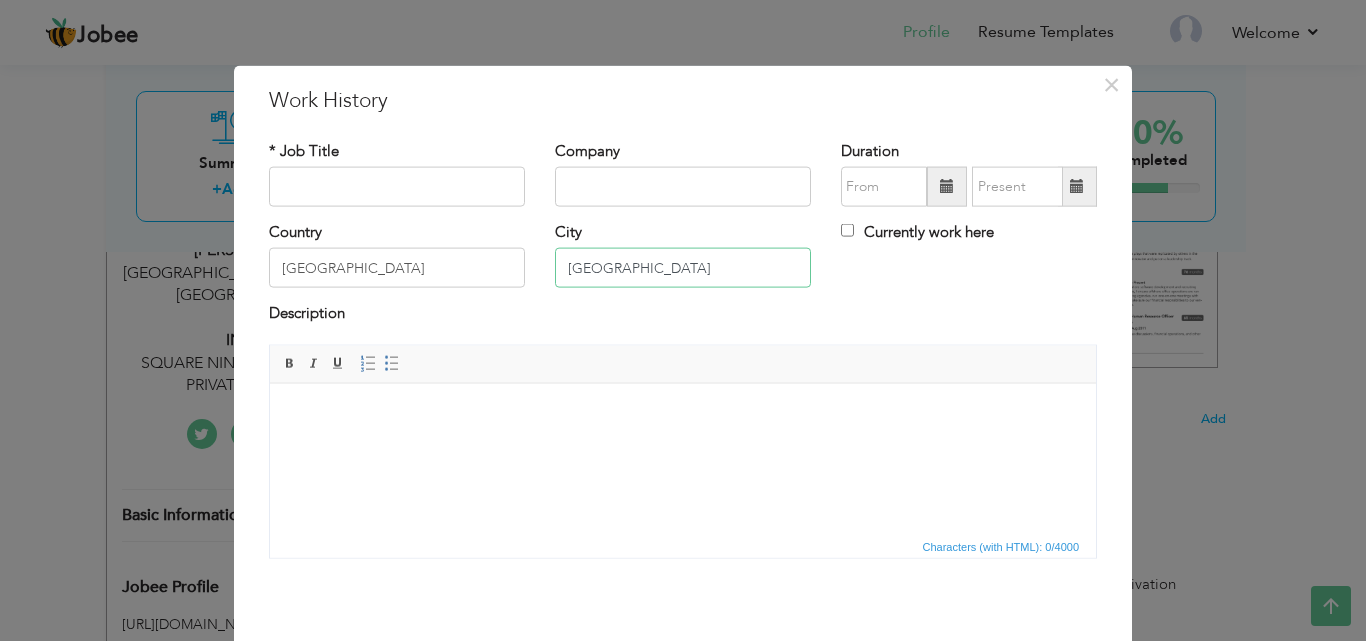 click on "[GEOGRAPHIC_DATA]" at bounding box center [683, 268] 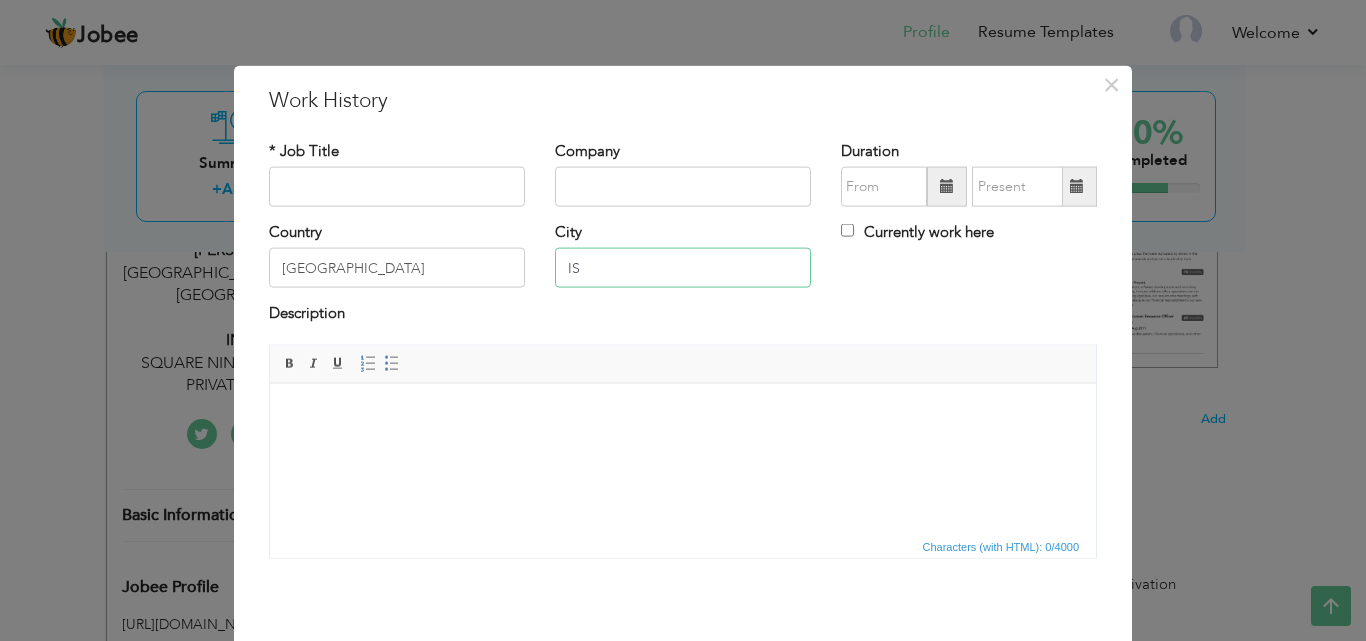 type on "I" 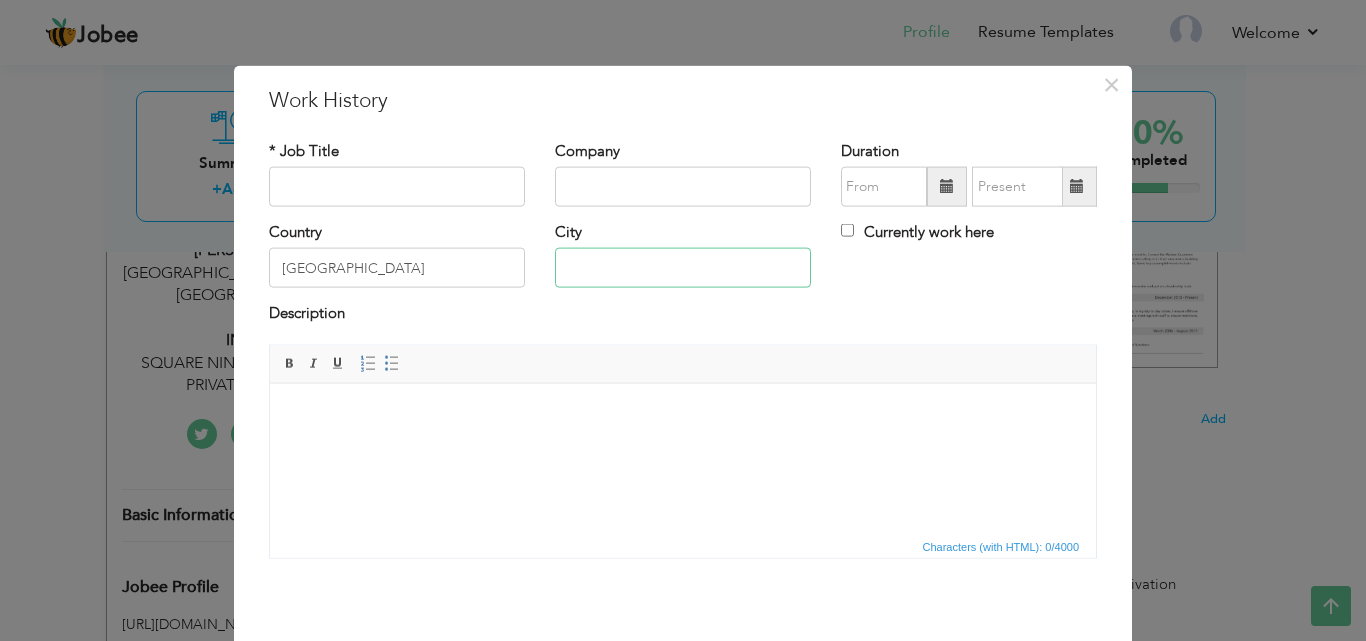type 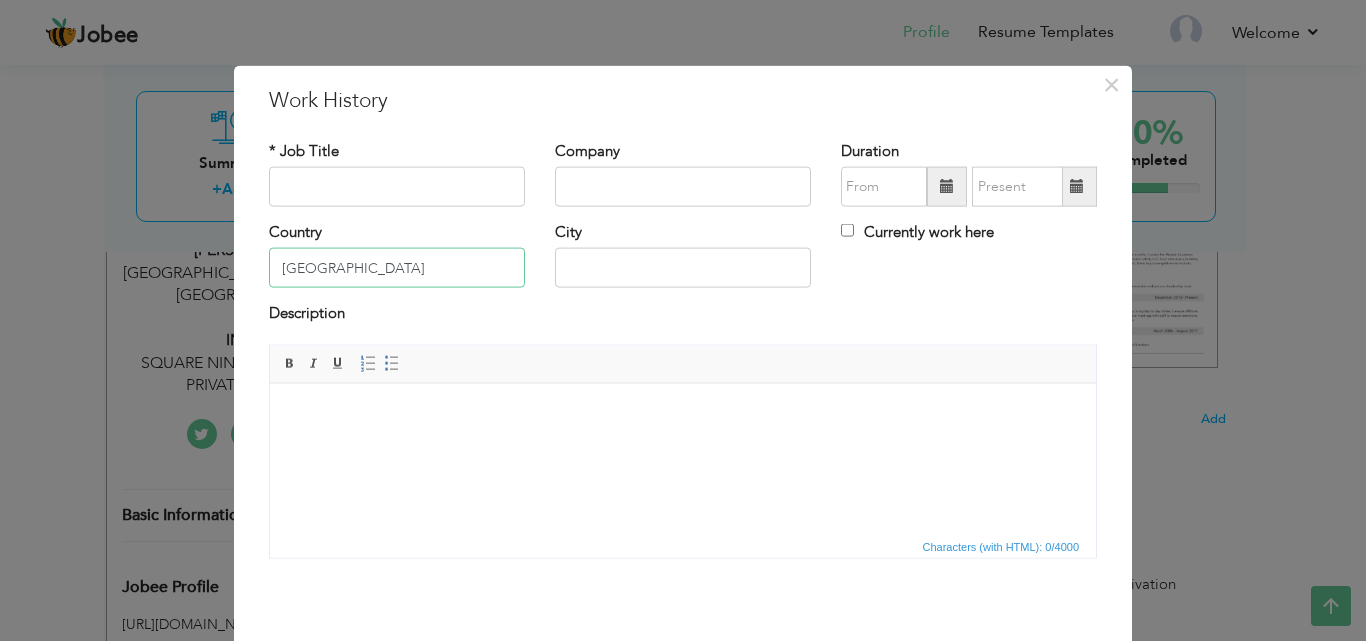 click on "PAKISTAN" at bounding box center [397, 268] 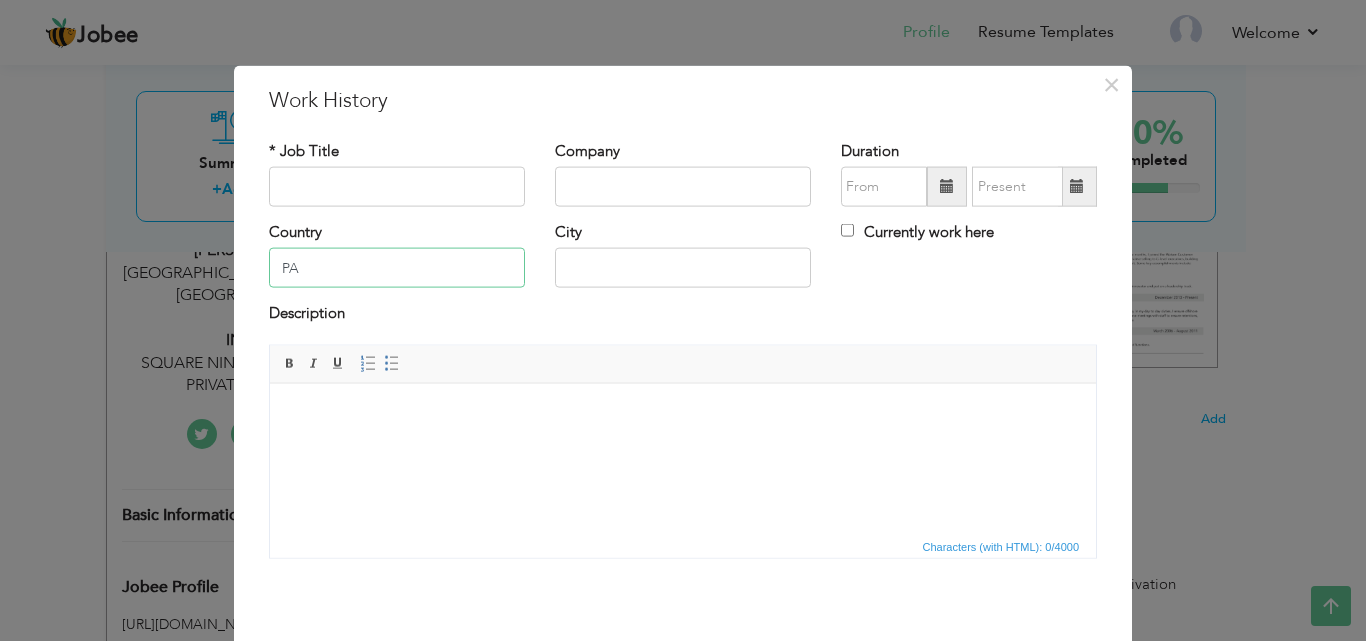 type on "P" 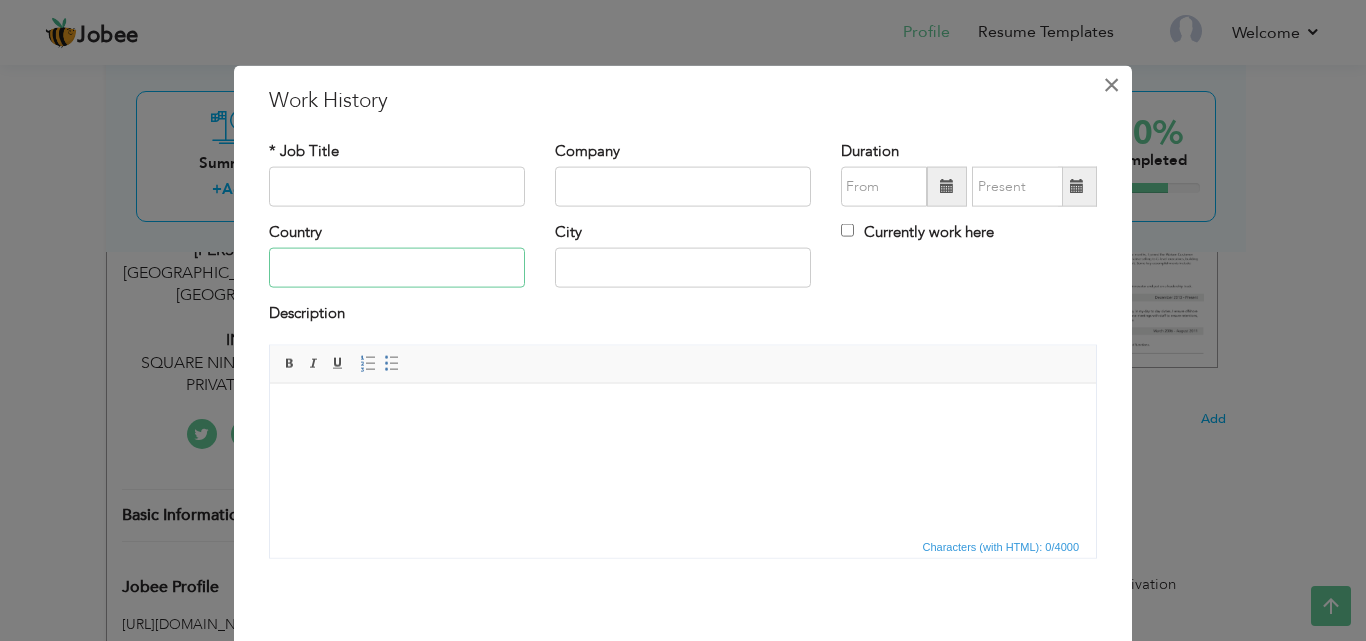 type 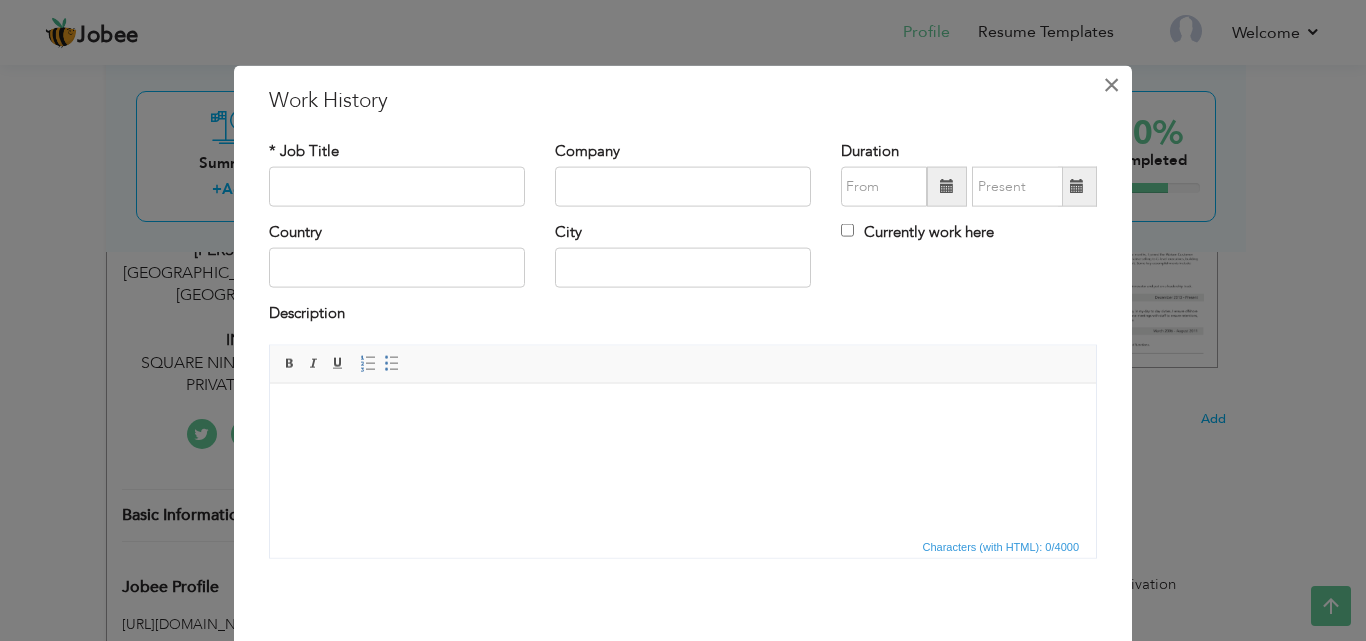 click on "×" at bounding box center (1111, 84) 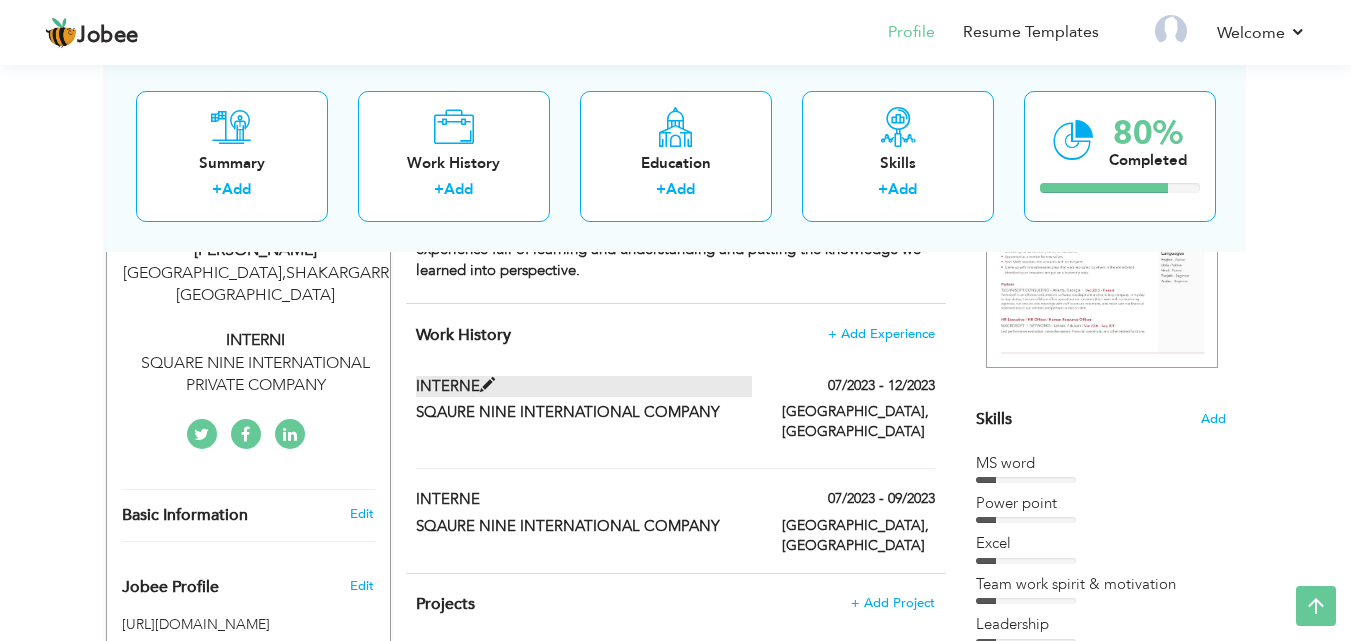 click on "INTERNE" at bounding box center [584, 386] 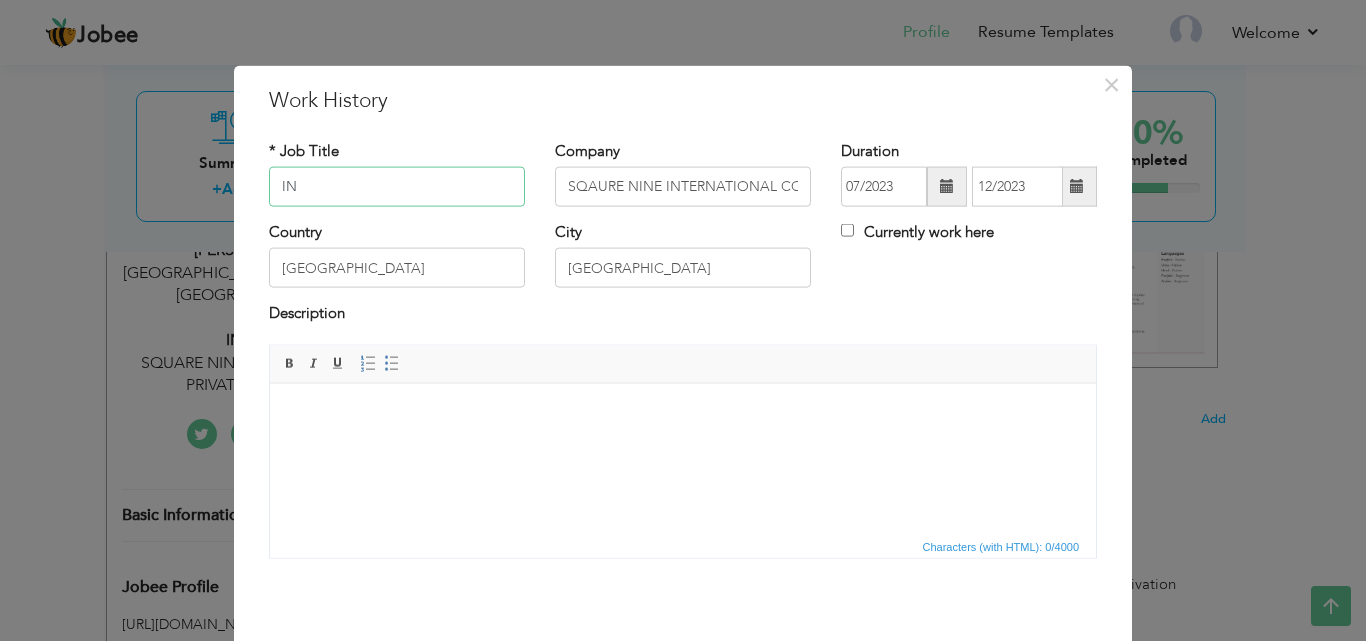 type on "I" 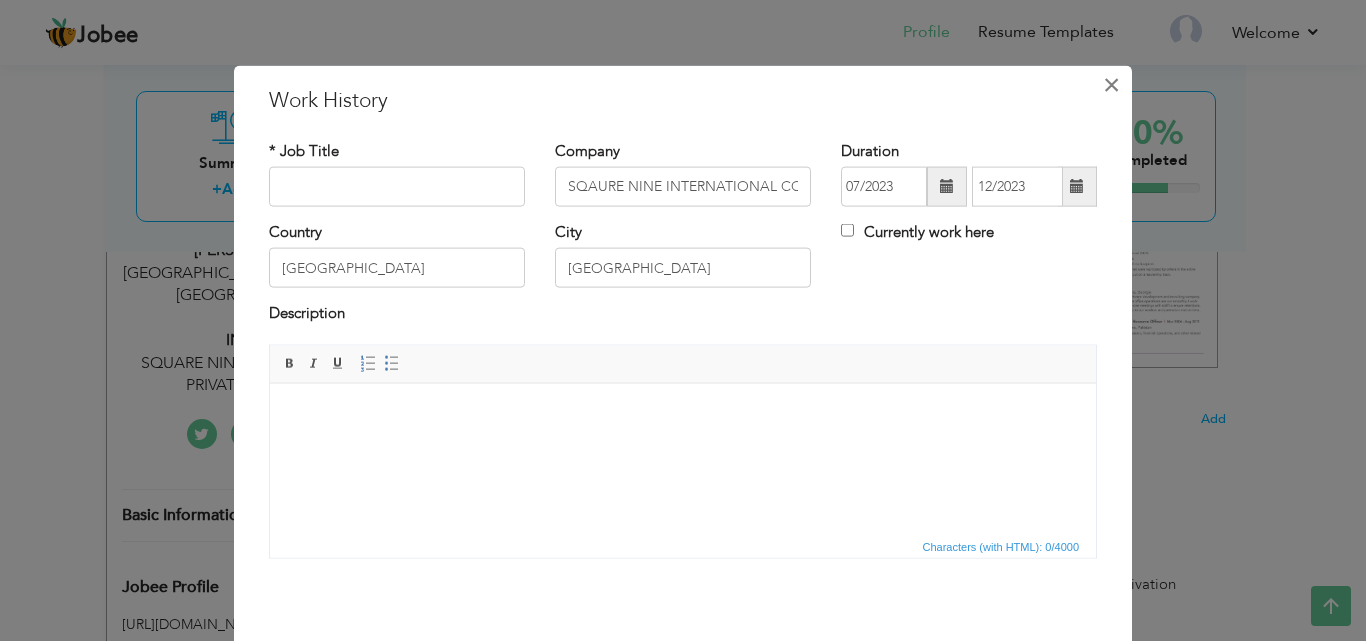 click on "×" at bounding box center [1111, 84] 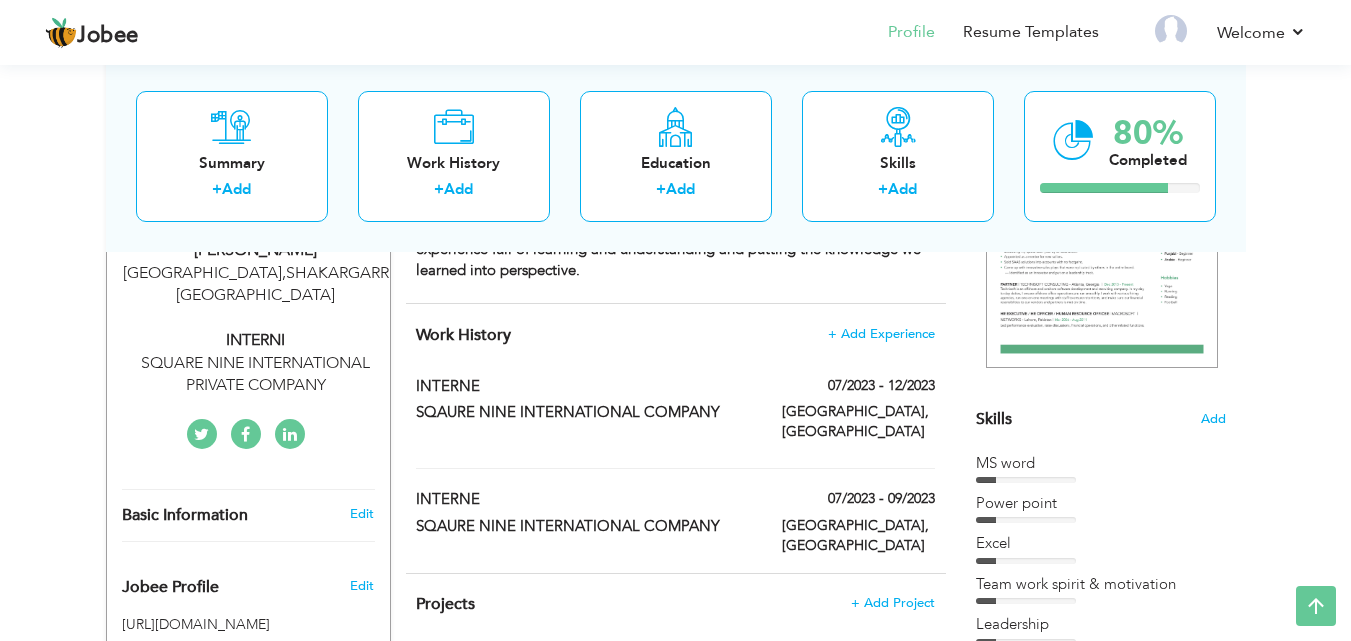 drag, startPoint x: 419, startPoint y: 320, endPoint x: 522, endPoint y: 398, distance: 129.2014 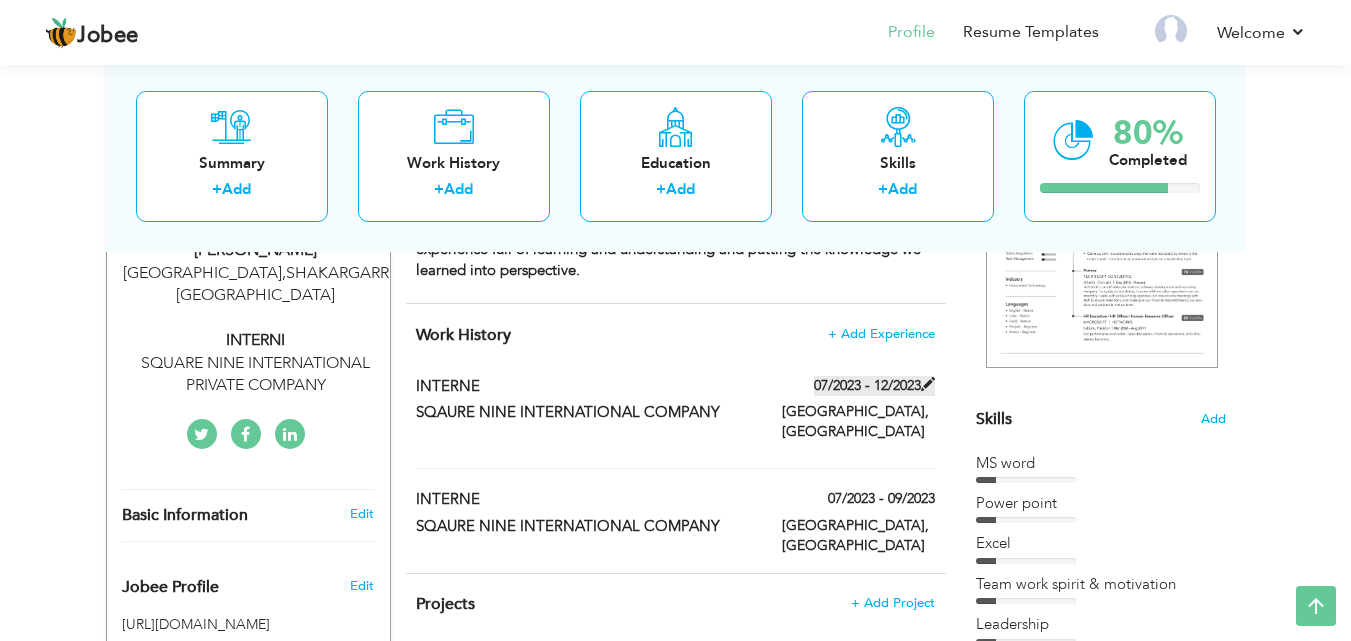 click on "07/2023 - 12/2023" at bounding box center (874, 386) 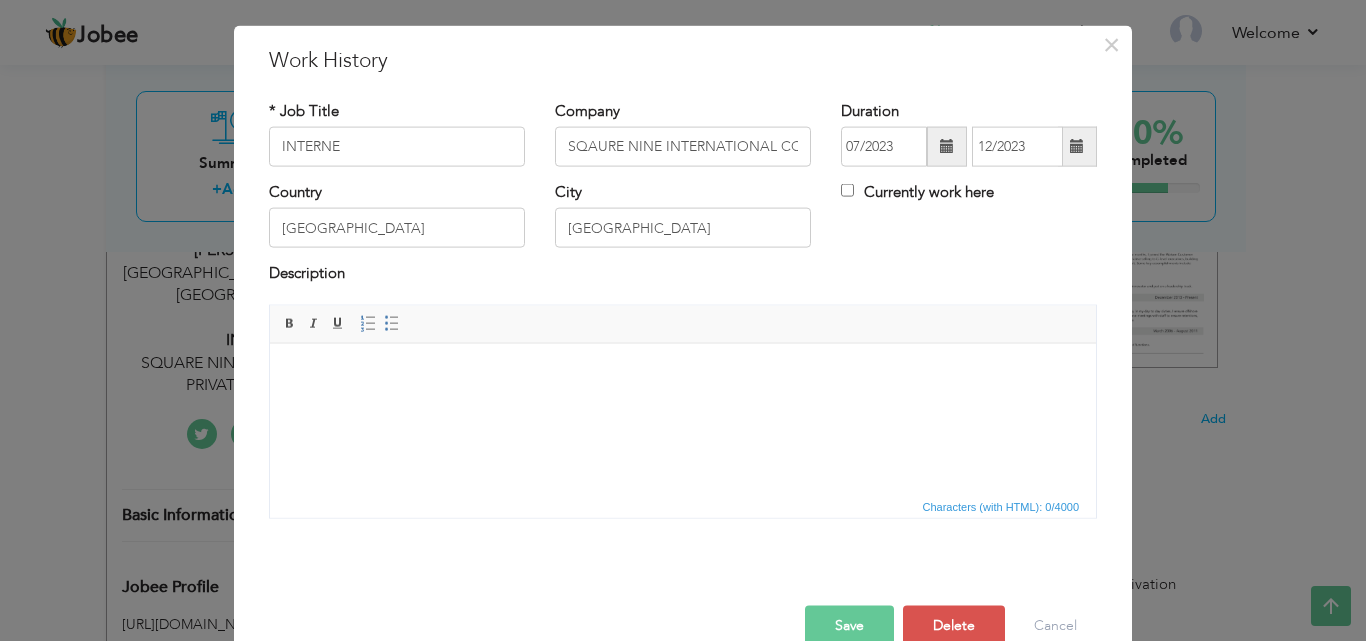 scroll, scrollTop: 79, scrollLeft: 0, axis: vertical 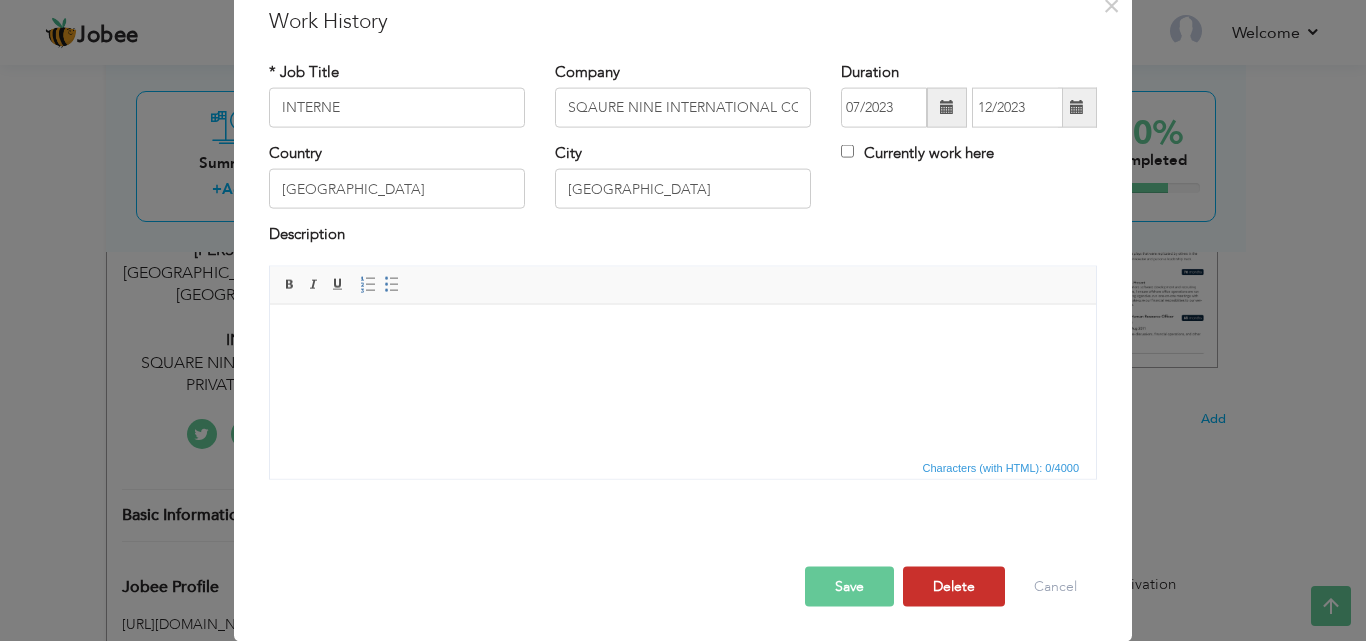 click on "Delete" at bounding box center (954, 586) 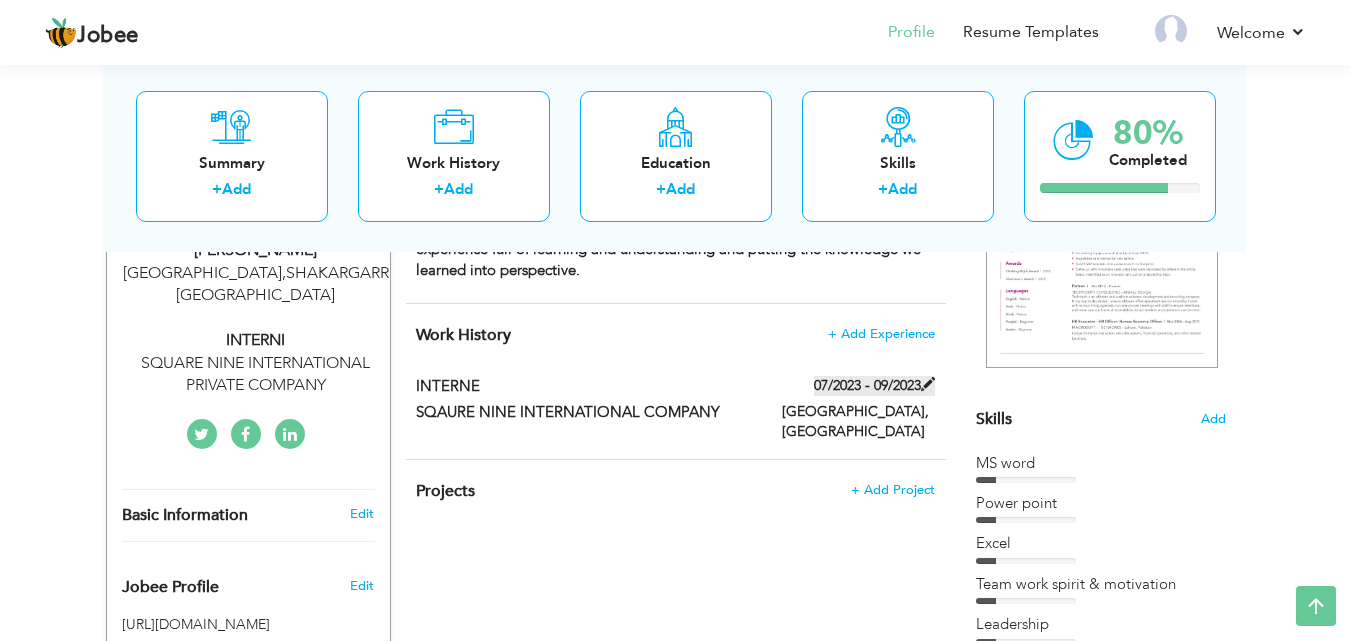 click on "07/2023 - 09/2023" at bounding box center (874, 386) 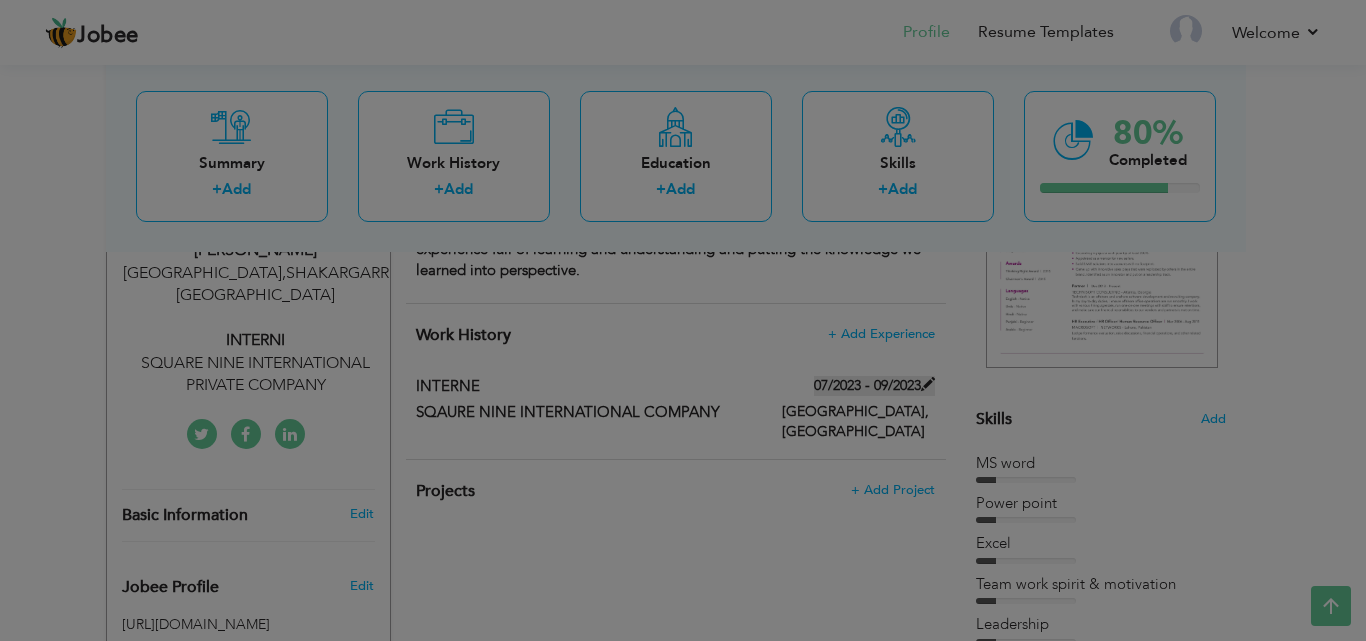 scroll, scrollTop: 0, scrollLeft: 0, axis: both 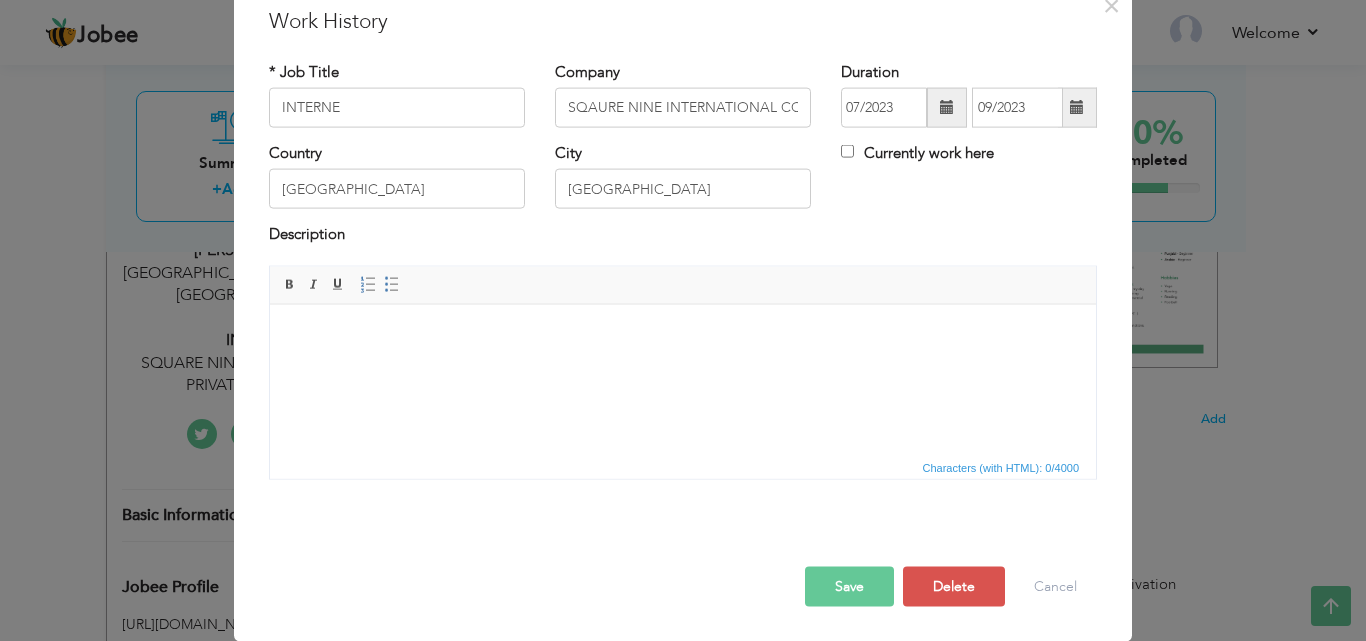 click on "Save" at bounding box center (849, 586) 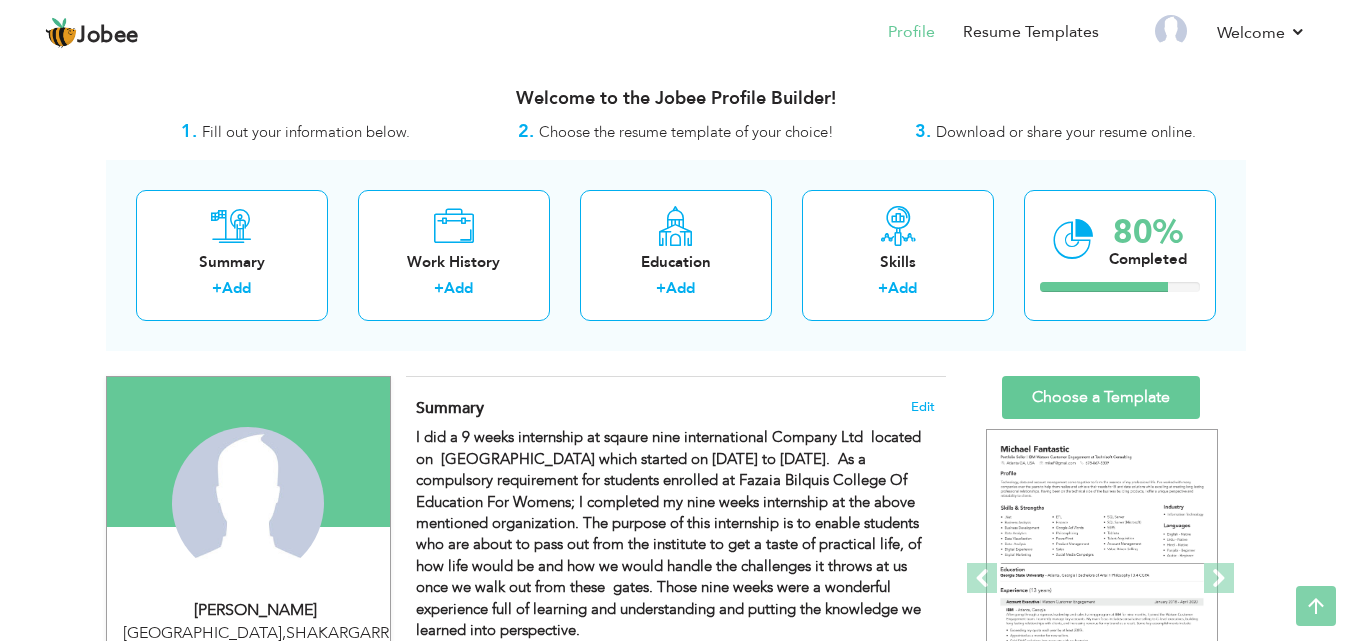 scroll, scrollTop: 0, scrollLeft: 0, axis: both 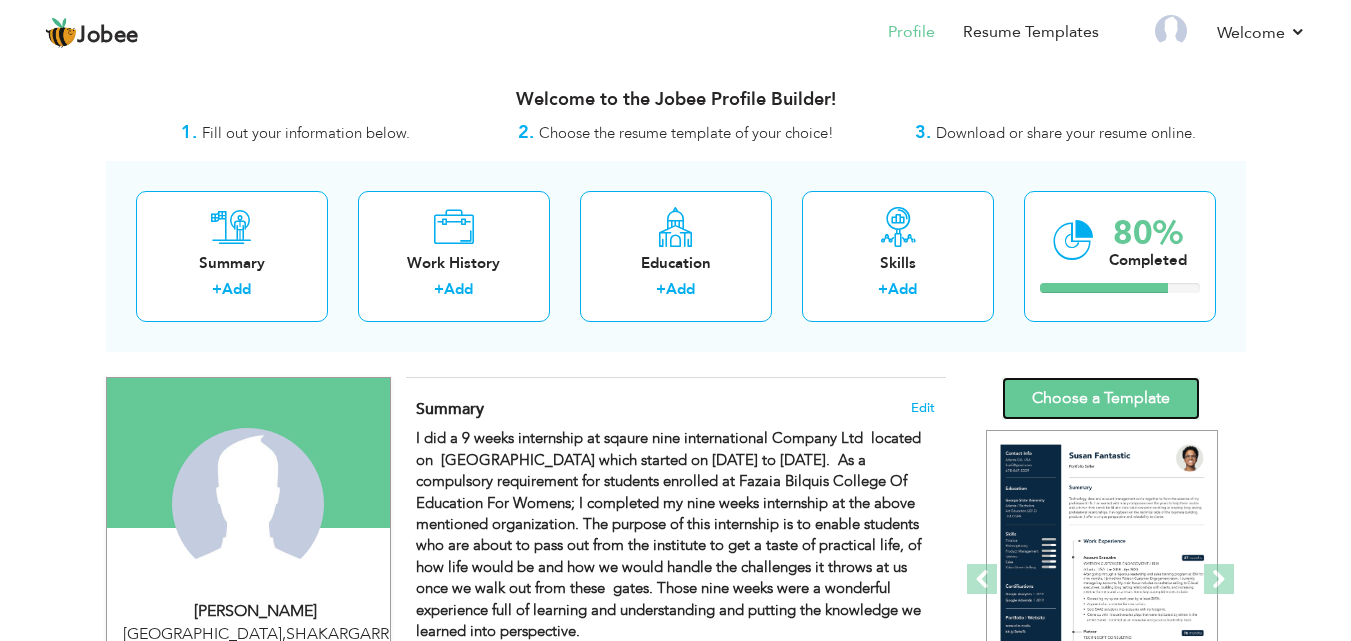 click on "Choose a Template" at bounding box center (1101, 398) 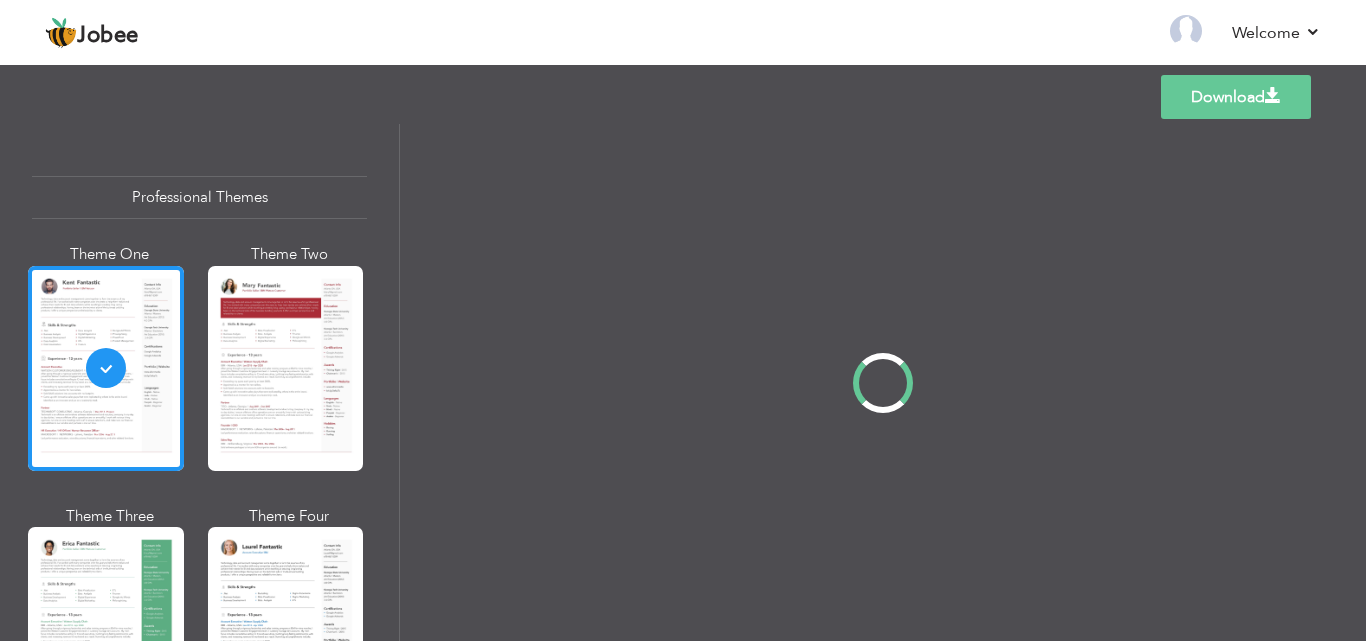scroll, scrollTop: 0, scrollLeft: 0, axis: both 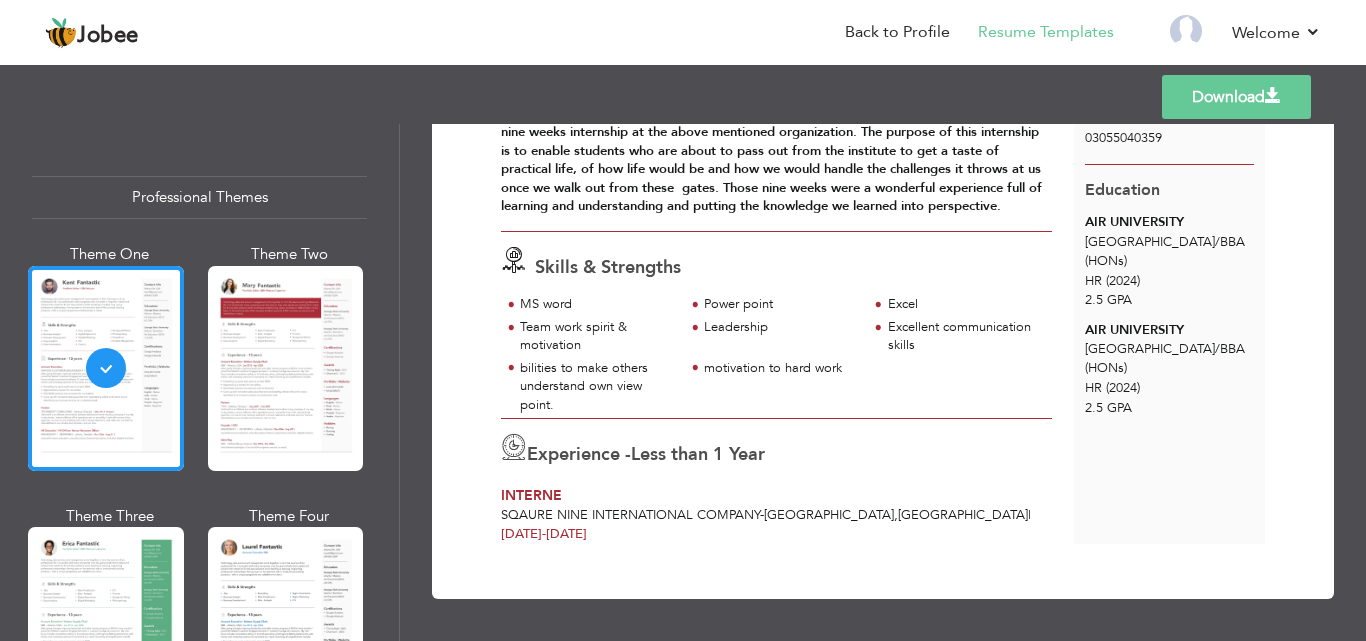click on "[DATE]  -" at bounding box center [523, 534] 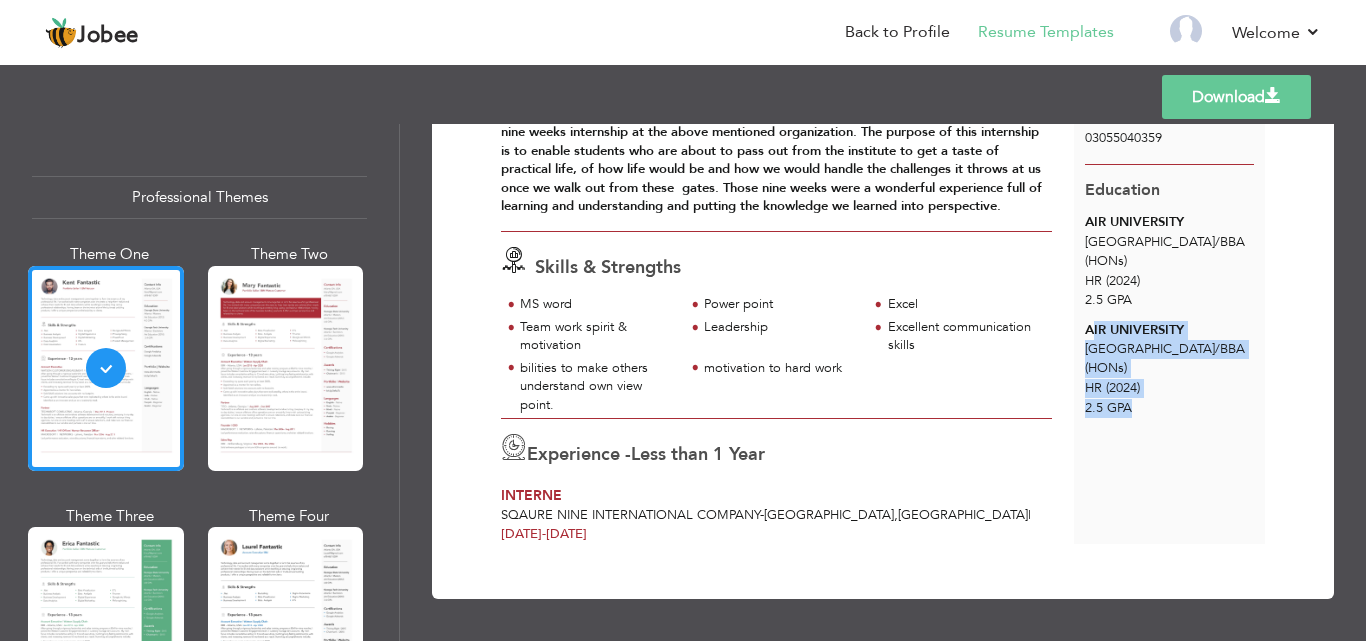 drag, startPoint x: 1085, startPoint y: 269, endPoint x: 1132, endPoint y: 336, distance: 81.84131 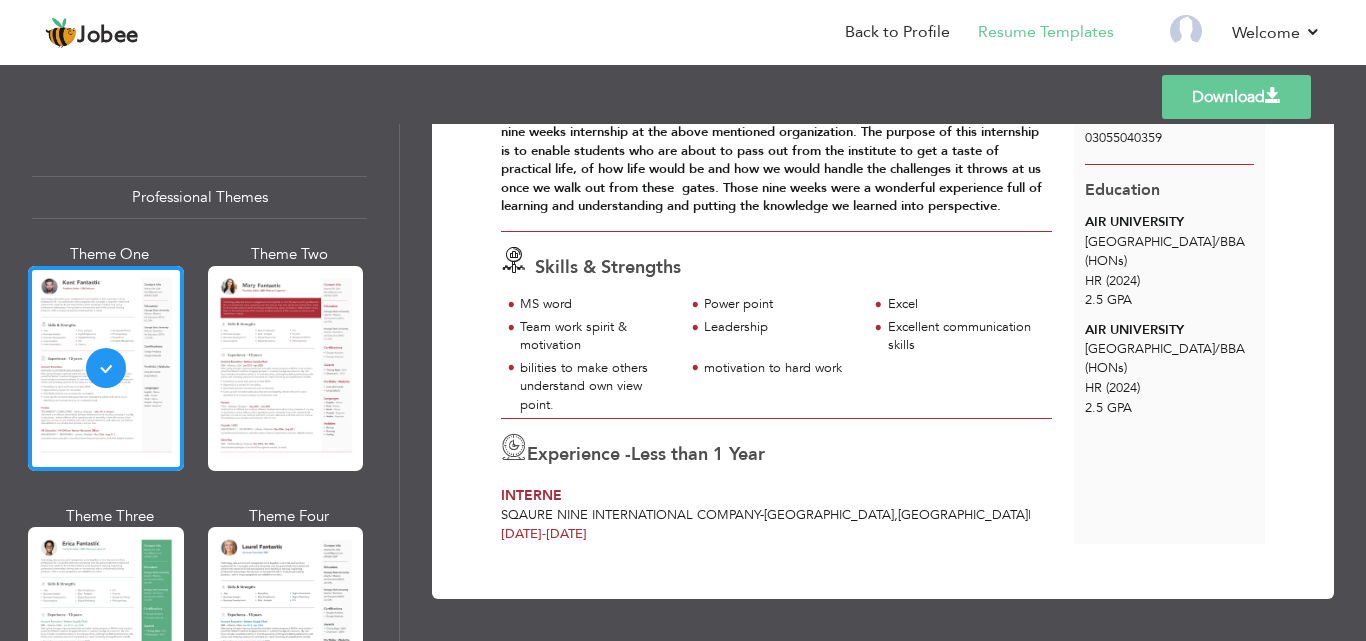click on "AIR UNIVERSITY" at bounding box center (1169, 330) 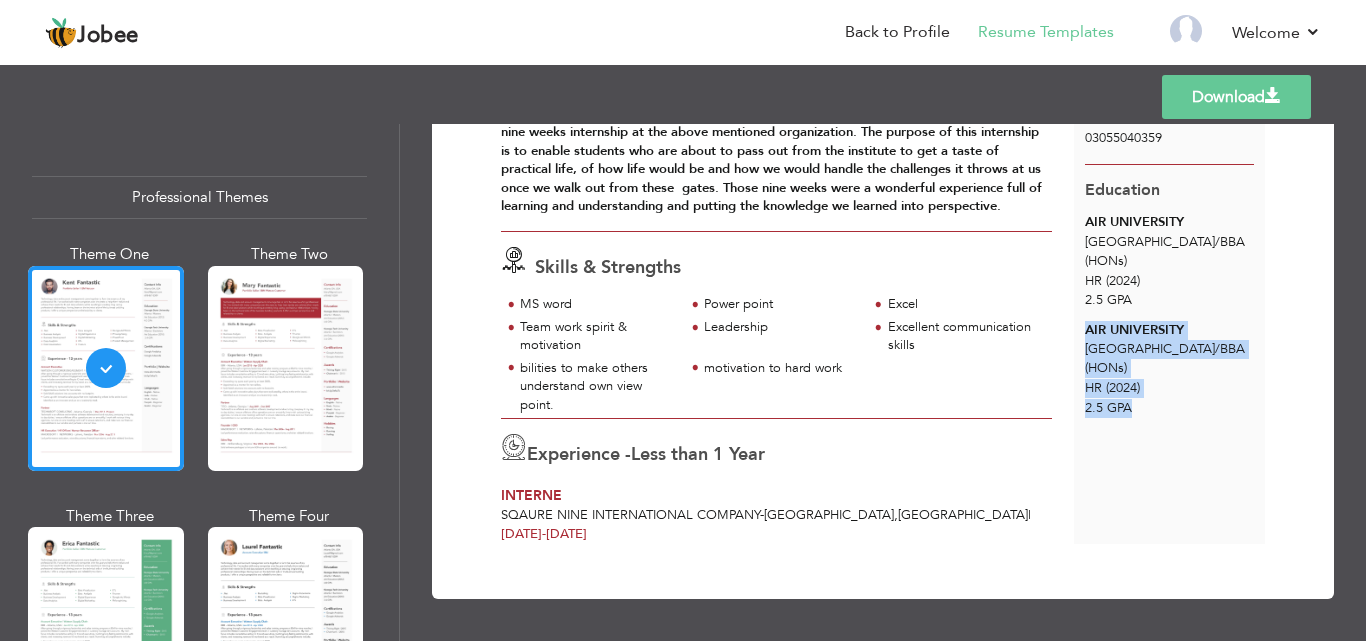 drag, startPoint x: 1080, startPoint y: 268, endPoint x: 1125, endPoint y: 328, distance: 75 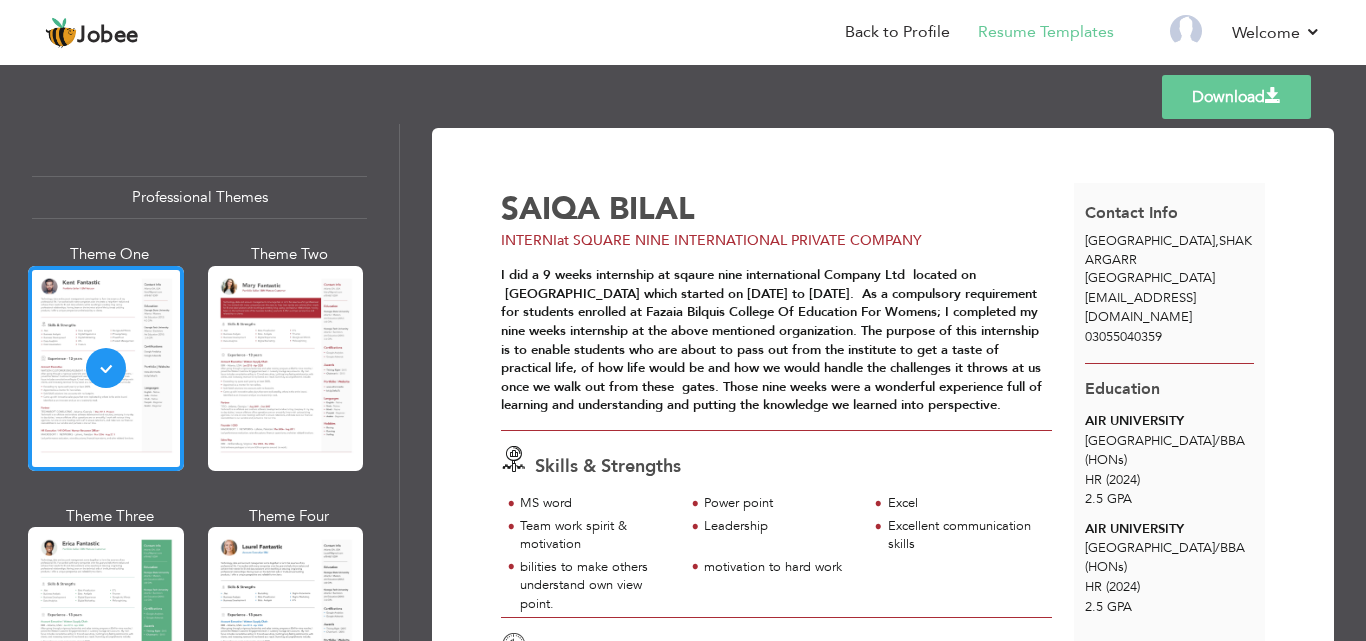 scroll, scrollTop: 0, scrollLeft: 0, axis: both 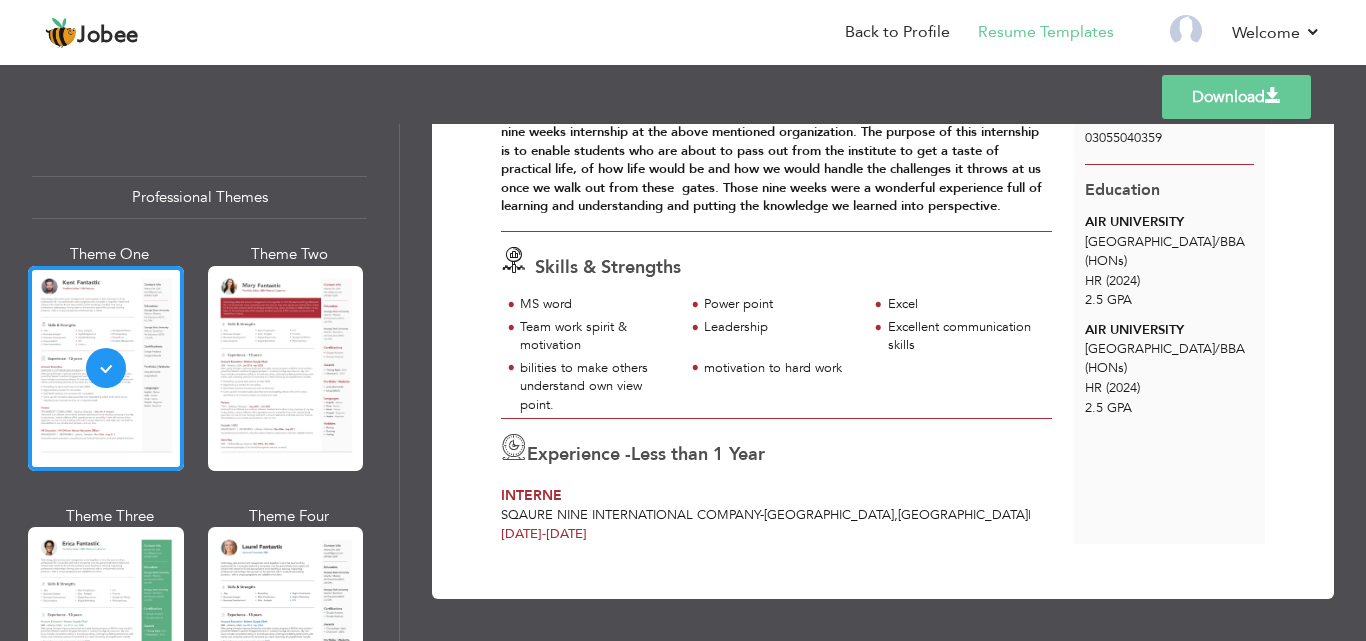 click on "Professional Themes
Theme One
Theme Two
Theme Three
Theme Four Theme Five" at bounding box center [200, 382] 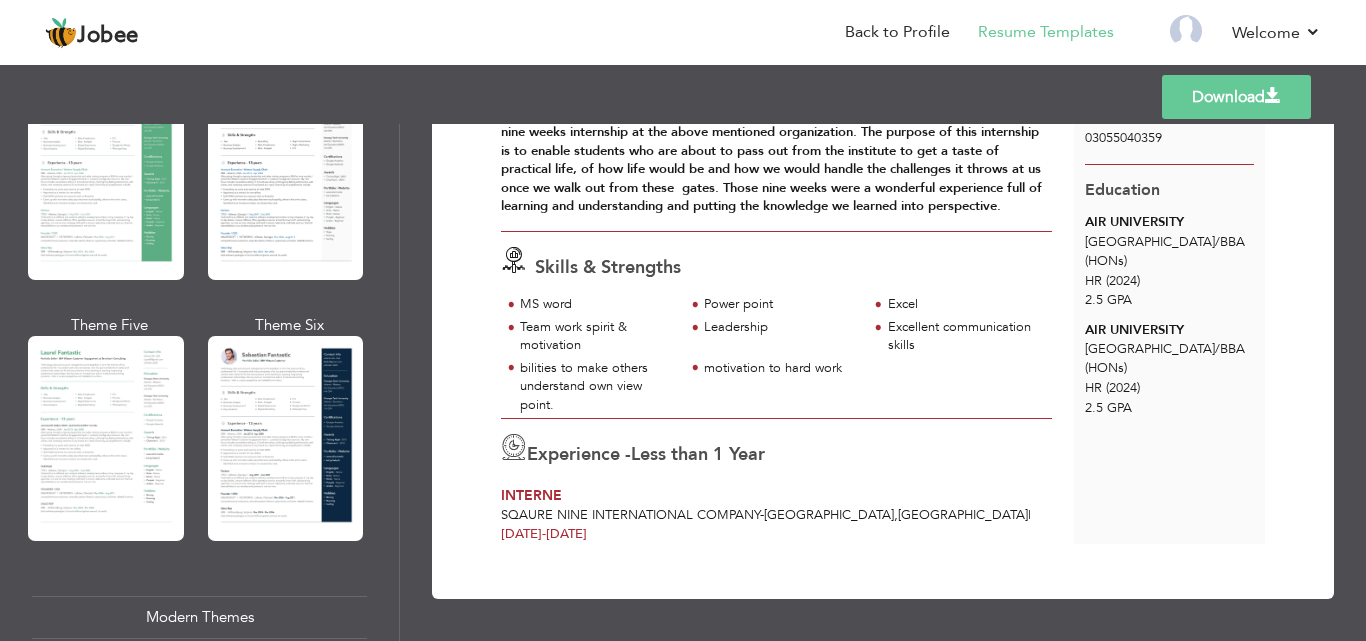 scroll, scrollTop: 905, scrollLeft: 0, axis: vertical 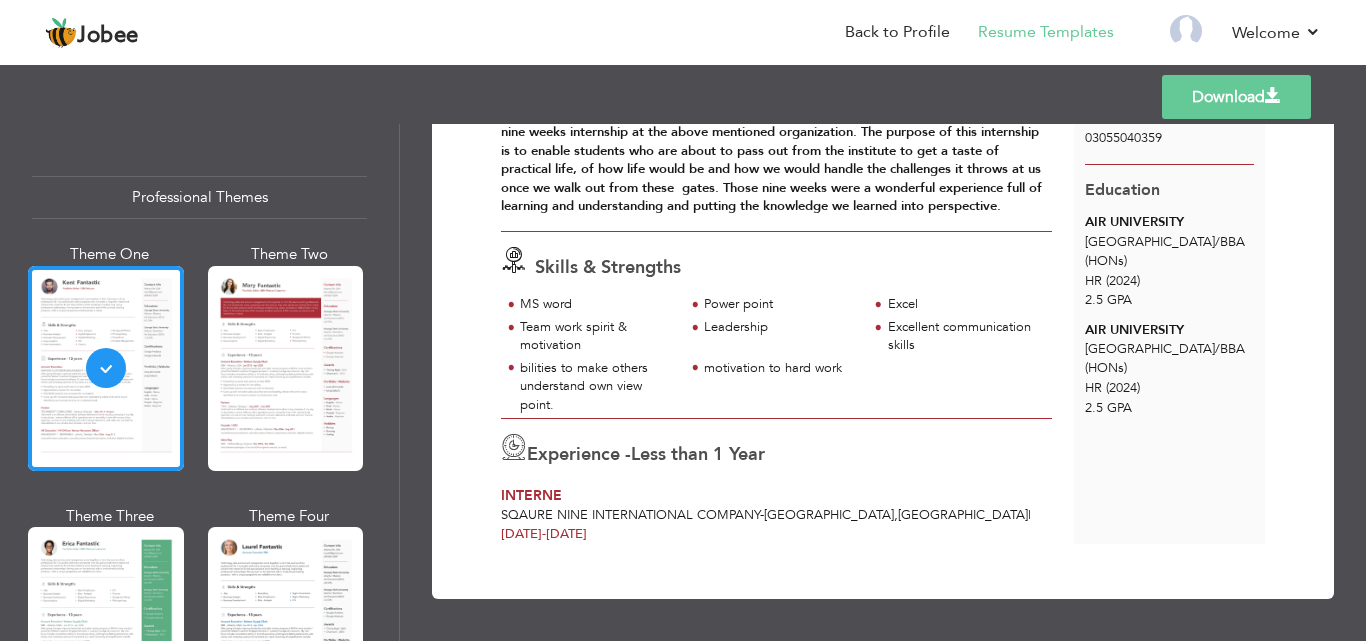click on "Templates
Download" at bounding box center [683, 97] 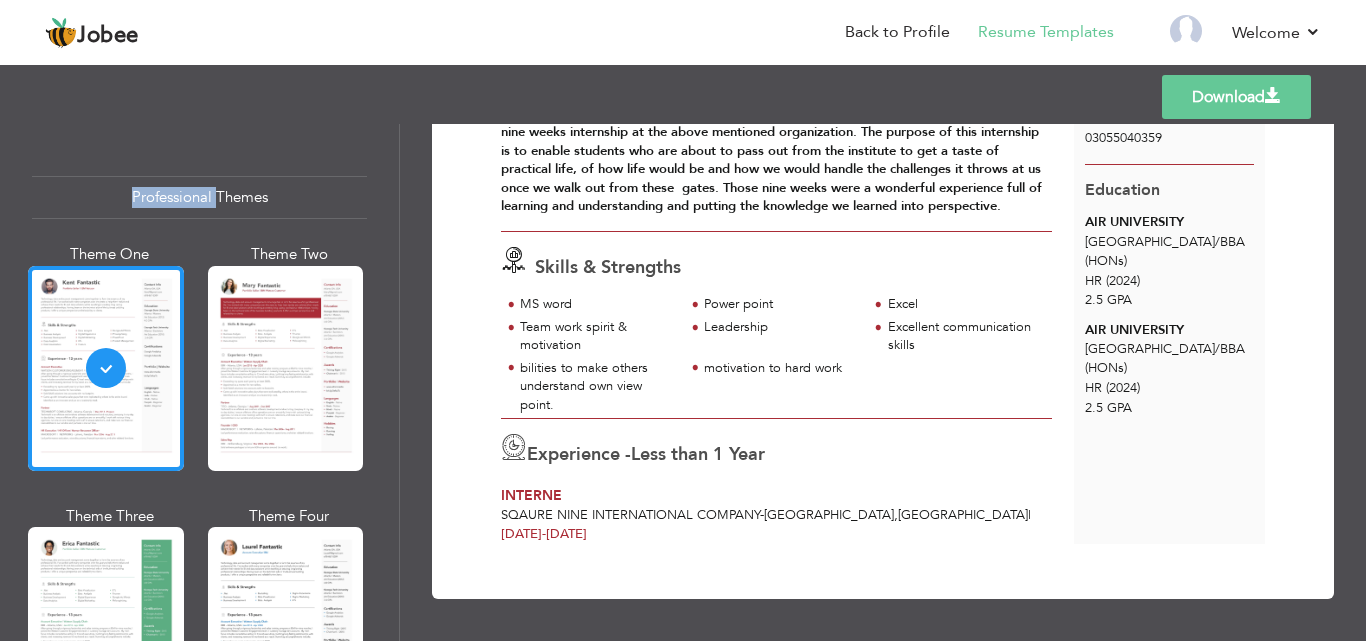 click on "Templates
Download" at bounding box center (683, 97) 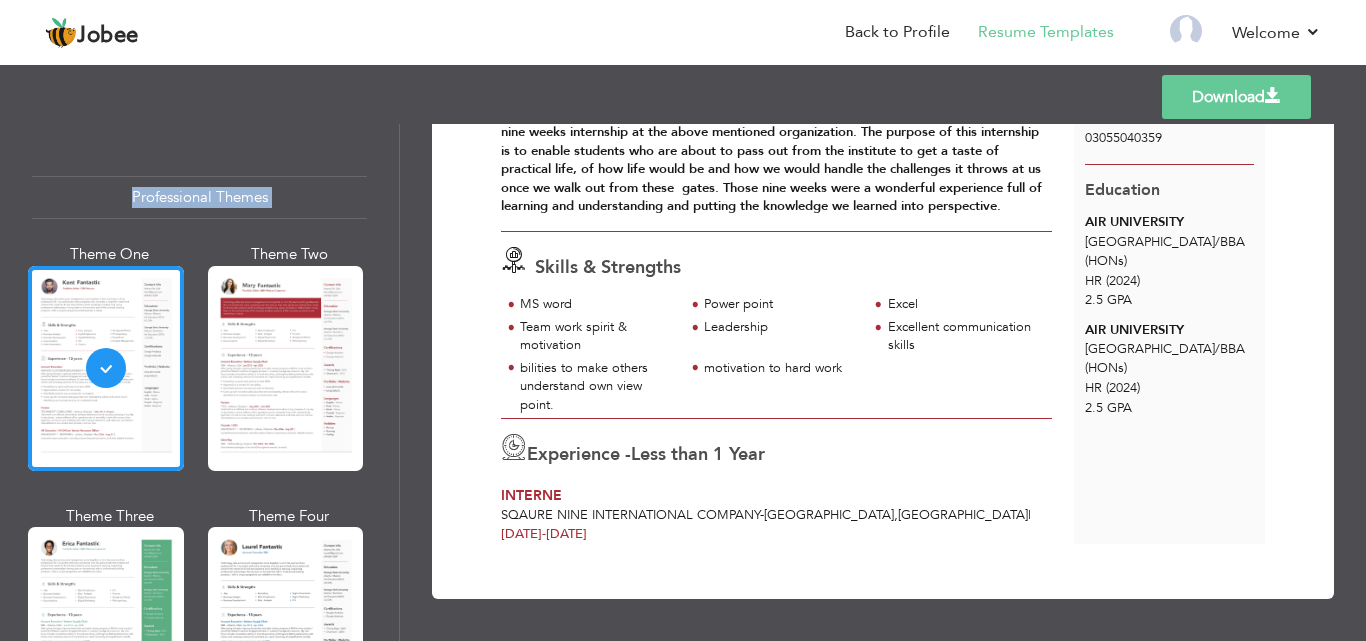 click on "Download" at bounding box center [1236, 97] 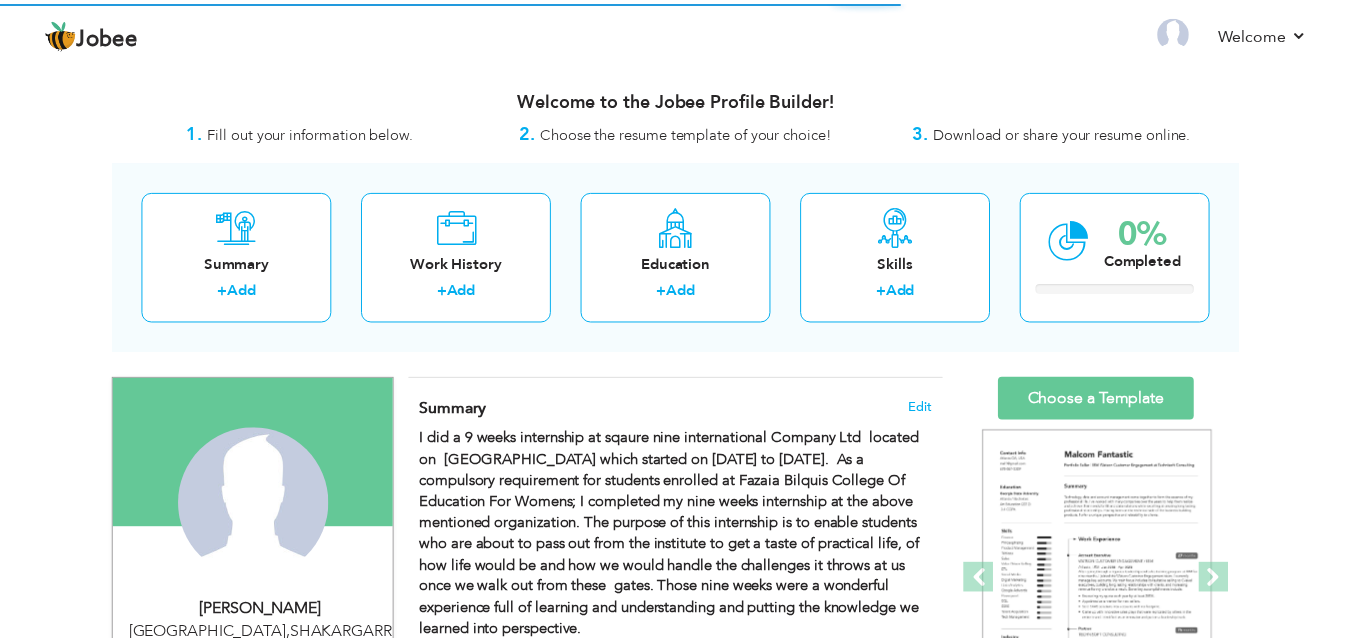 scroll, scrollTop: 0, scrollLeft: 0, axis: both 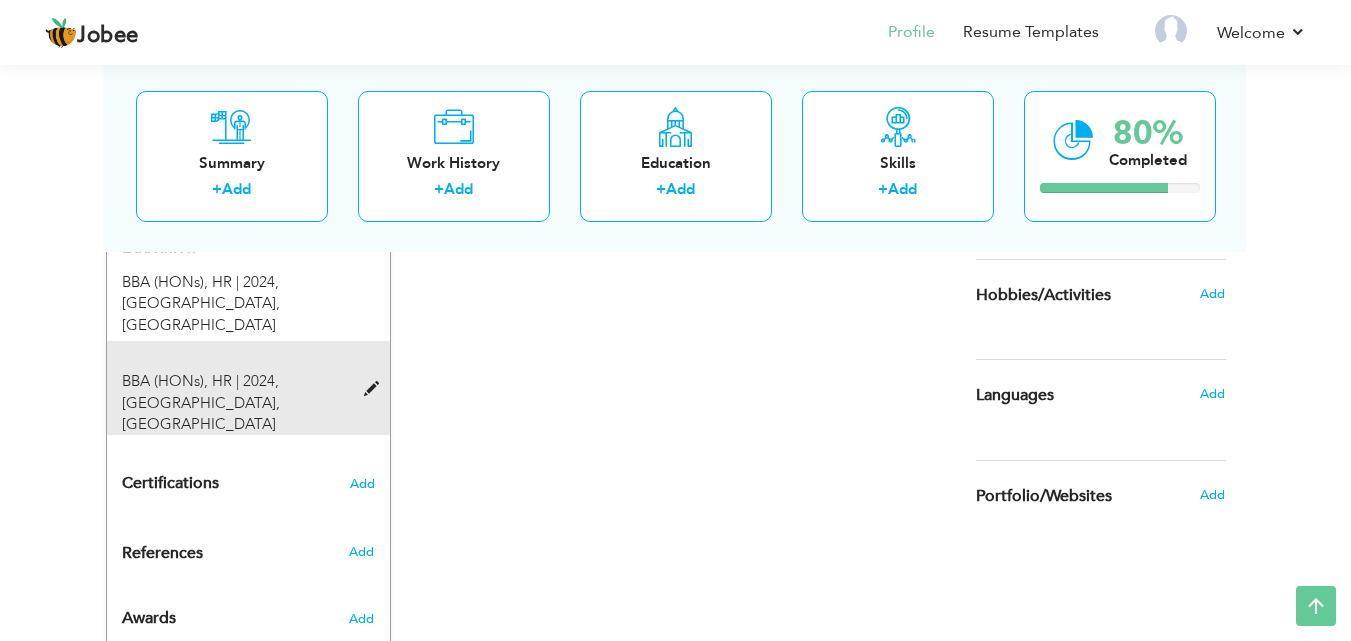 click on "BBA (HONs),  HR  |  2024,
[GEOGRAPHIC_DATA], [GEOGRAPHIC_DATA]" at bounding box center [248, 388] 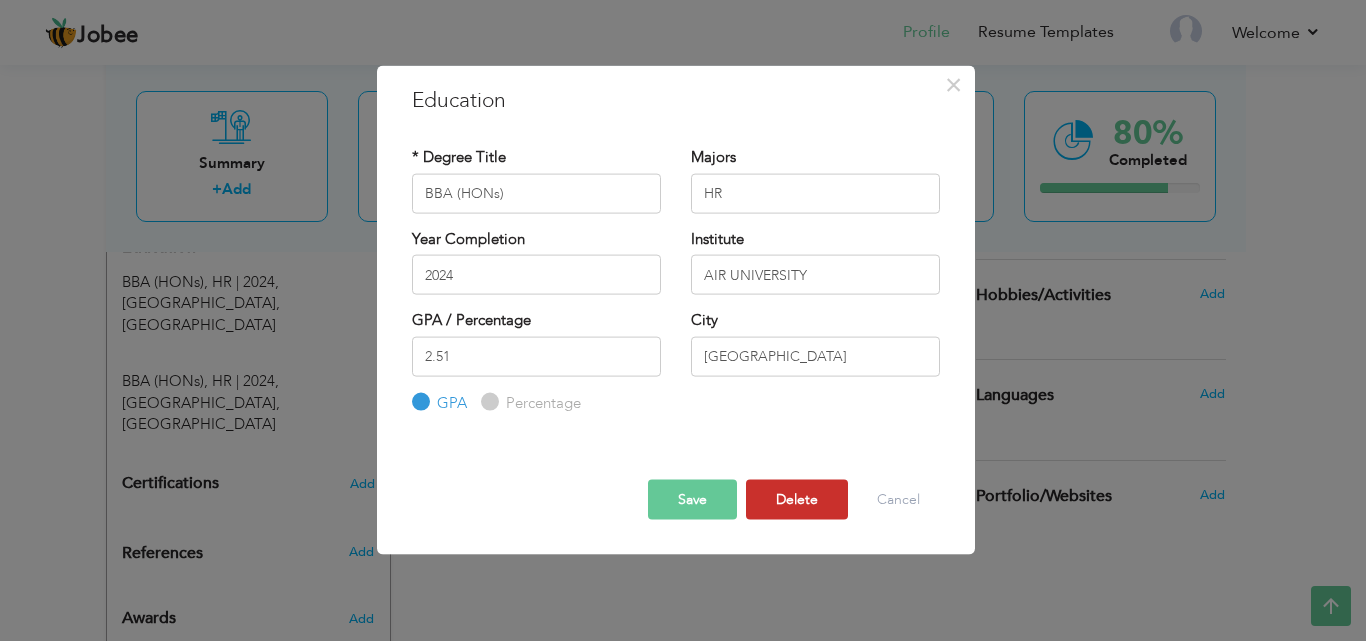 click on "Delete" at bounding box center (797, 500) 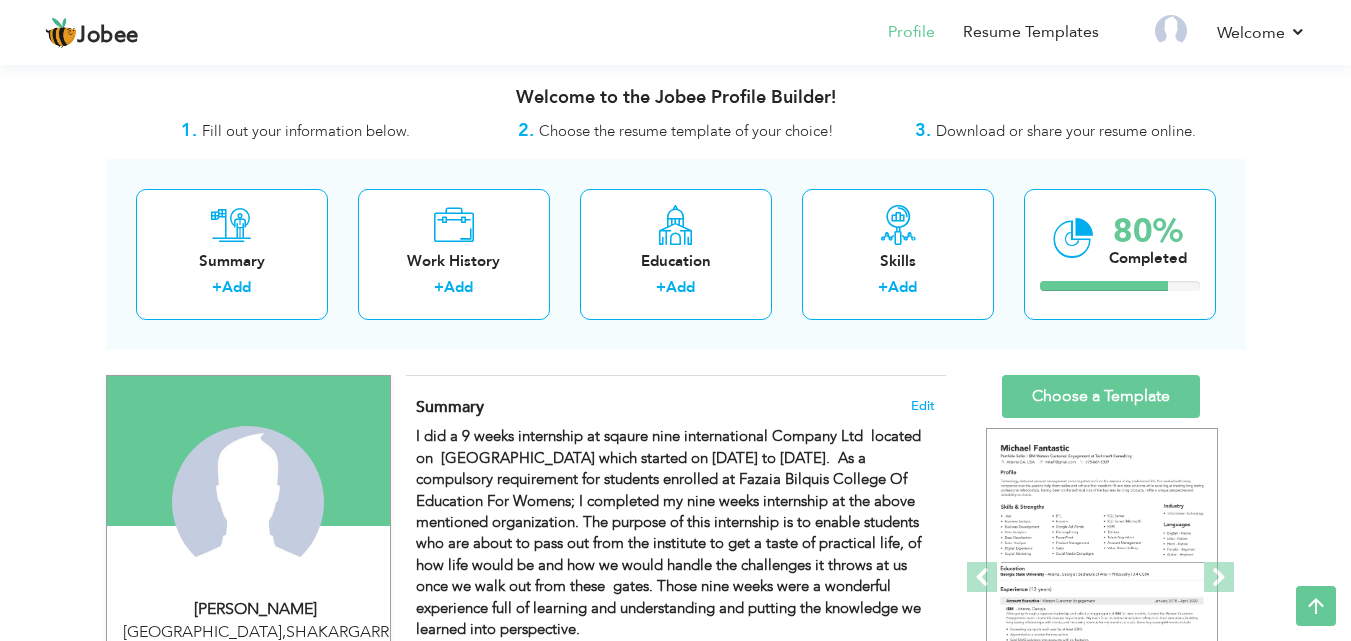 scroll, scrollTop: 0, scrollLeft: 0, axis: both 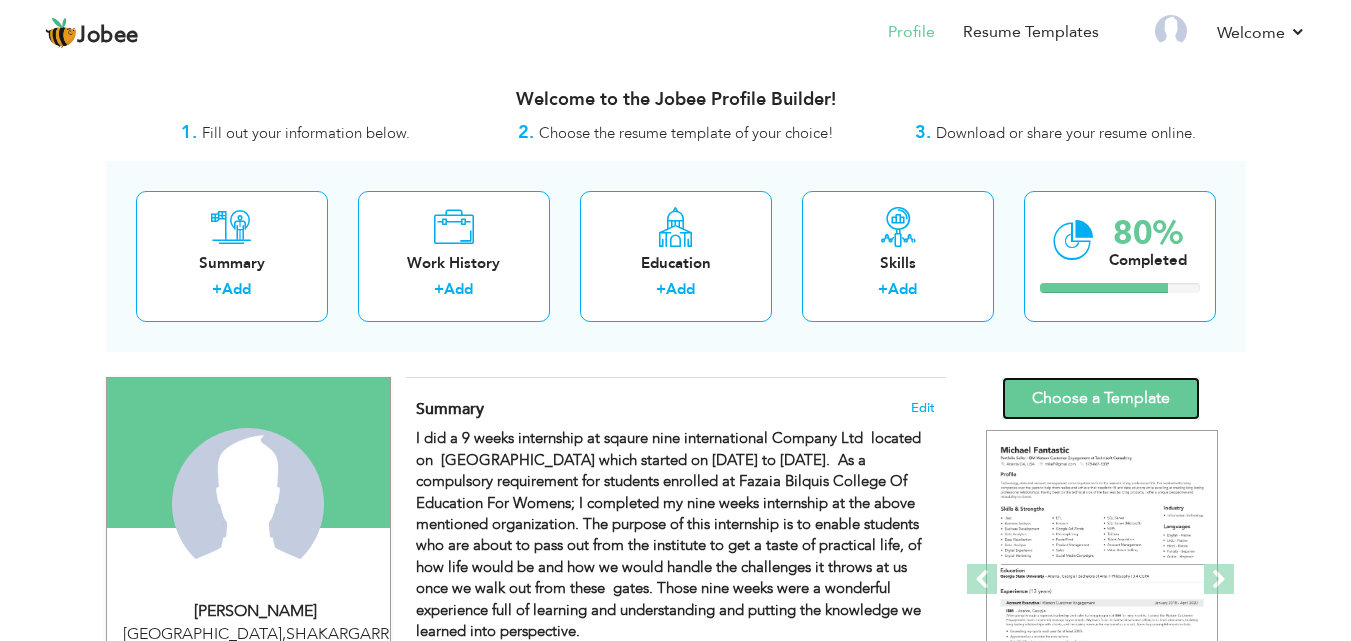 click on "Choose a Template" at bounding box center [1101, 398] 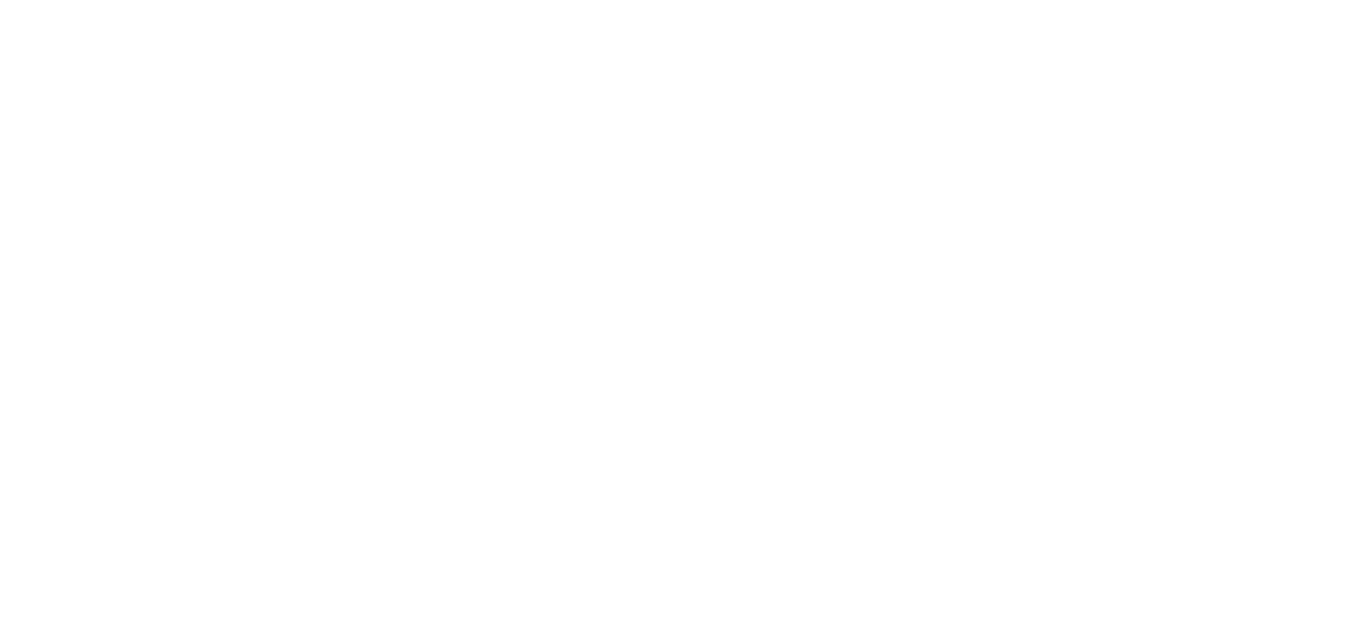 scroll, scrollTop: 0, scrollLeft: 0, axis: both 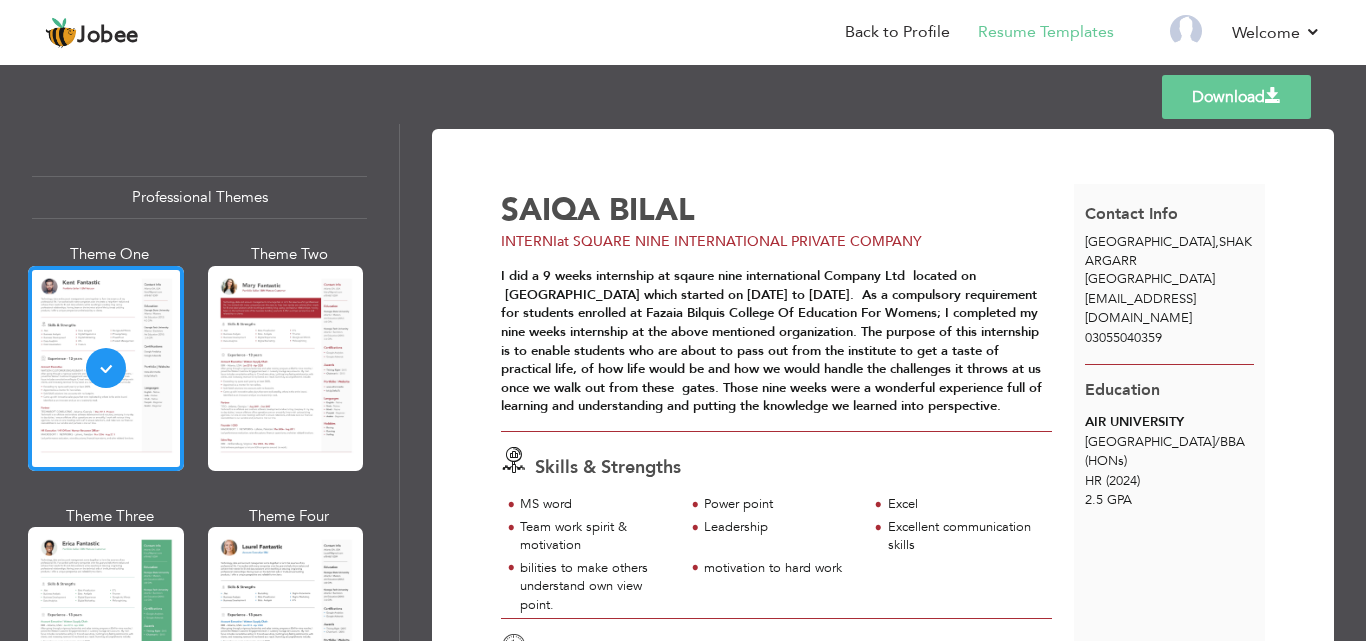 click on "Download" at bounding box center [1236, 97] 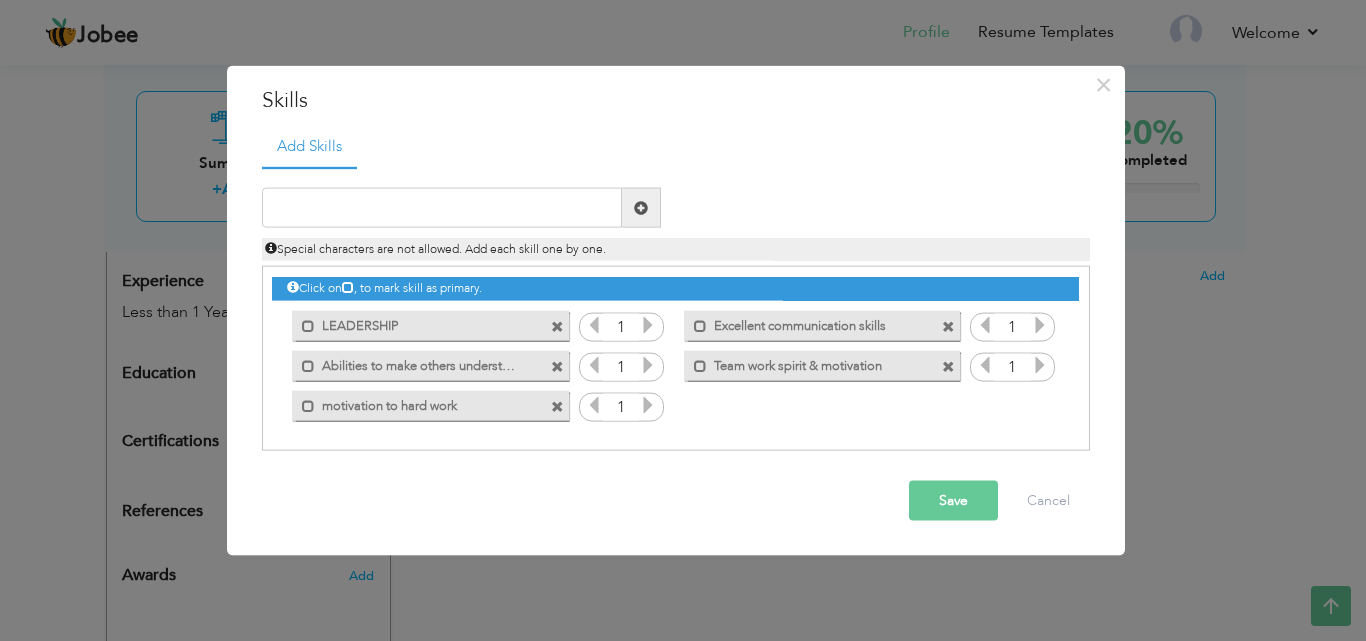 scroll, scrollTop: 795, scrollLeft: 0, axis: vertical 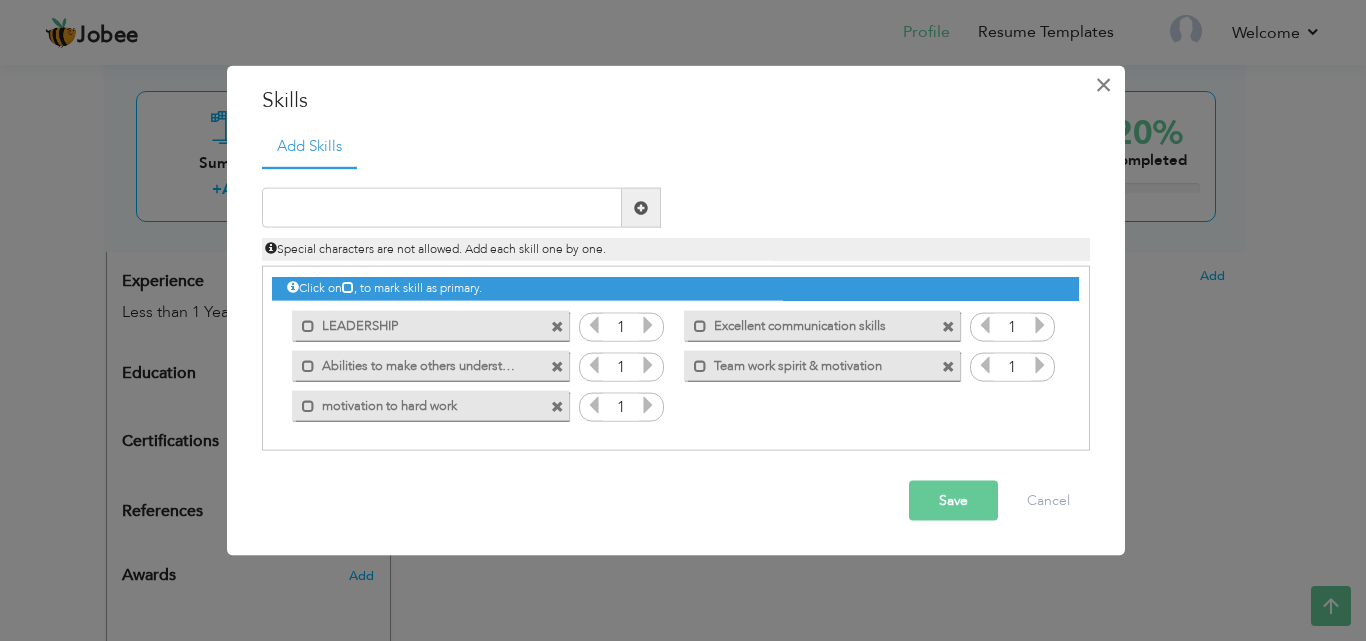 click on "×" at bounding box center [1103, 84] 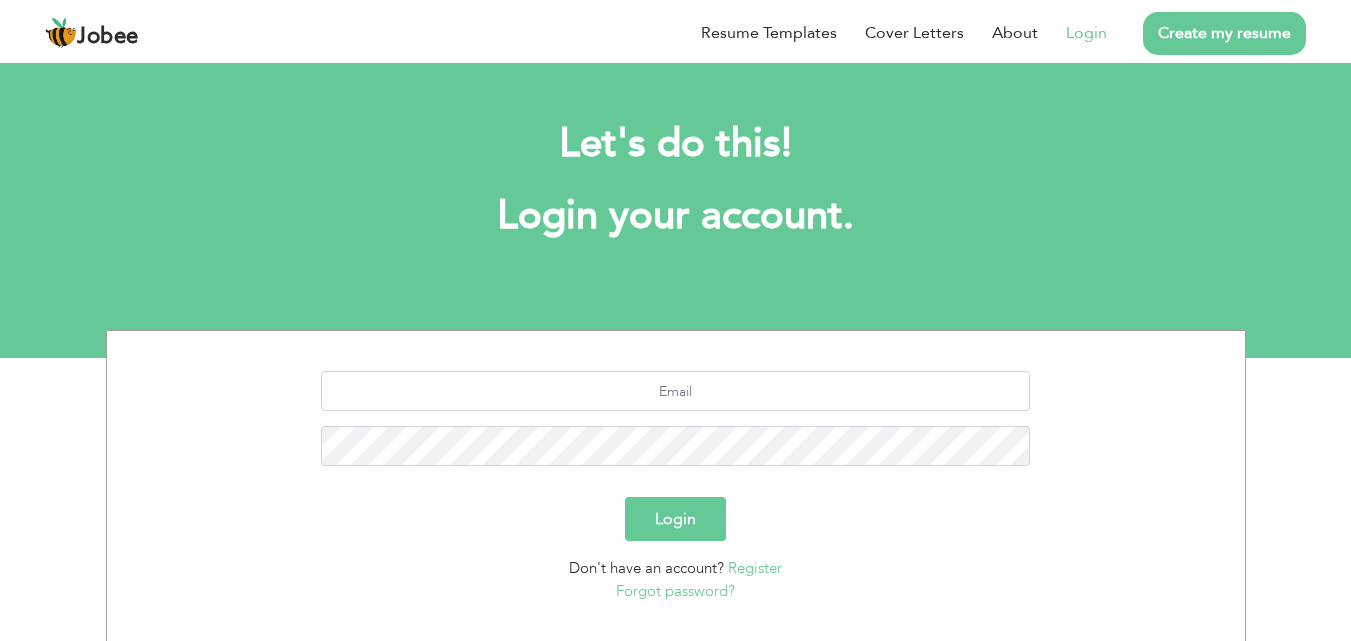 scroll, scrollTop: 0, scrollLeft: 0, axis: both 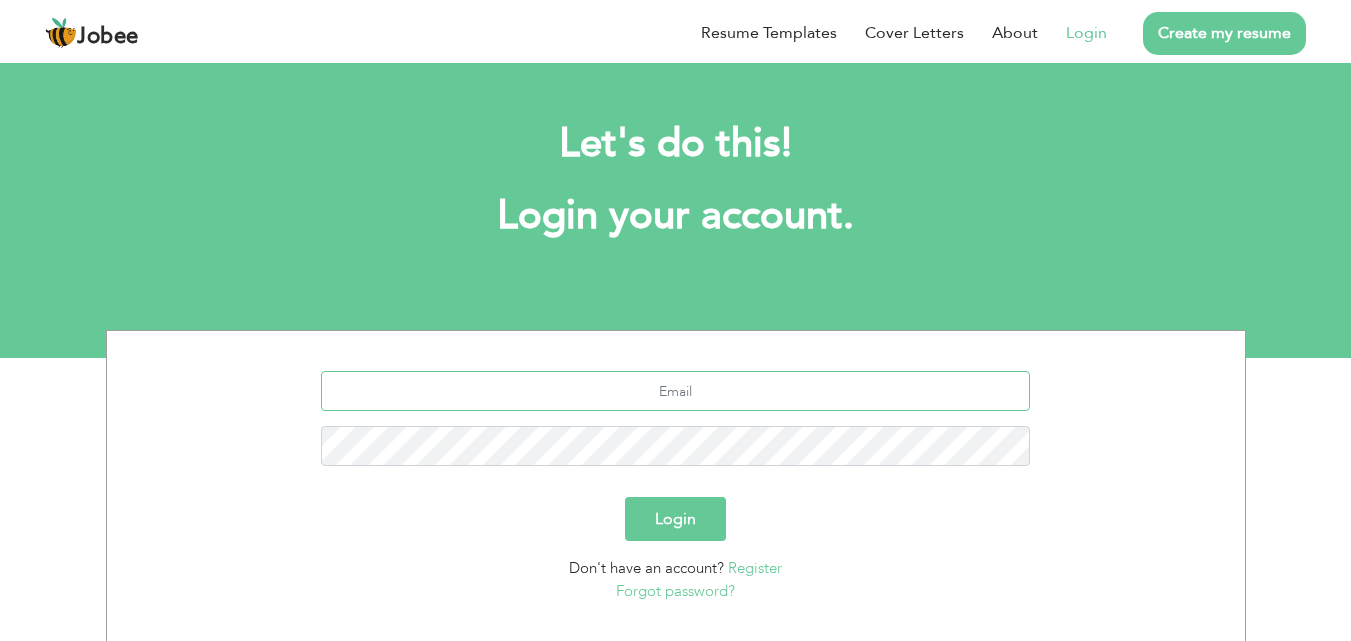 type on "[EMAIL_ADDRESS][DOMAIN_NAME]" 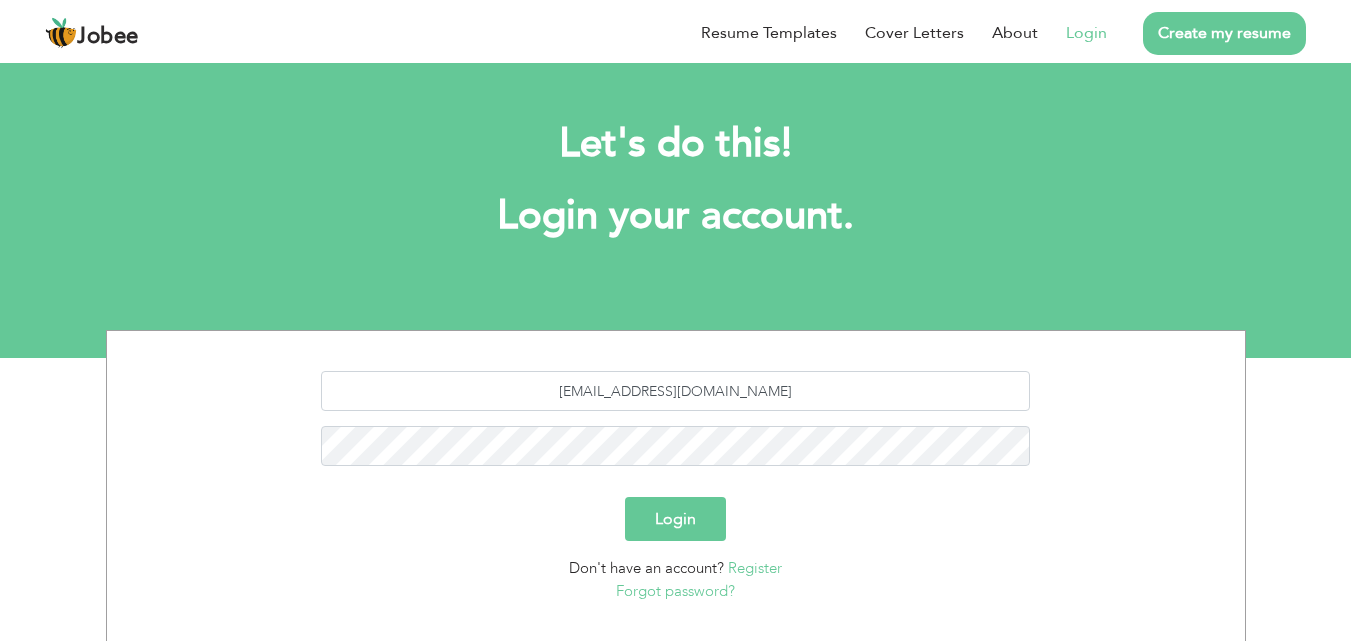 click on "Login" at bounding box center (675, 519) 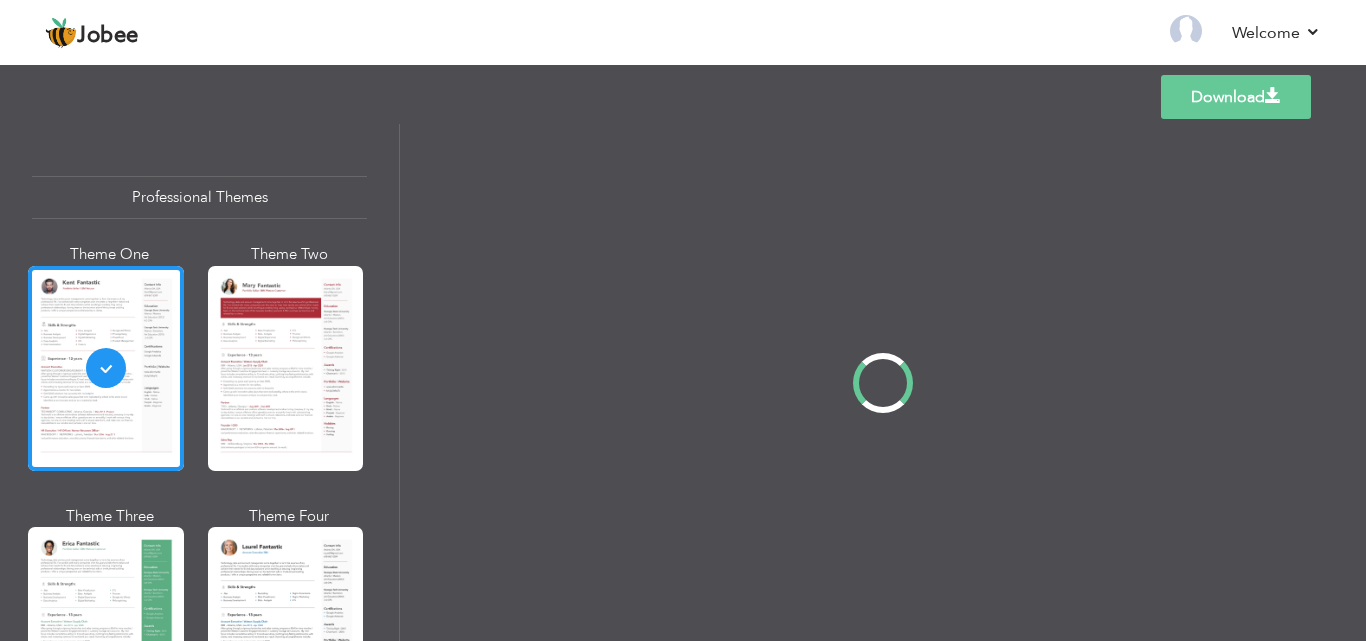 scroll, scrollTop: 0, scrollLeft: 0, axis: both 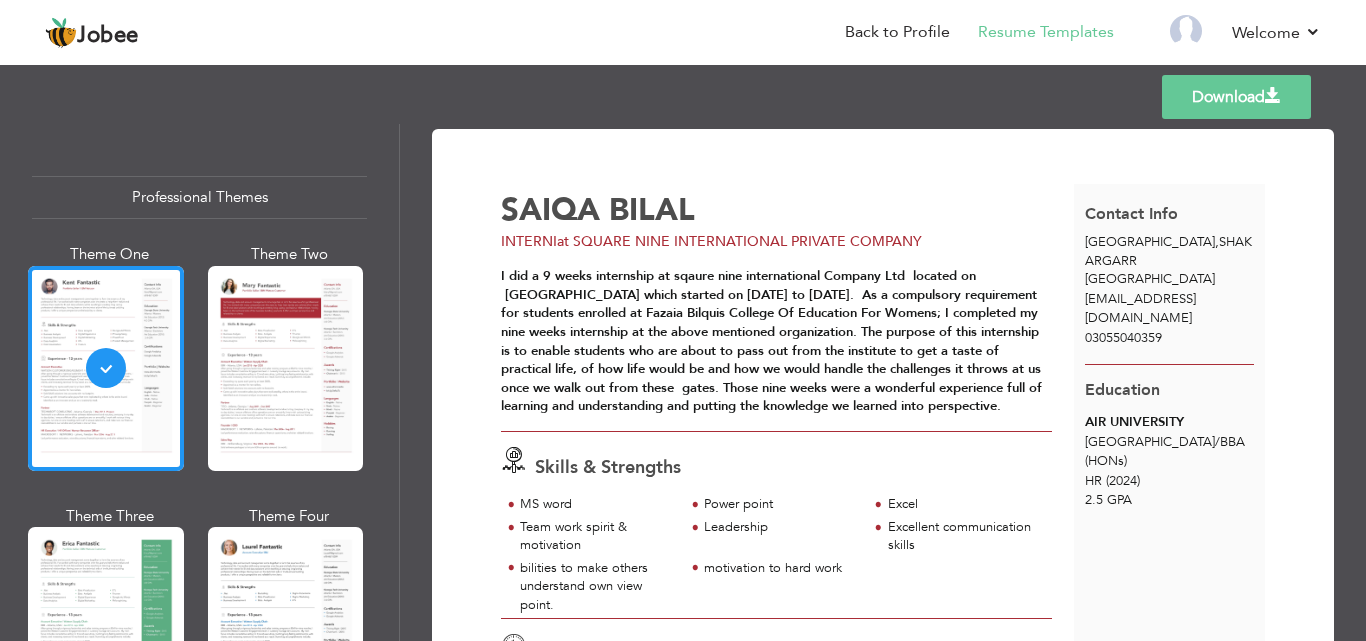 click on "ISLAMABAD ,  SHAKARGARR
Pakistan" at bounding box center [1169, 261] 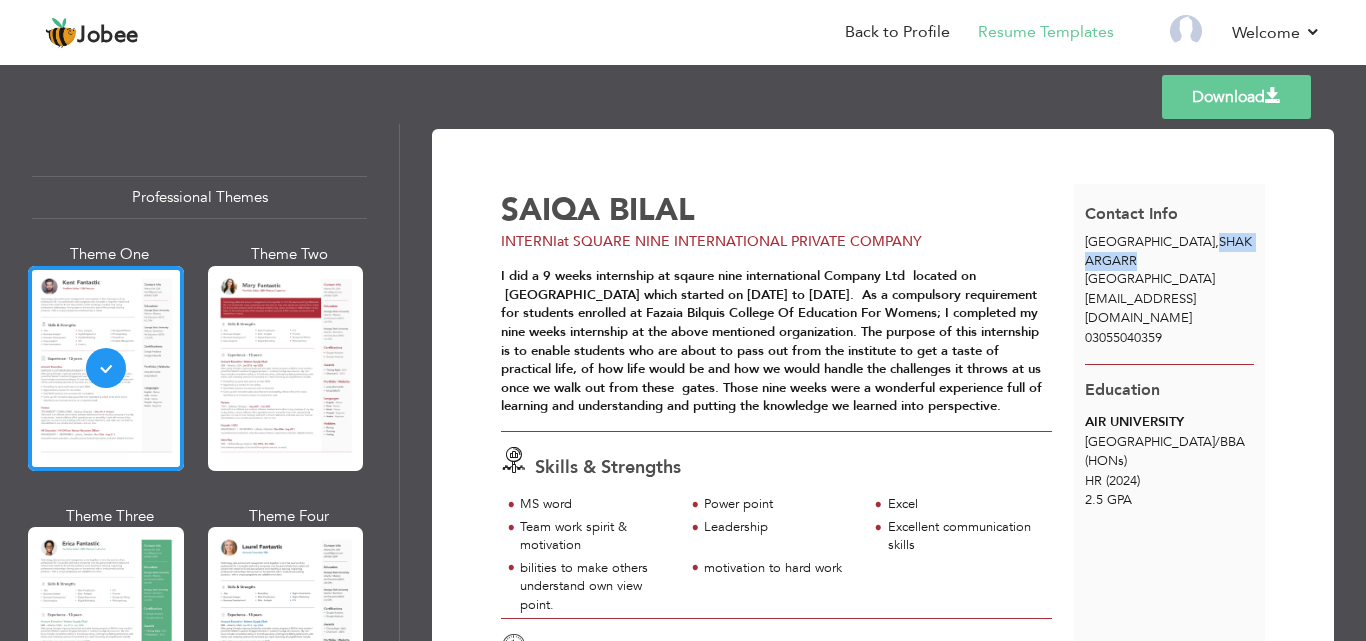 click on "ISLAMABAD ,  SHAKARGARR
Pakistan" at bounding box center (1169, 261) 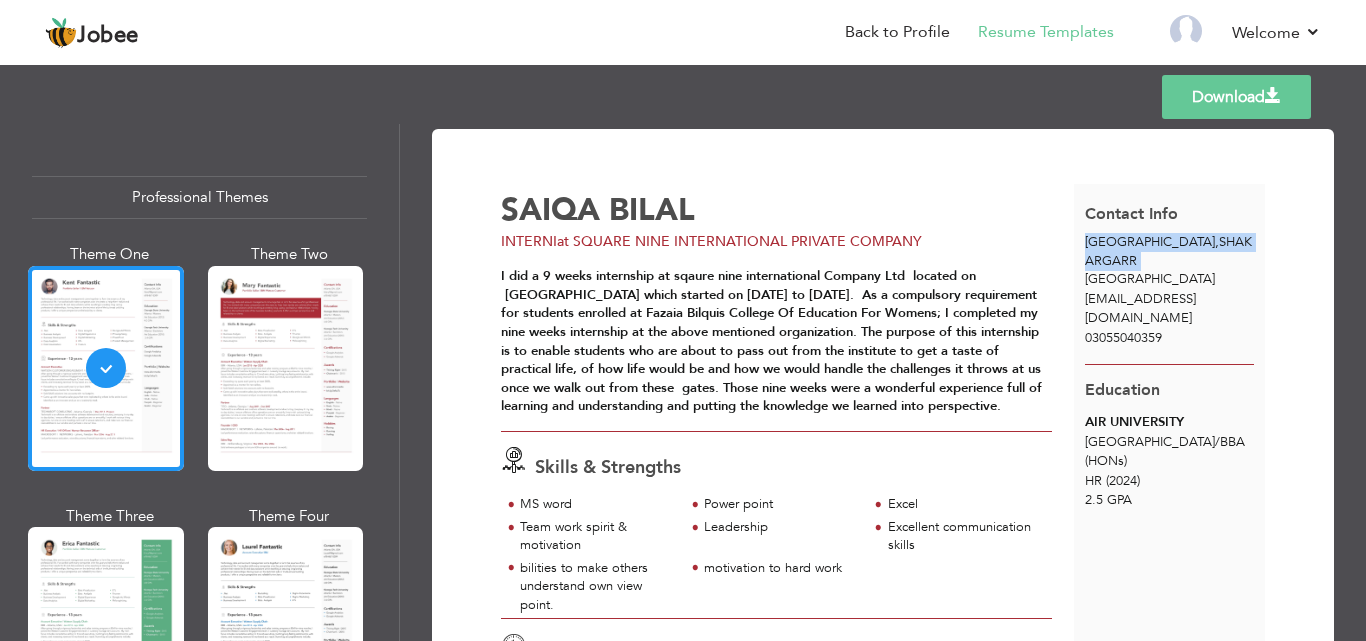 click on "ISLAMABAD ,  SHAKARGARR
Pakistan" at bounding box center (1169, 261) 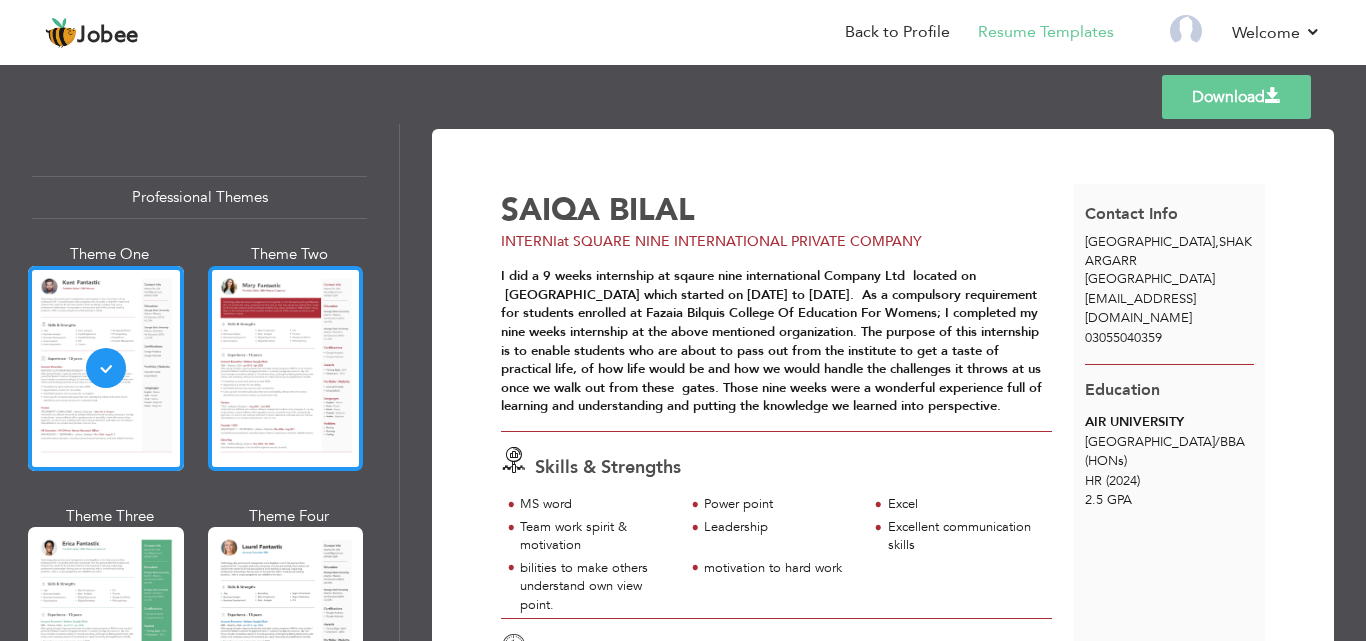 click at bounding box center (286, 368) 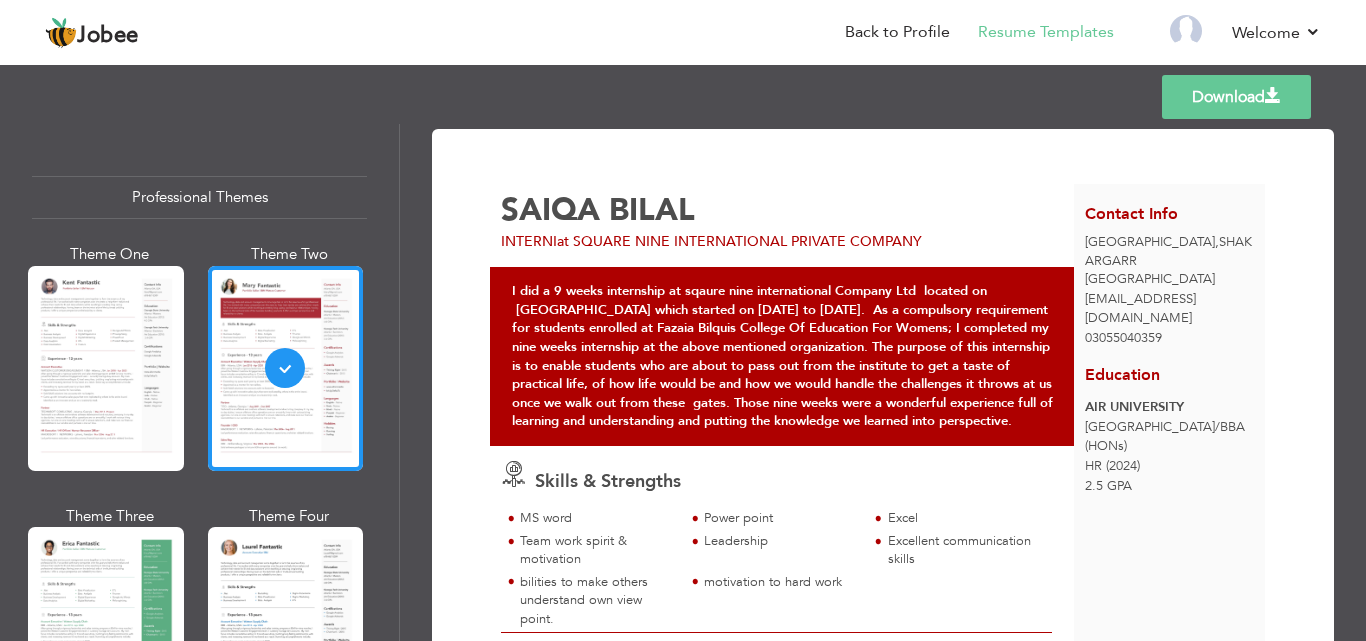 scroll, scrollTop: 214, scrollLeft: 0, axis: vertical 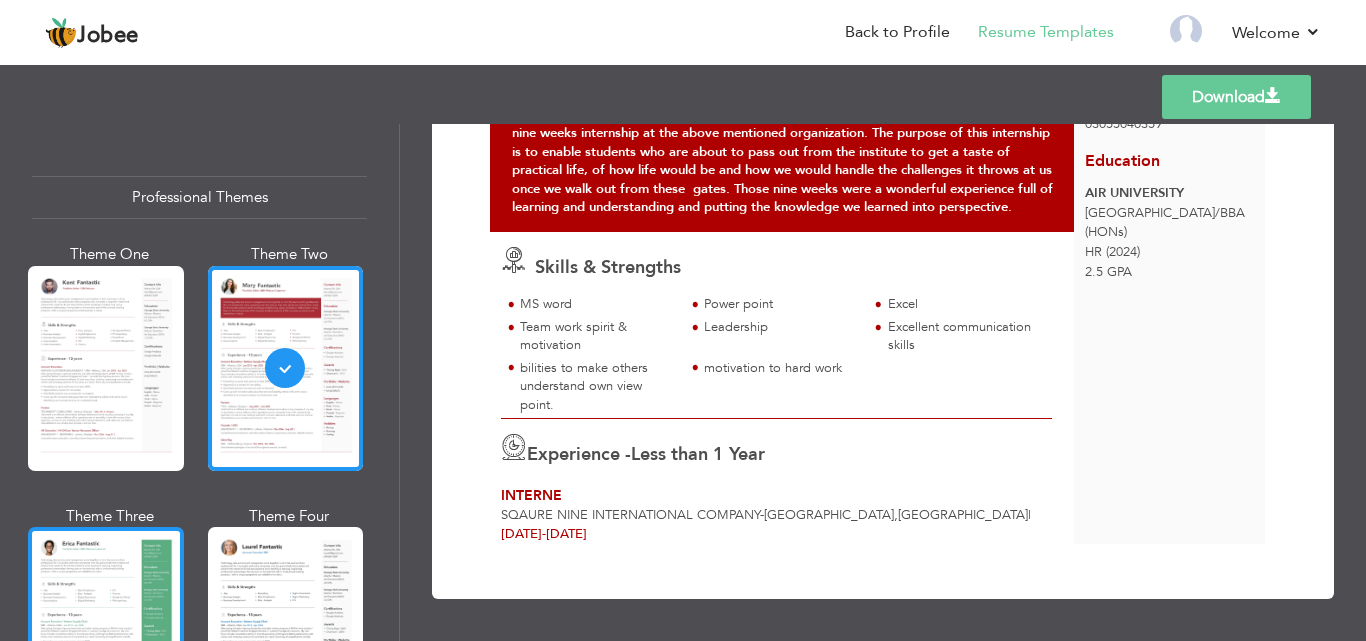 click at bounding box center [106, 629] 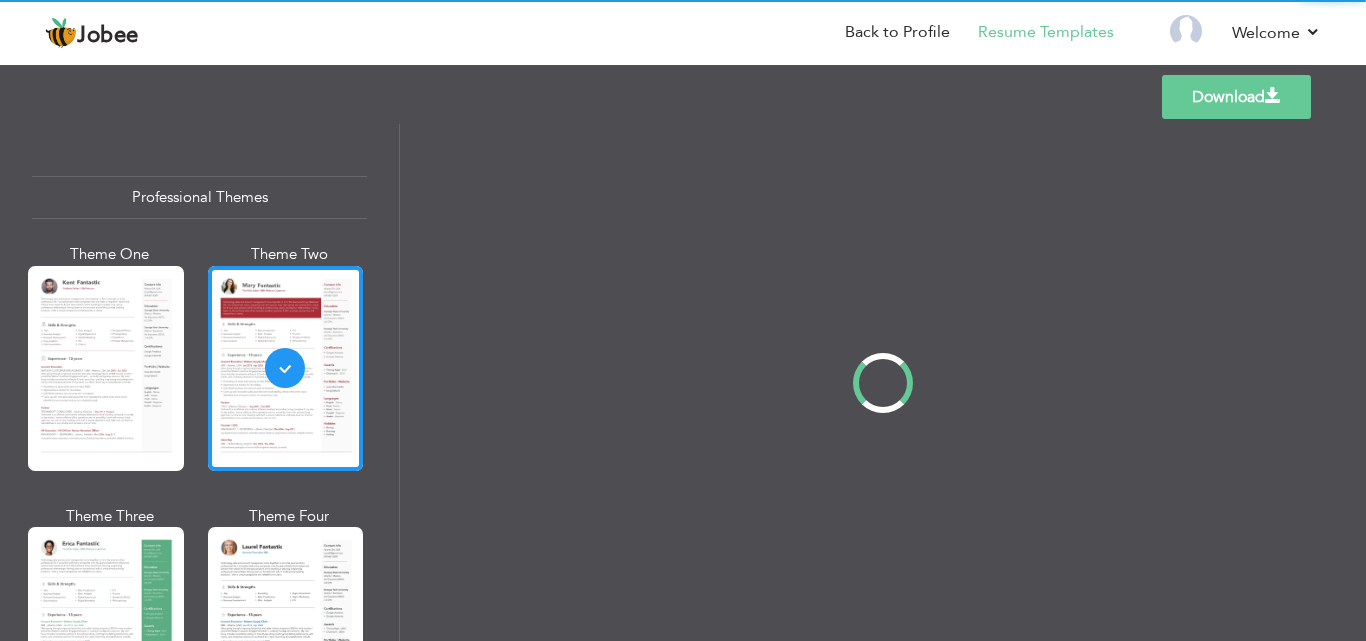 scroll, scrollTop: 0, scrollLeft: 0, axis: both 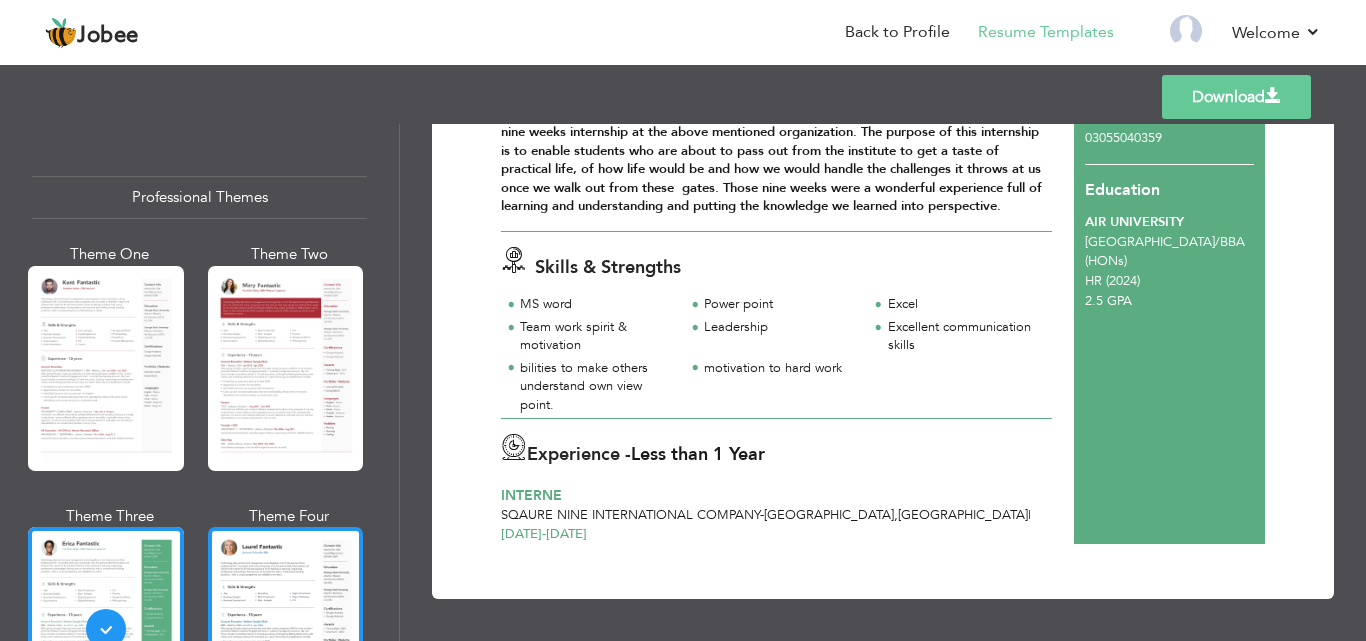 click at bounding box center (286, 629) 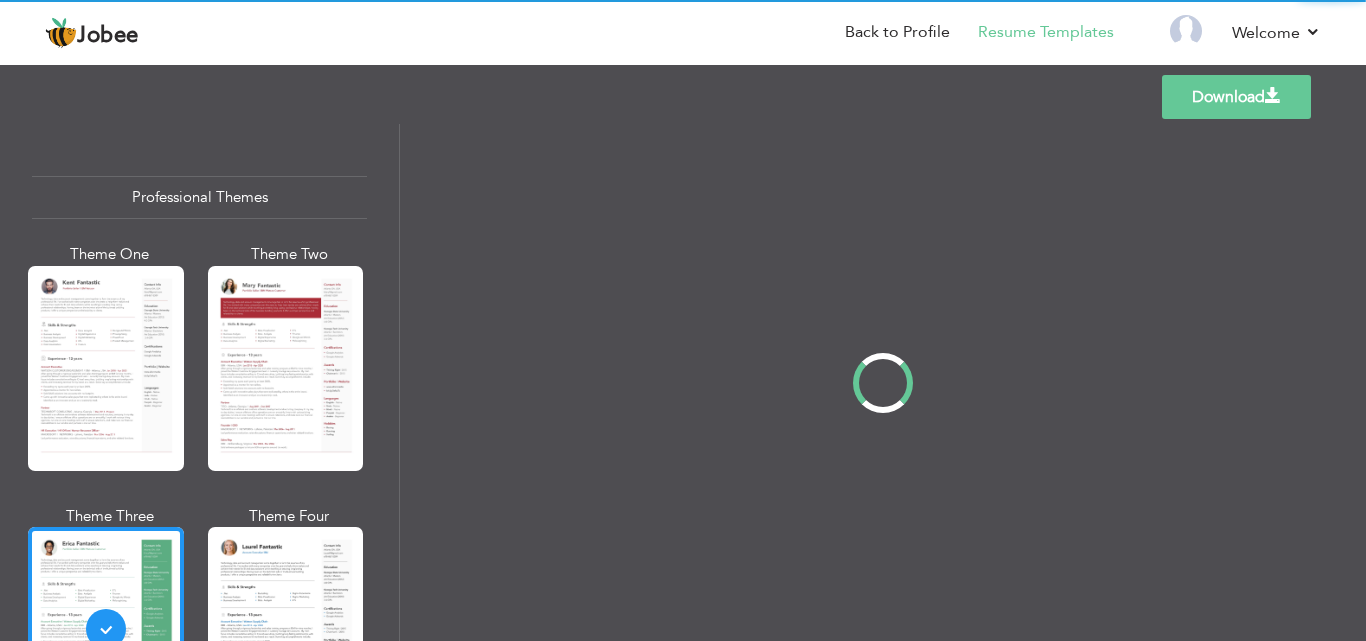 scroll, scrollTop: 0, scrollLeft: 0, axis: both 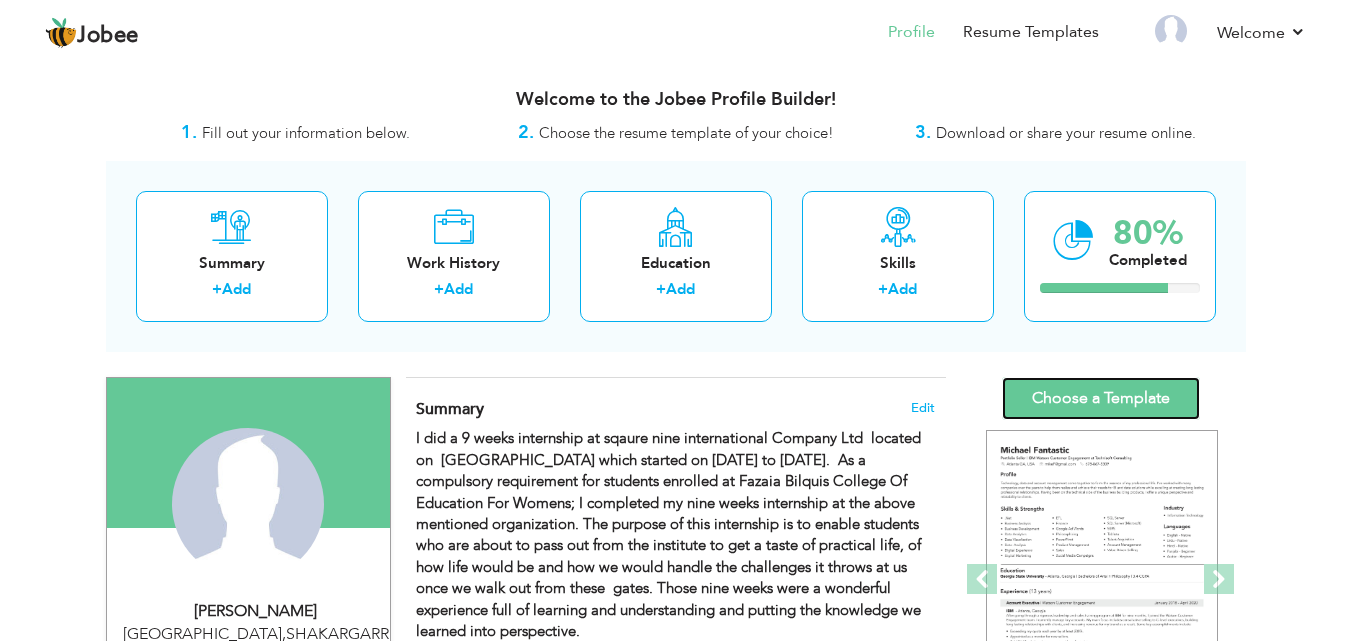 click on "Choose a Template" at bounding box center [1101, 398] 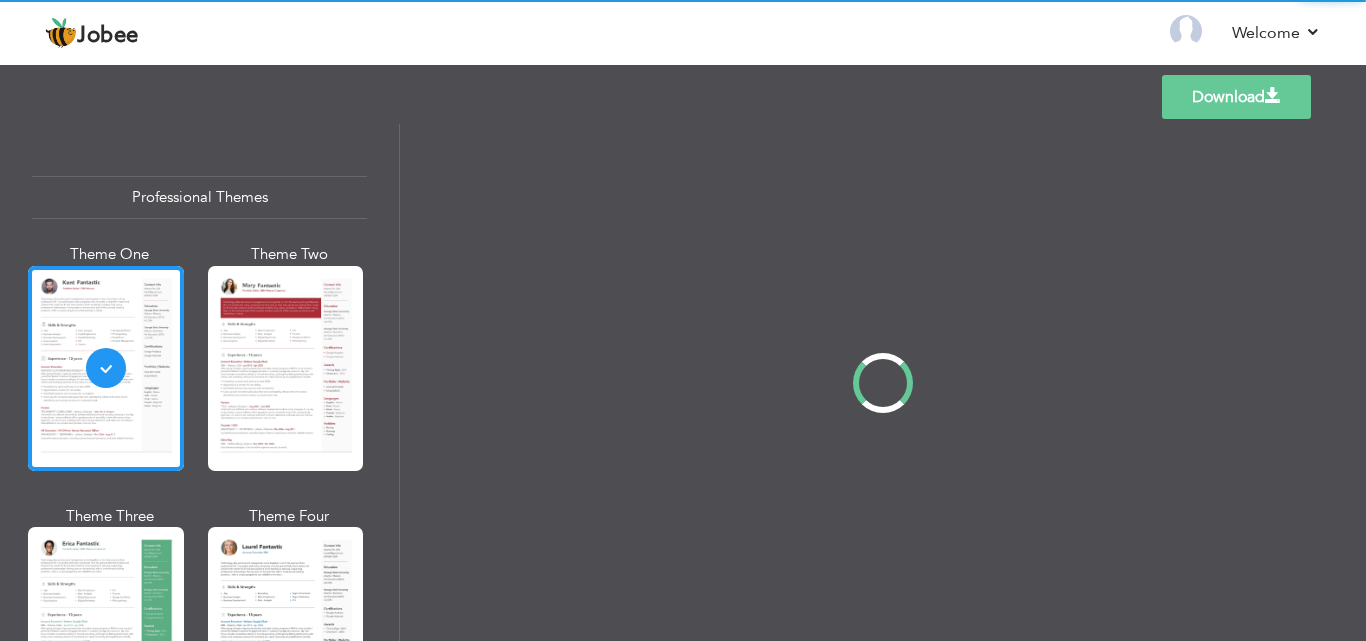 scroll, scrollTop: 0, scrollLeft: 0, axis: both 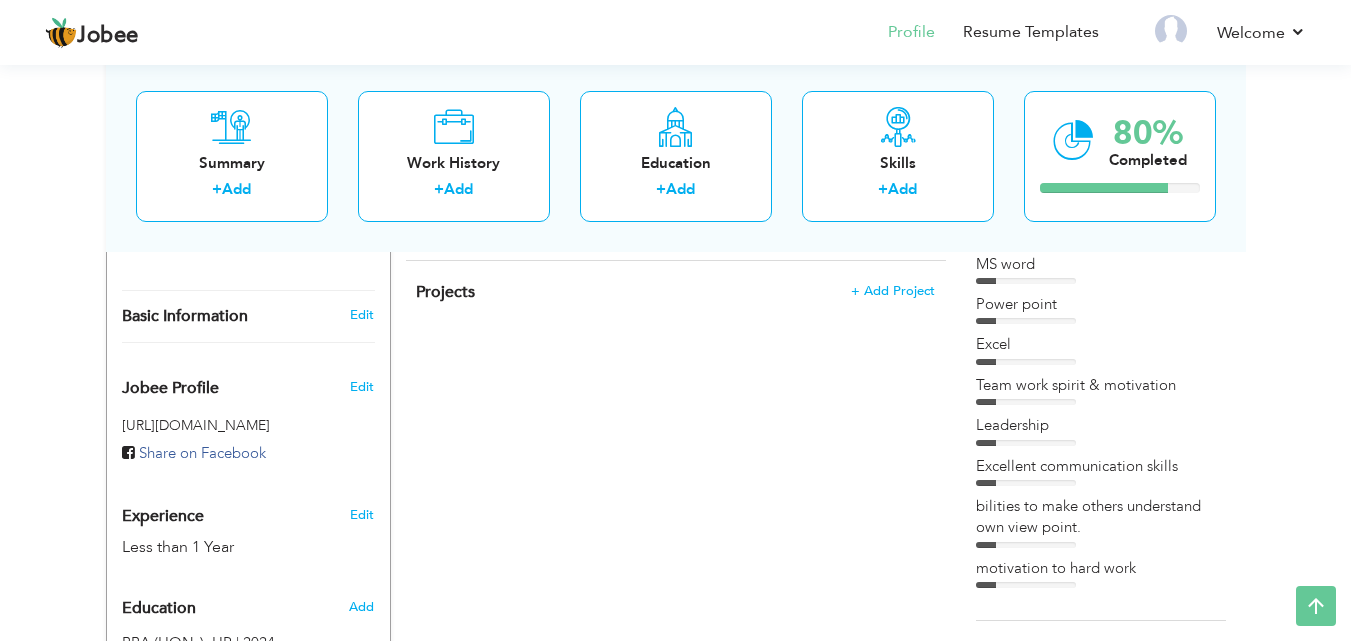 click on "Basic Information" at bounding box center (225, 316) 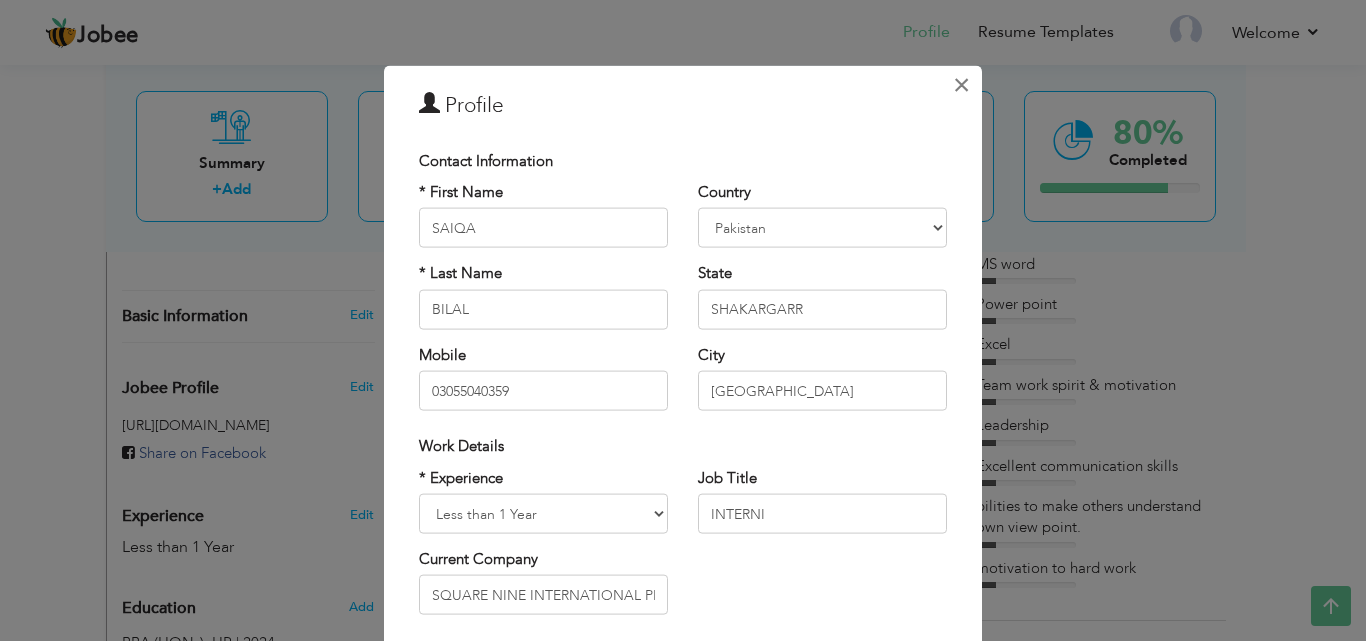 click on "×" at bounding box center (961, 84) 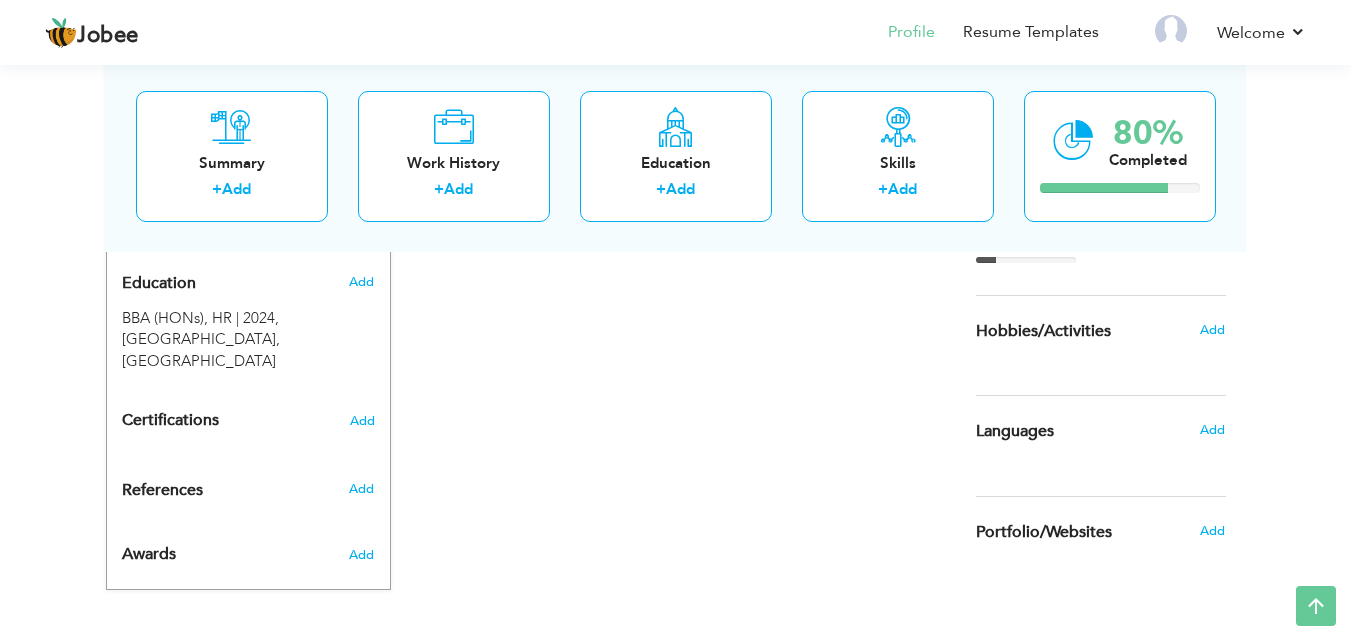 scroll, scrollTop: 896, scrollLeft: 0, axis: vertical 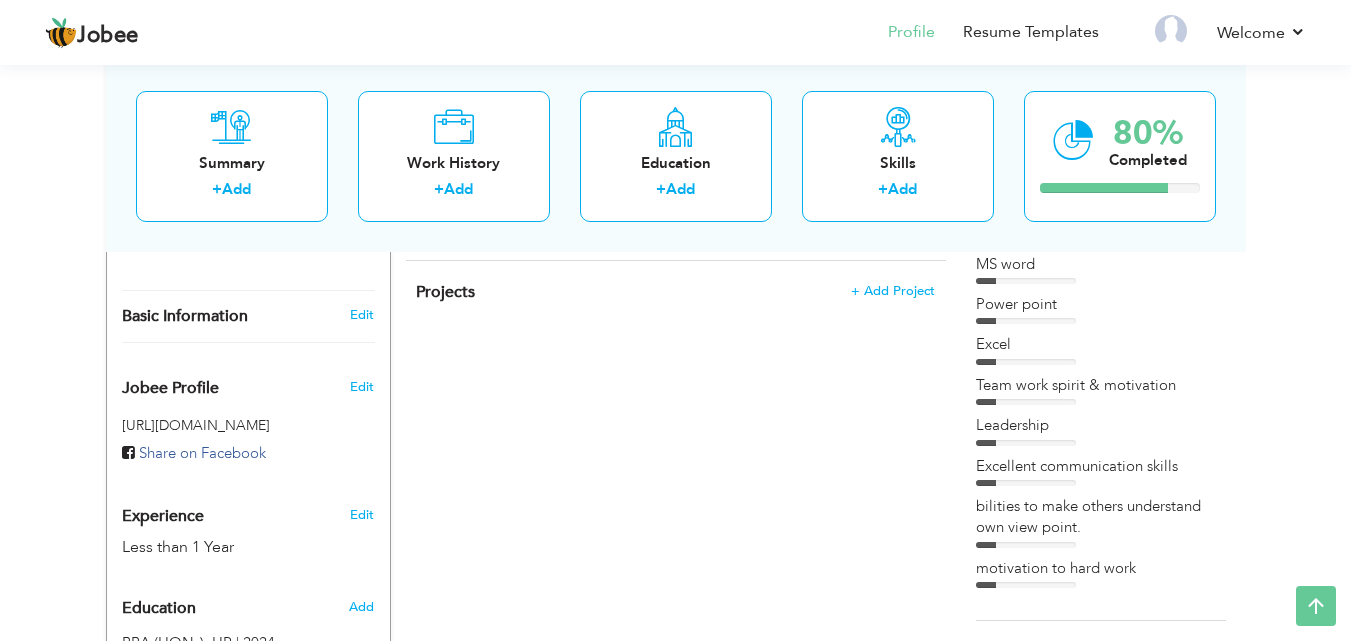 click on "CV Import
Profile Strength
0%
Select an Item from right menu
Work History
* Job Title Tools" at bounding box center [676, 354] 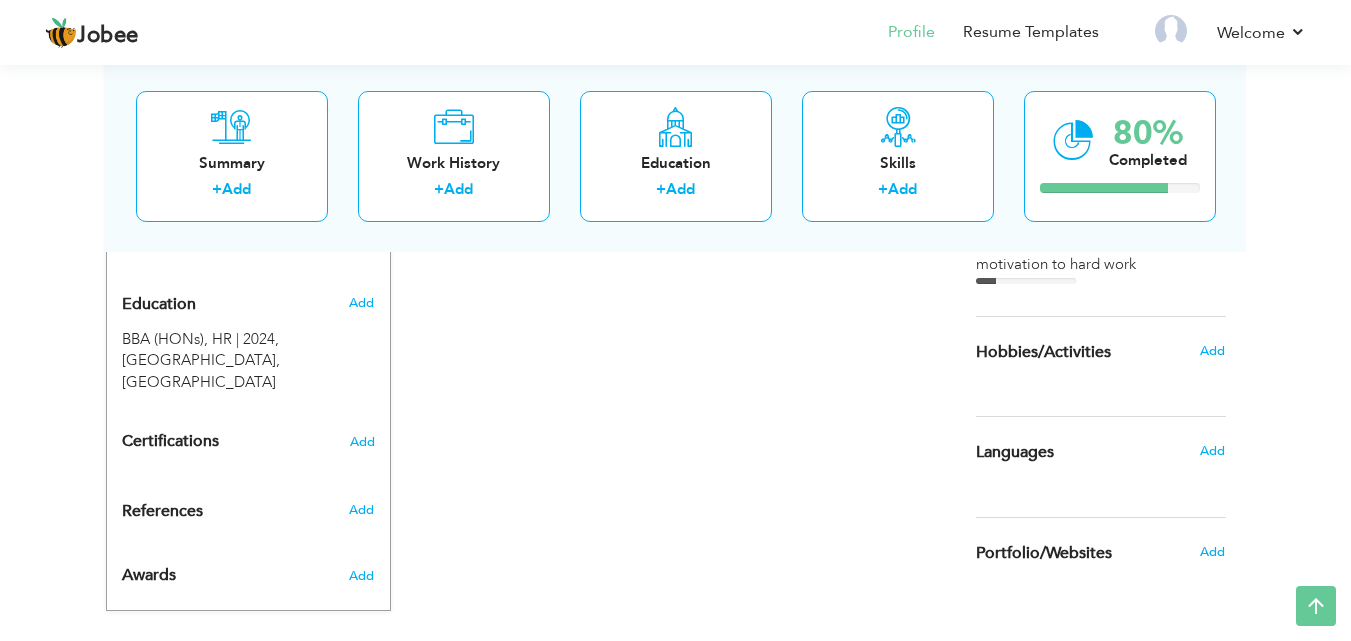 scroll, scrollTop: 896, scrollLeft: 0, axis: vertical 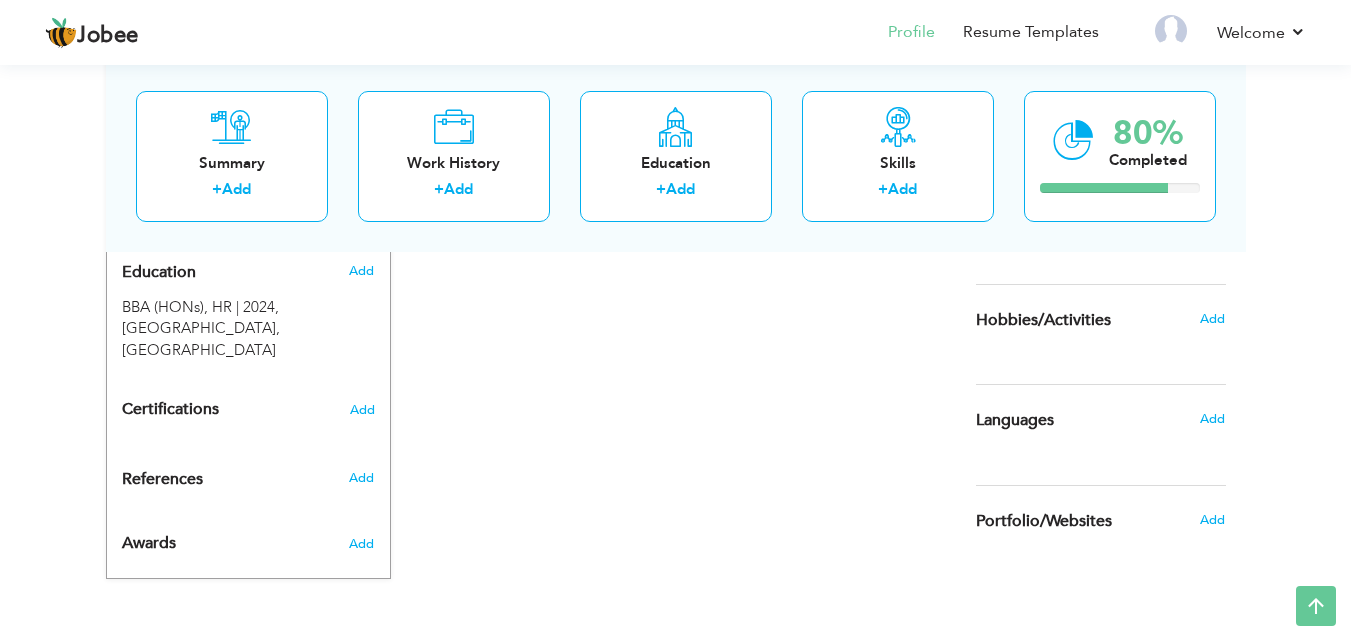 click on "CV Import
Profile Strength
0%
Select an Item from right menu
Work History
* Job Title Tools" at bounding box center (676, 18) 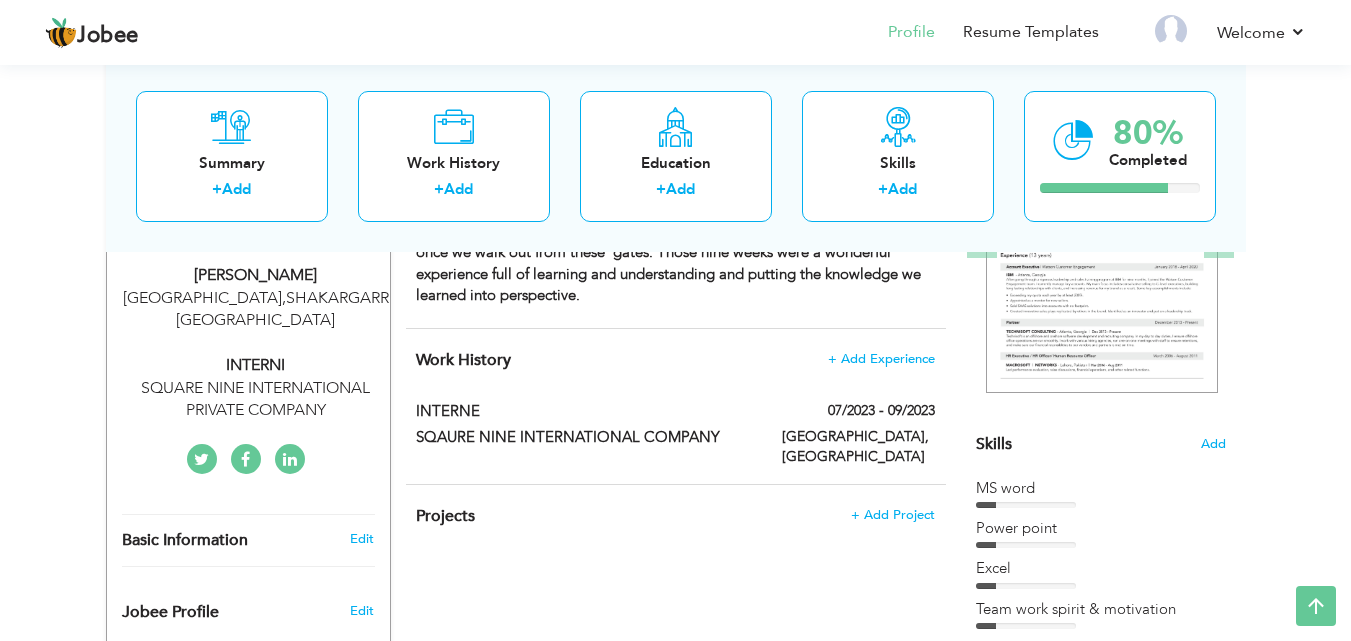 scroll, scrollTop: 33, scrollLeft: 0, axis: vertical 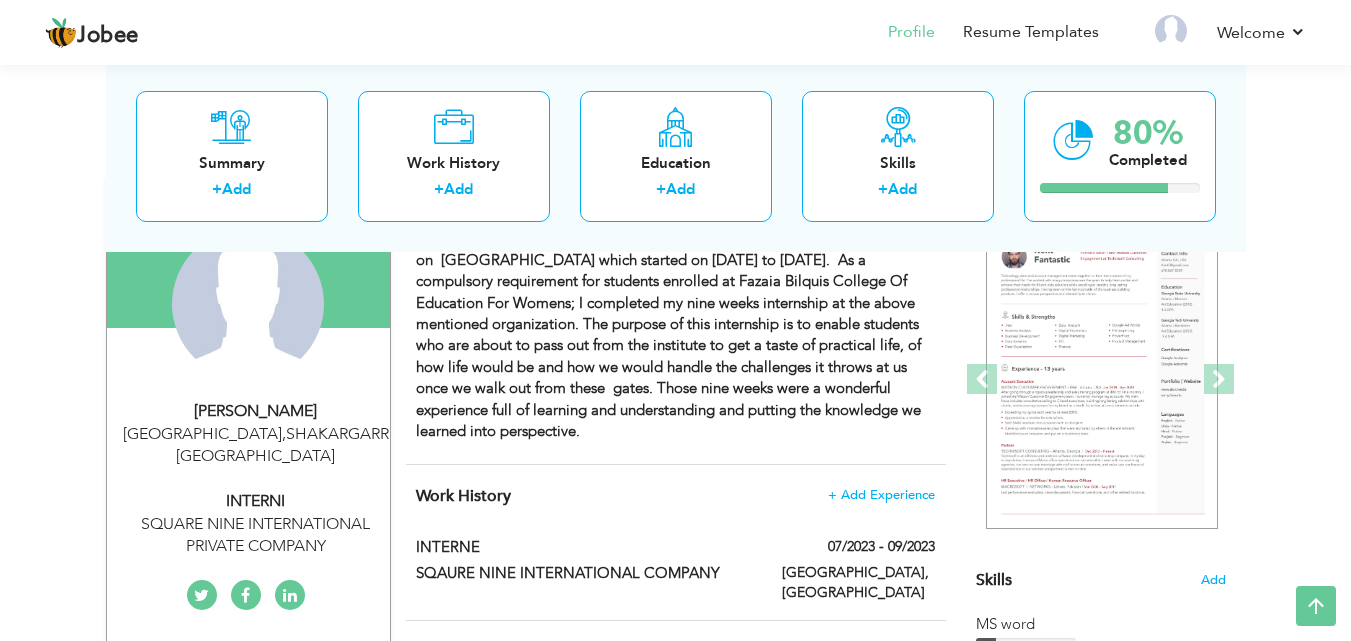 click on "[PERSON_NAME]" at bounding box center (256, 411) 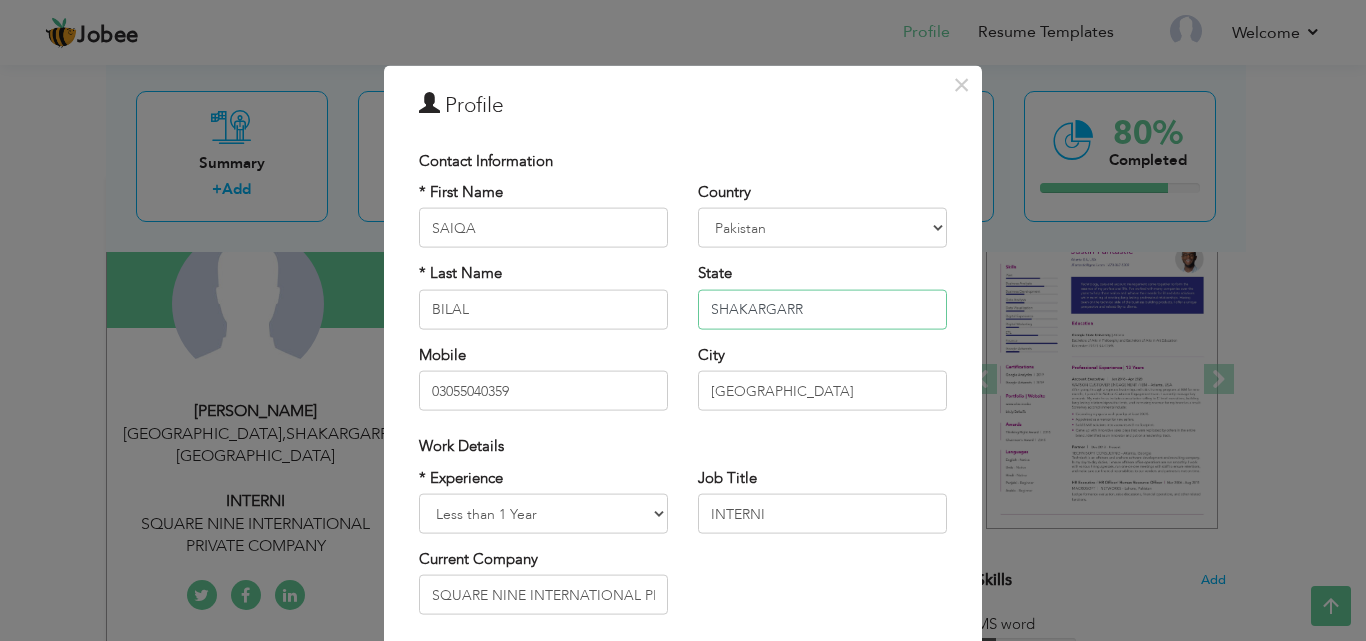 click on "SHAKARGARR" at bounding box center (822, 309) 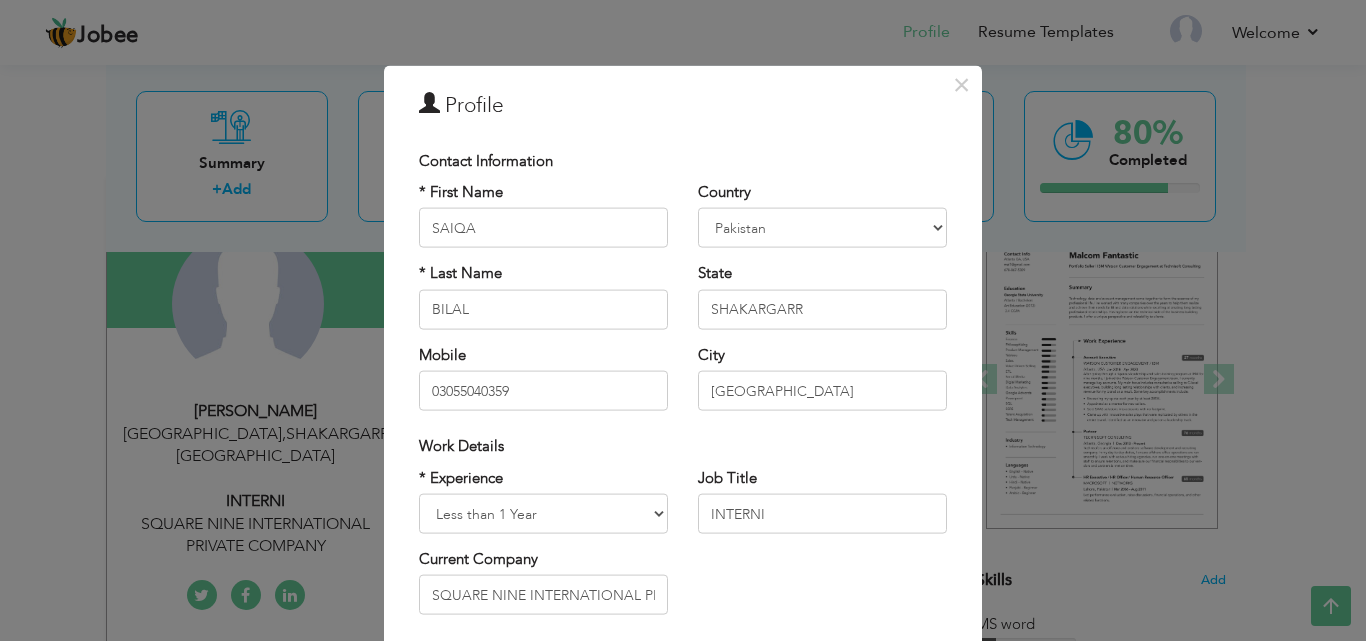 click on "×
Profile
Contact Information
* First Name
SAIQA
* Last Name
BILAL" at bounding box center (683, 320) 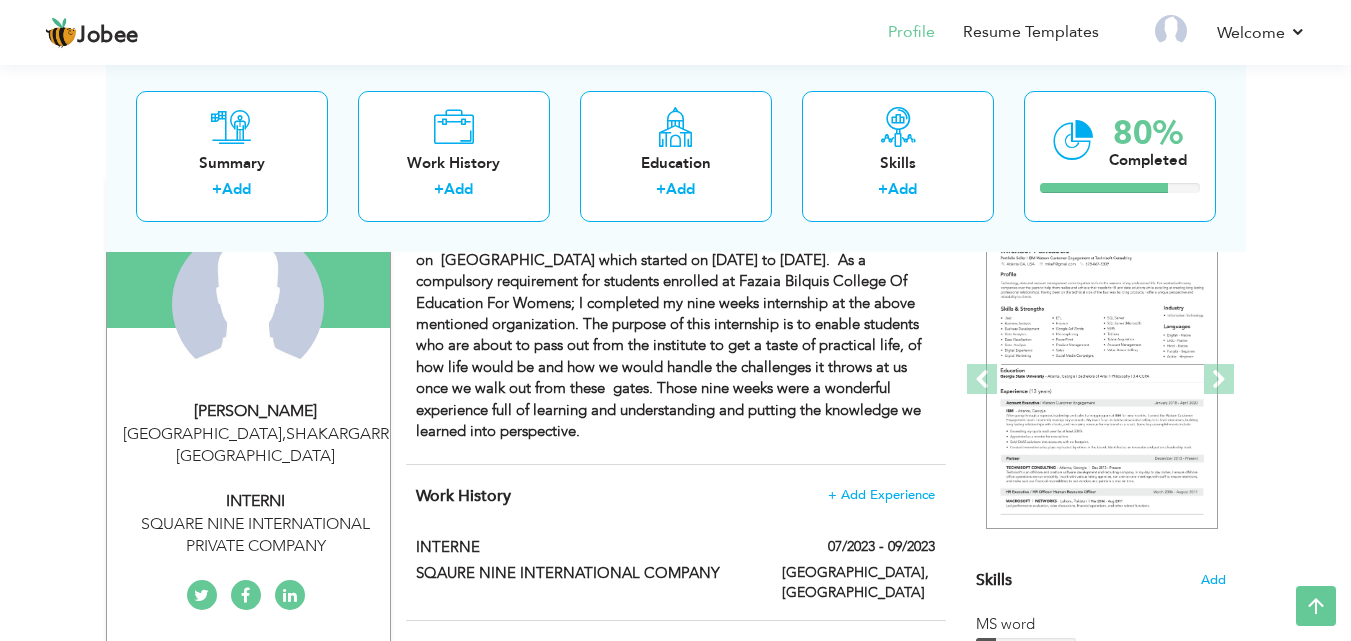 click on "Summary
Edit
I did a 9 weeks internship at sqaure nine international Company Ltd  located on  bahria town which started on 10 july2023 to 12 of sep 2023.  As a compulsory requirement for students enrolled at Fazaia Bilquis College Of Education For Womens; I completed my nine weeks internship at the above mentioned organization. The purpose of this internship is to enable students who are about to pass out from the institute to get a taste of practical life, of how life would be and how we would handle the challenges it throws at us once we walk out from these  gates. Those nine weeks were a wonderful experience full of learning and understanding and putting the knowledge we learned into perspective." at bounding box center (676, 321) 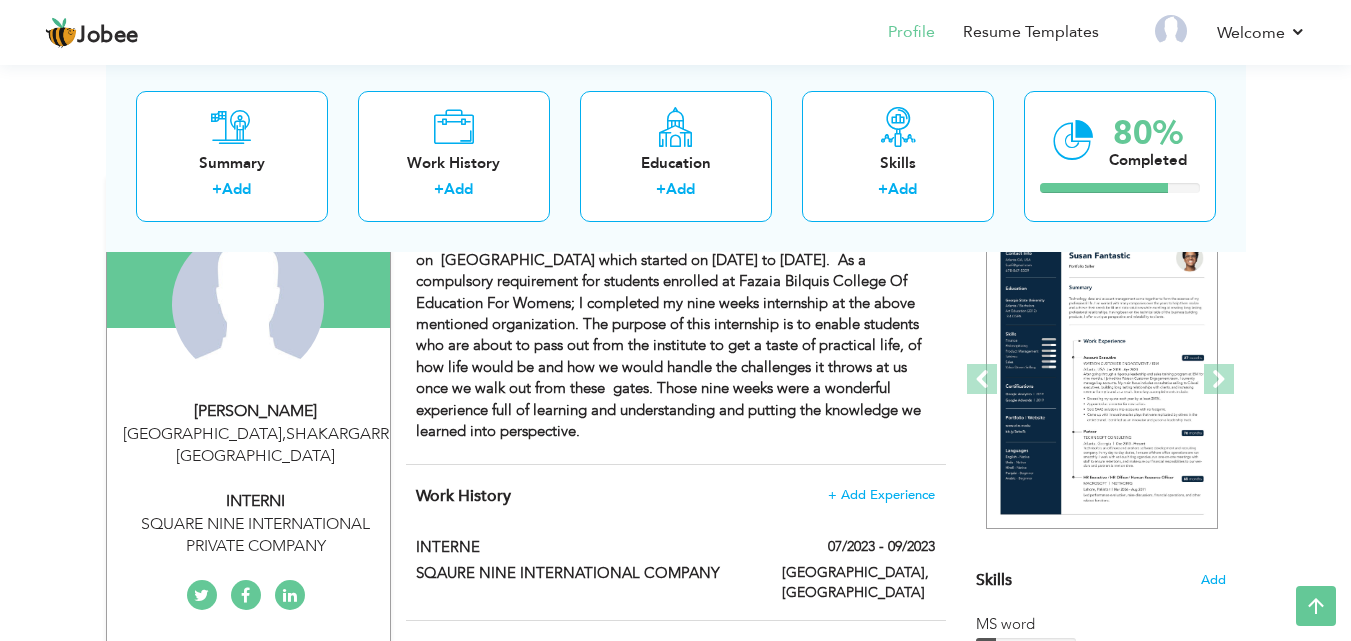 scroll, scrollTop: 760, scrollLeft: 0, axis: vertical 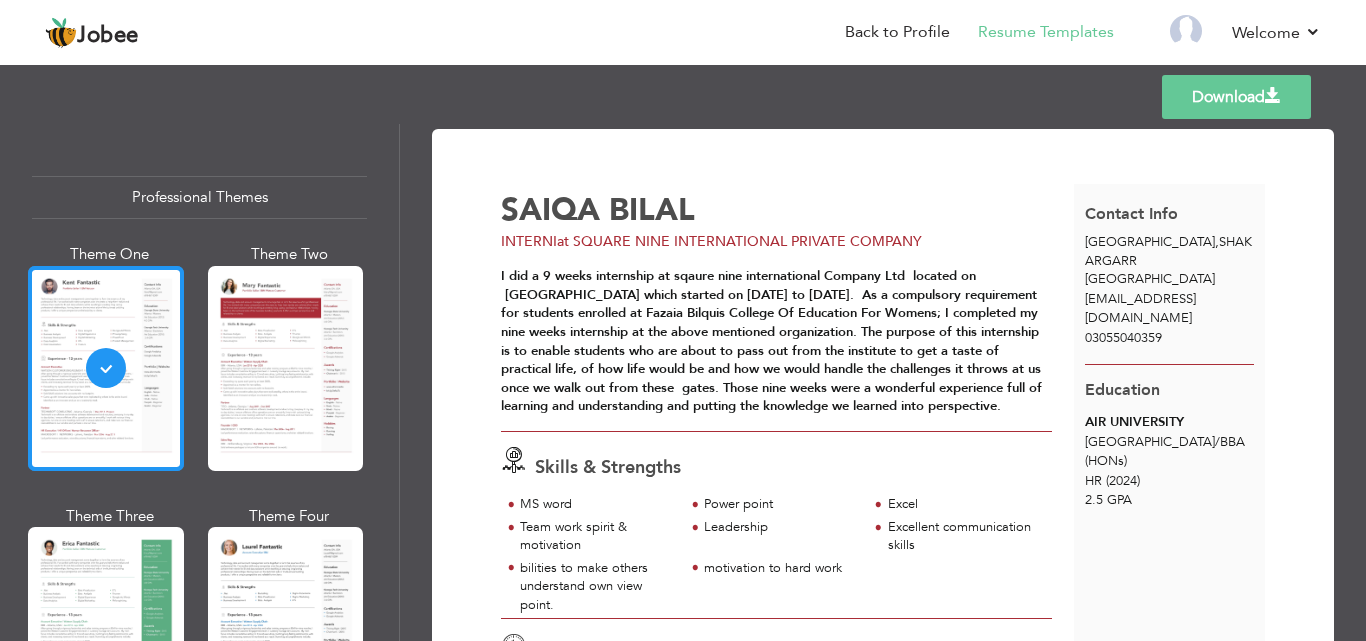 click at bounding box center (106, 368) 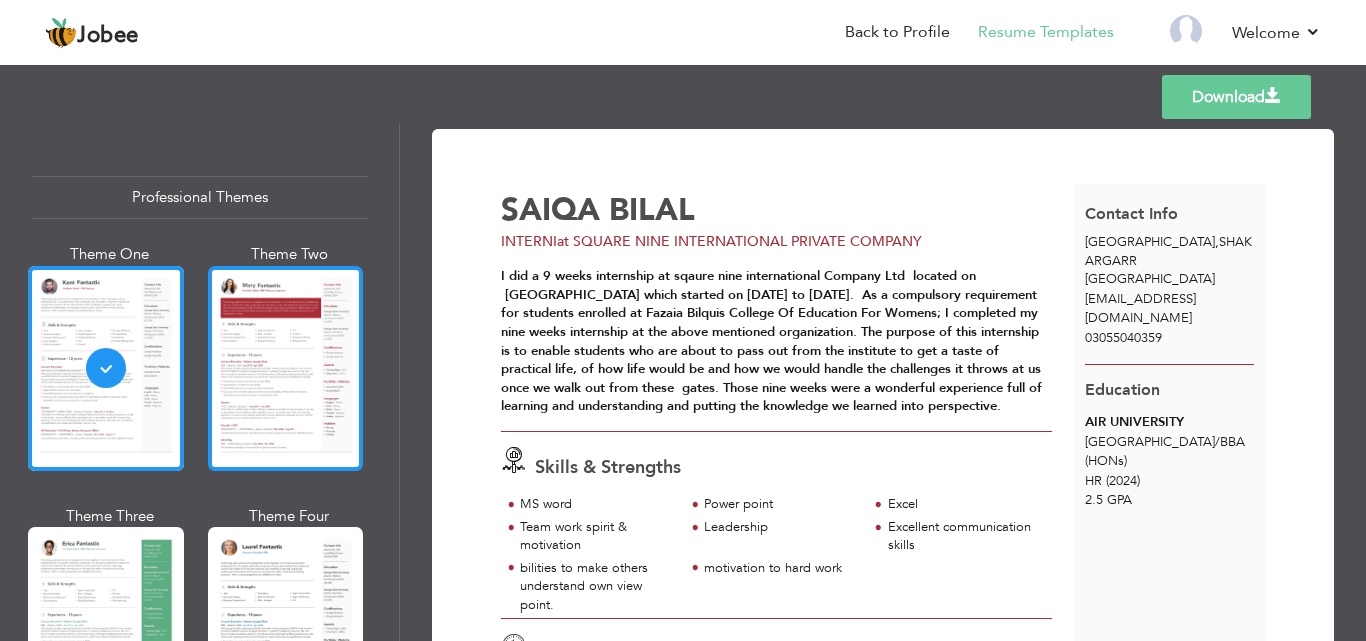 click at bounding box center (286, 368) 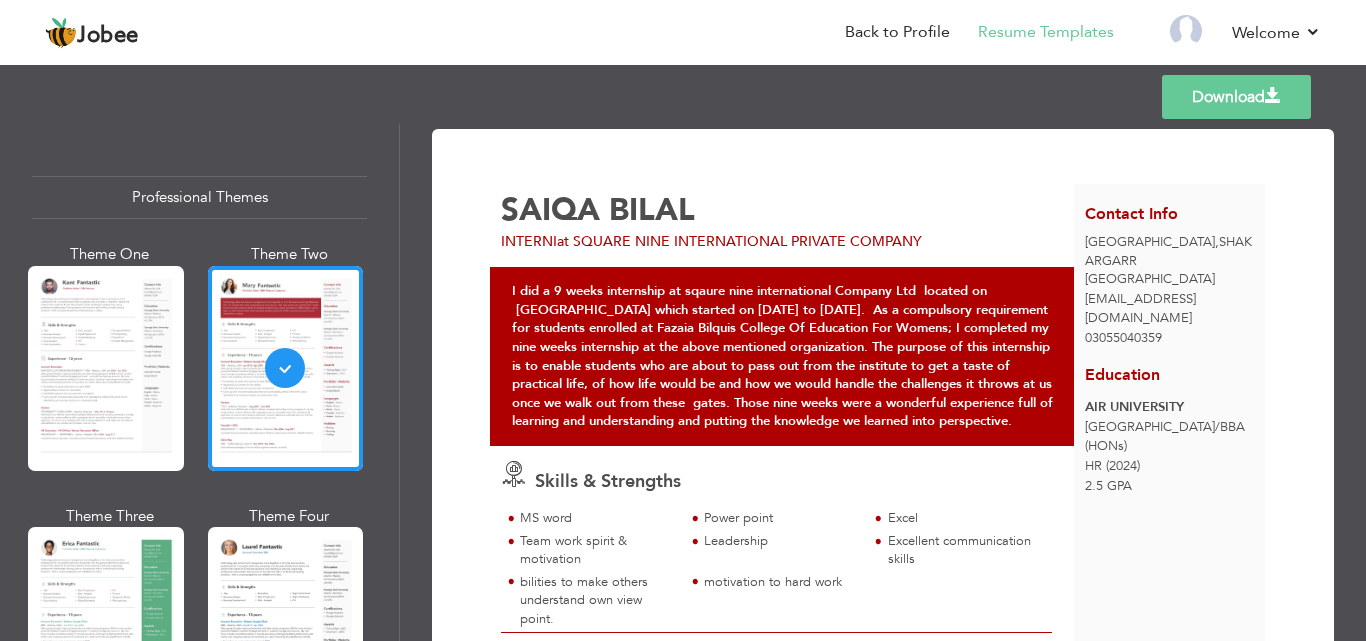scroll, scrollTop: 214, scrollLeft: 0, axis: vertical 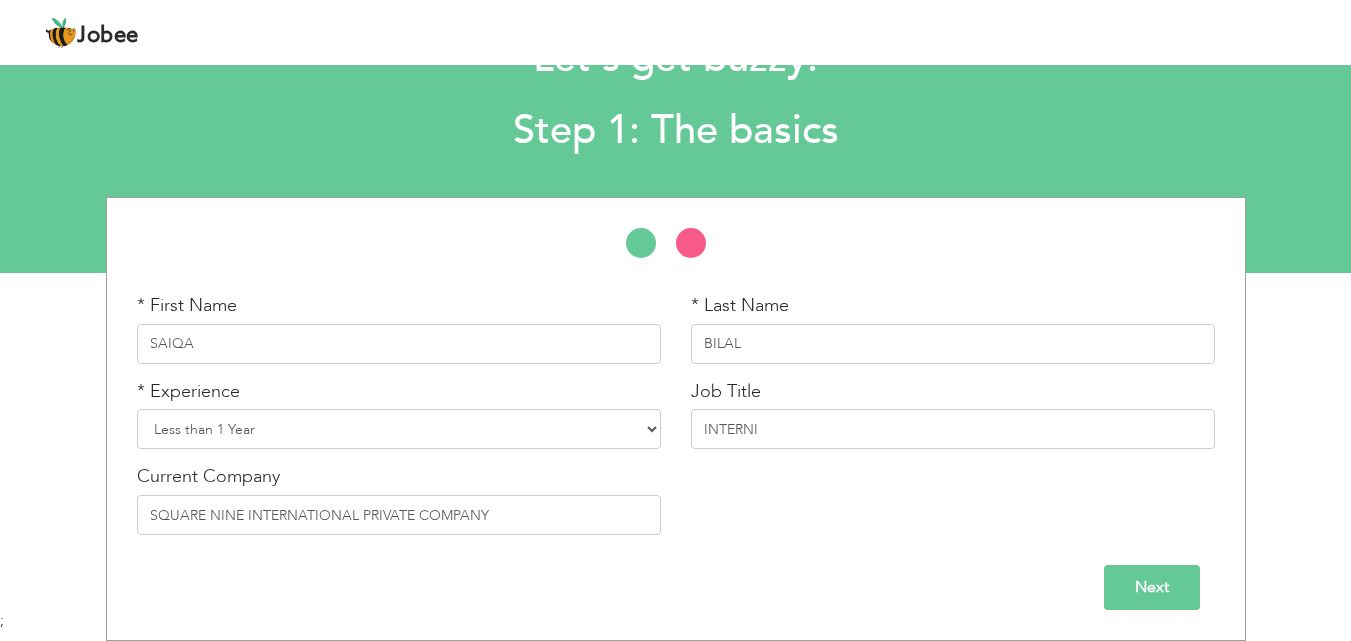 click on "Next" at bounding box center [1152, 587] 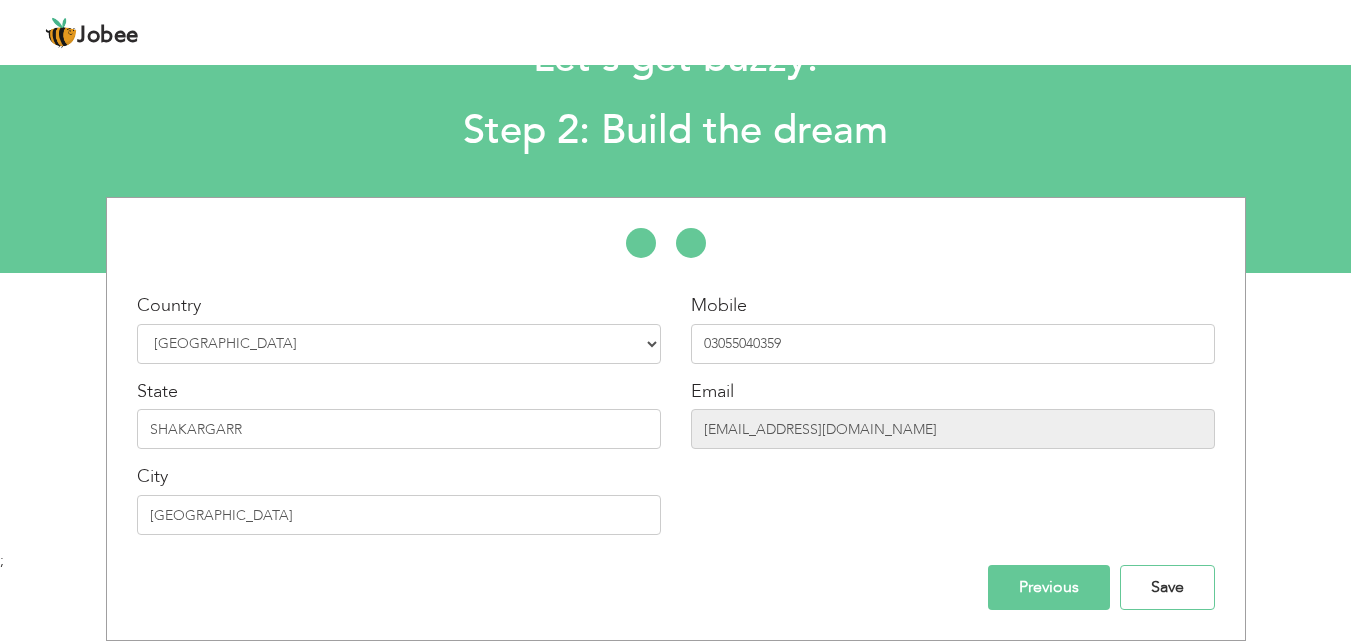 click on "Save" at bounding box center [1167, 587] 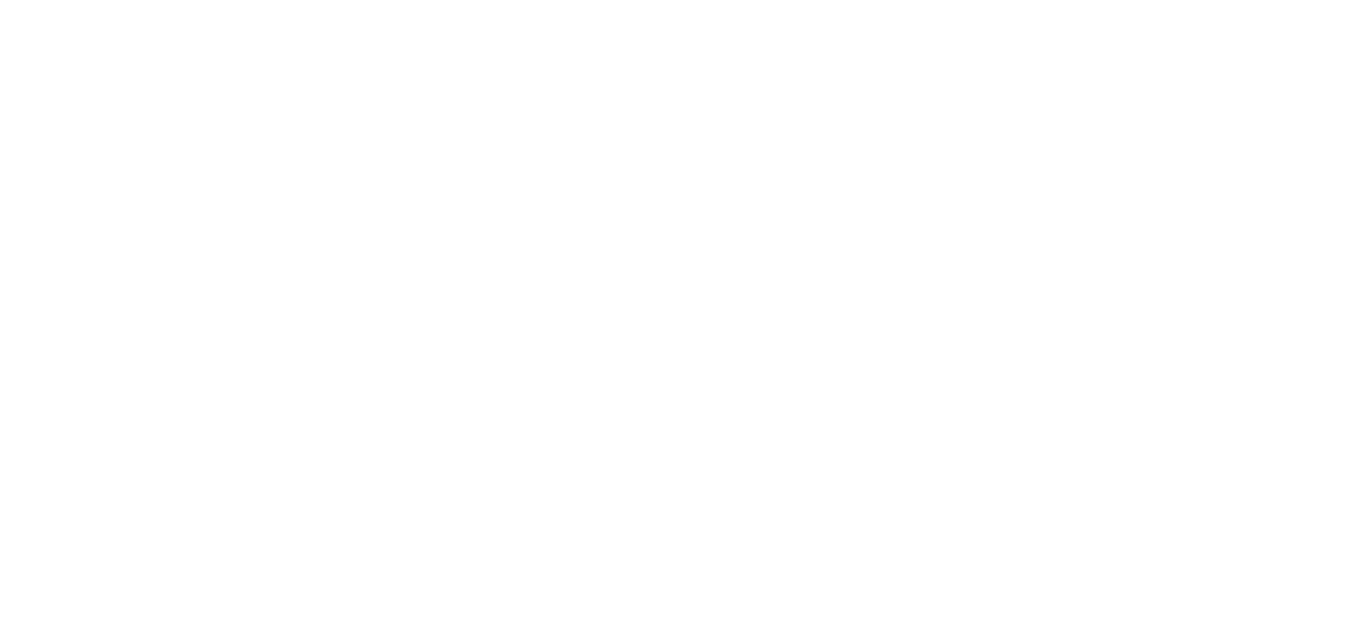 scroll, scrollTop: 0, scrollLeft: 0, axis: both 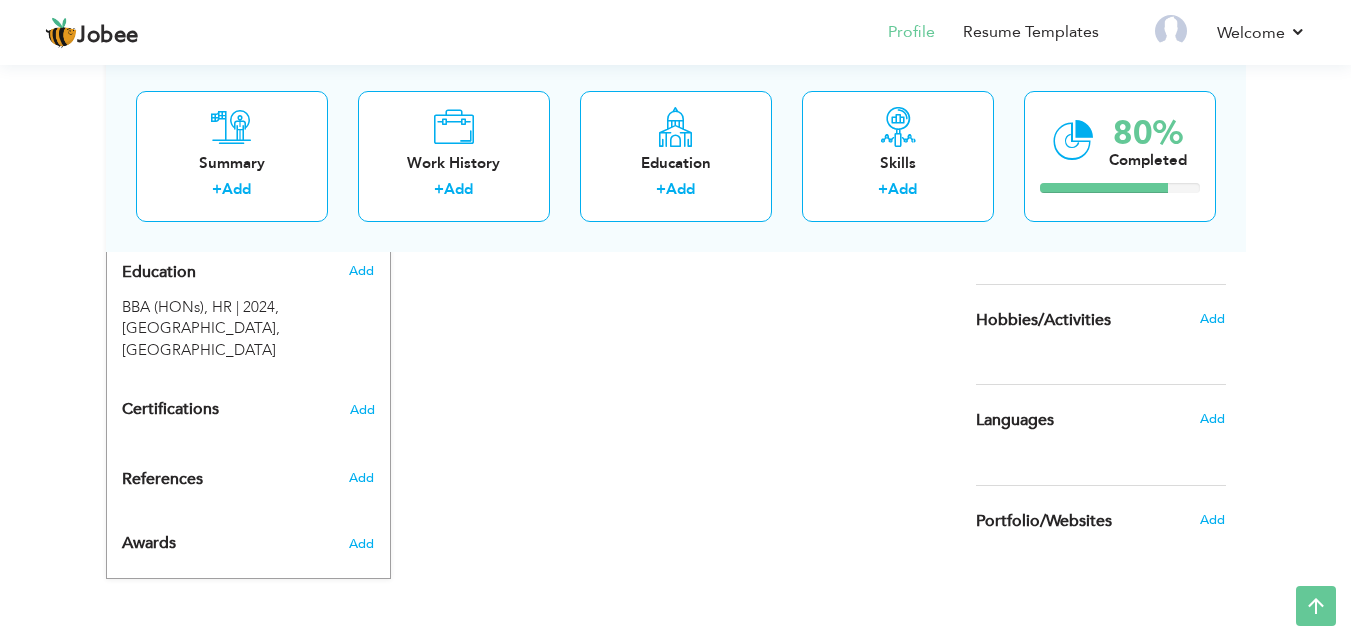 click on "Languages" at bounding box center (1015, 421) 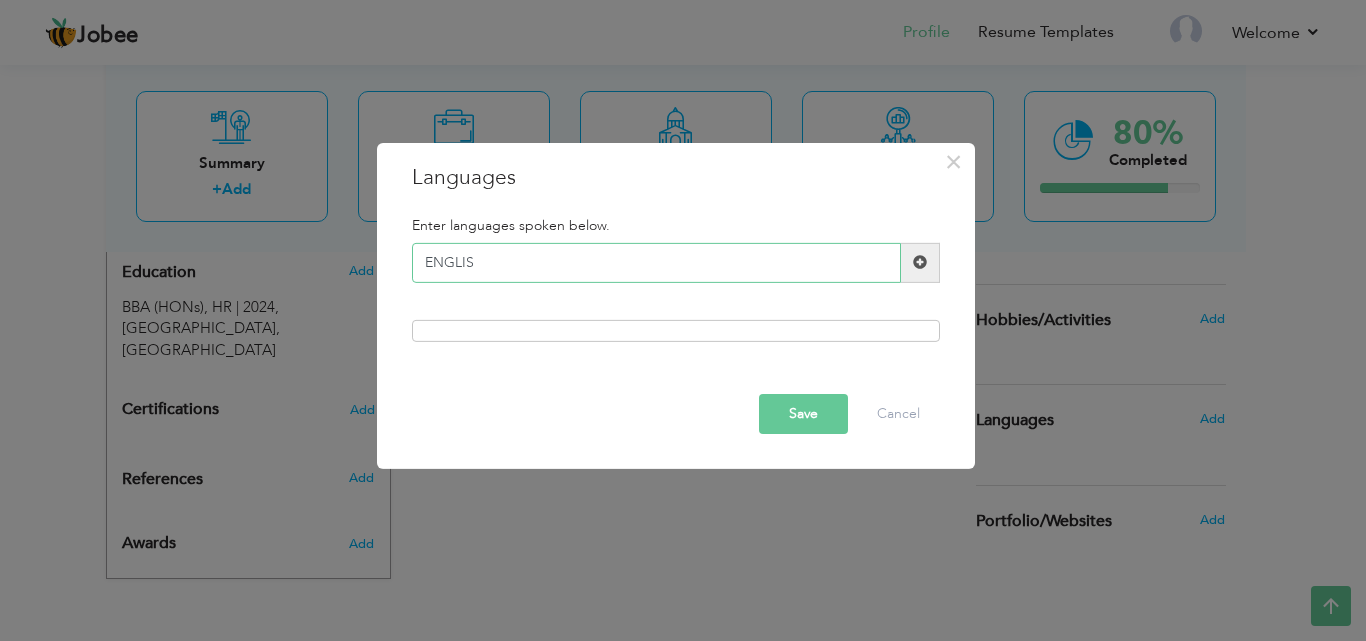 type on "ENGLISH" 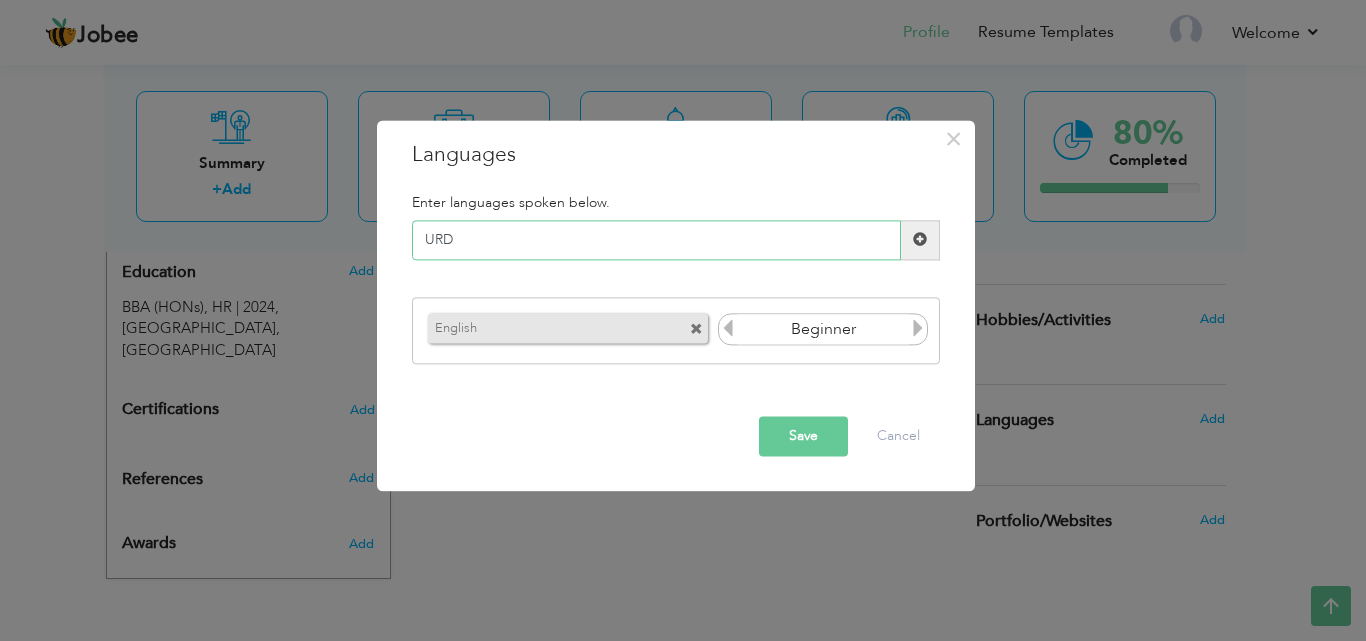 type on "URDU" 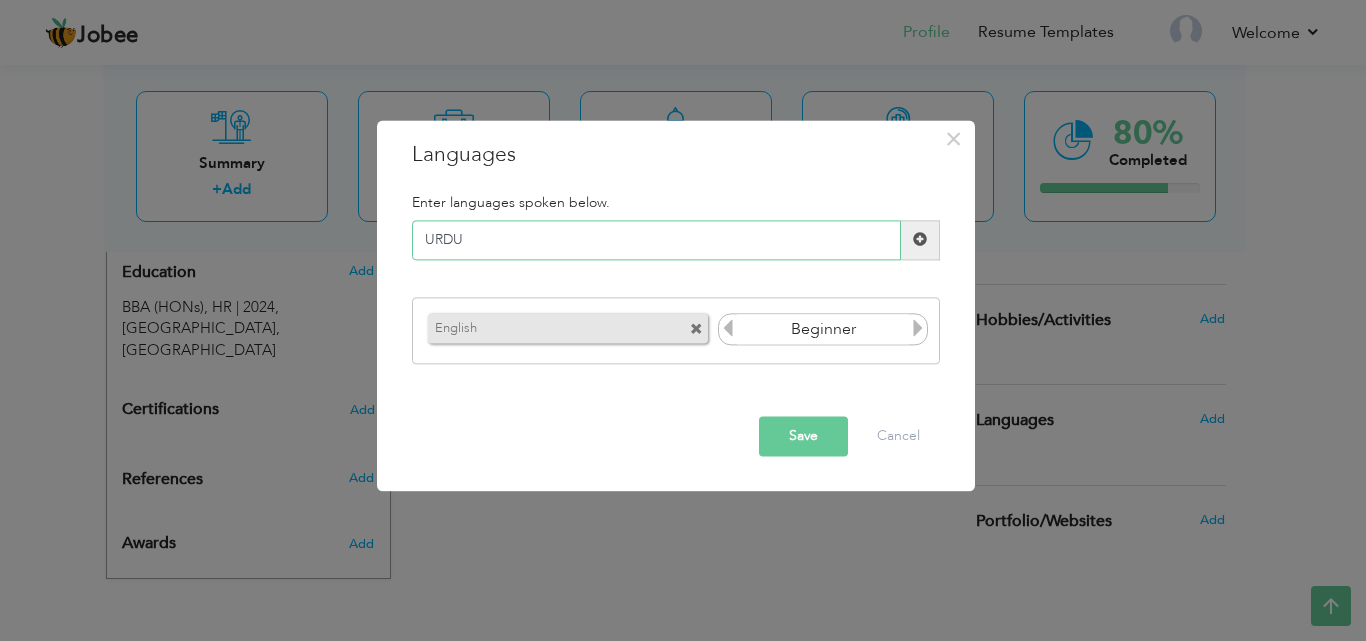 type 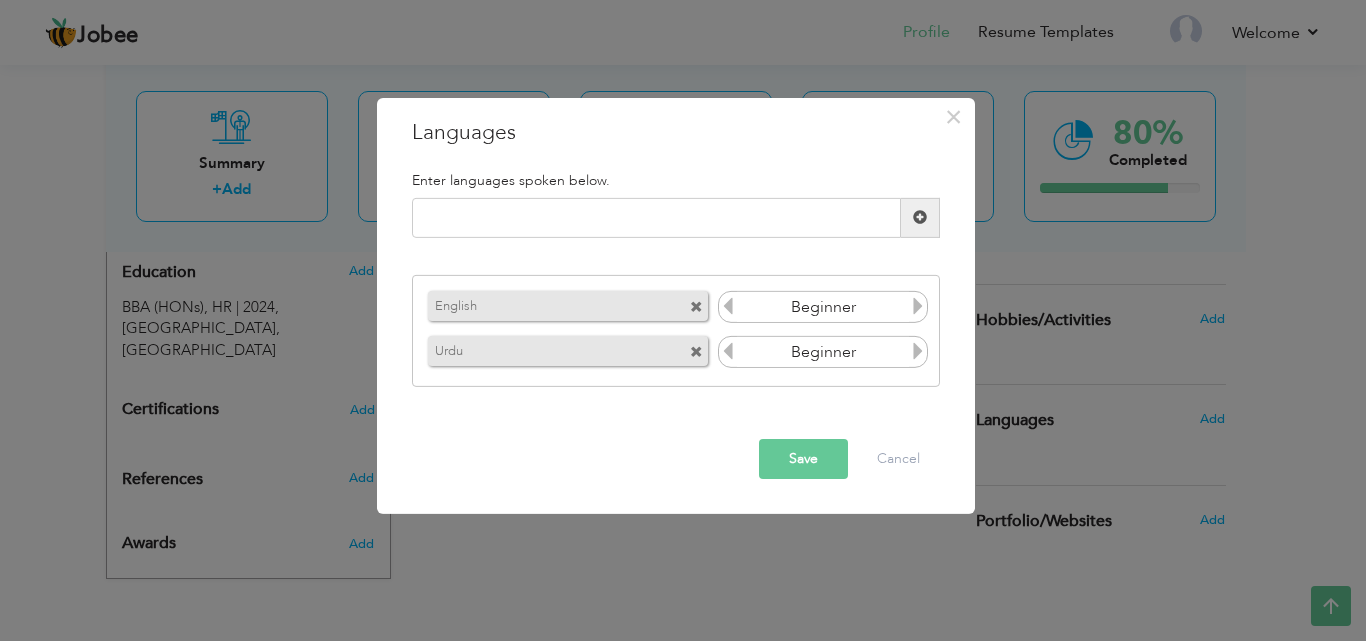 click on "Save" at bounding box center [803, 459] 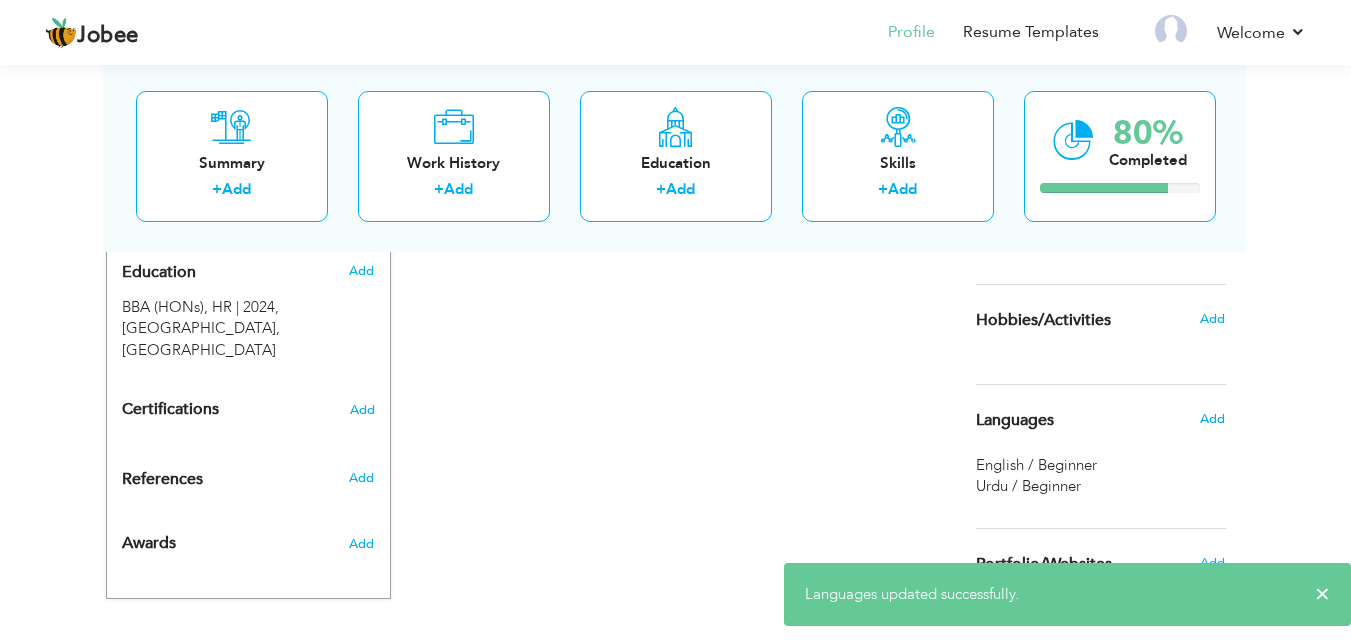click on "Choose a Template
‹" at bounding box center [1103, 55] 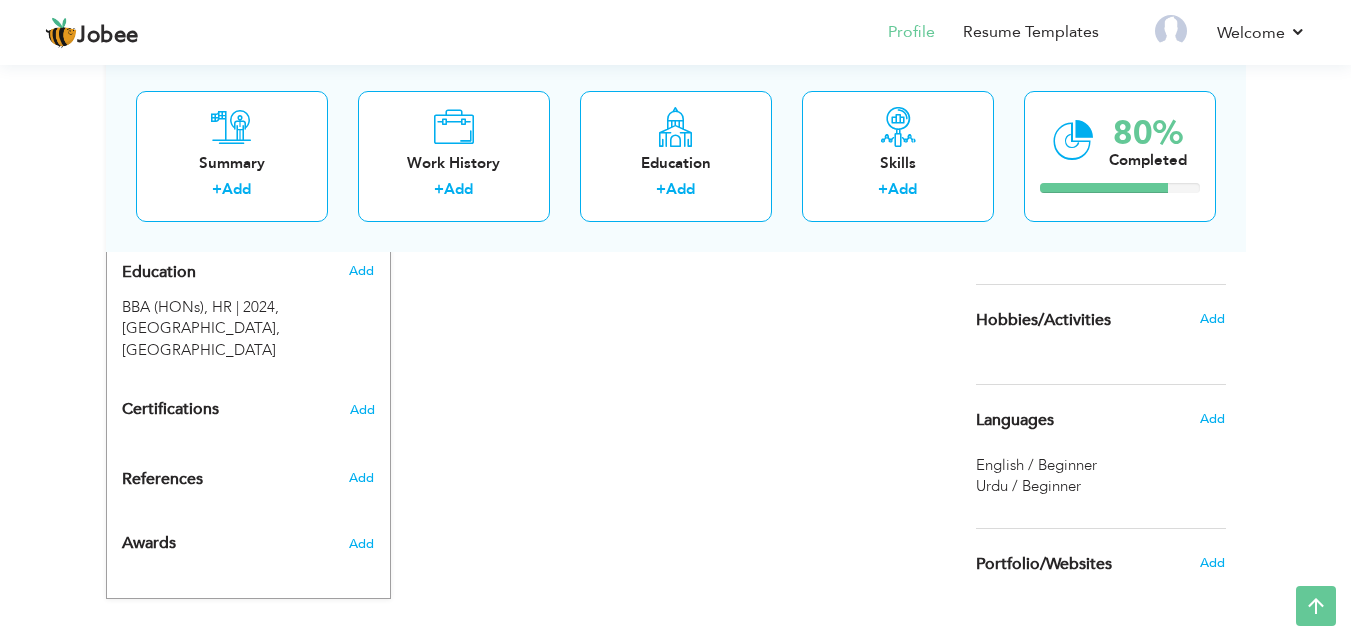 click on "Choose a Template
‹" at bounding box center [1103, 55] 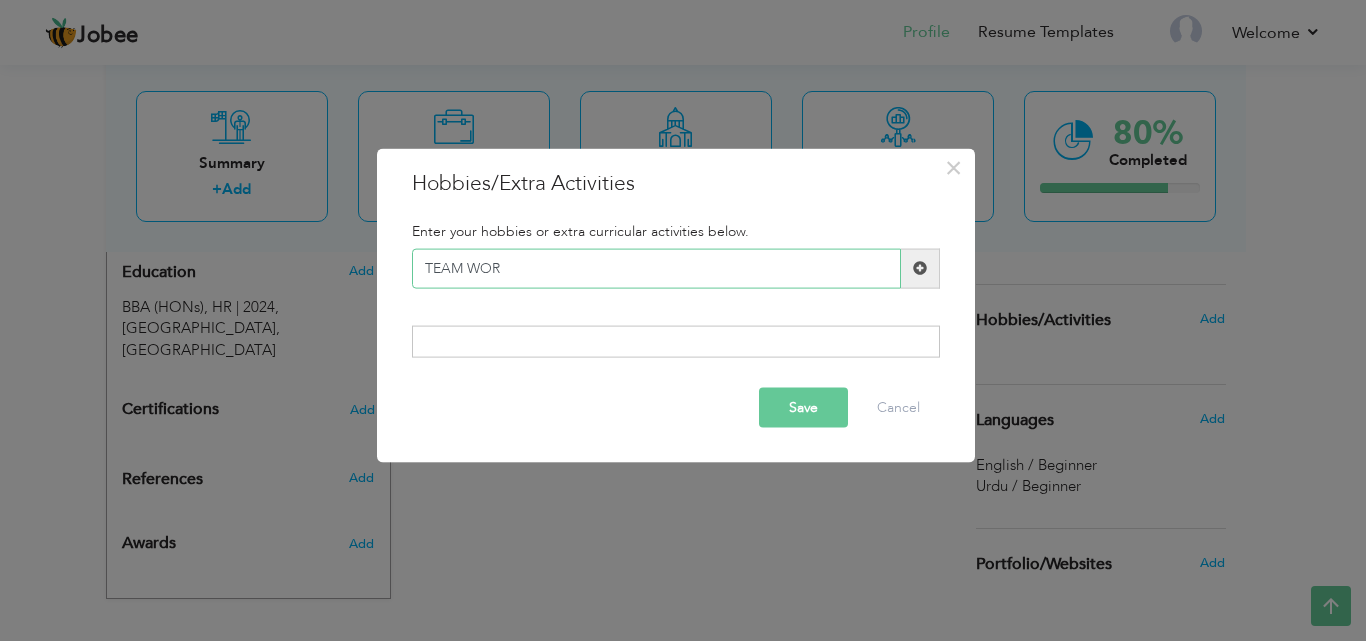 type on "TEAM WORK" 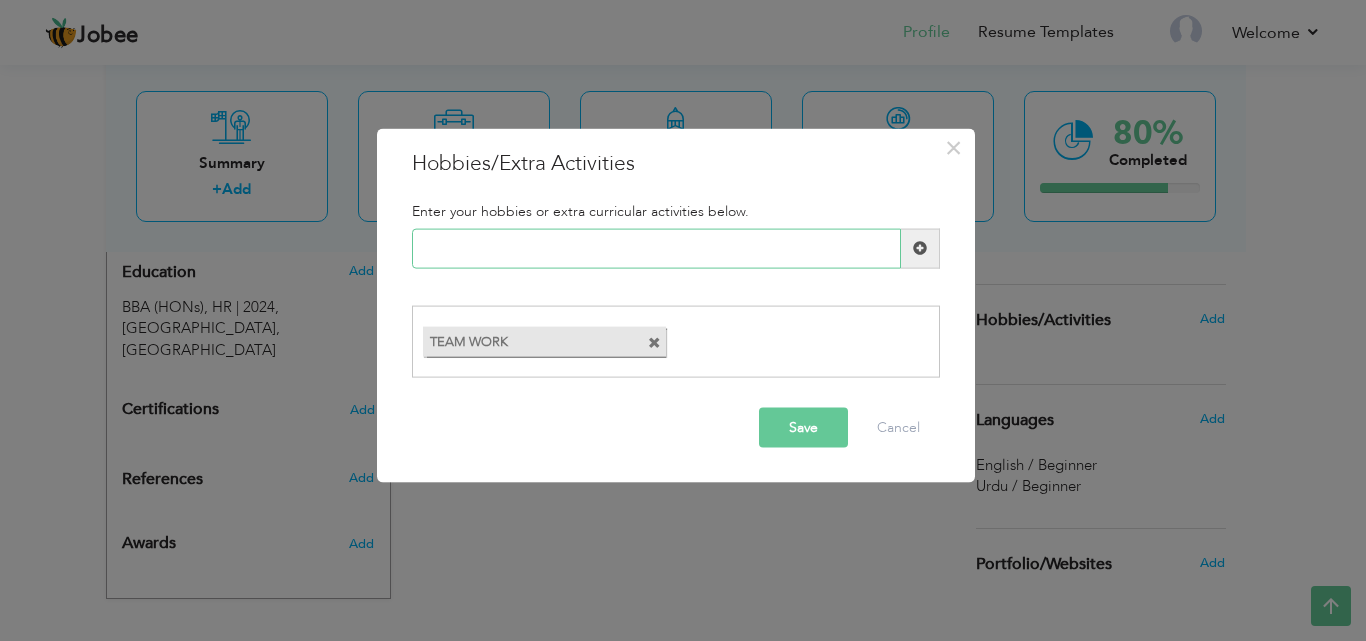 click at bounding box center [656, 248] 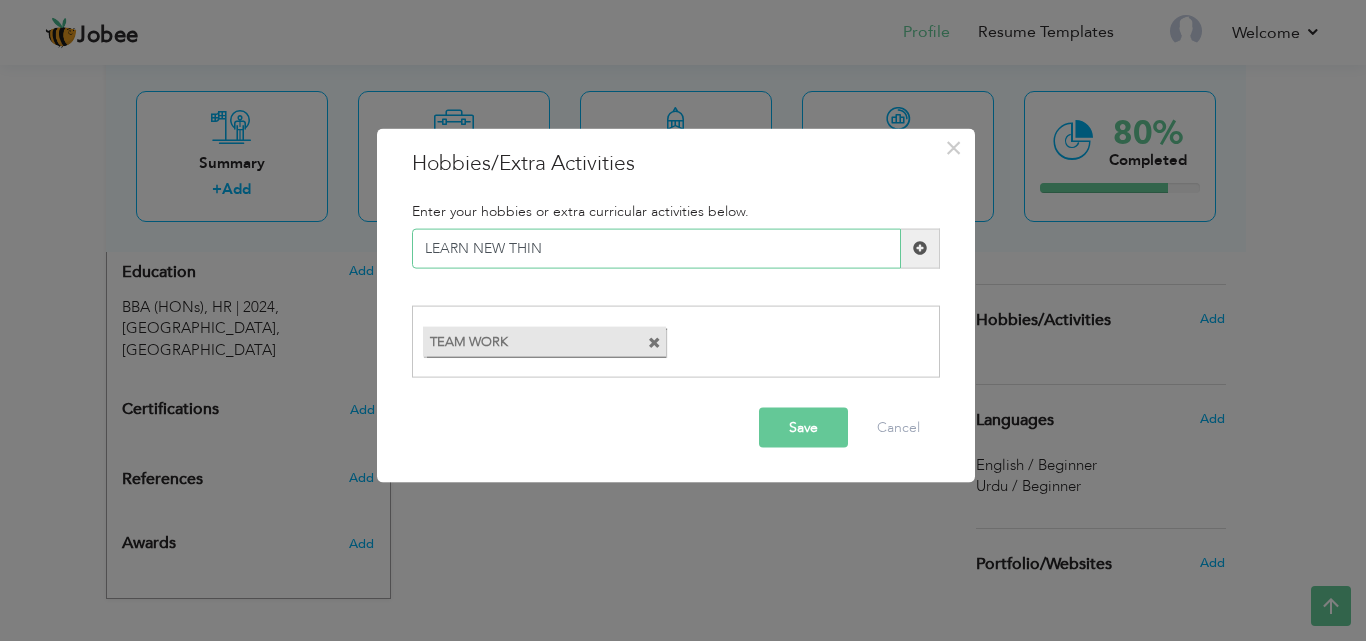 type on "LEARN NEW THING" 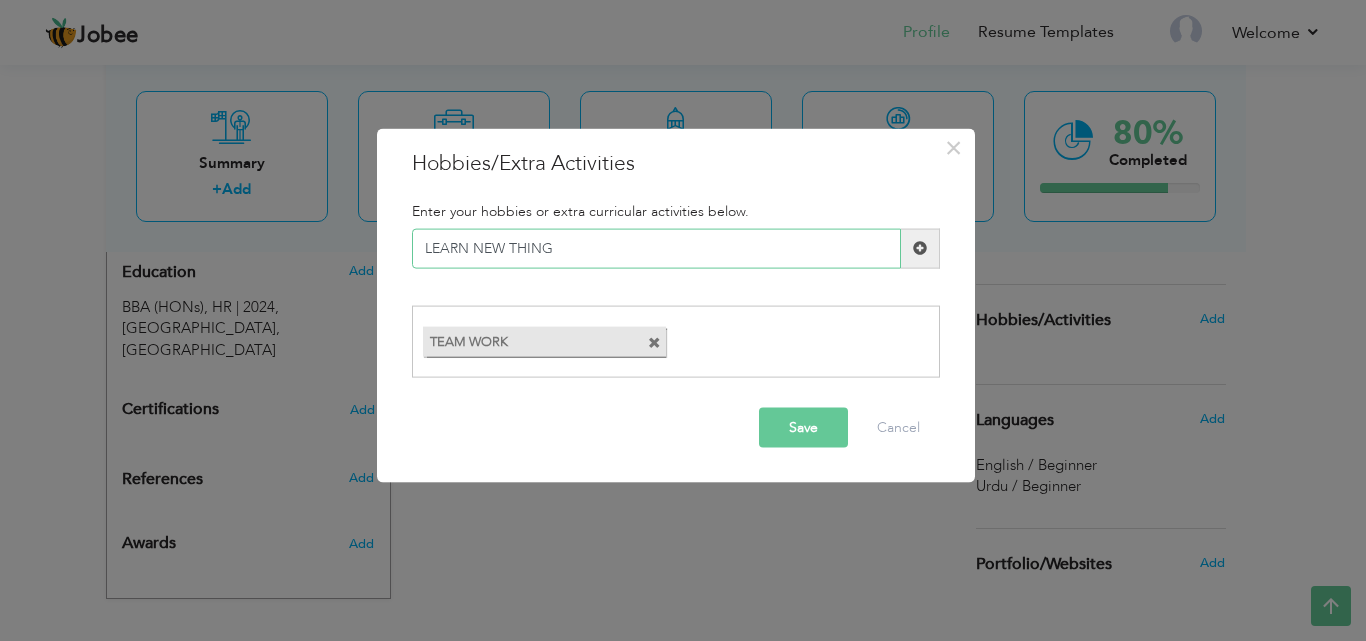 type 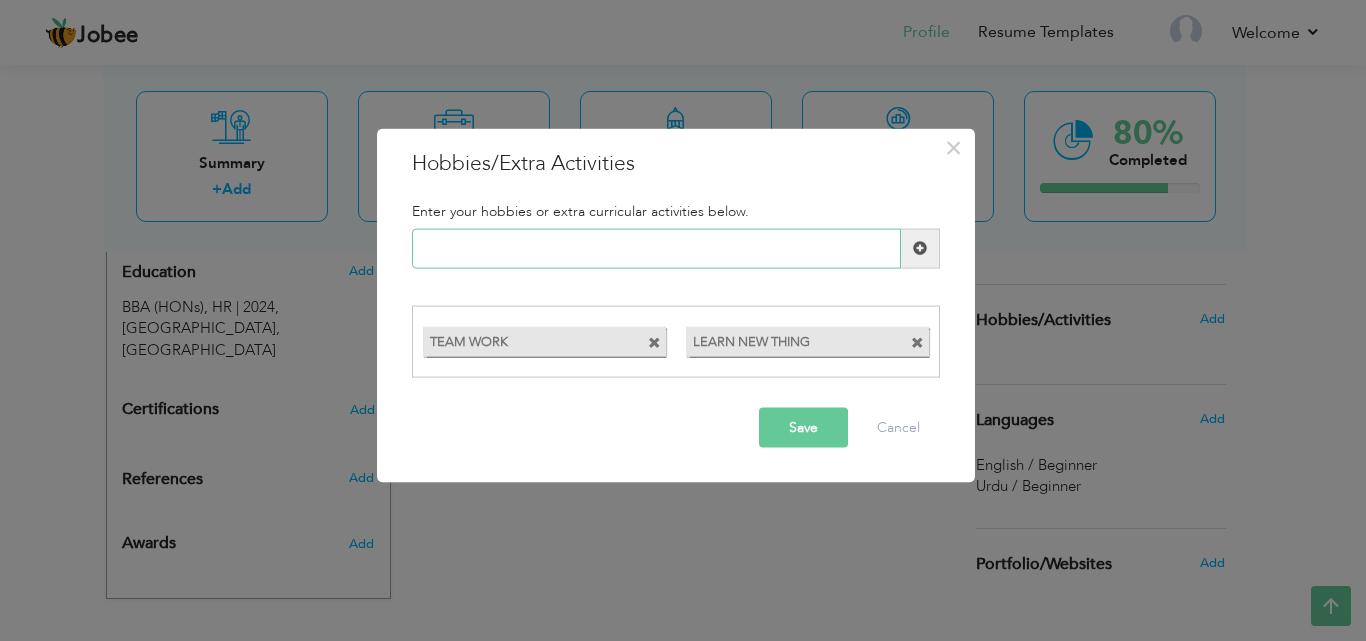 click at bounding box center [656, 248] 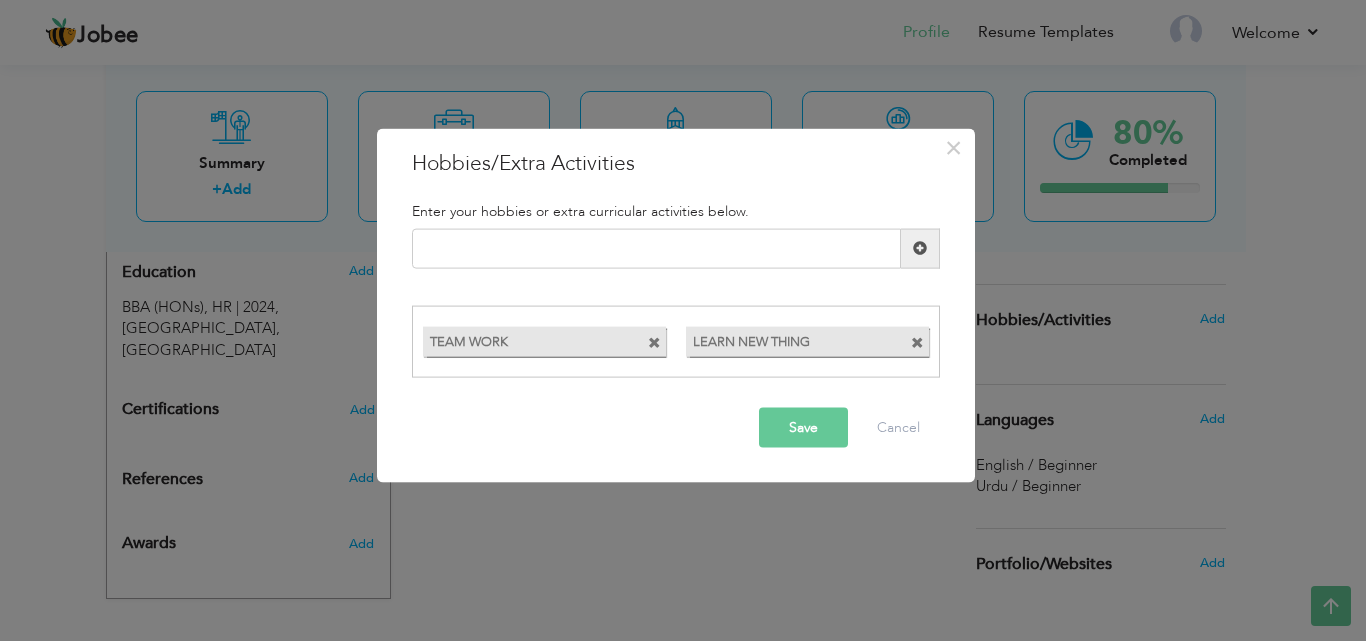 click on "Save" at bounding box center (803, 428) 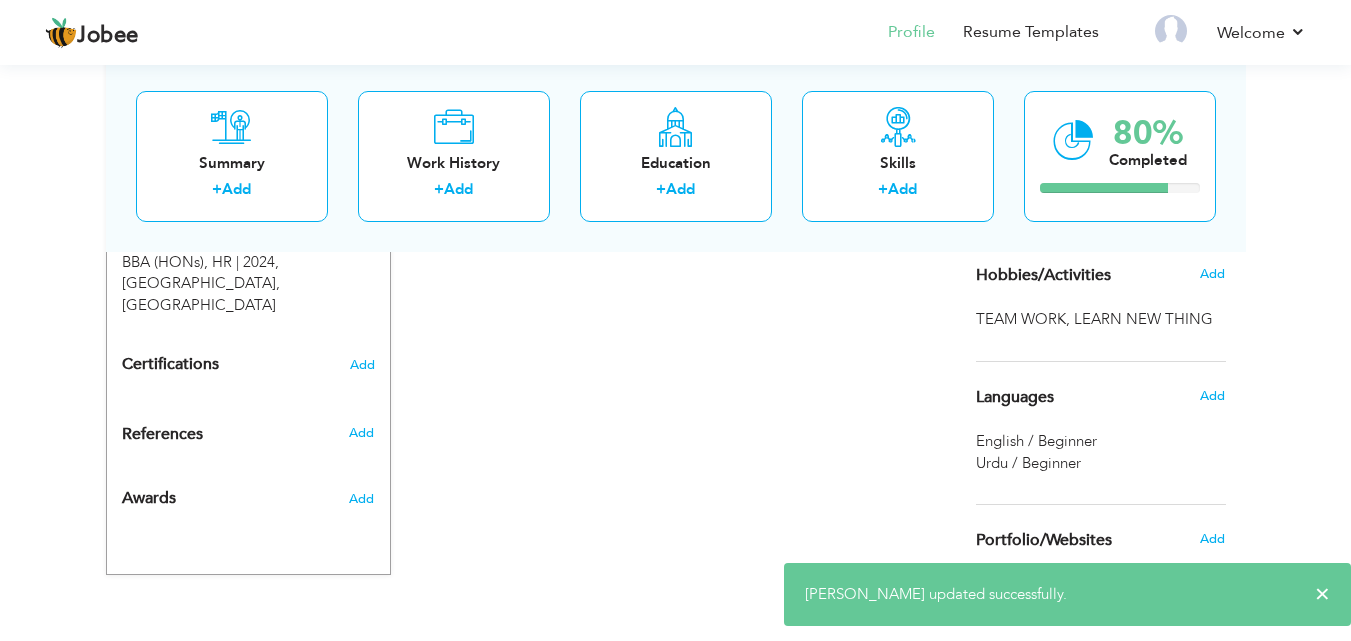 scroll, scrollTop: 960, scrollLeft: 0, axis: vertical 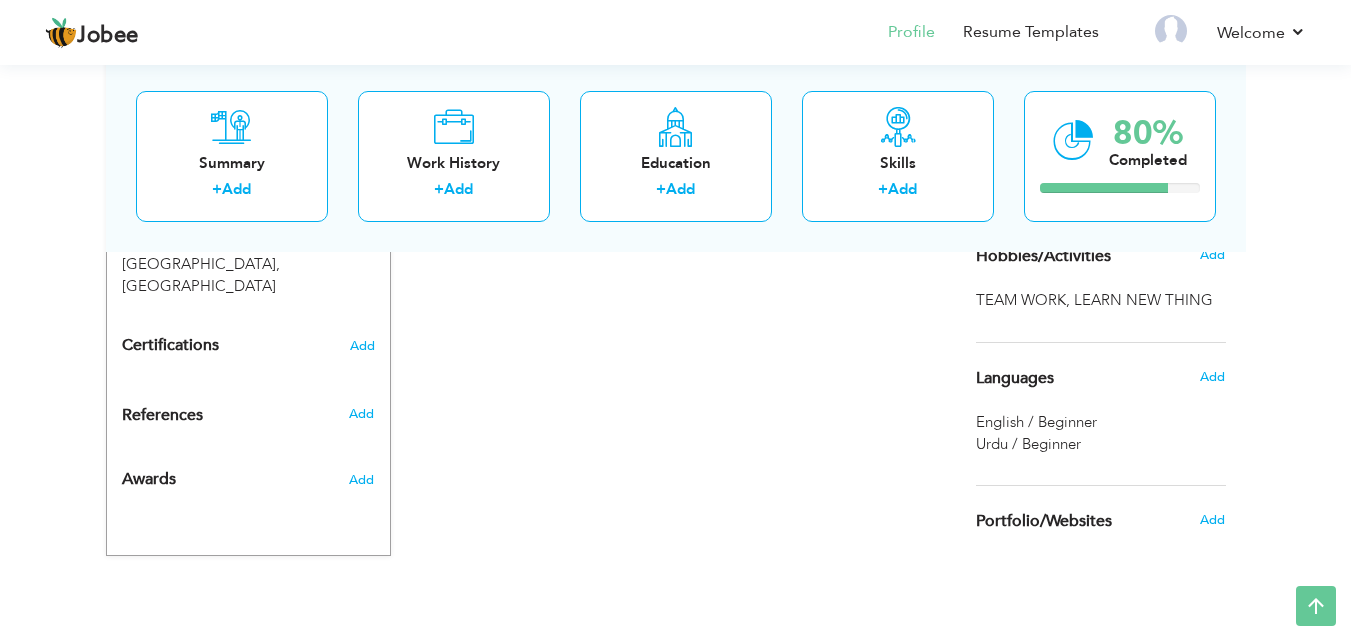 click on "Certifications
Add" at bounding box center [248, 346] 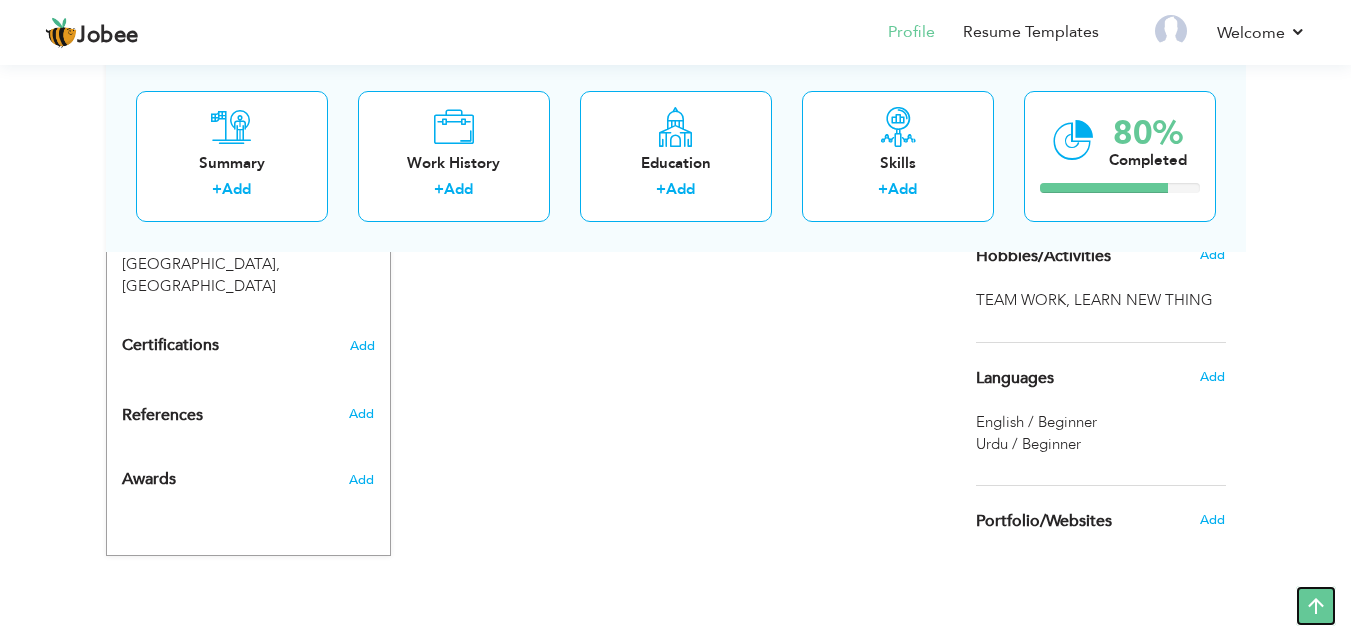 click at bounding box center [1316, 606] 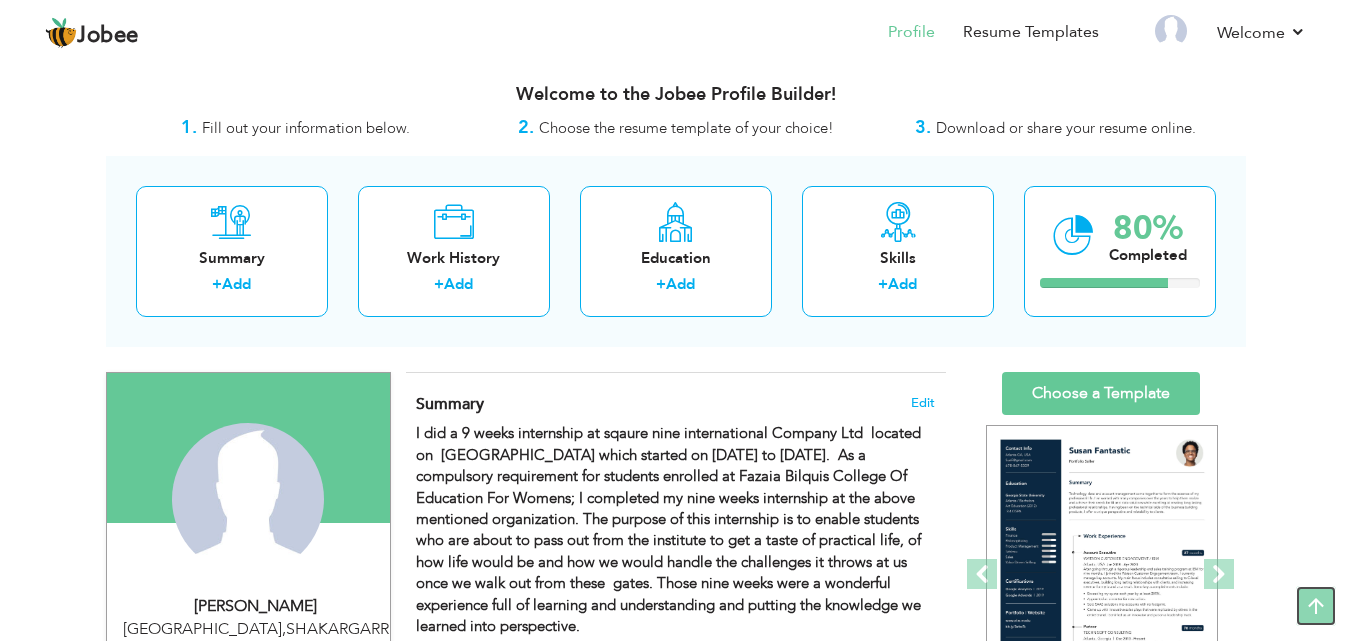 scroll, scrollTop: 0, scrollLeft: 0, axis: both 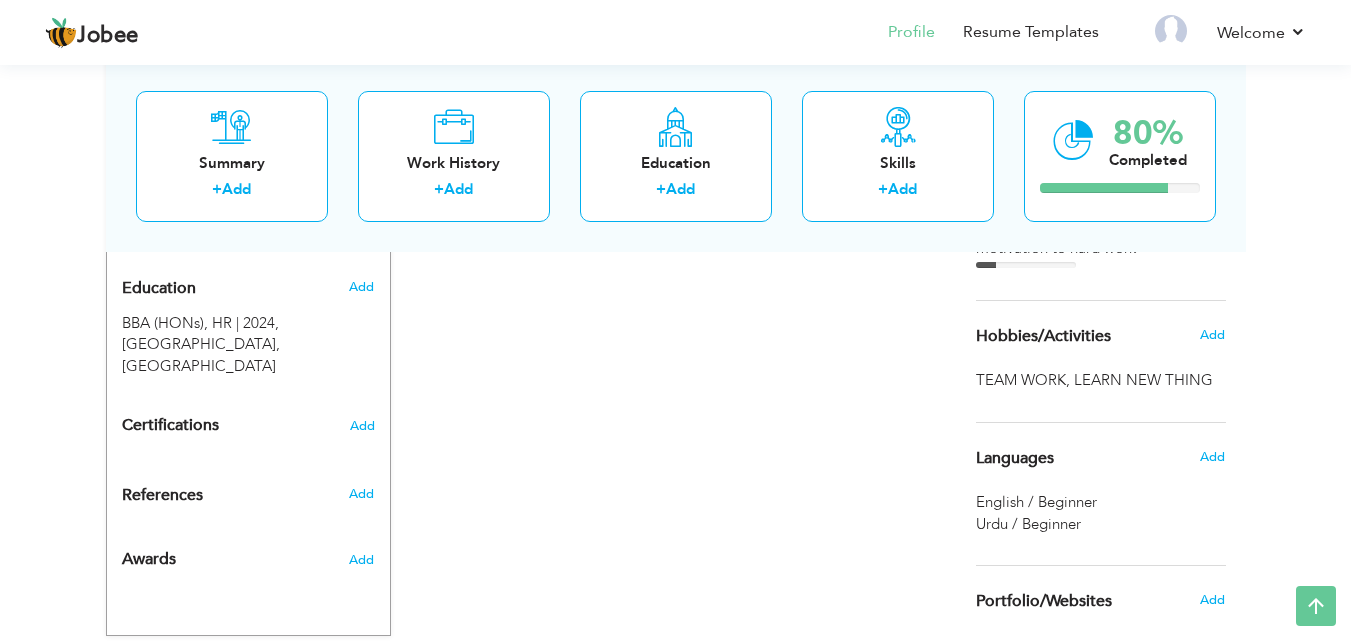 click on "Certifications" at bounding box center [170, 425] 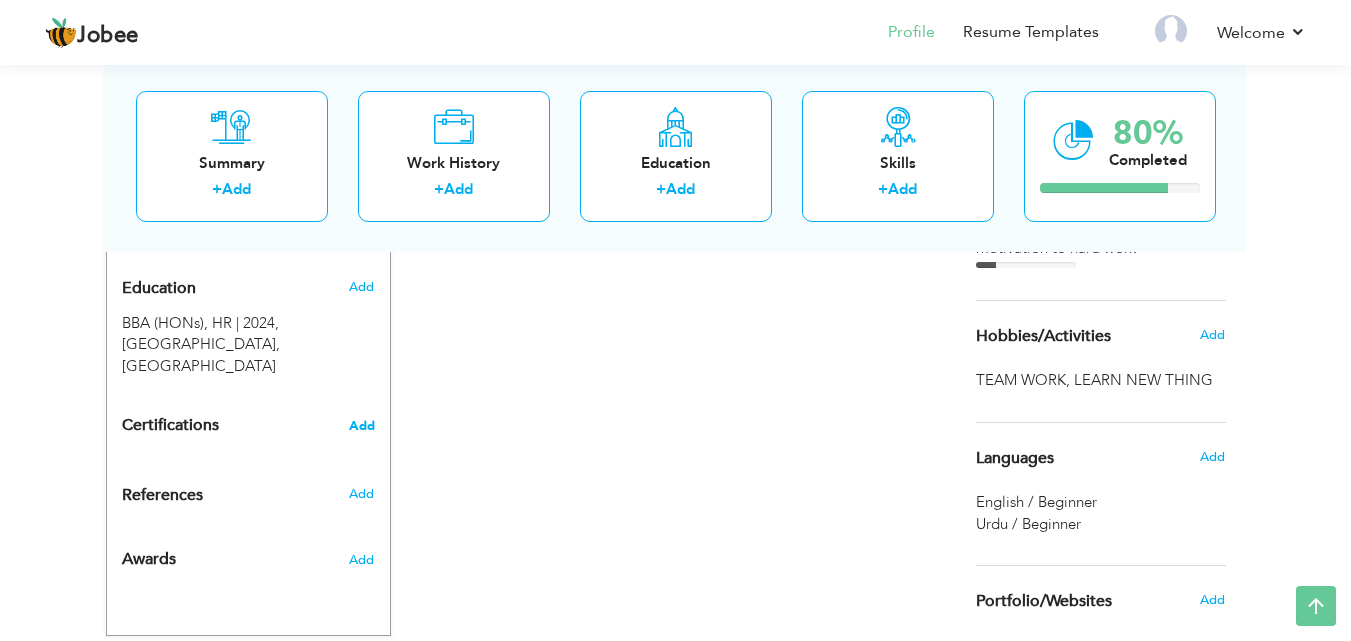 click on "Add" at bounding box center (362, 426) 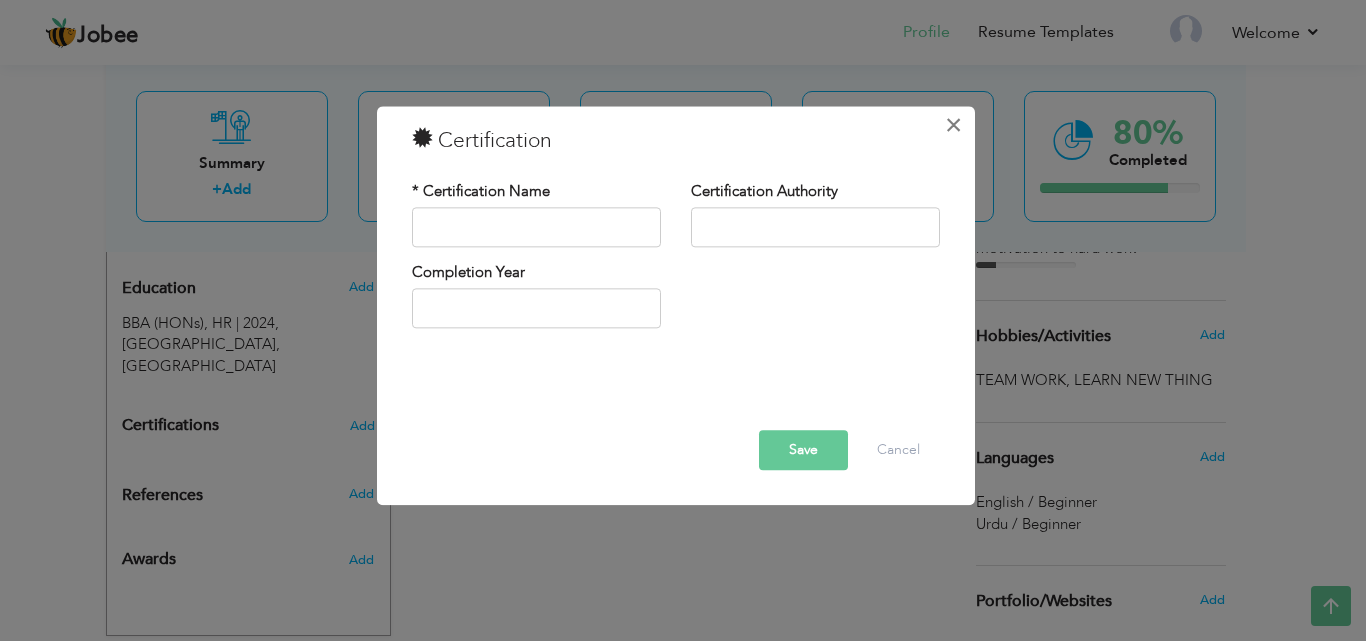 click on "×" at bounding box center (953, 125) 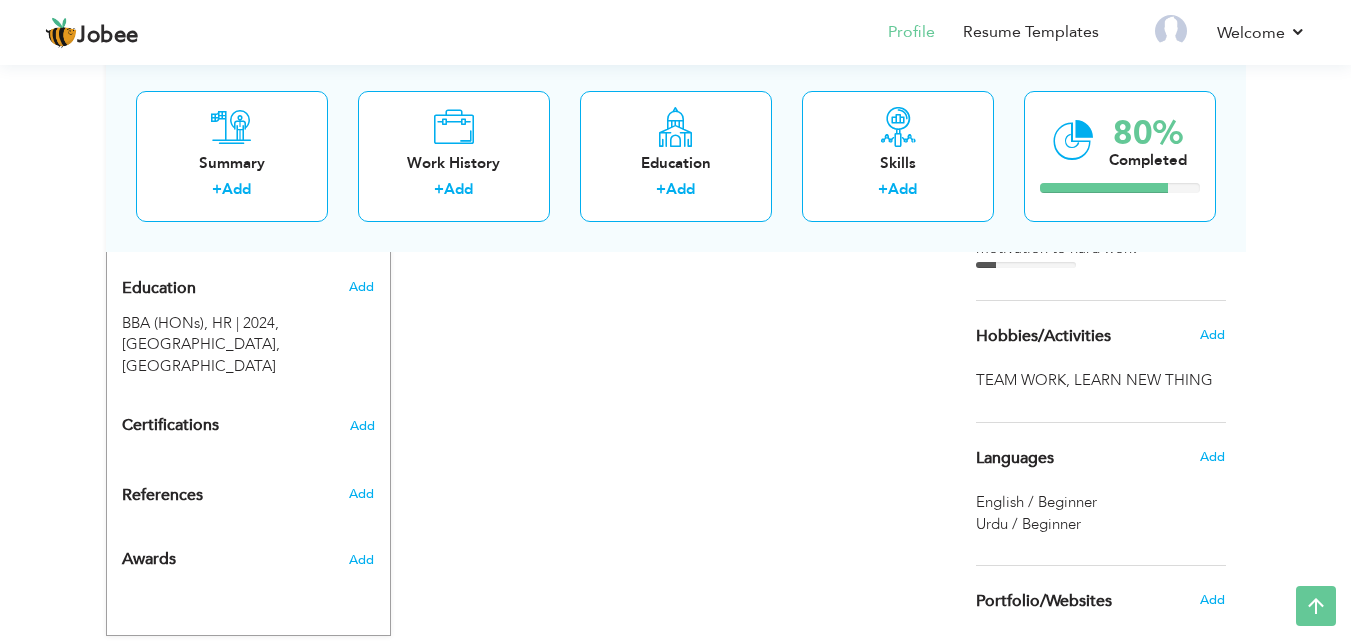 scroll, scrollTop: 320, scrollLeft: 0, axis: vertical 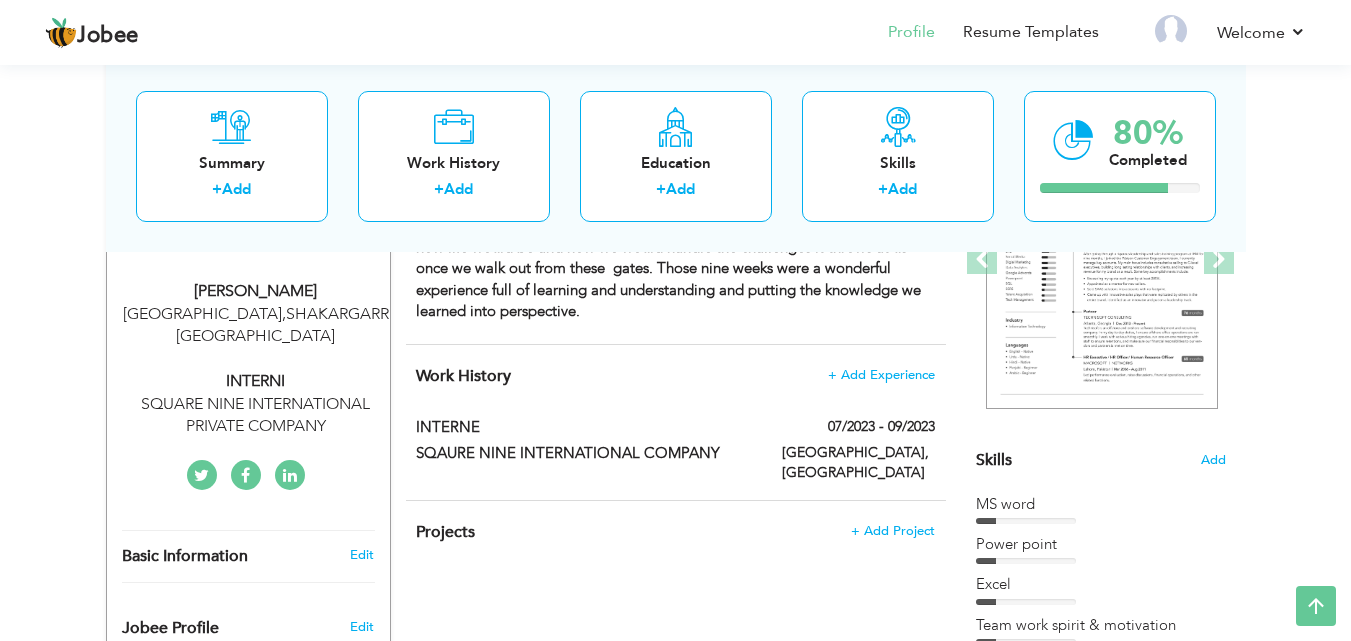 click on "Basic Information
Edit" at bounding box center [248, 556] 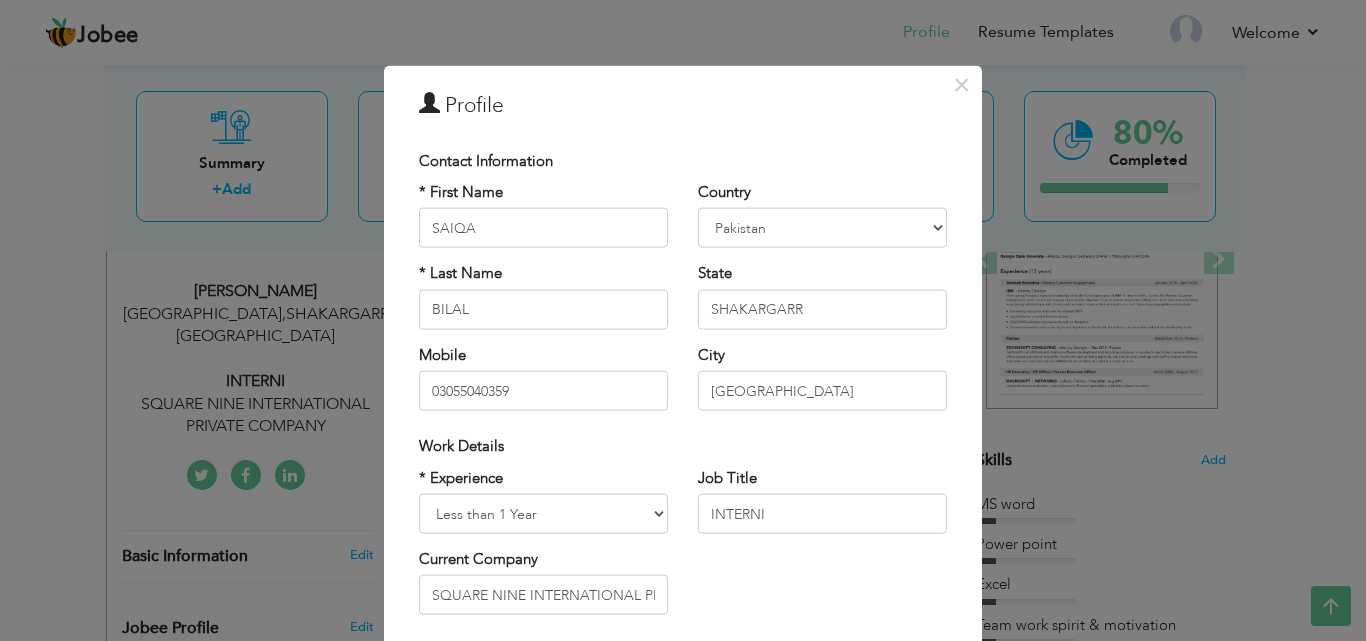 click on "×
Profile
Contact Information
* First Name
SAIQA
* Last Name
BILAL" at bounding box center [683, 320] 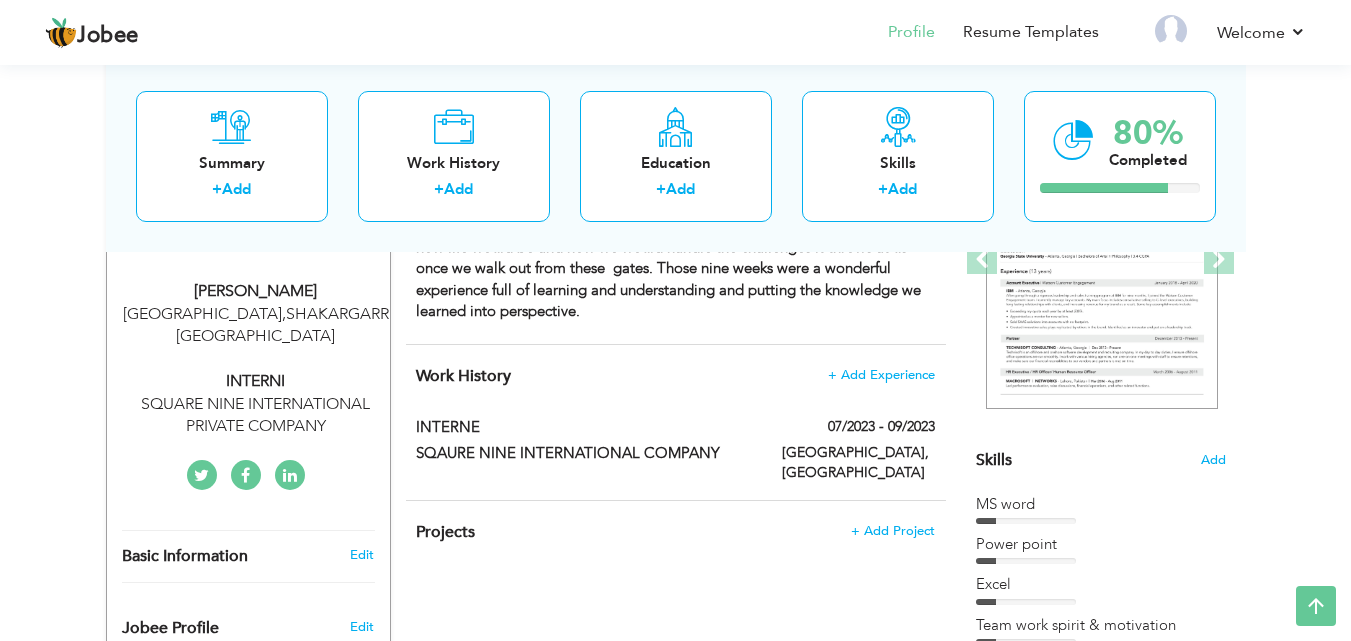 click on "Jobee Profile" at bounding box center [225, 623] 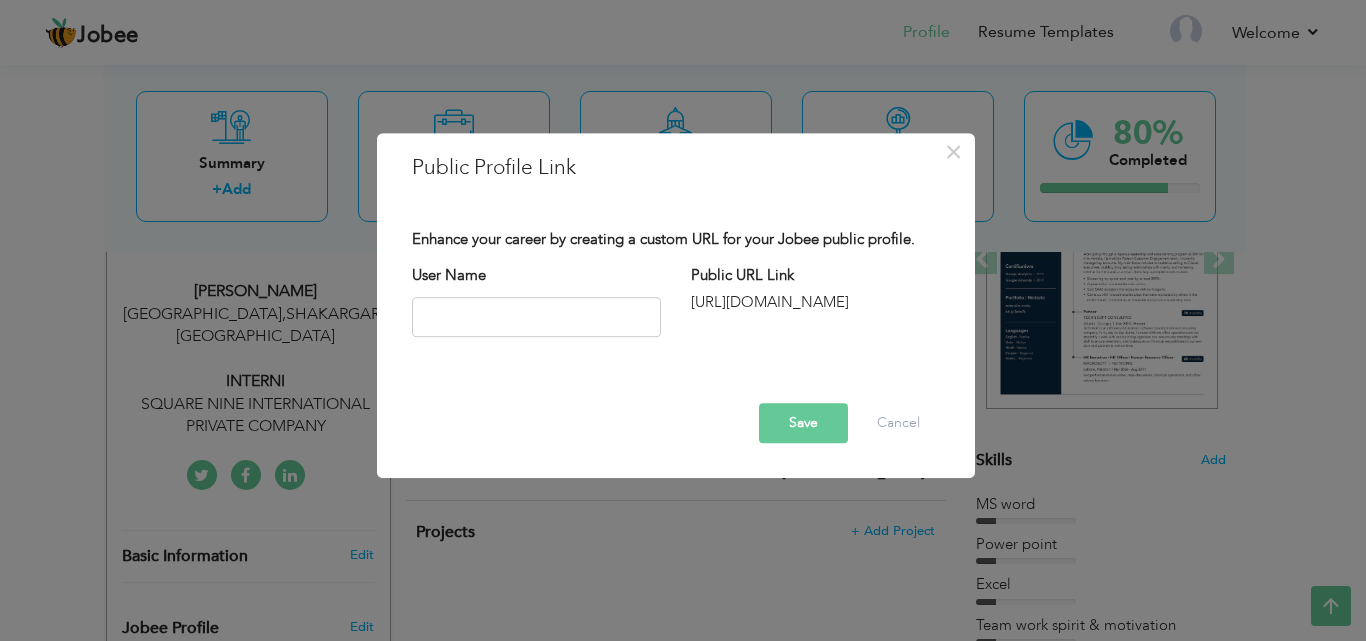 click on "×
Public Profile Link
Enhance your career by creating a custom URL for your Jobee public profile.
User Name
Public URL Link Save Cancel" at bounding box center [683, 320] 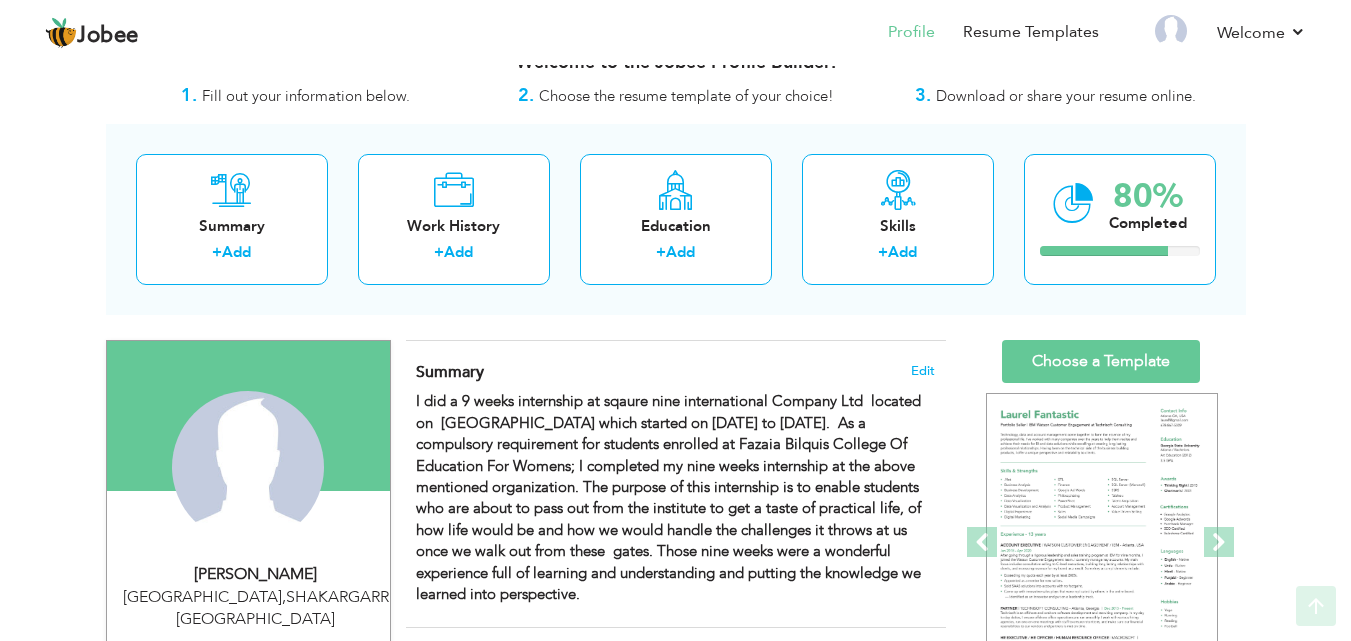 scroll, scrollTop: 0, scrollLeft: 0, axis: both 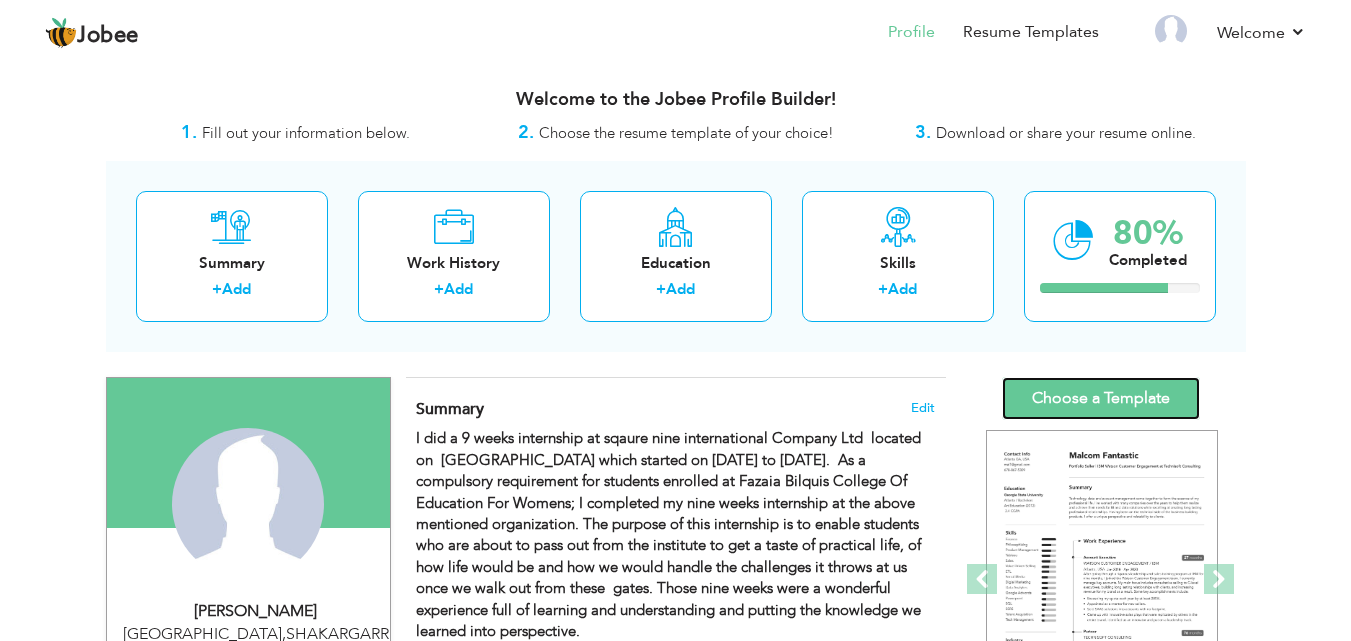 click on "Choose a Template" at bounding box center [1101, 398] 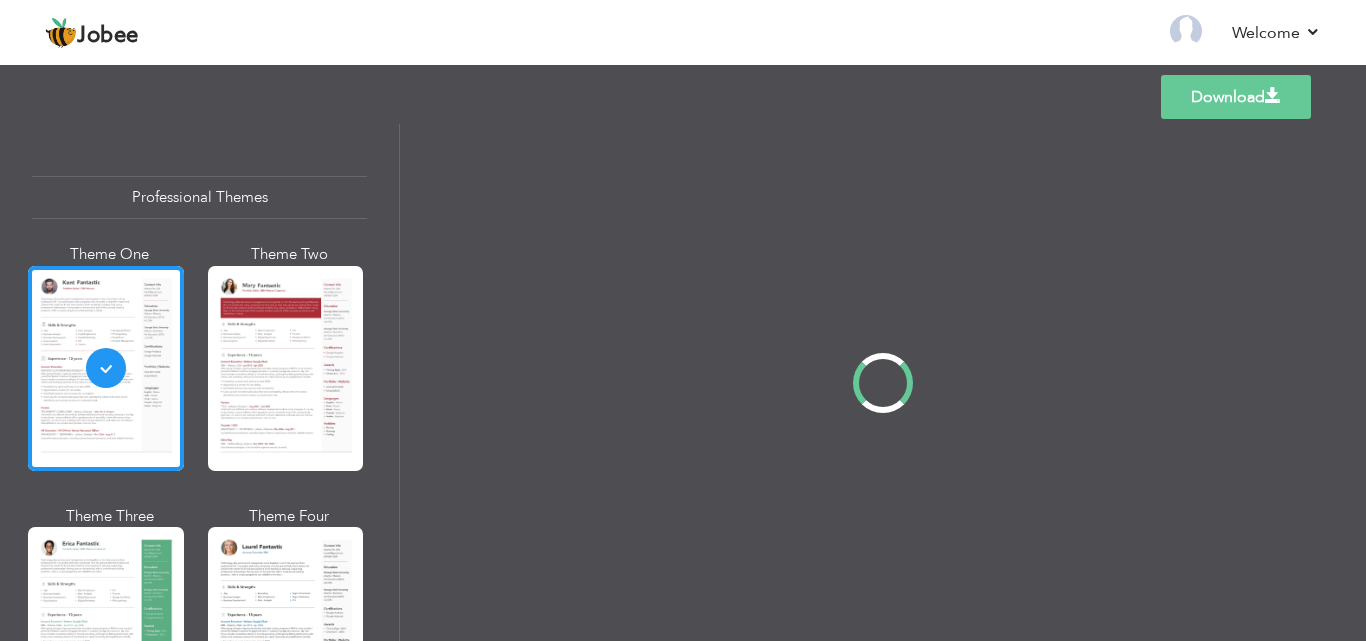 scroll, scrollTop: 0, scrollLeft: 0, axis: both 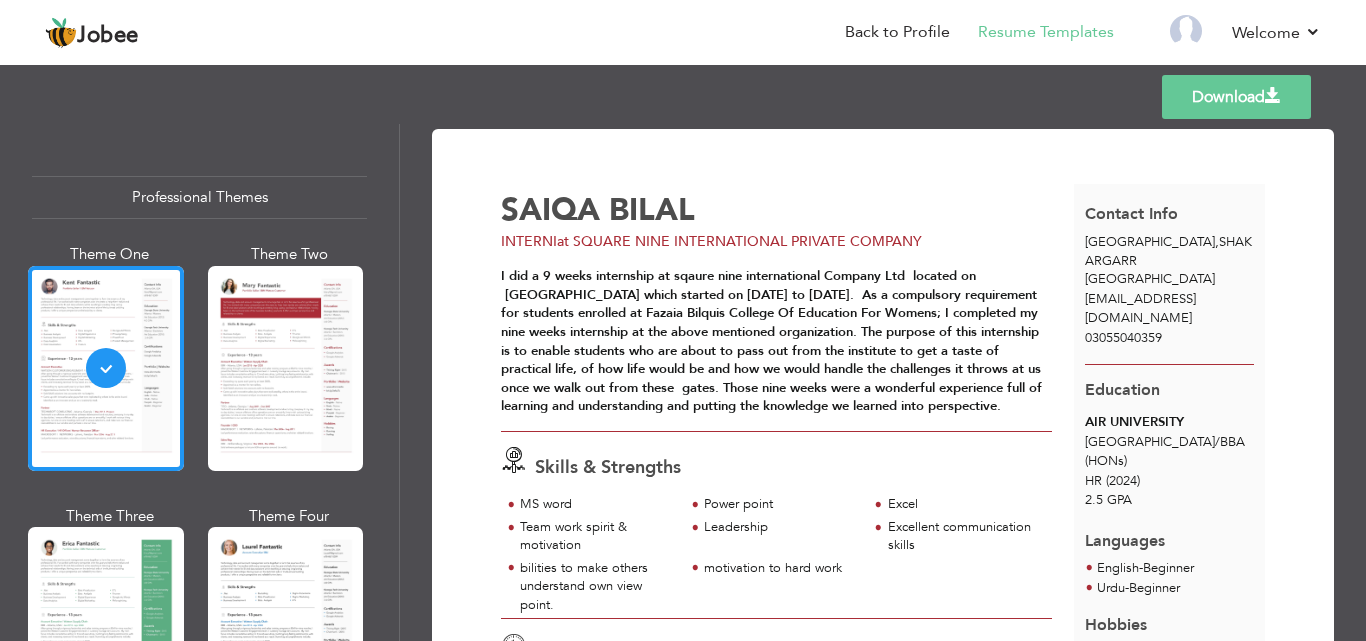 click on "saiqabilal767@gmail.com" at bounding box center [1140, 308] 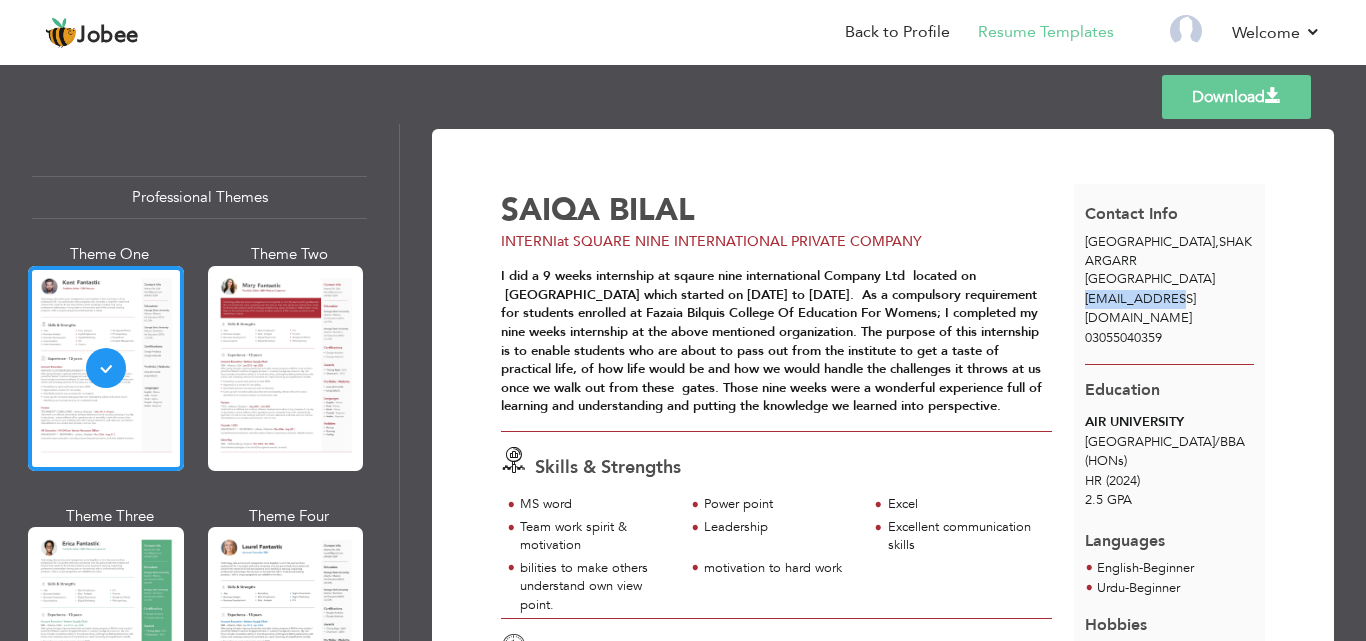 click on "saiqabilal767@gmail.com" at bounding box center [1140, 308] 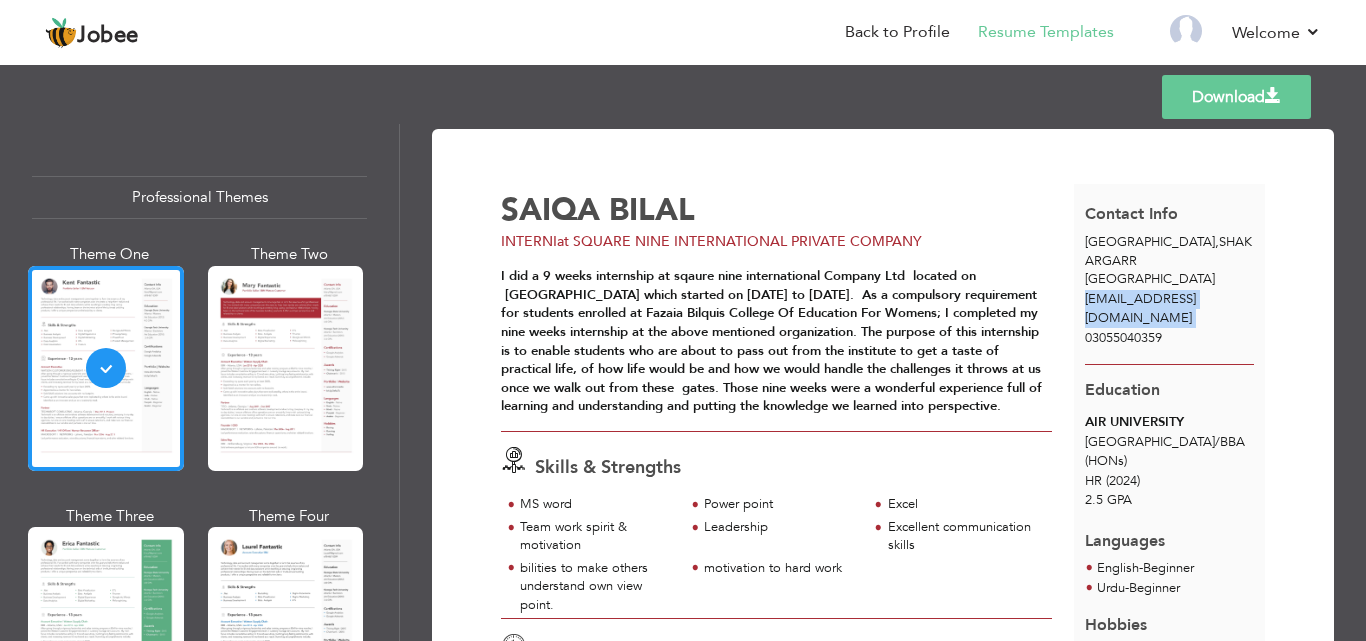 click on "saiqabilal767@gmail.com" at bounding box center [1140, 308] 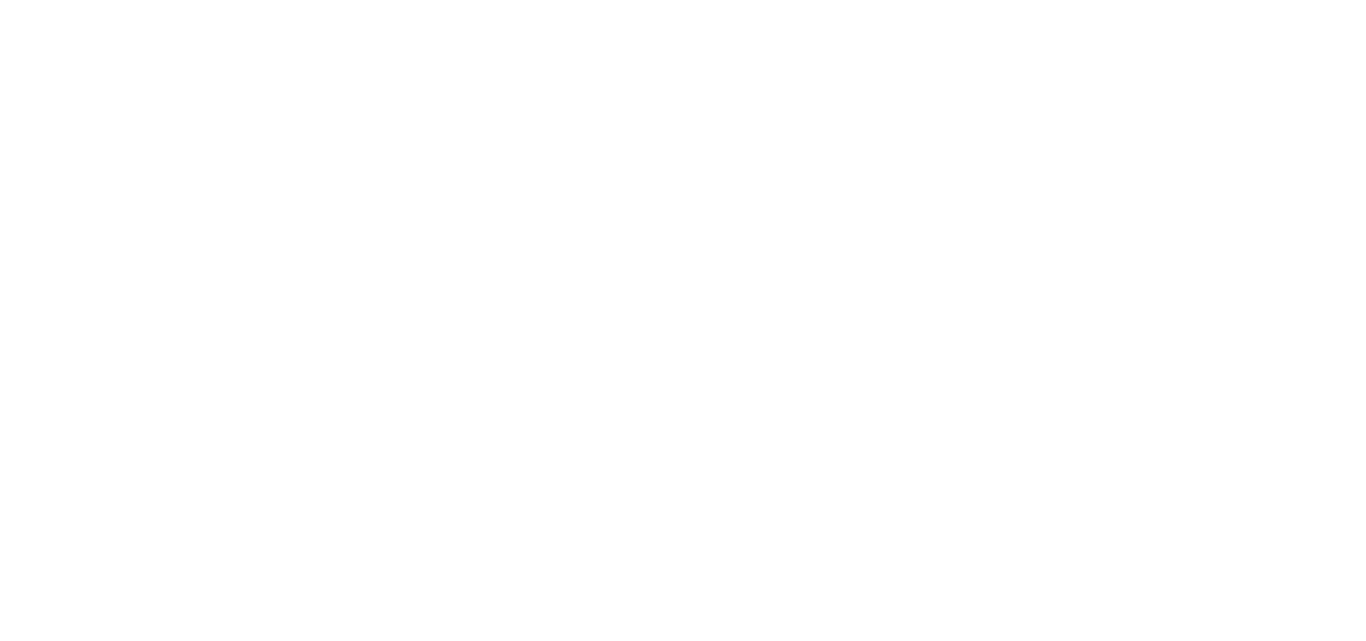 scroll, scrollTop: 0, scrollLeft: 0, axis: both 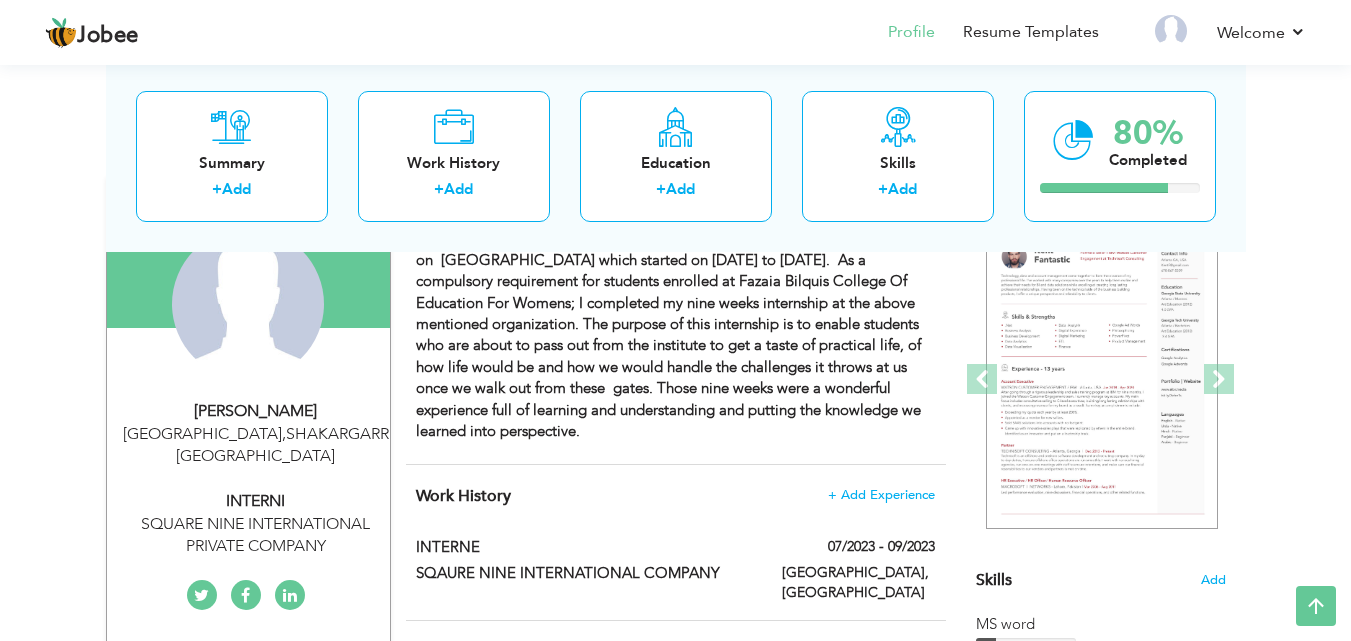 click on "[PERSON_NAME]" at bounding box center [256, 411] 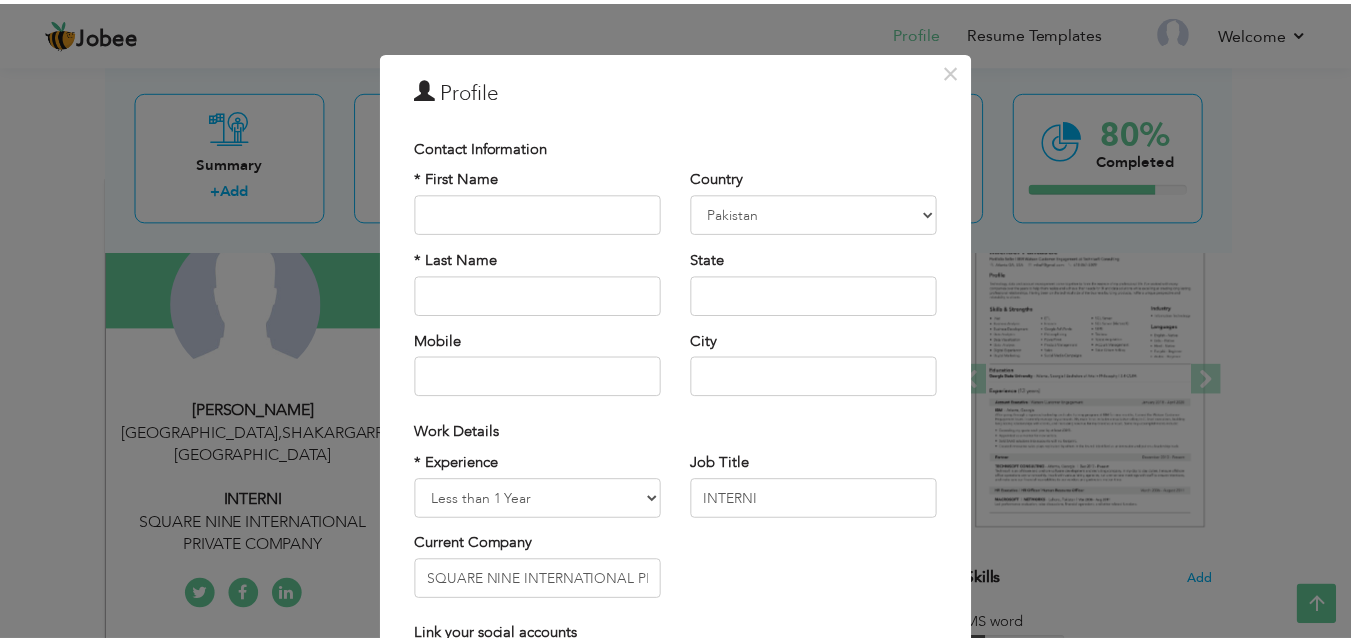 scroll, scrollTop: 0, scrollLeft: 0, axis: both 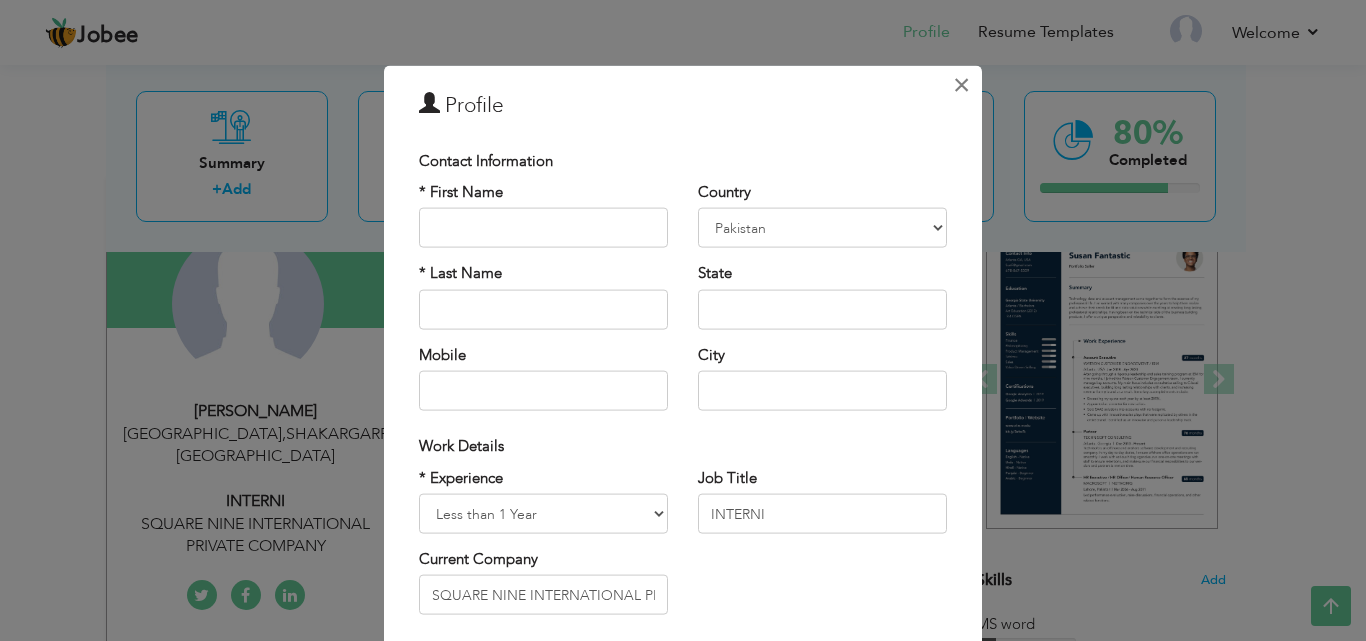 click on "×" at bounding box center (961, 84) 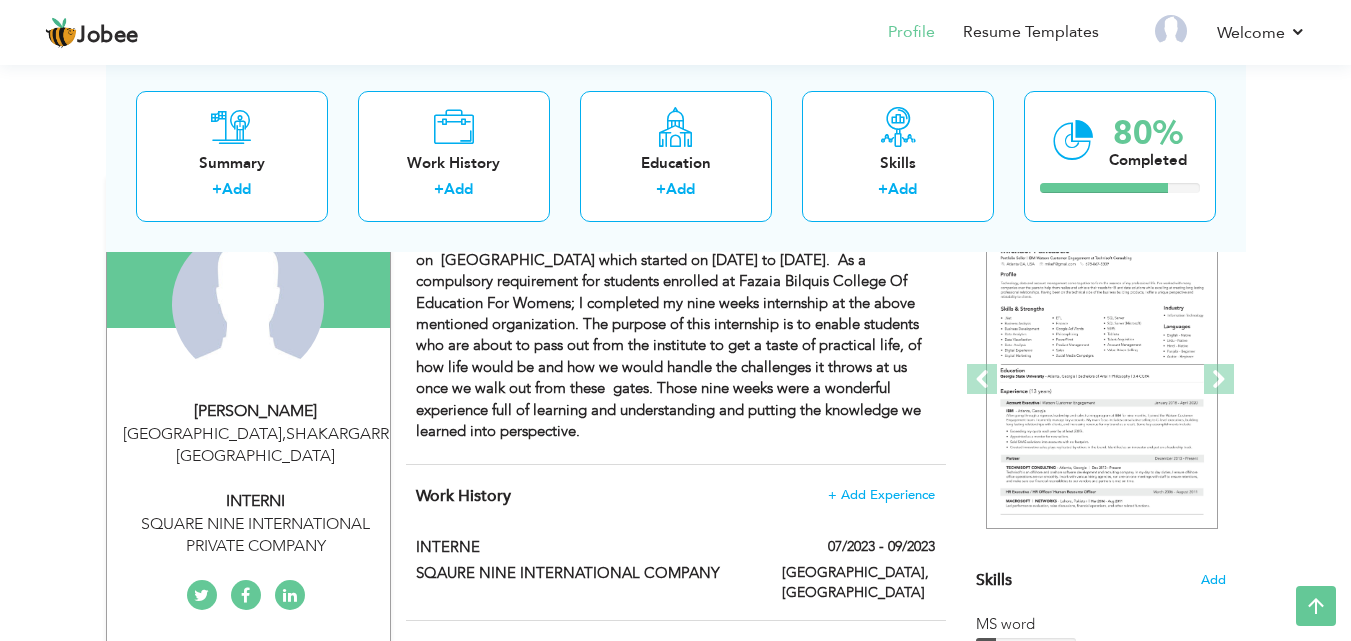 scroll, scrollTop: 760, scrollLeft: 0, axis: vertical 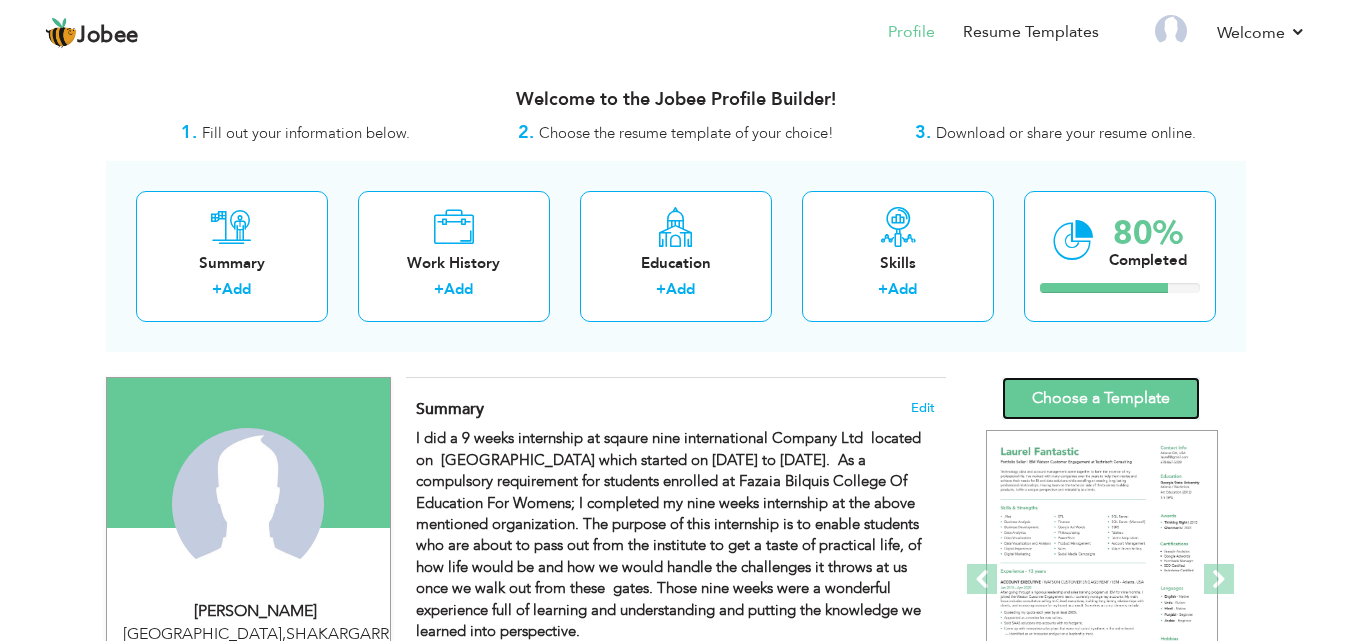 click on "Choose a Template" at bounding box center (1101, 398) 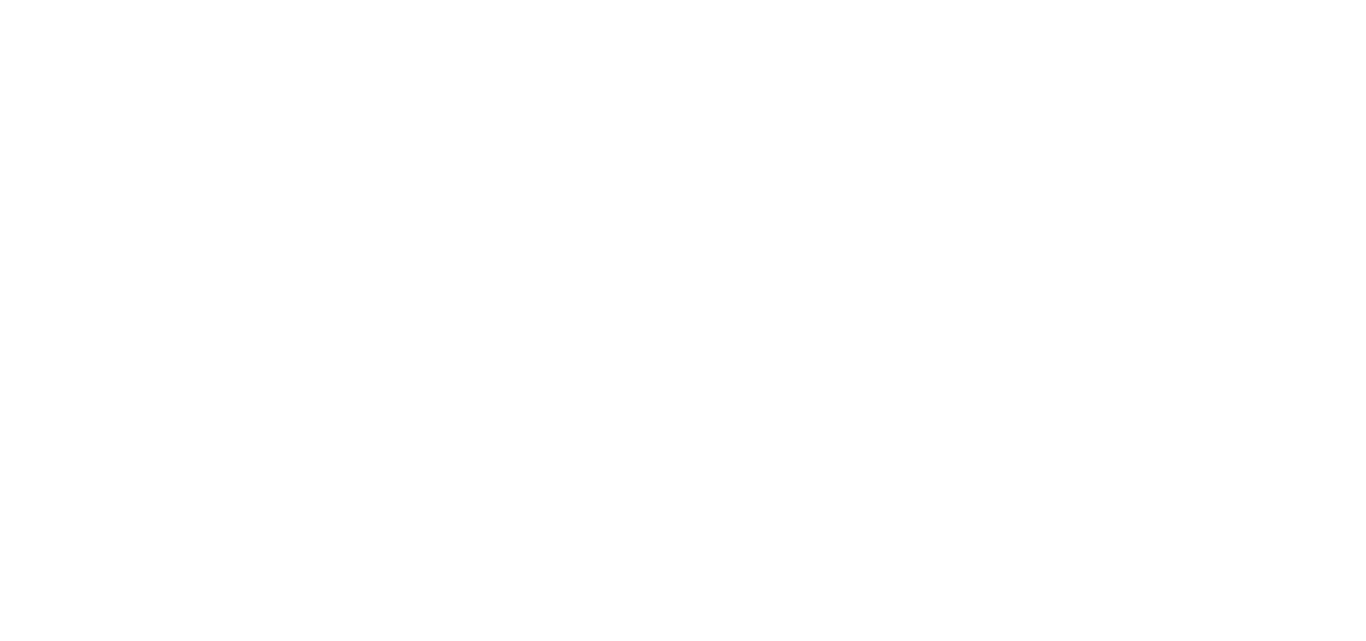 scroll, scrollTop: 0, scrollLeft: 0, axis: both 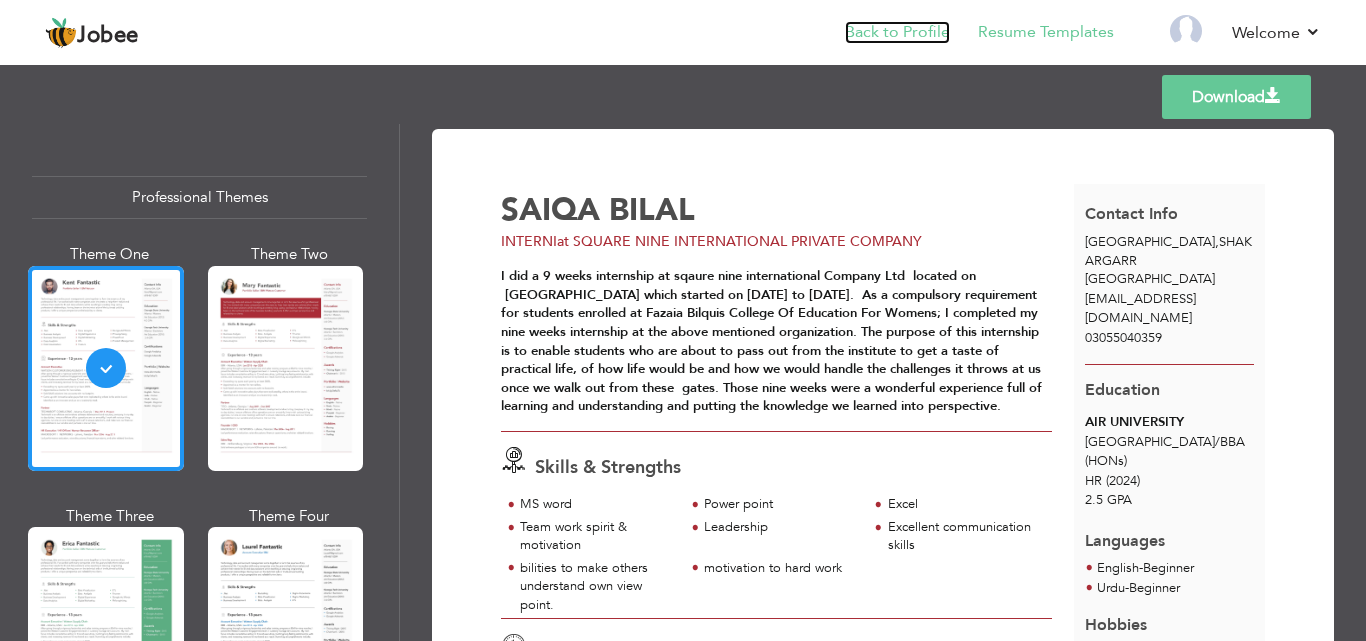 click on "Back to Profile" at bounding box center (897, 32) 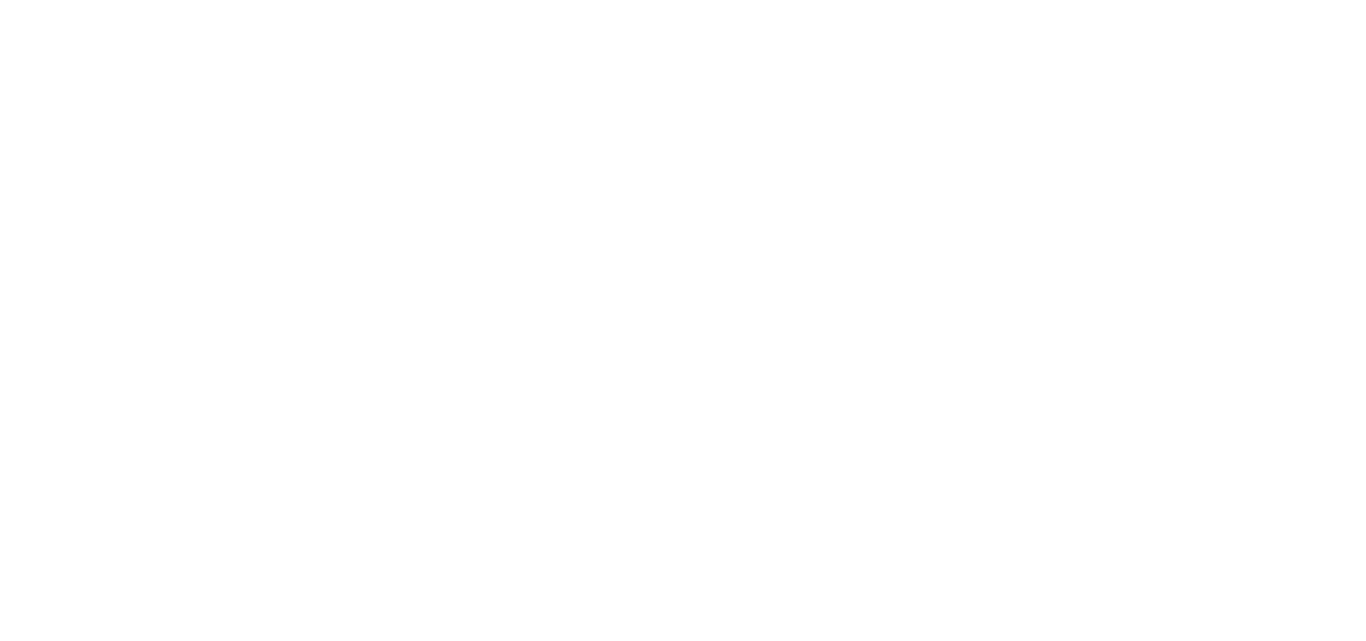 scroll, scrollTop: 0, scrollLeft: 0, axis: both 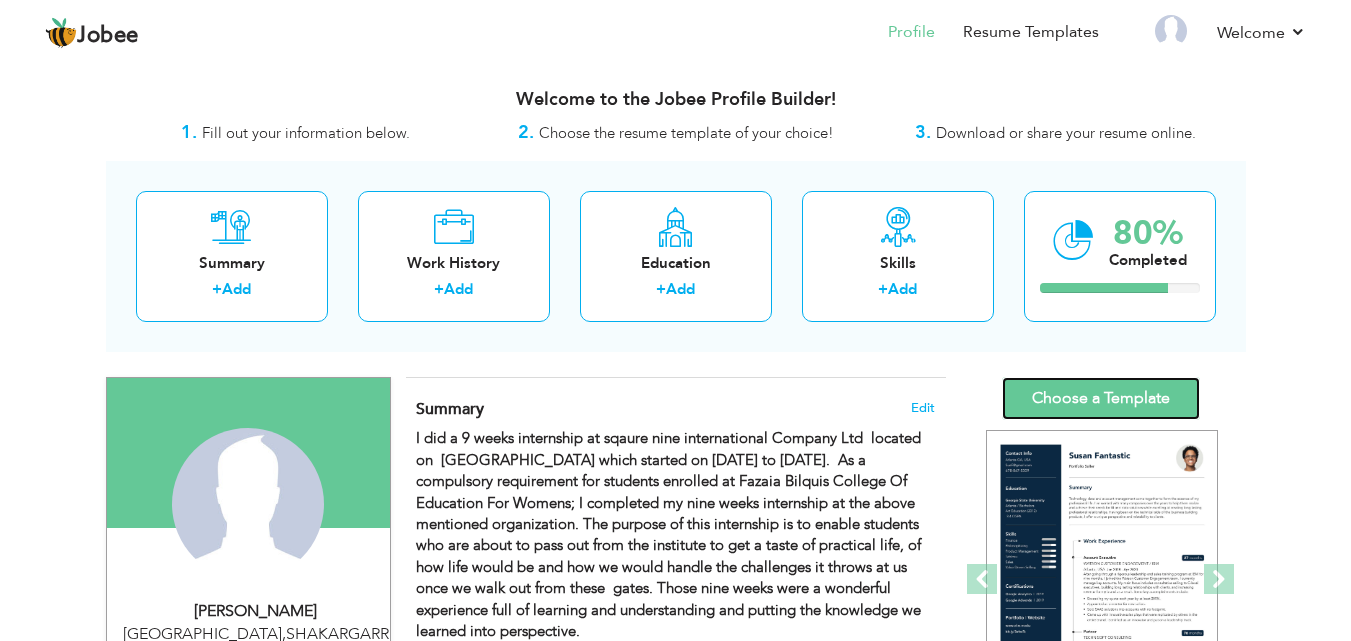 click on "Choose a Template" at bounding box center (1101, 398) 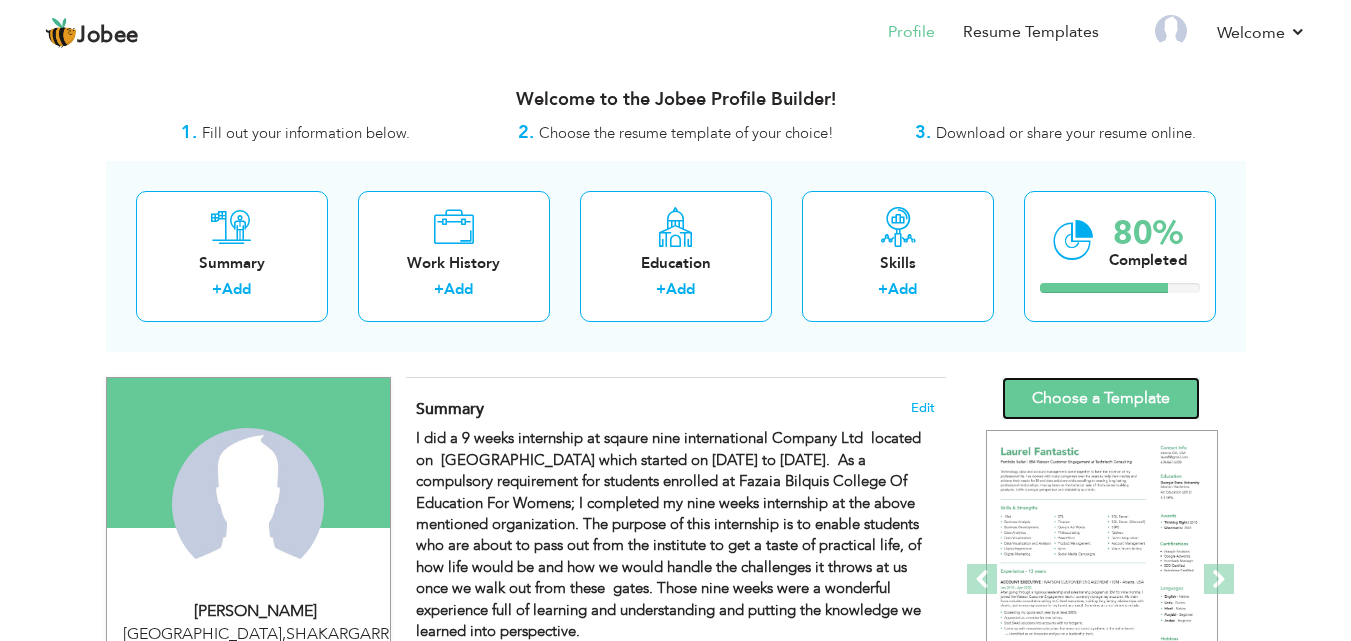 click on "Choose a Template" at bounding box center [1101, 398] 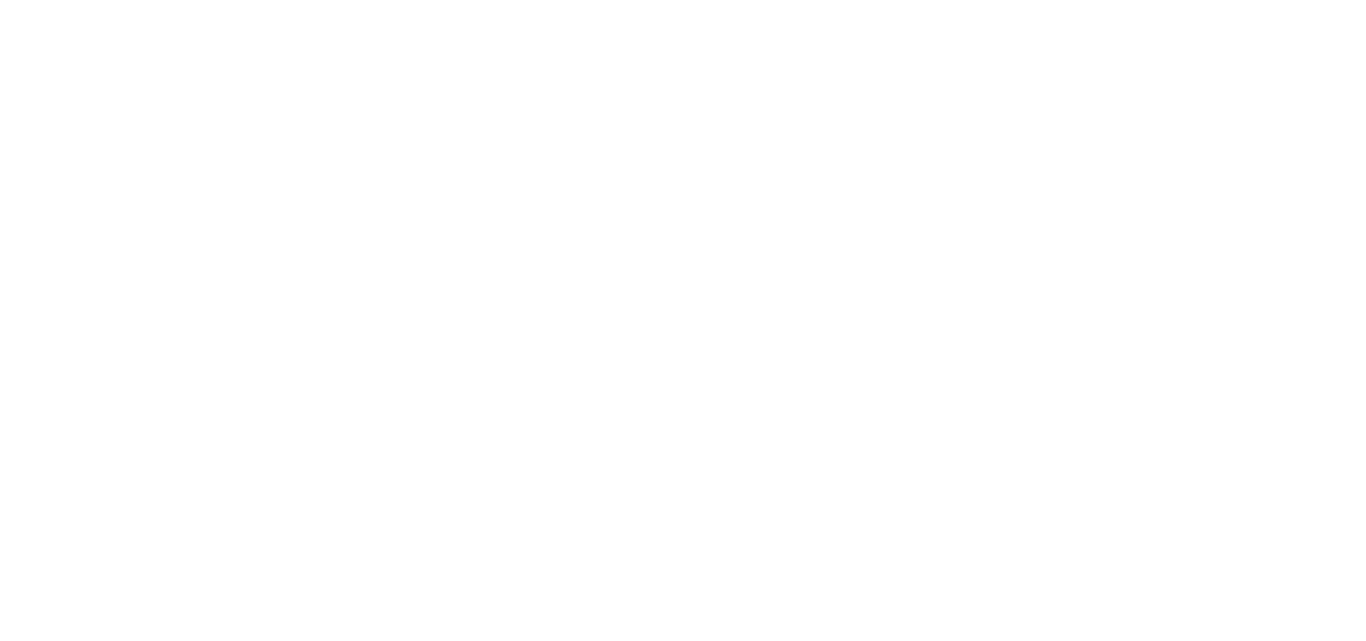 scroll, scrollTop: 0, scrollLeft: 0, axis: both 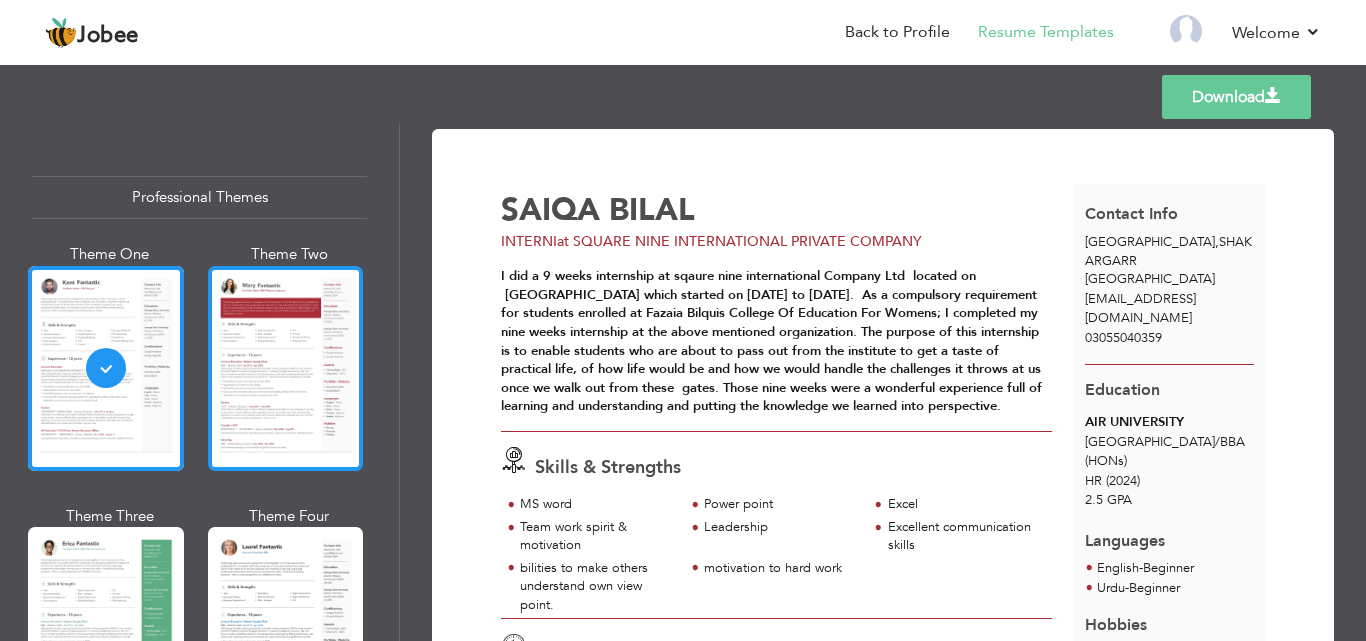 click at bounding box center (286, 368) 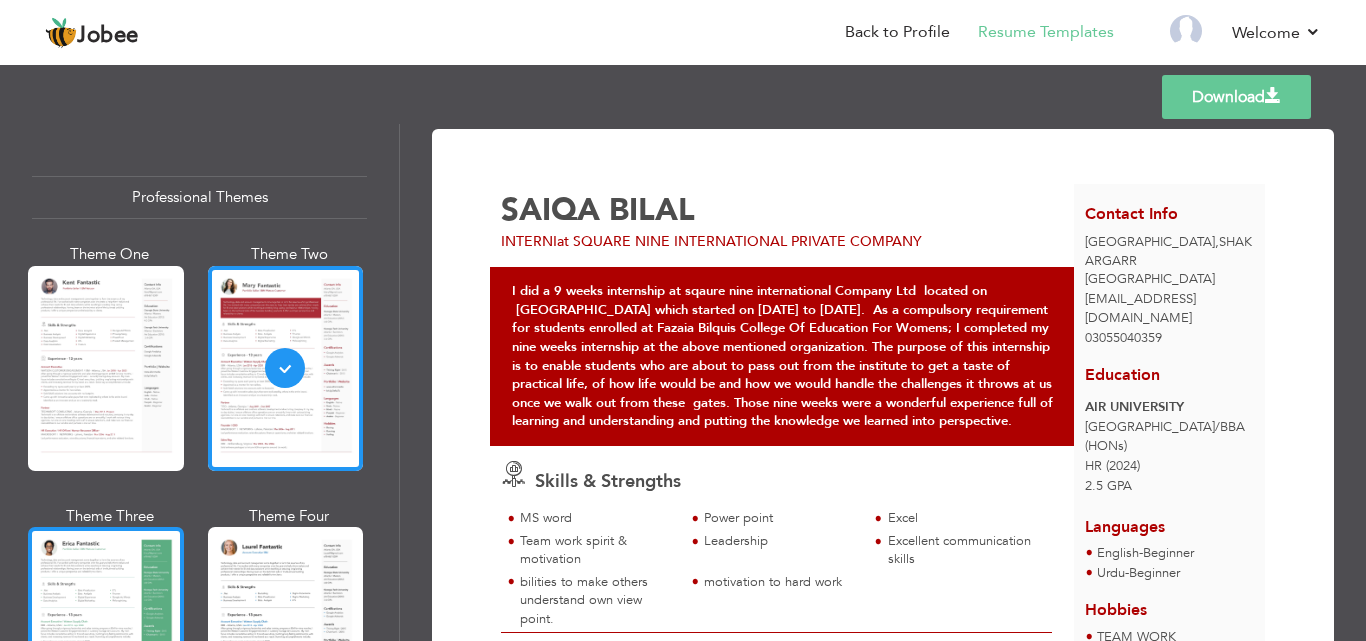 click at bounding box center [106, 629] 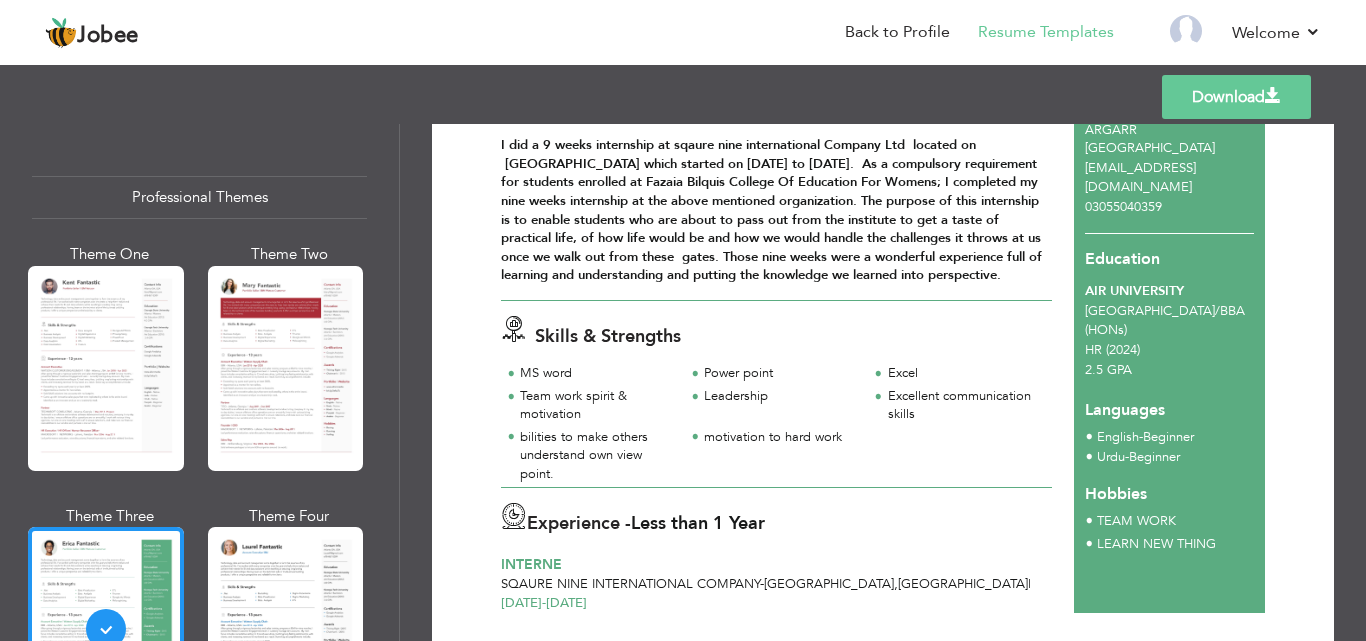 scroll, scrollTop: 200, scrollLeft: 0, axis: vertical 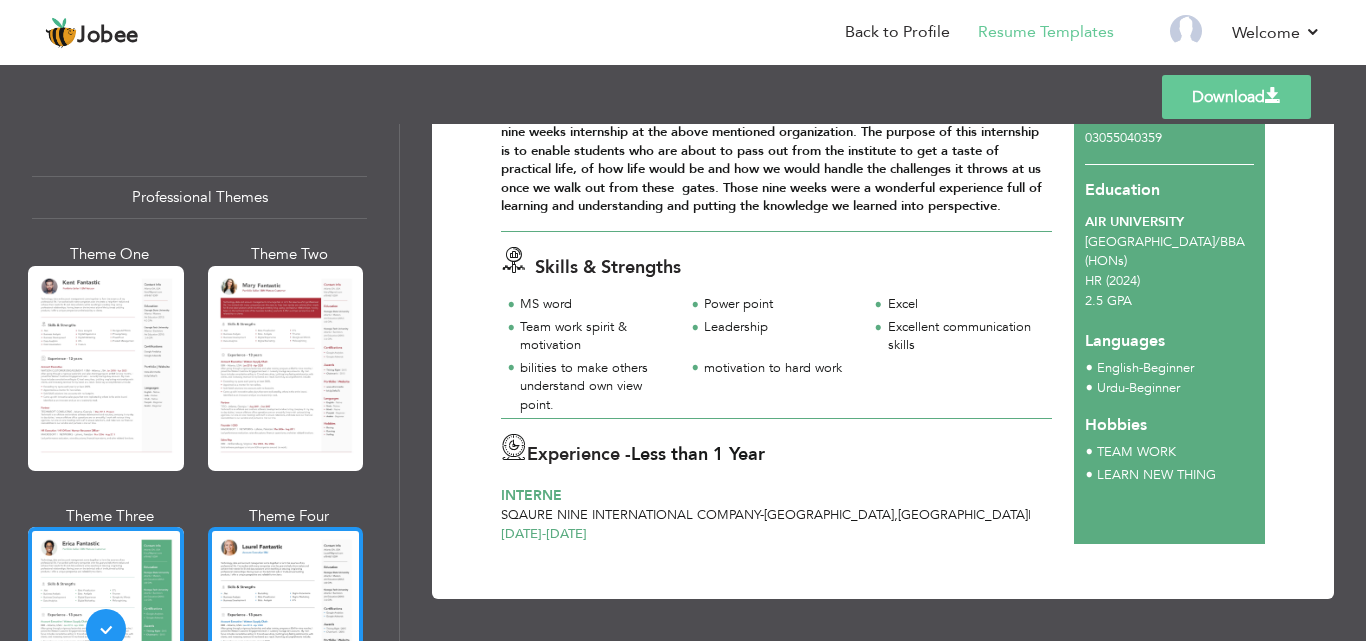 click at bounding box center [286, 629] 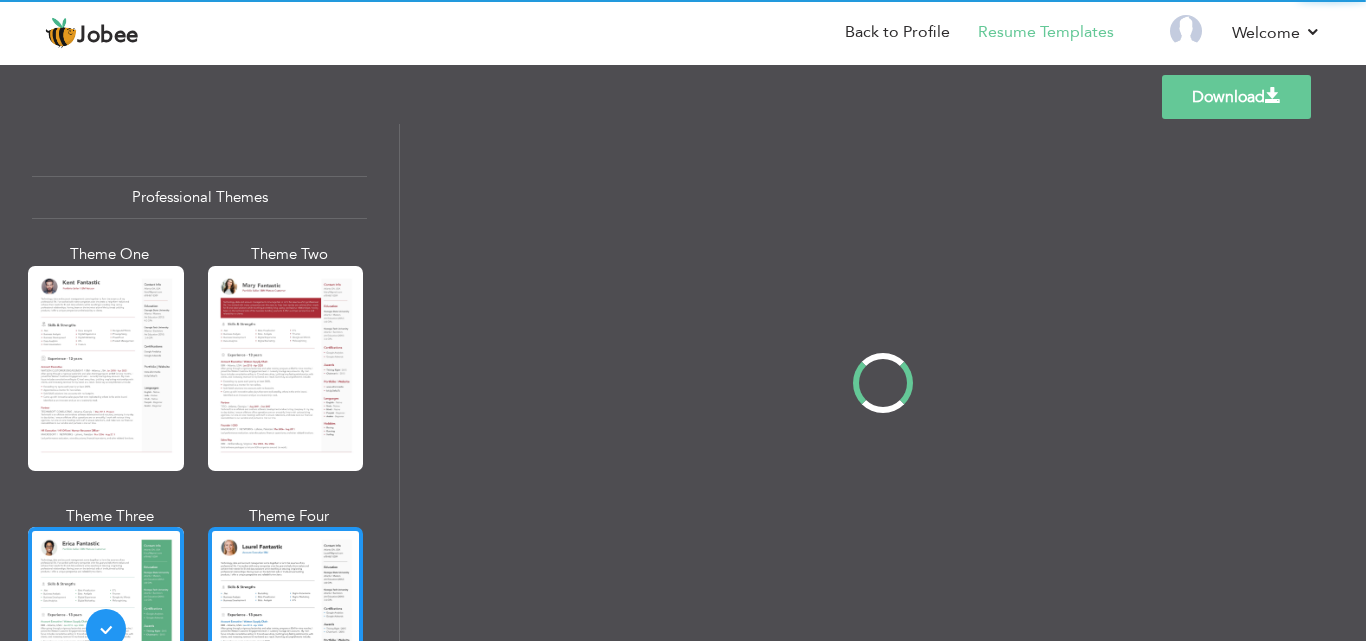 scroll, scrollTop: 0, scrollLeft: 0, axis: both 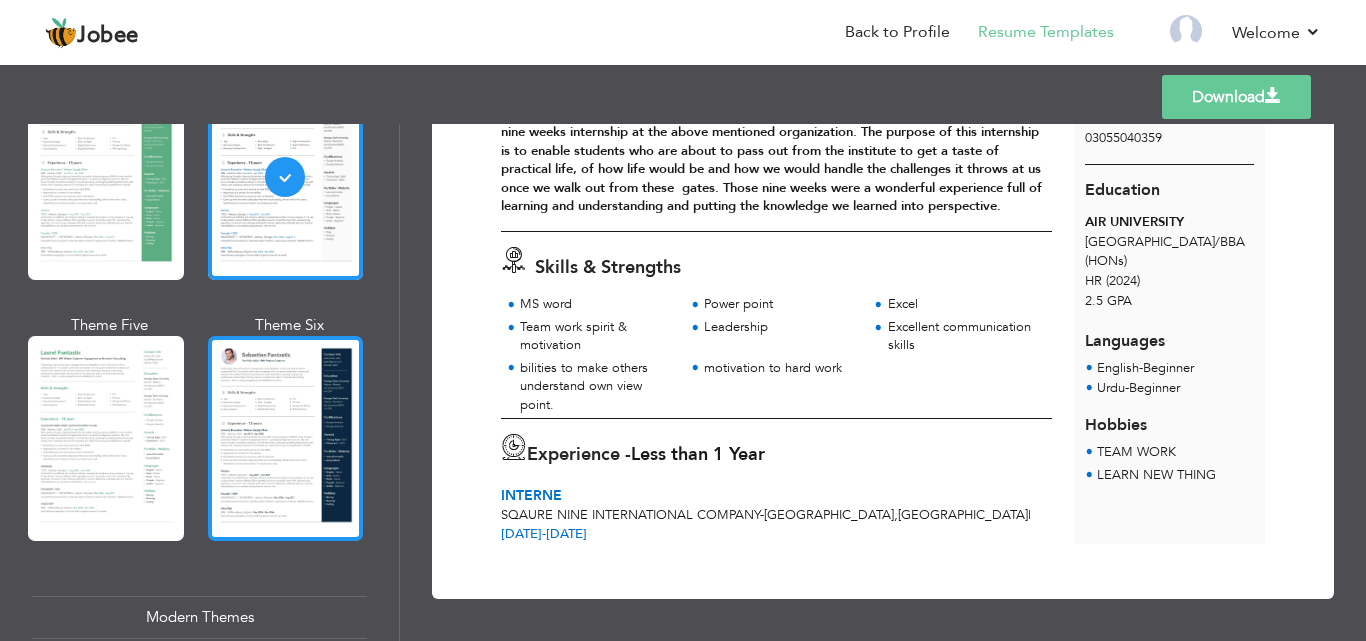 click at bounding box center [286, 438] 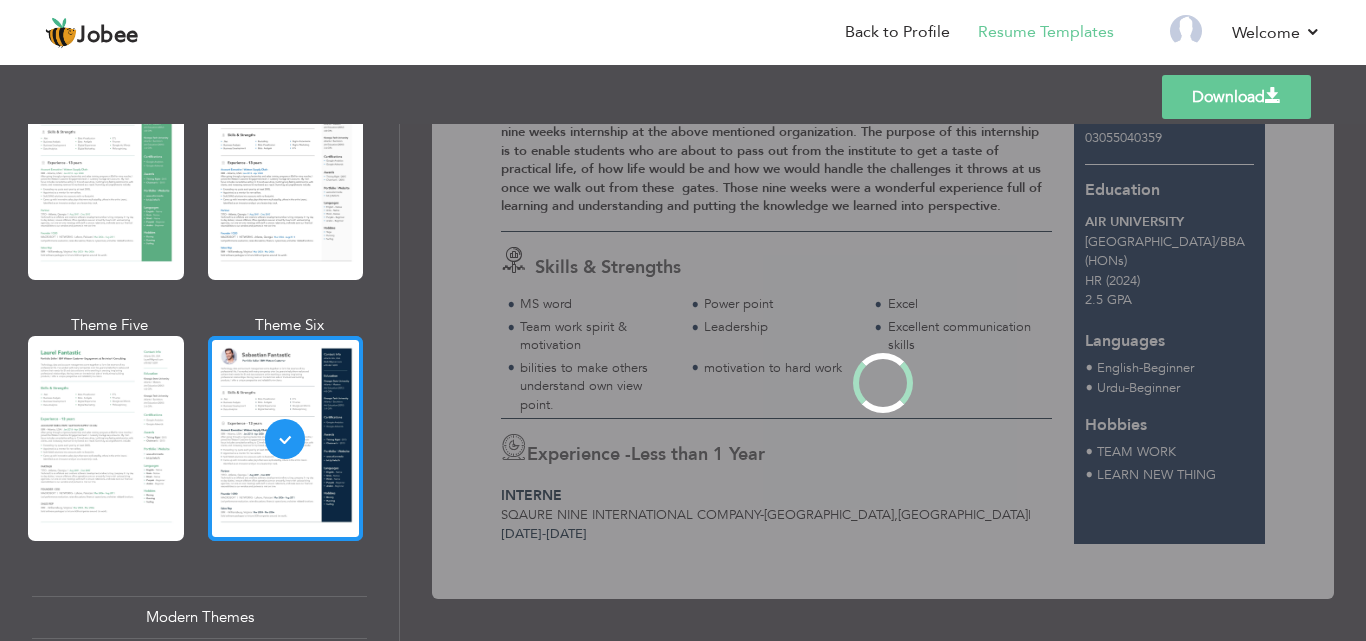 scroll, scrollTop: 0, scrollLeft: 0, axis: both 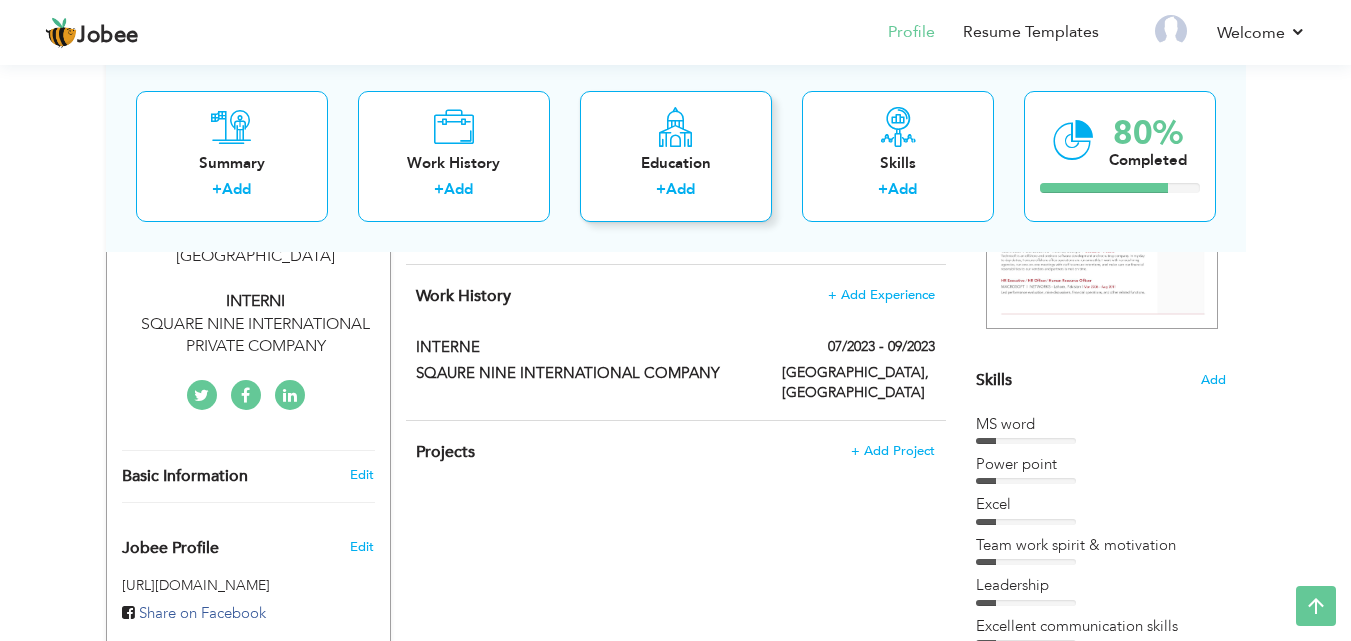 click on "Education
+  Add" at bounding box center (676, 155) 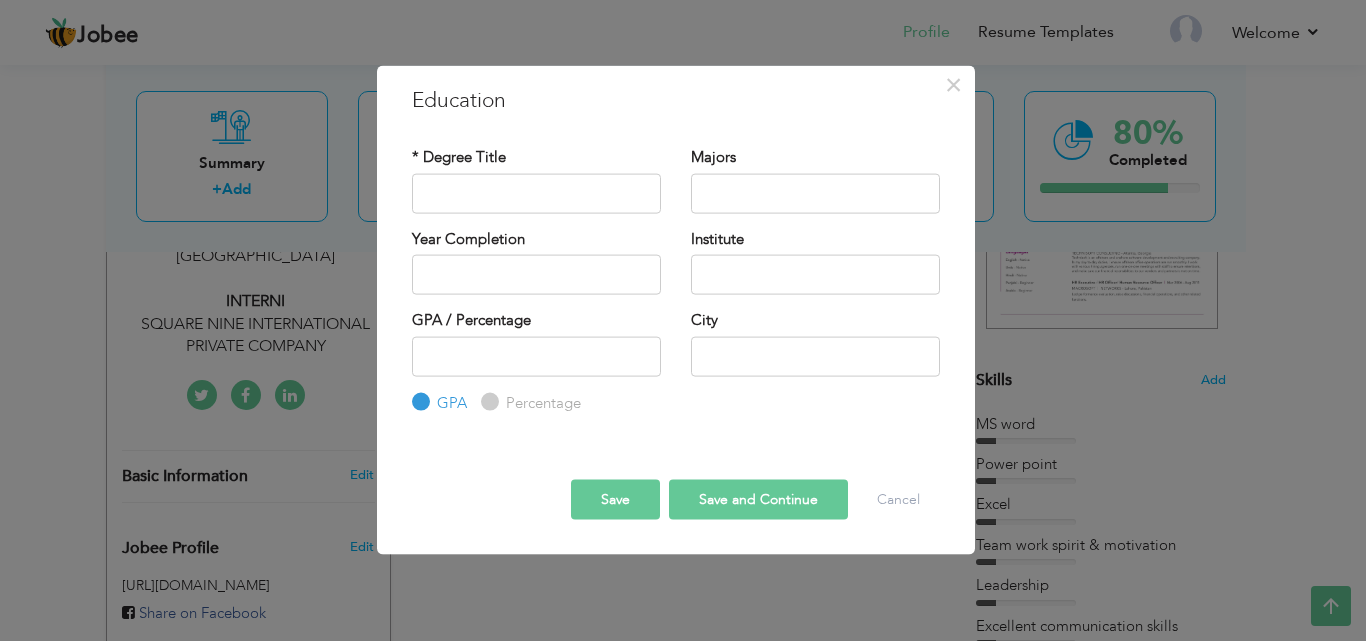 click on "×
Education
* Degree Title
Majors
Year Completion Institute GPA" at bounding box center (683, 320) 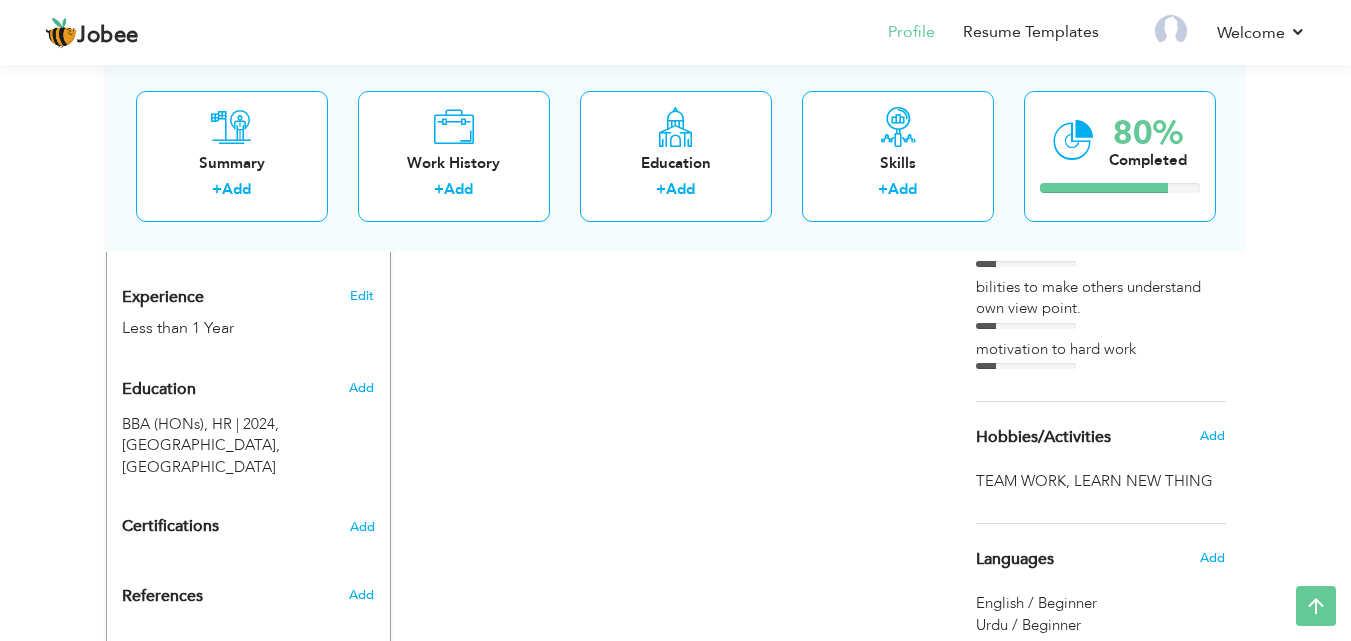 scroll, scrollTop: 760, scrollLeft: 0, axis: vertical 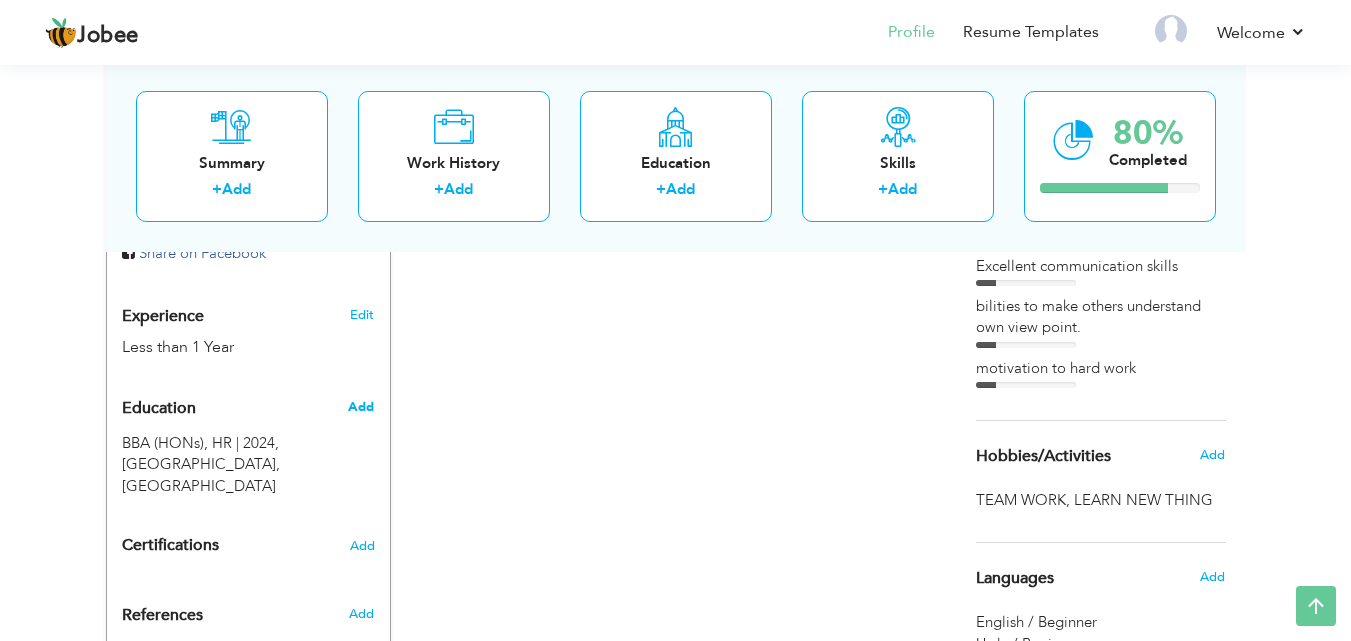 click on "Add" at bounding box center (361, 407) 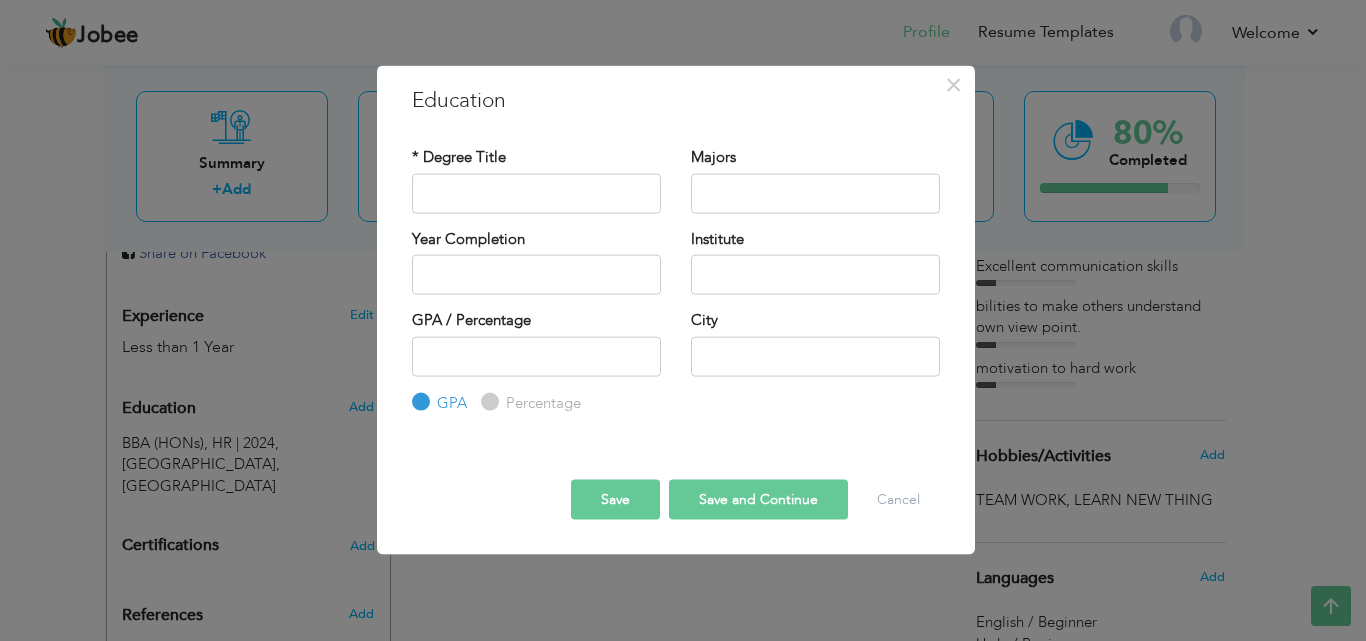 click on "Percentage" at bounding box center [541, 402] 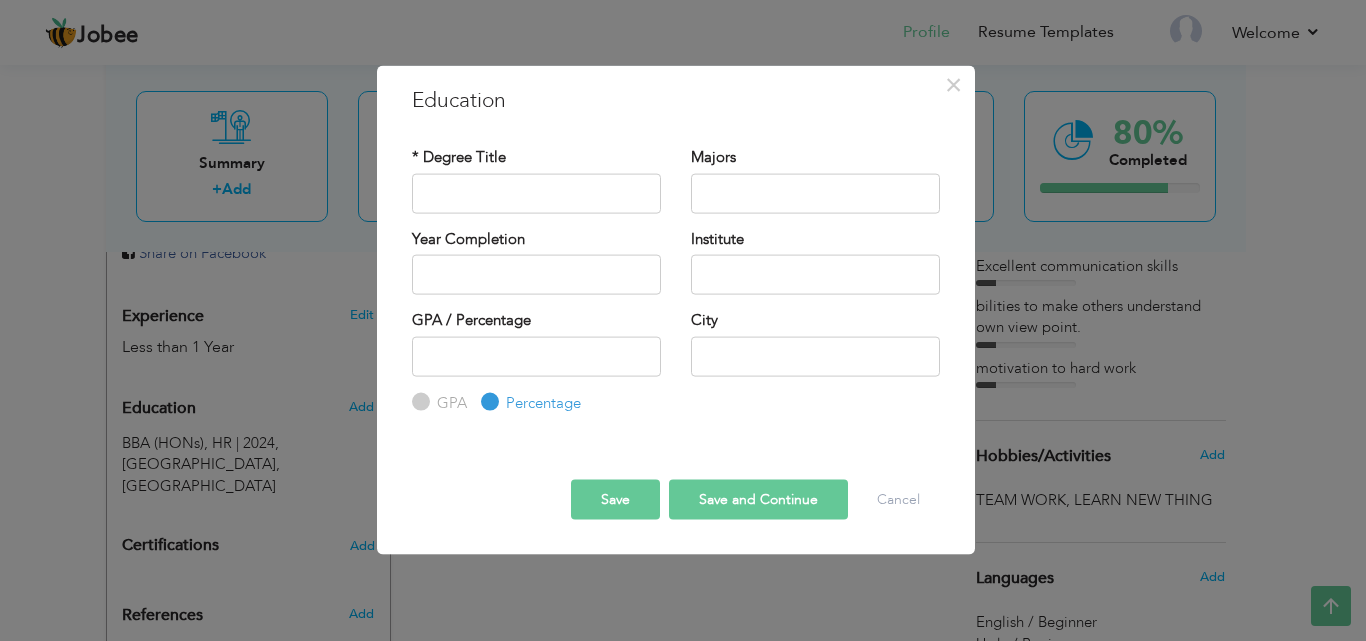 click on "GPA" at bounding box center [418, 402] 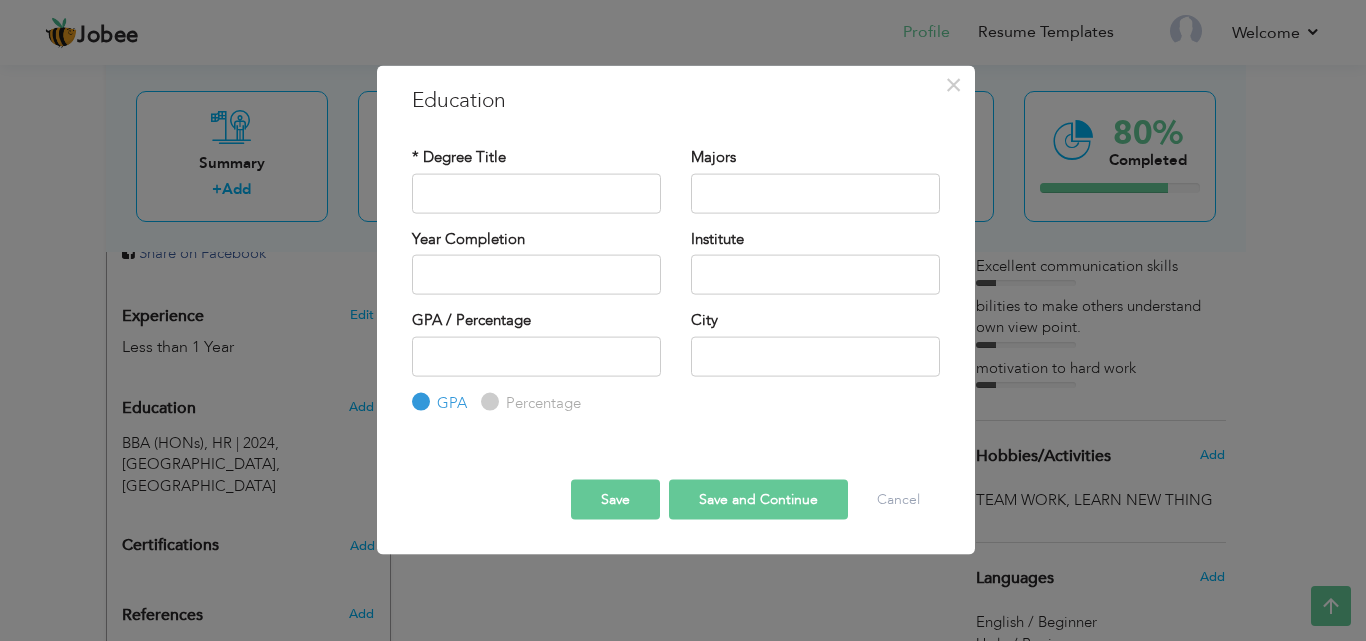click on "Percentage" at bounding box center (541, 402) 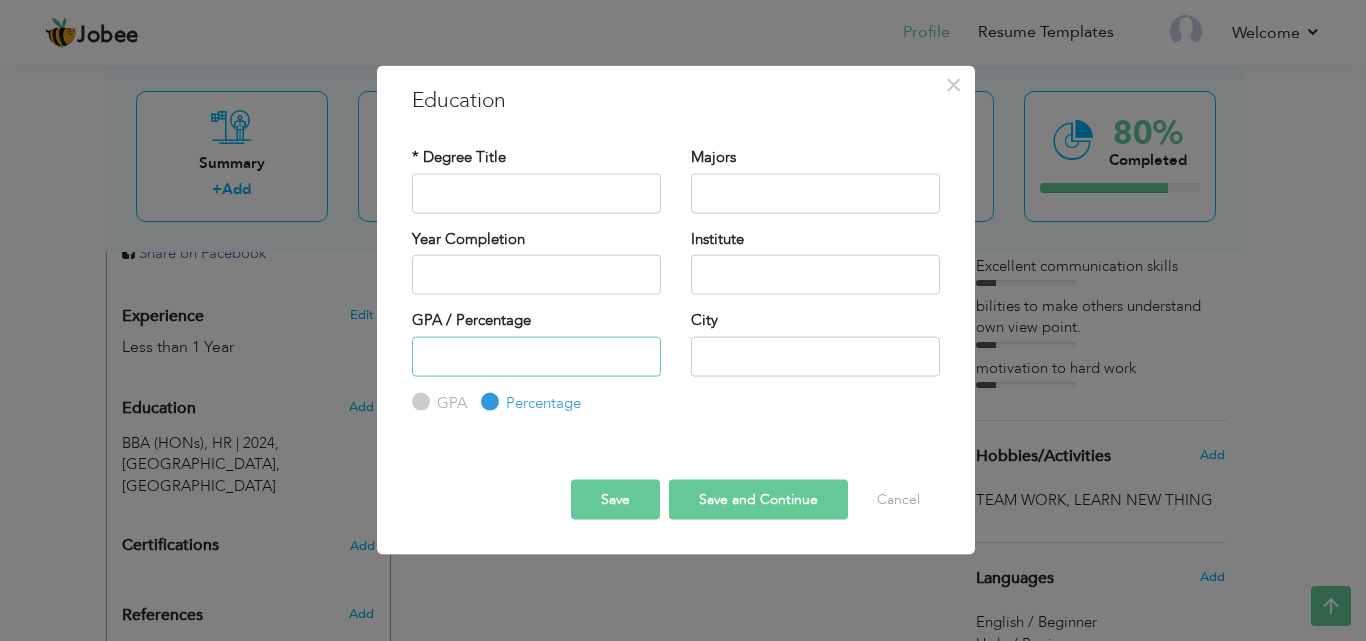 click at bounding box center [536, 356] 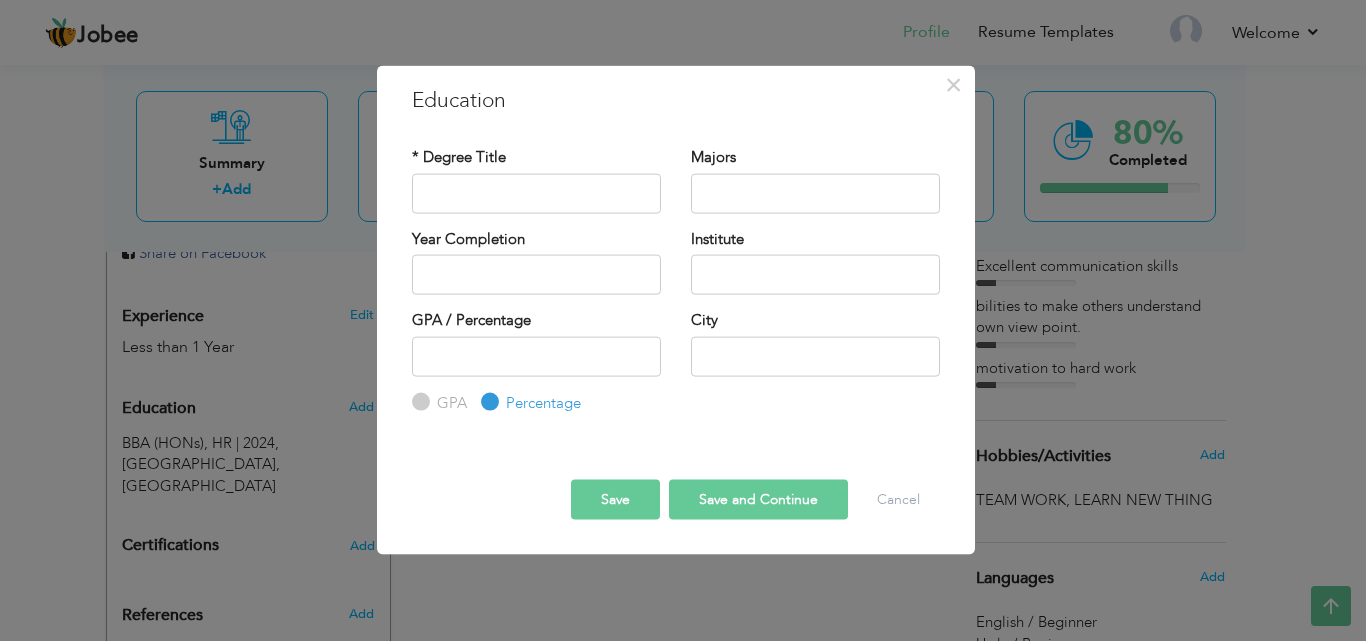 click on "Percentage" at bounding box center (487, 402) 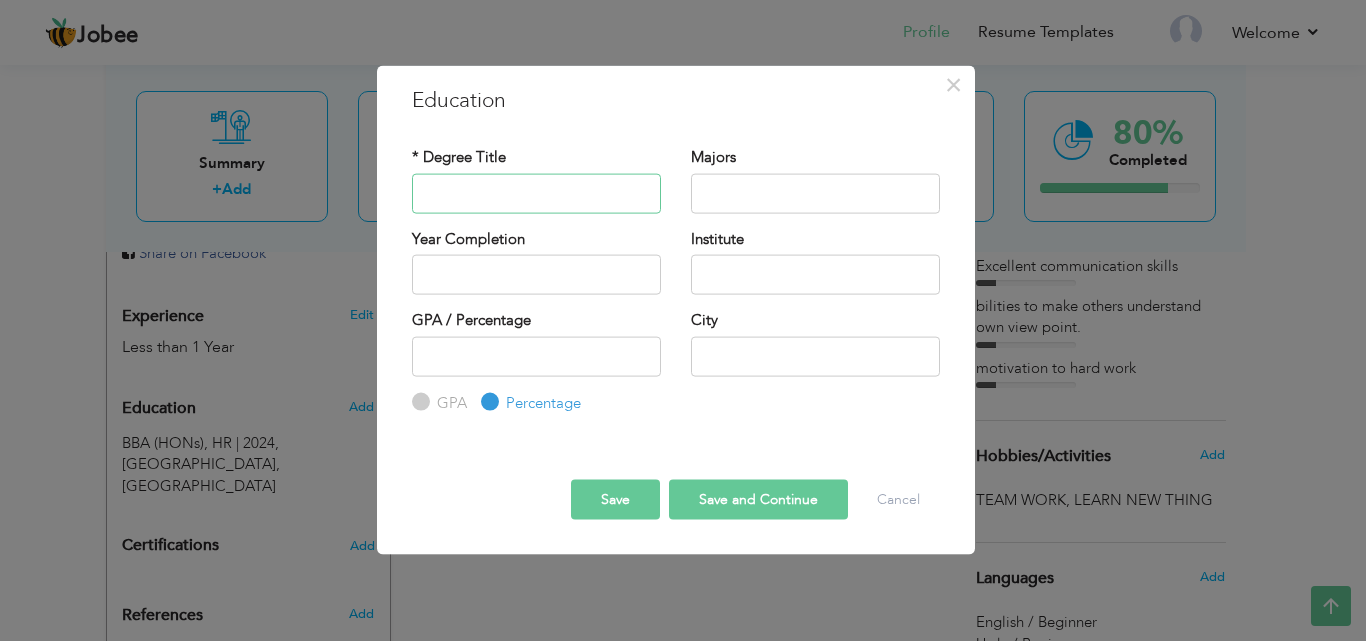 click at bounding box center [536, 193] 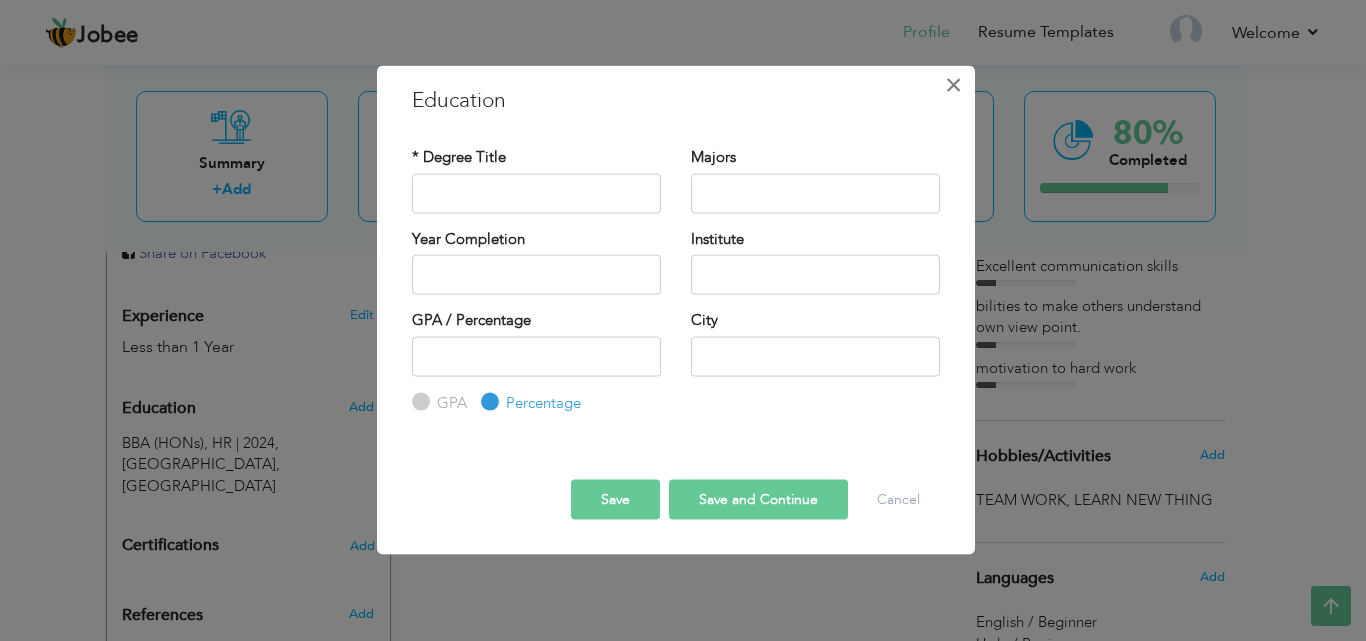 click on "×" at bounding box center (953, 84) 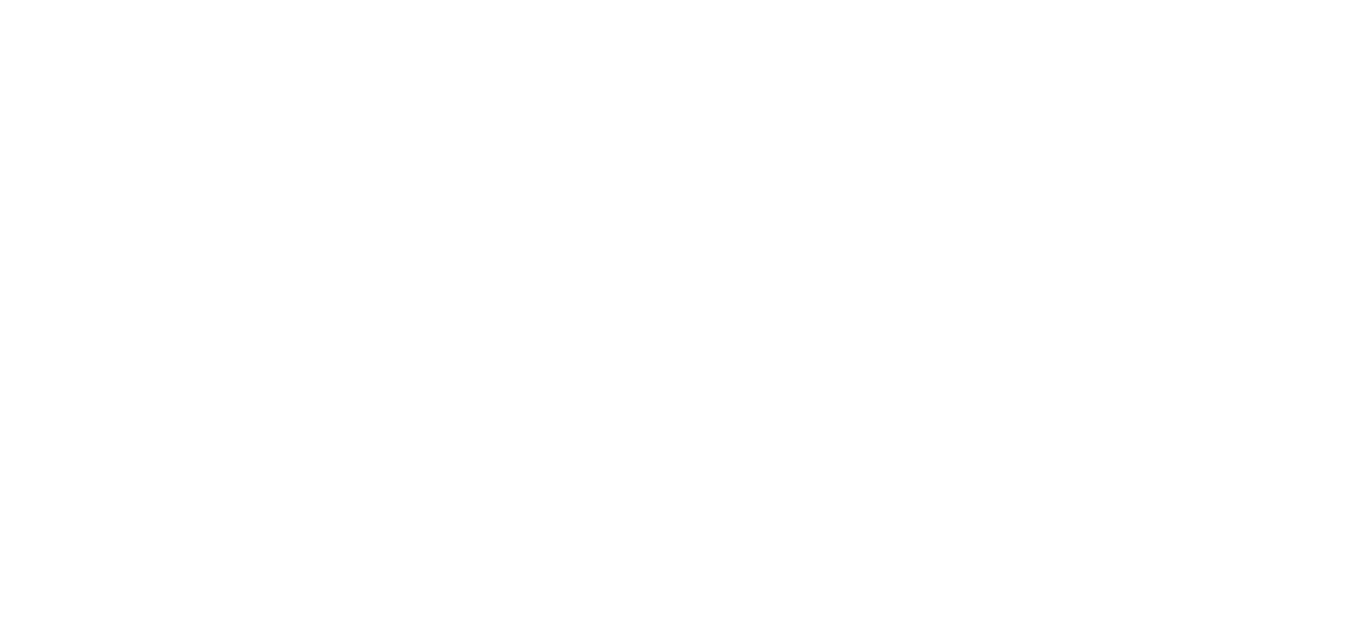 scroll, scrollTop: 0, scrollLeft: 0, axis: both 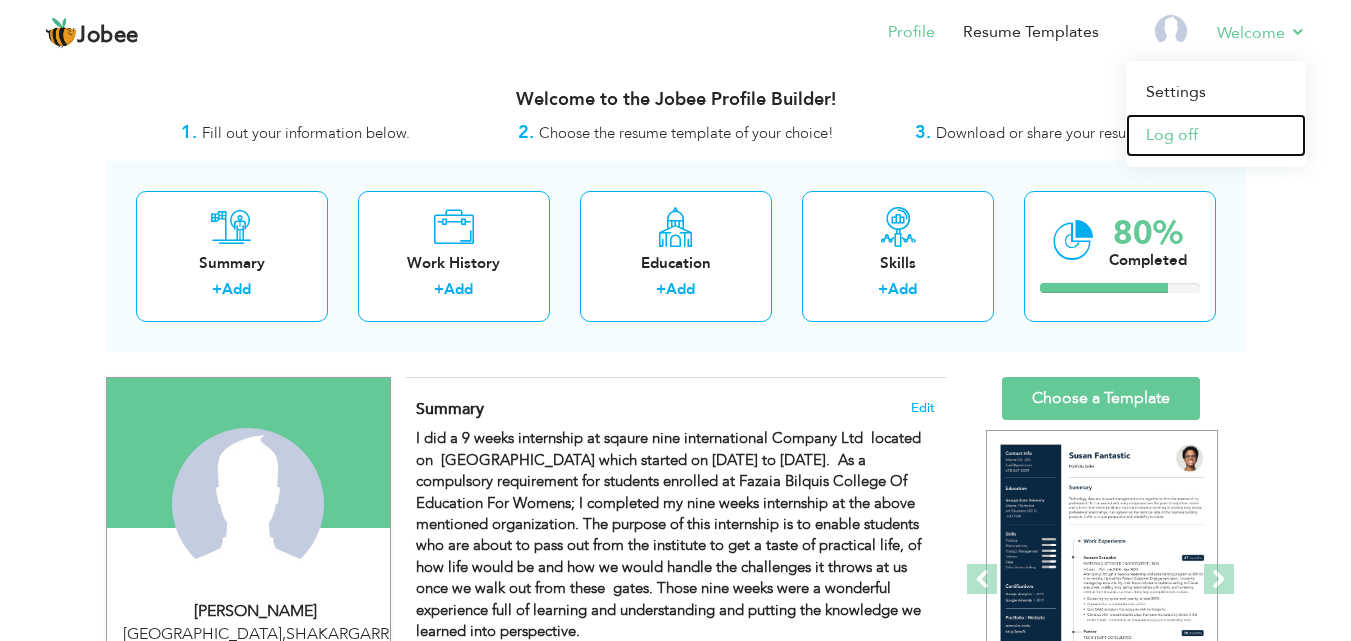 click on "Log off" at bounding box center (1216, 135) 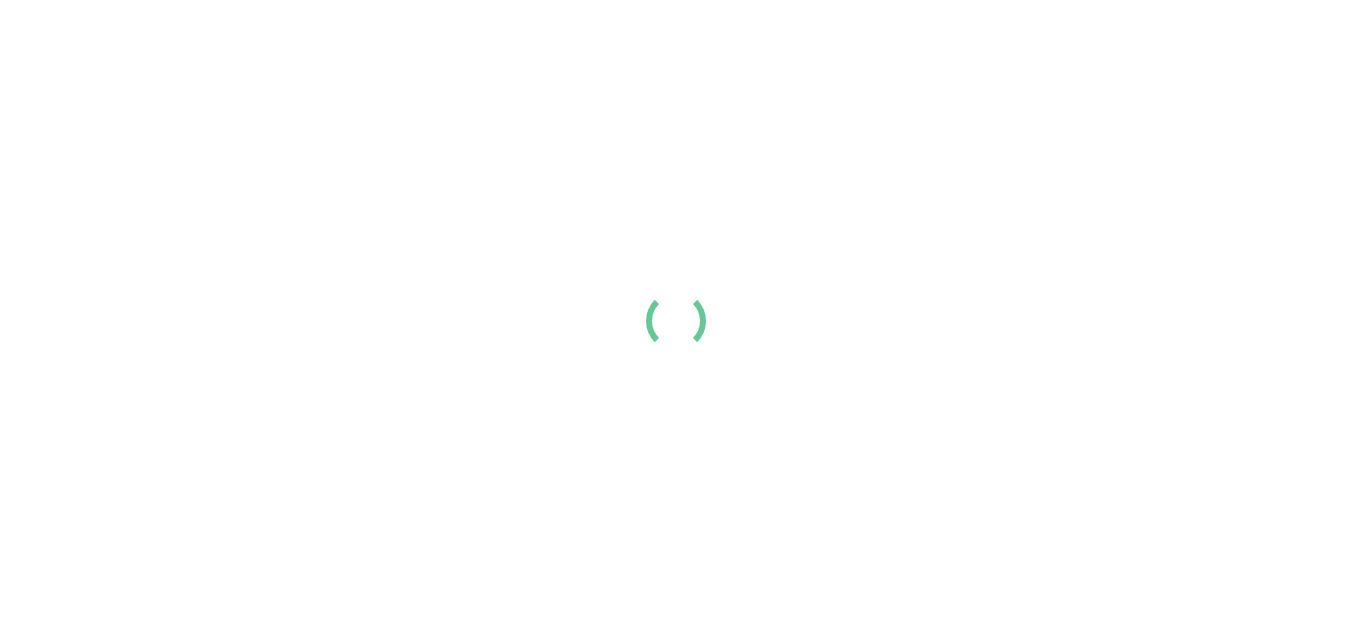 scroll, scrollTop: 0, scrollLeft: 0, axis: both 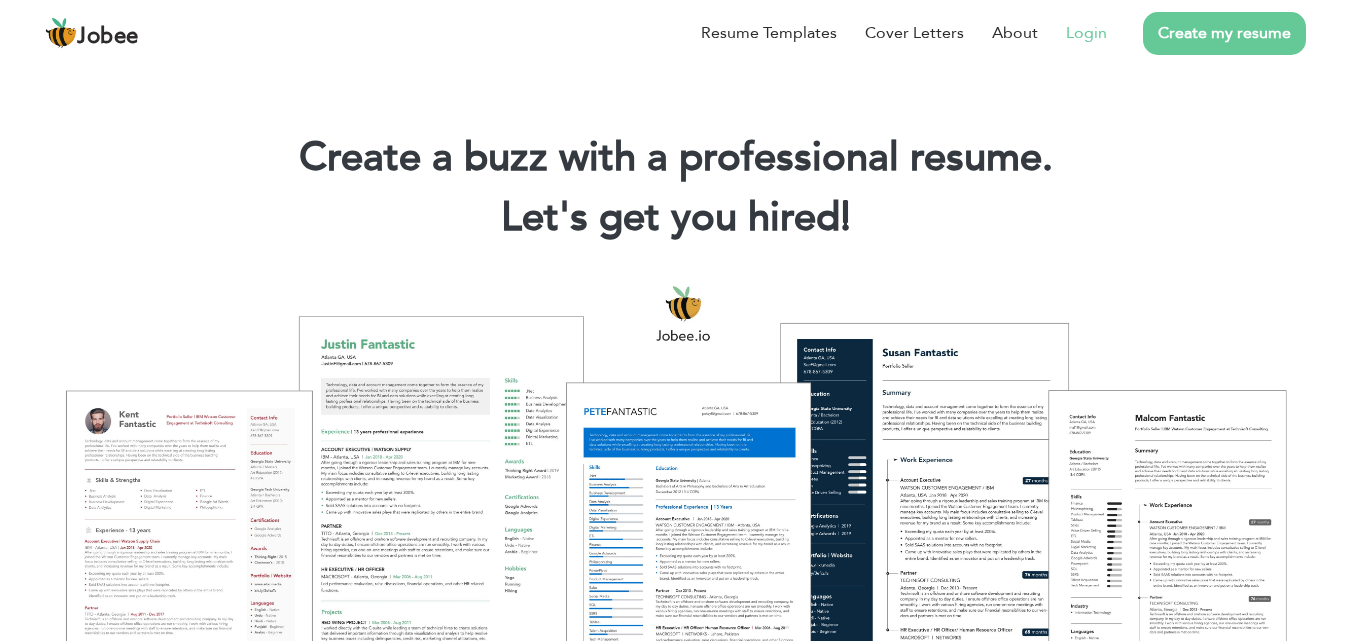 click on "Login" at bounding box center (1086, 33) 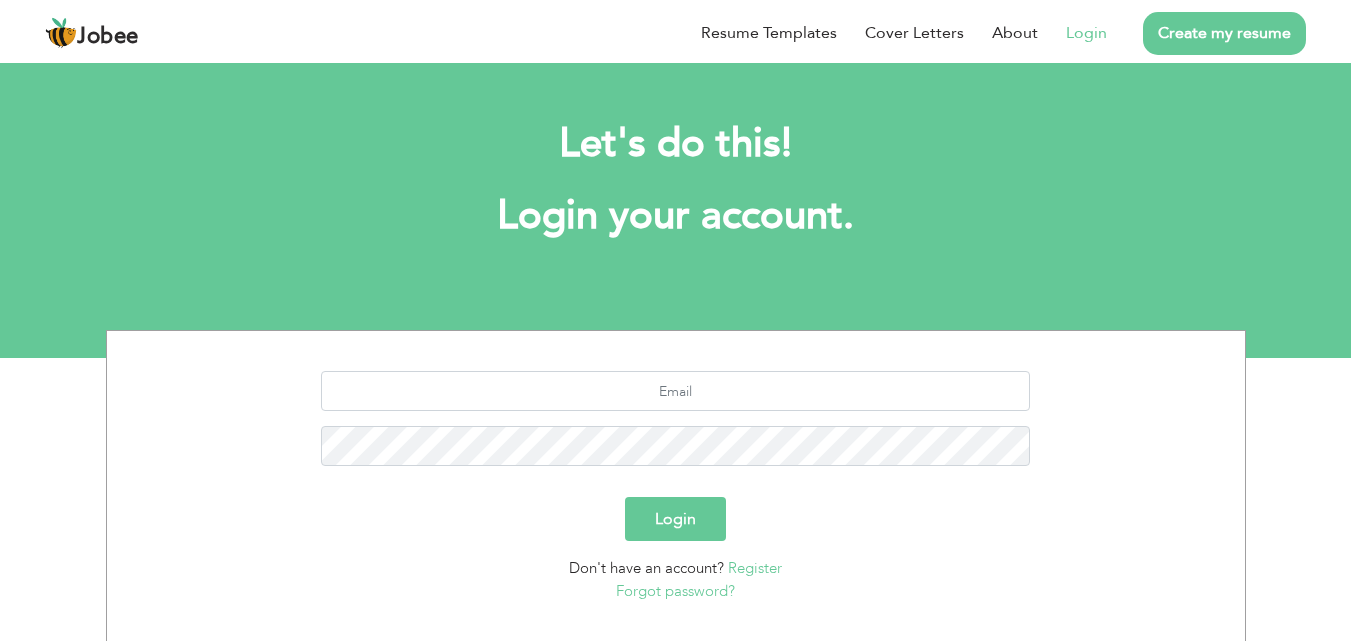 scroll, scrollTop: 0, scrollLeft: 0, axis: both 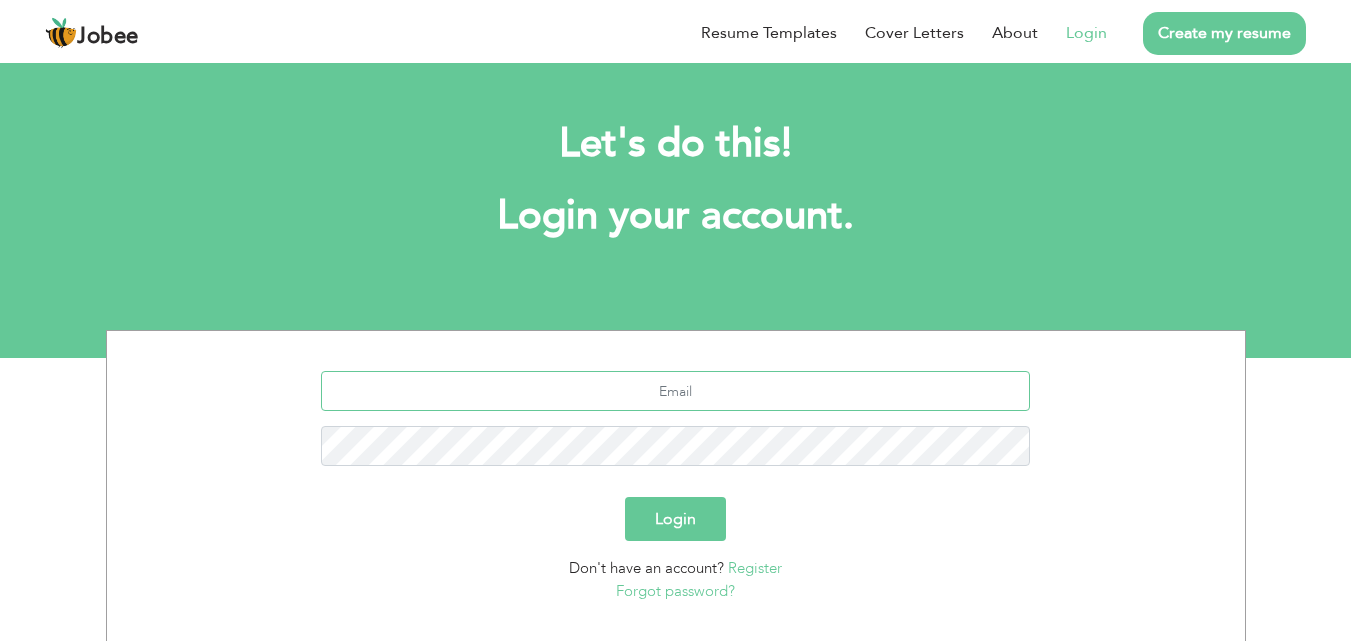 type on "[EMAIL_ADDRESS][DOMAIN_NAME]" 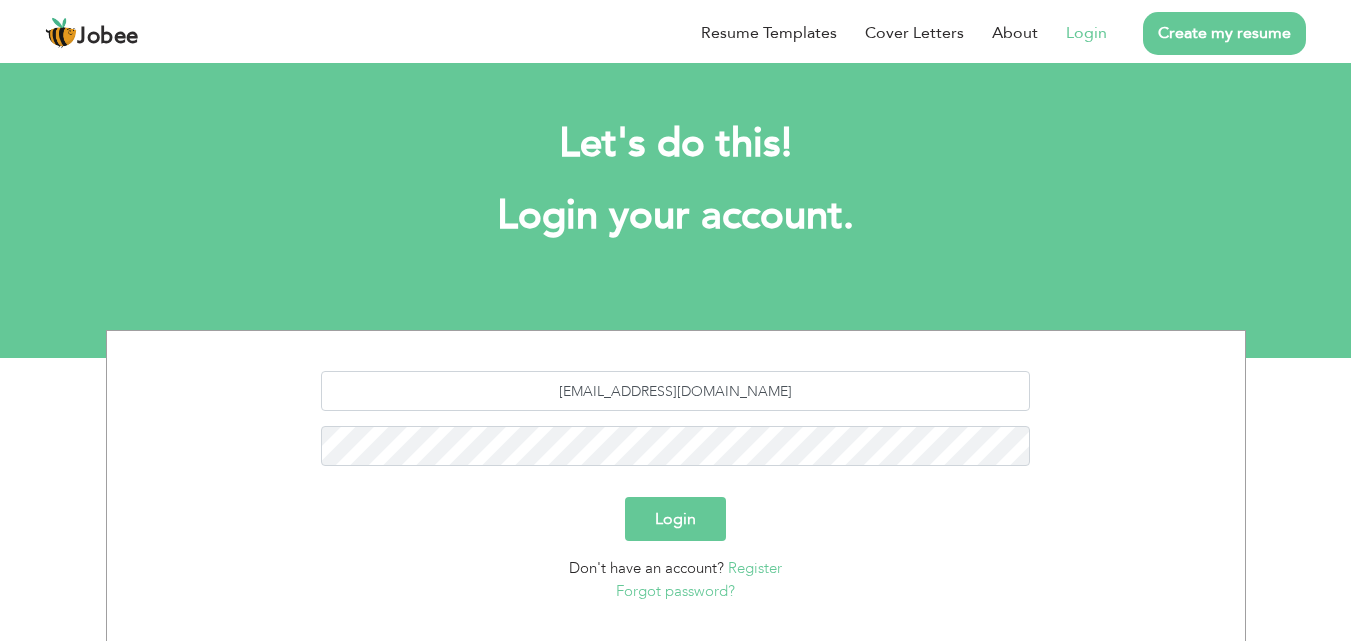 click on "Login" at bounding box center [675, 519] 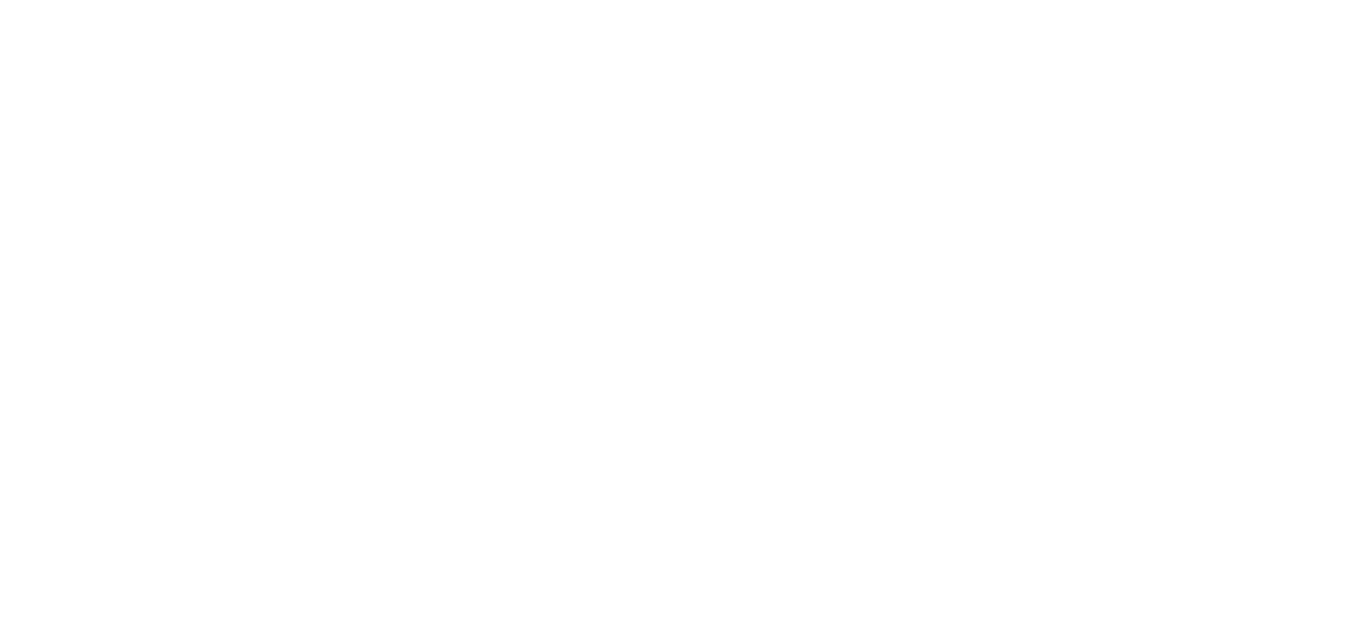 scroll, scrollTop: 0, scrollLeft: 0, axis: both 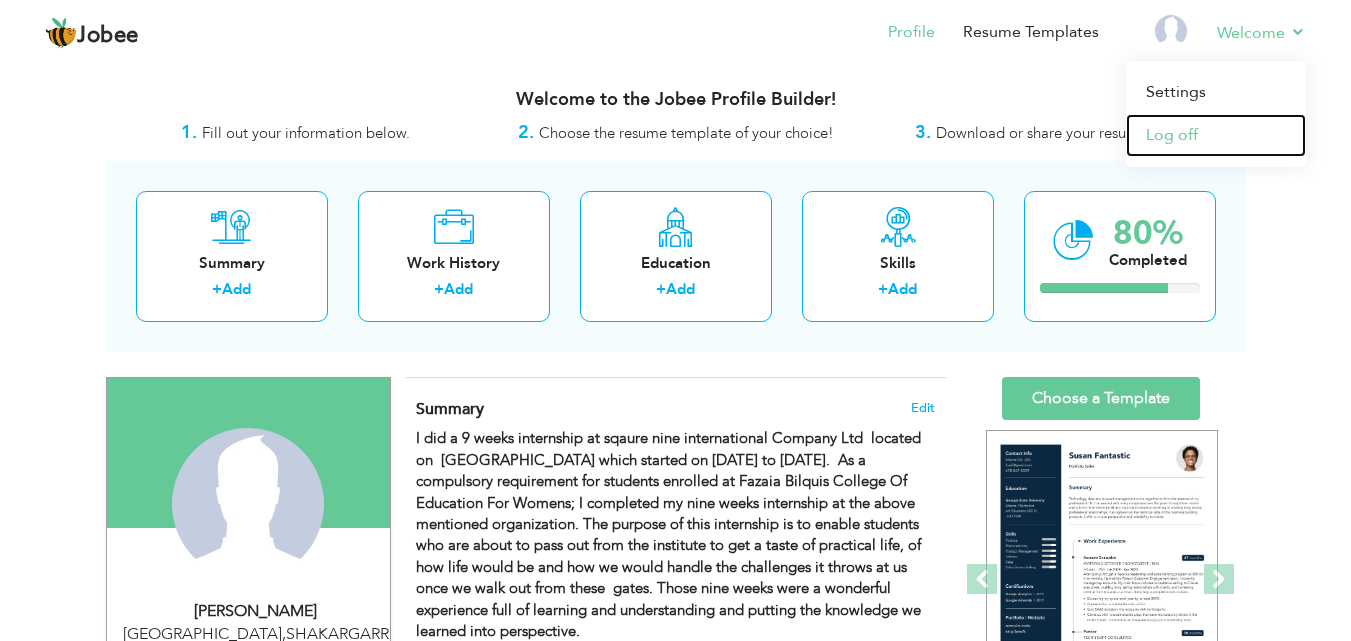 click on "Log off" at bounding box center (1216, 135) 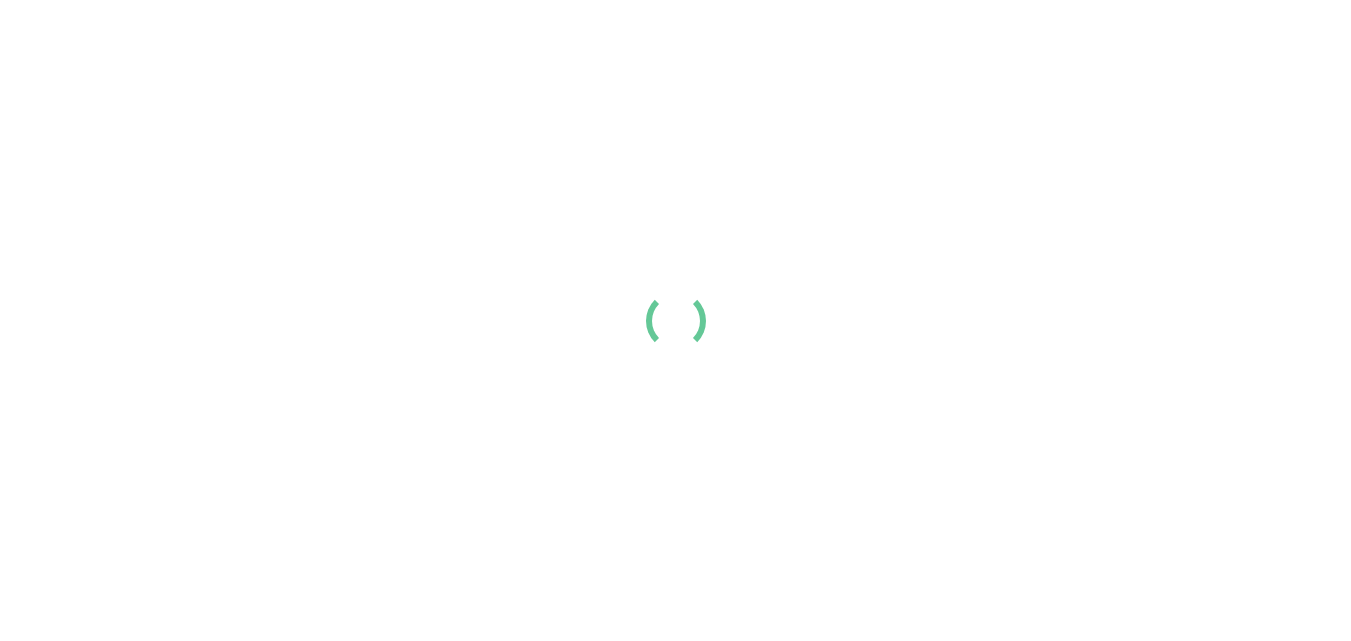 scroll, scrollTop: 0, scrollLeft: 0, axis: both 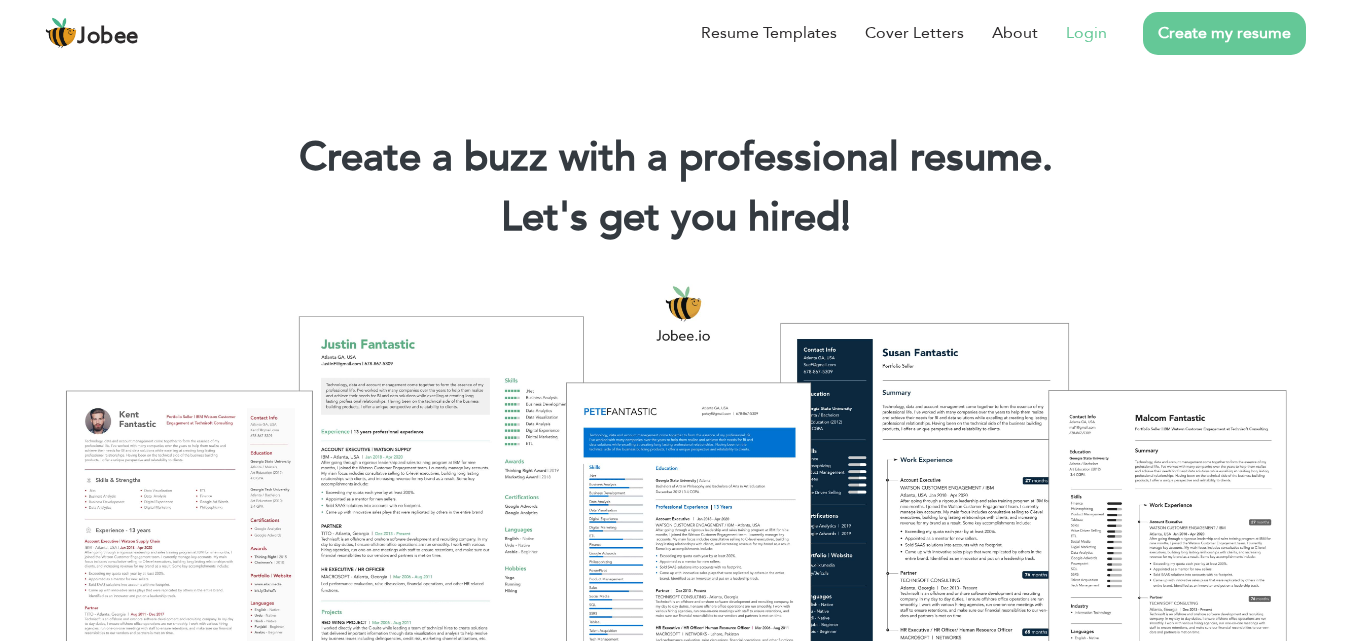 click on "Login" at bounding box center [1086, 33] 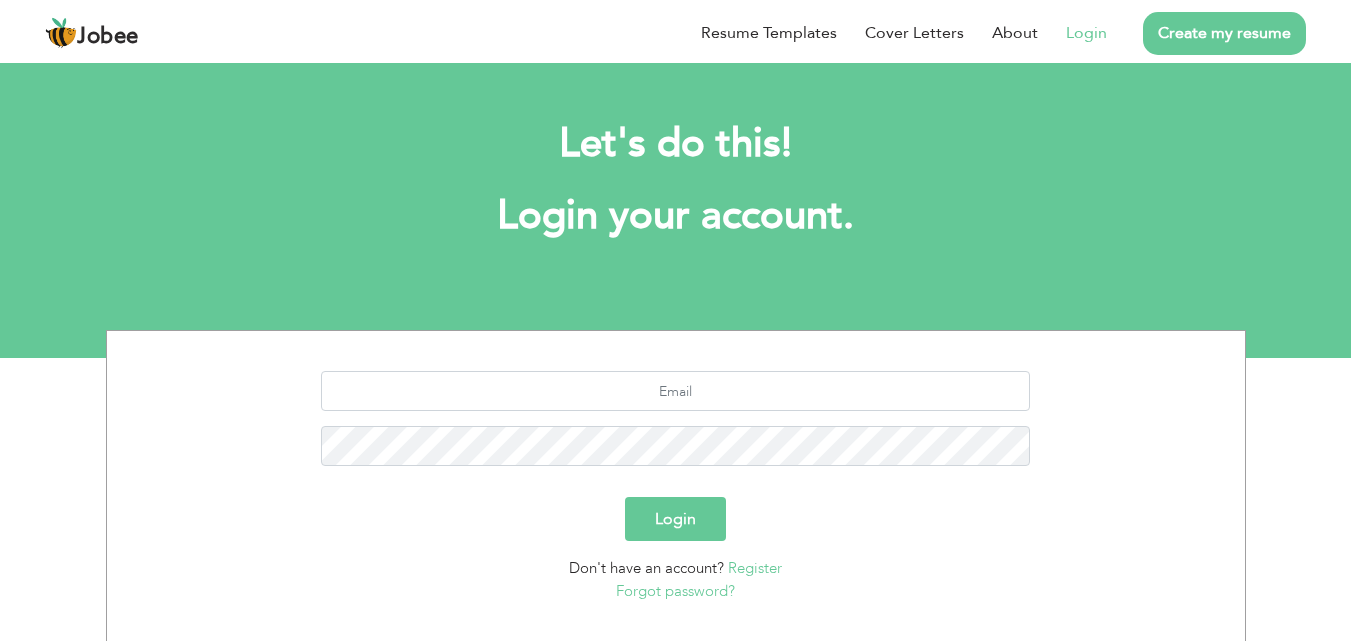 scroll, scrollTop: 0, scrollLeft: 0, axis: both 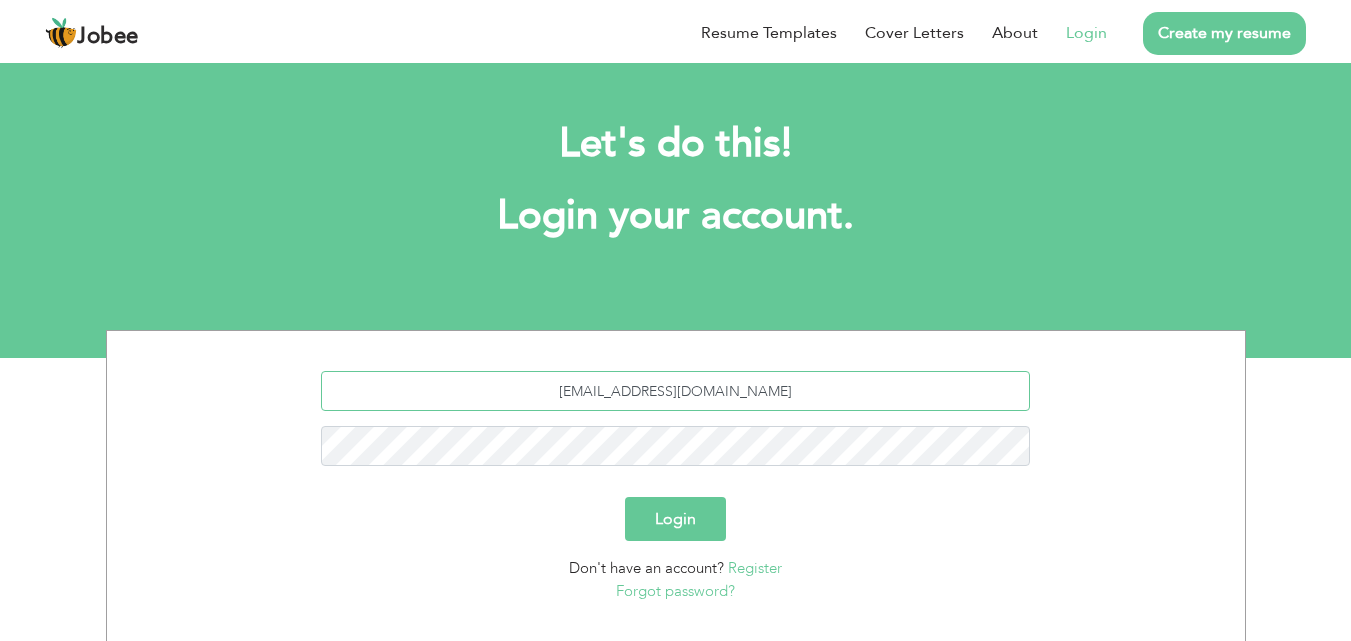 click on "[EMAIL_ADDRESS][DOMAIN_NAME]" at bounding box center [675, 391] 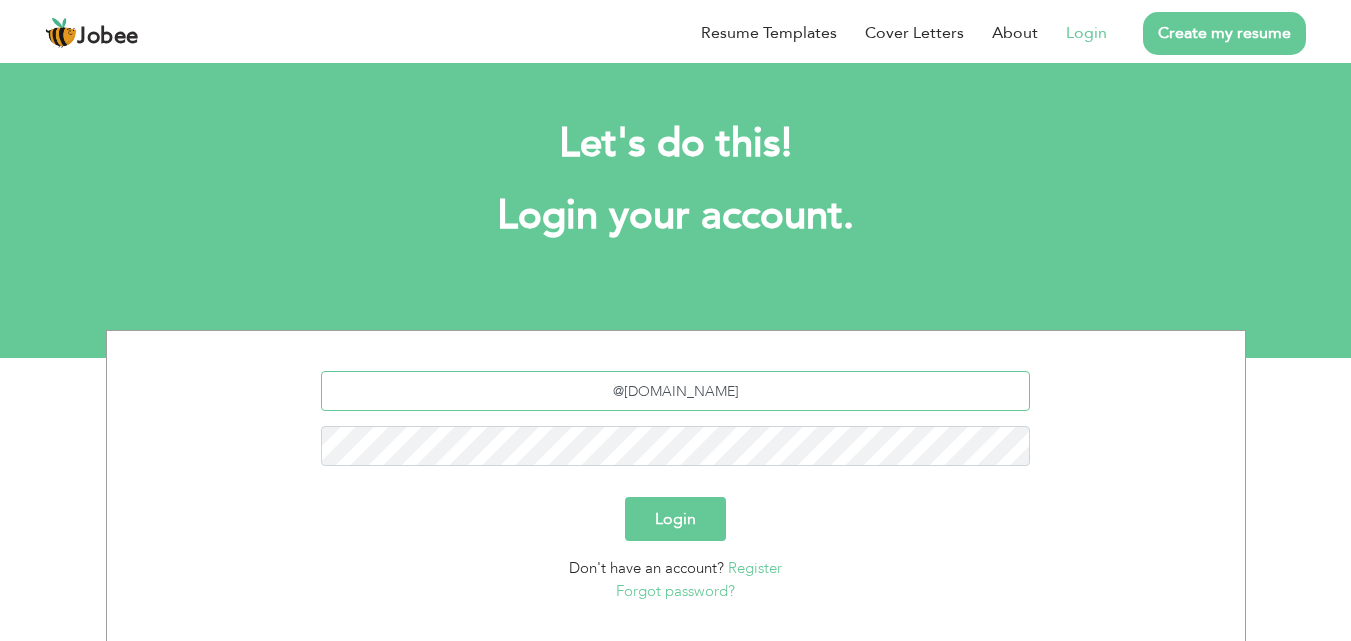 click on "@[DOMAIN_NAME]" at bounding box center [675, 391] 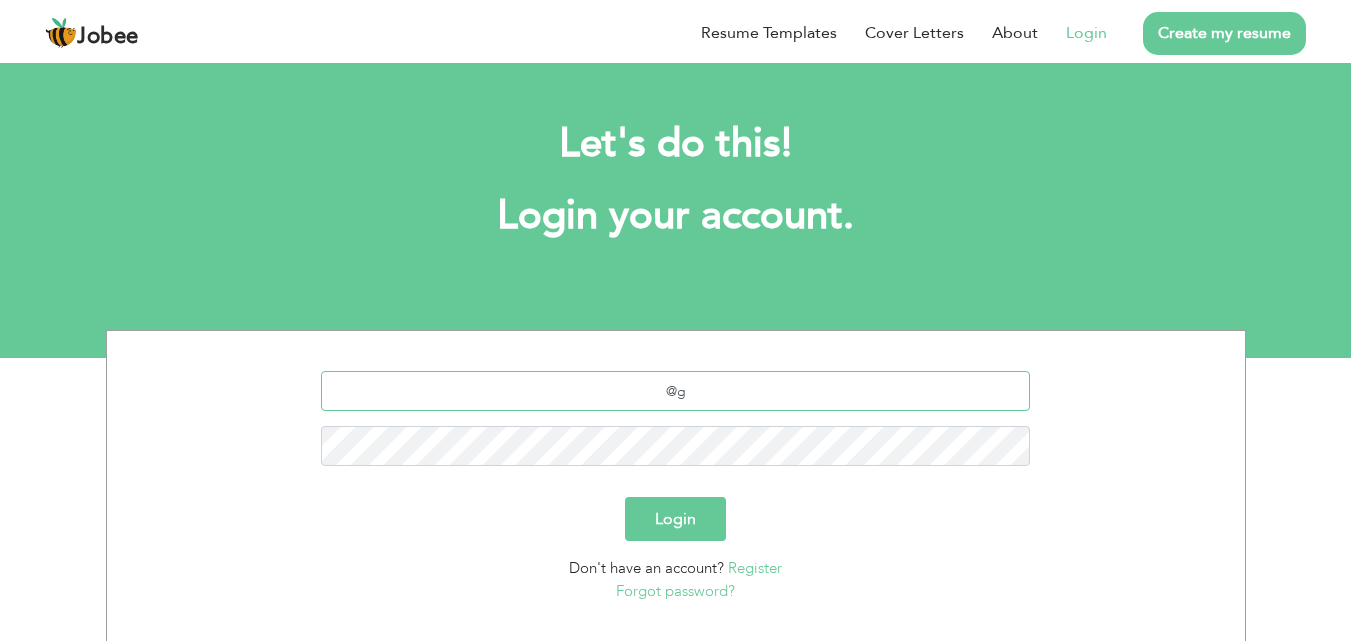type on "@" 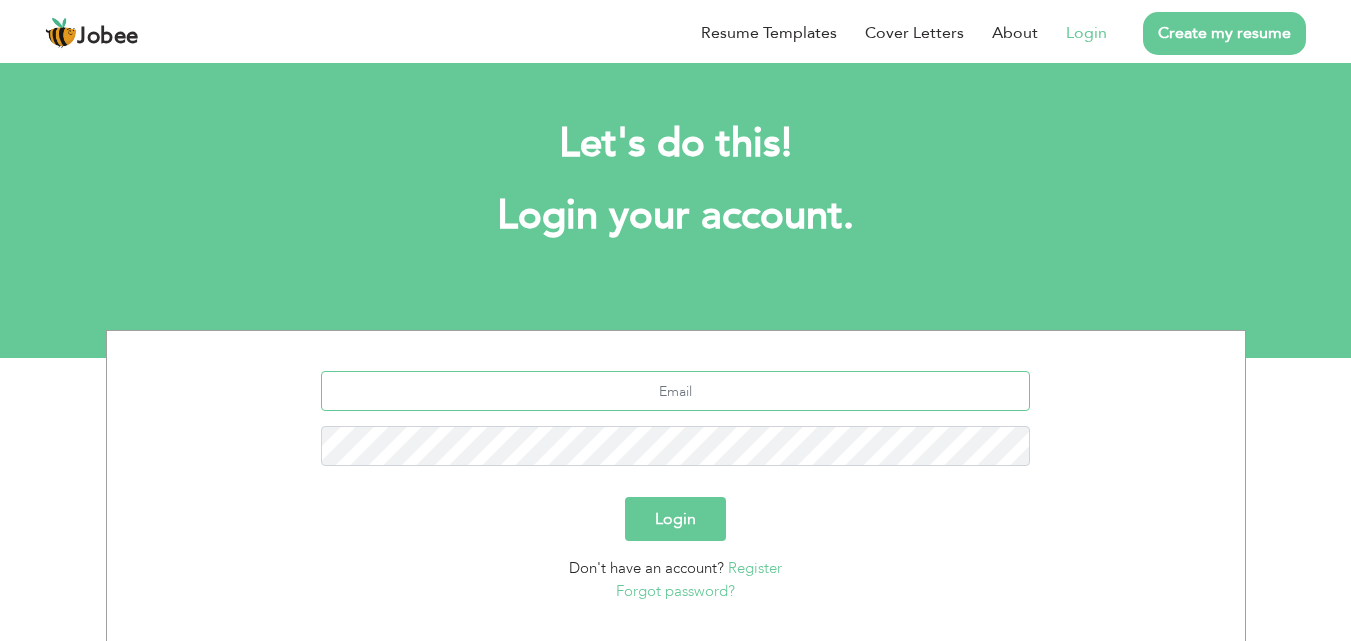 click at bounding box center (675, 391) 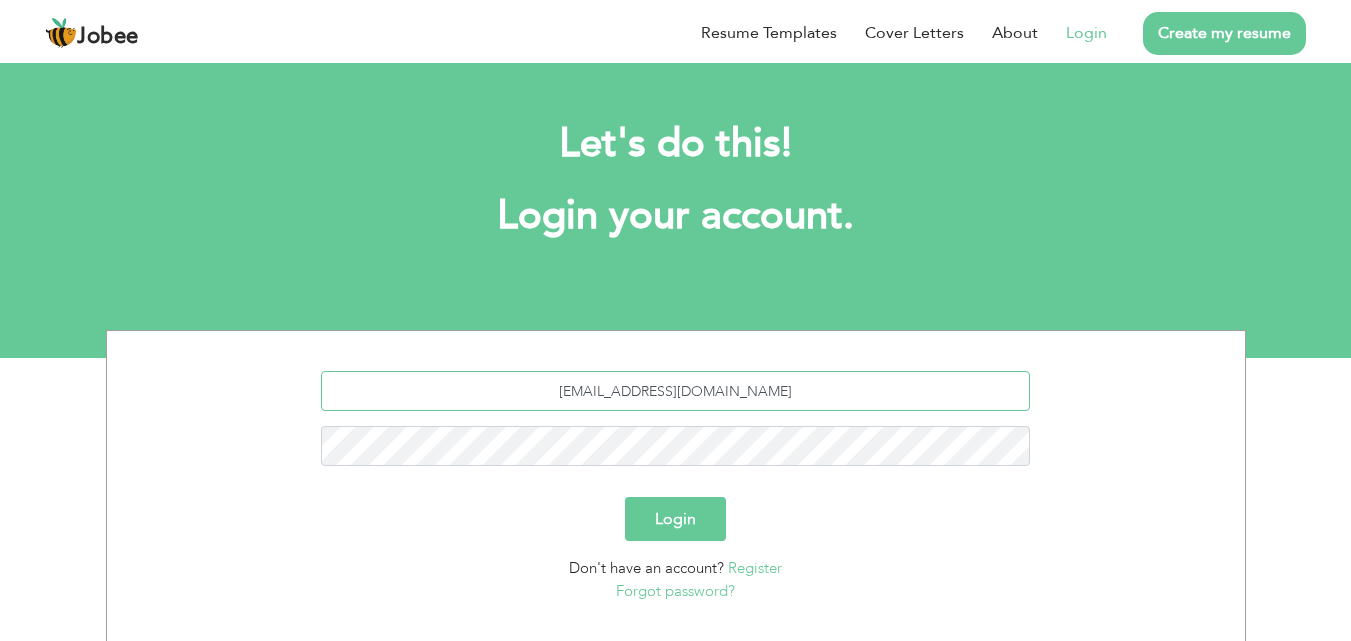 type on "[EMAIL_ADDRESS][DOMAIN_NAME]" 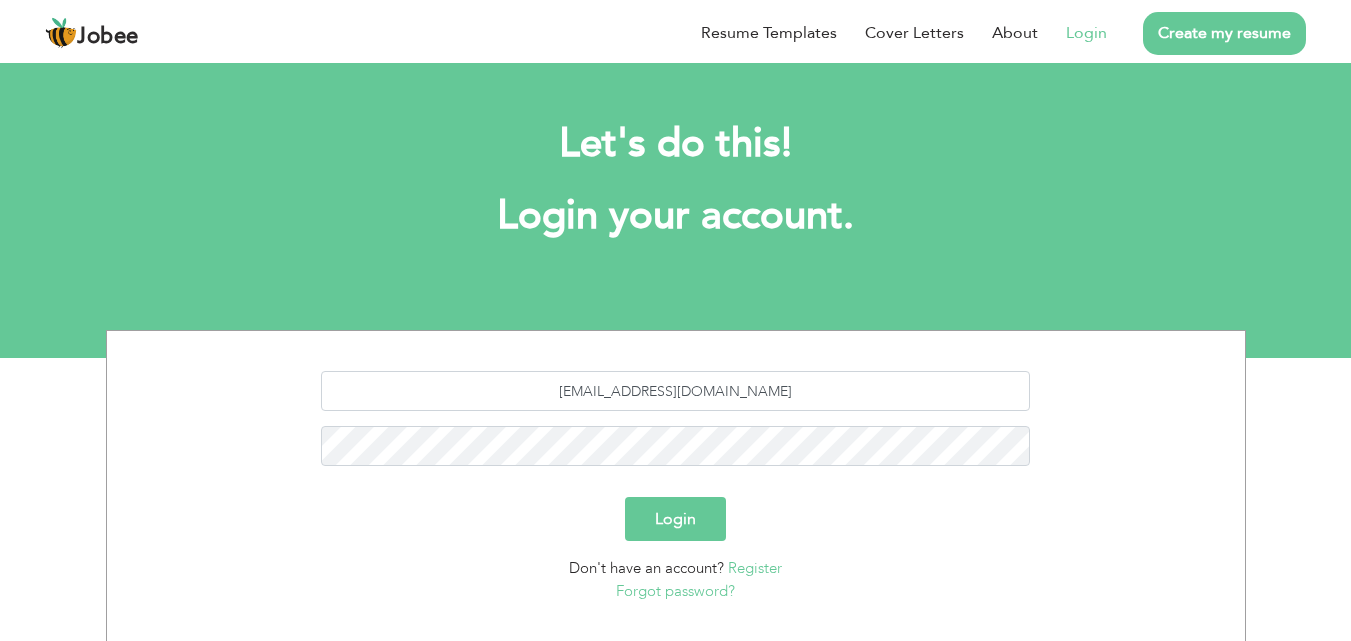 click on "Login" at bounding box center (675, 519) 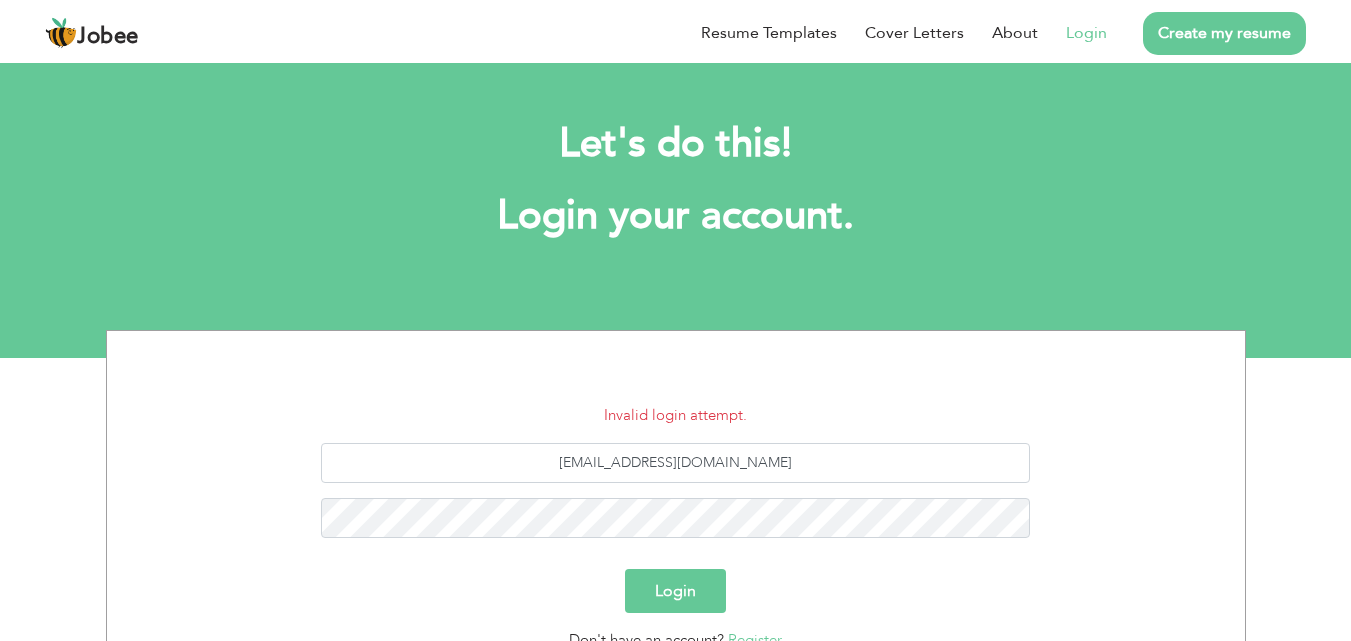 scroll, scrollTop: 0, scrollLeft: 0, axis: both 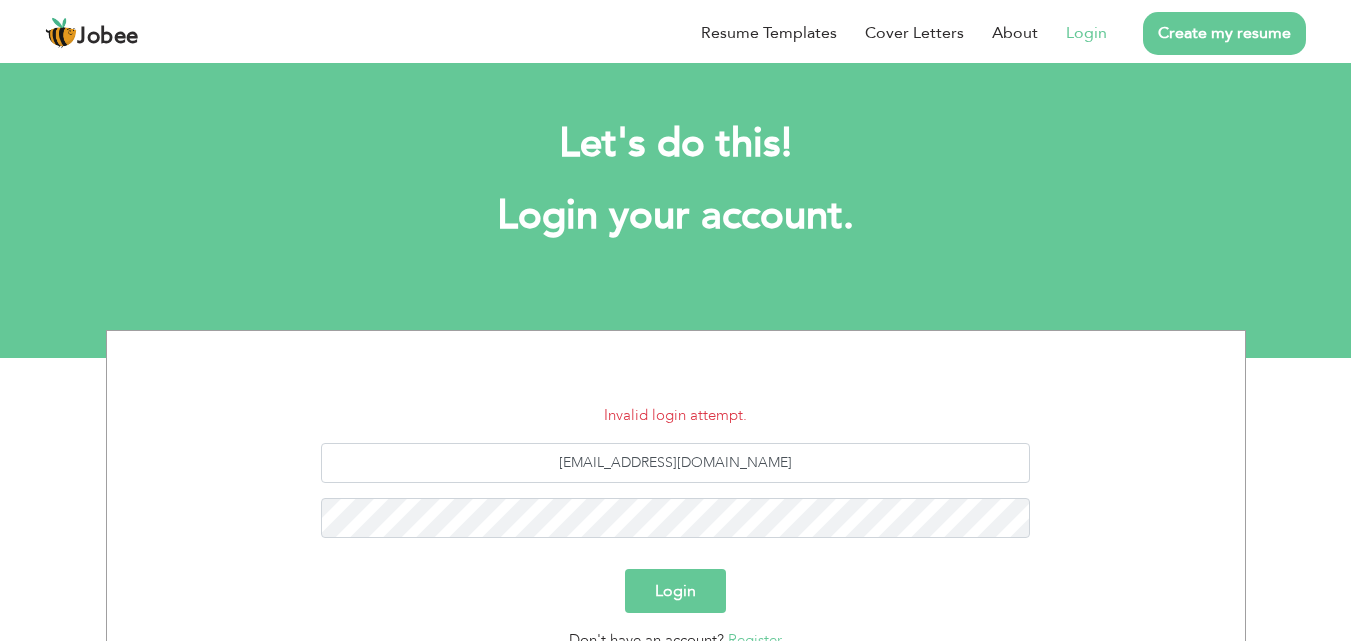 click on "Login" at bounding box center [675, 591] 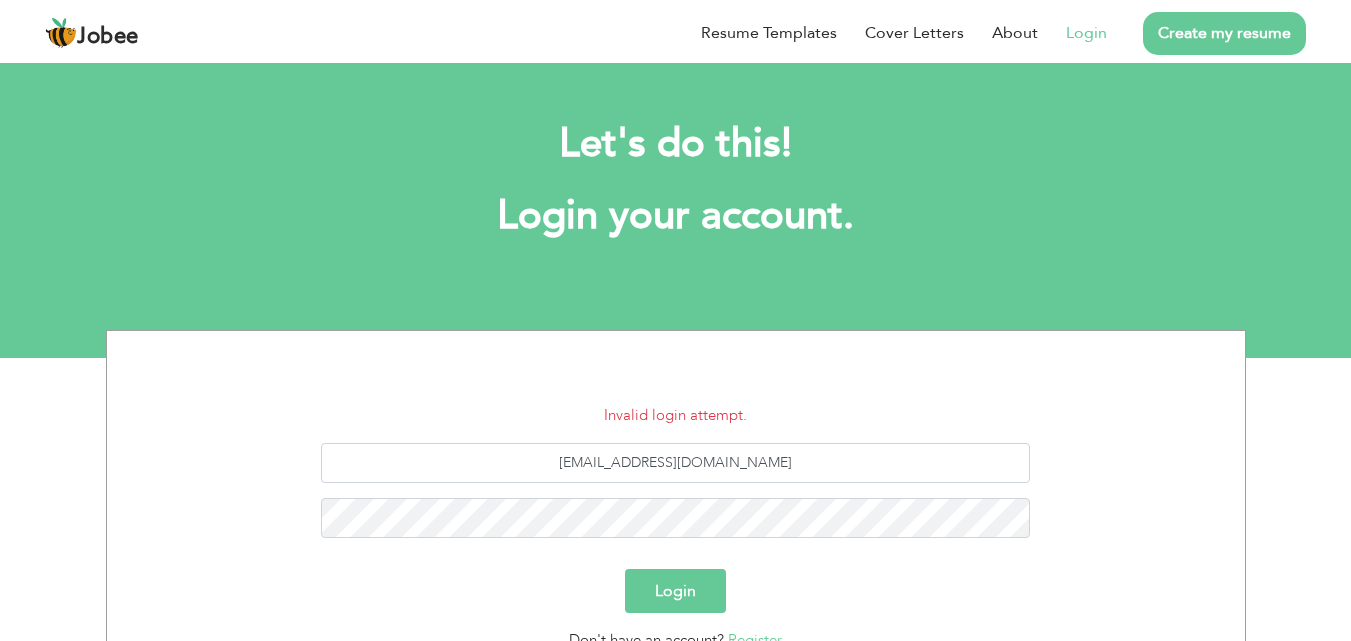 scroll, scrollTop: 0, scrollLeft: 0, axis: both 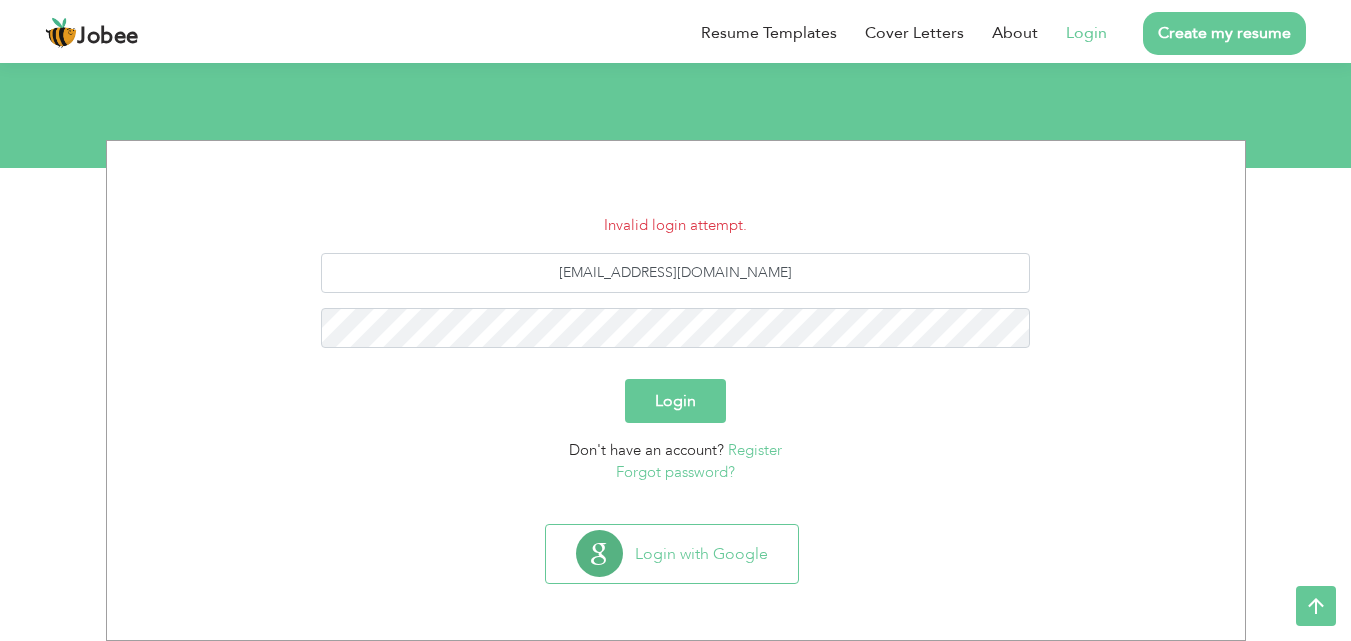 click on "Login" at bounding box center [1086, 33] 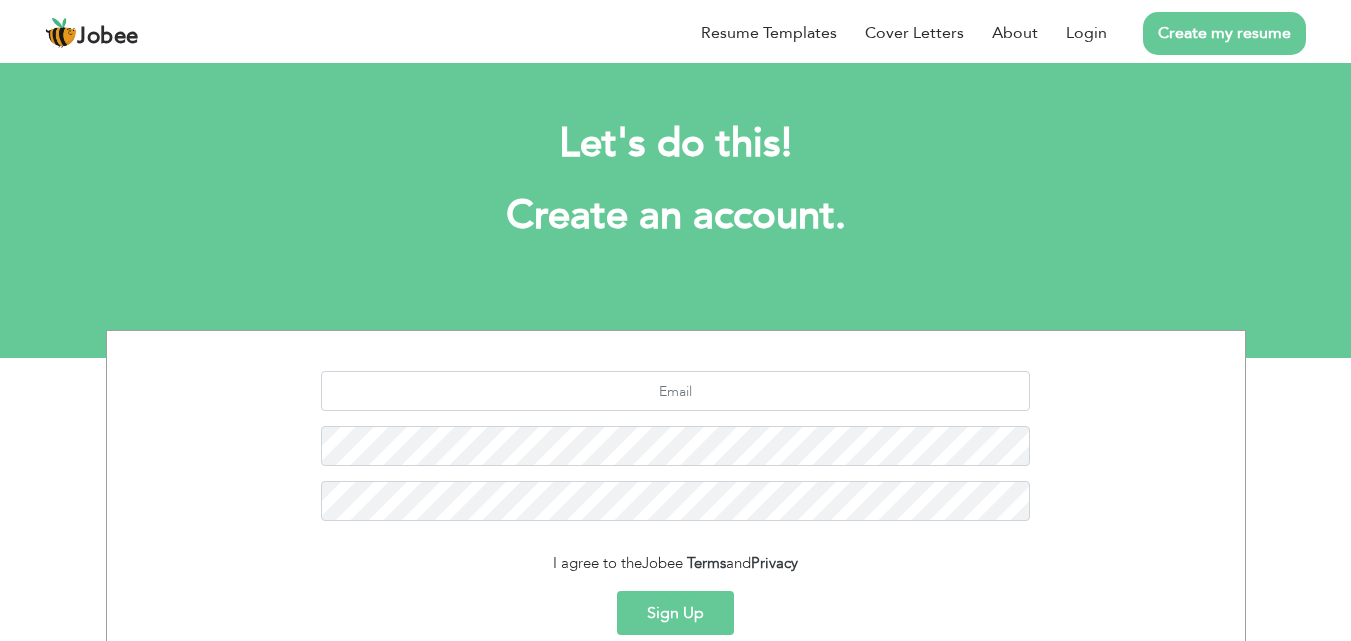 scroll, scrollTop: 0, scrollLeft: 0, axis: both 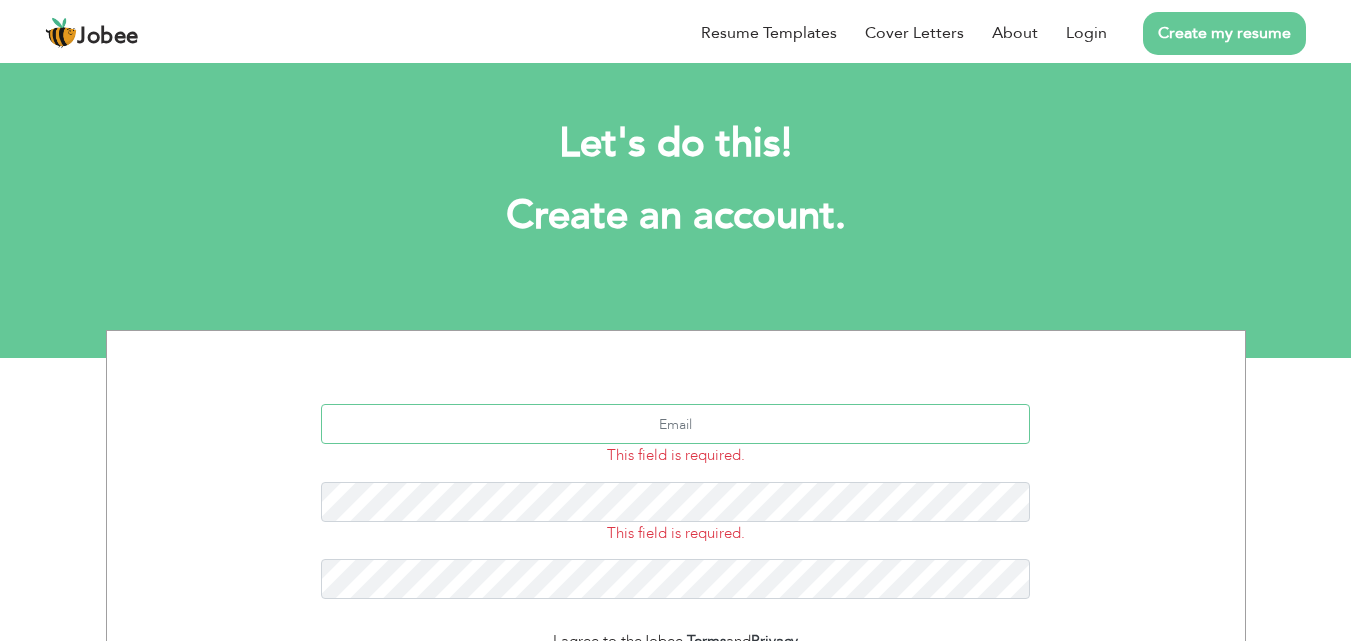 click at bounding box center [675, 424] 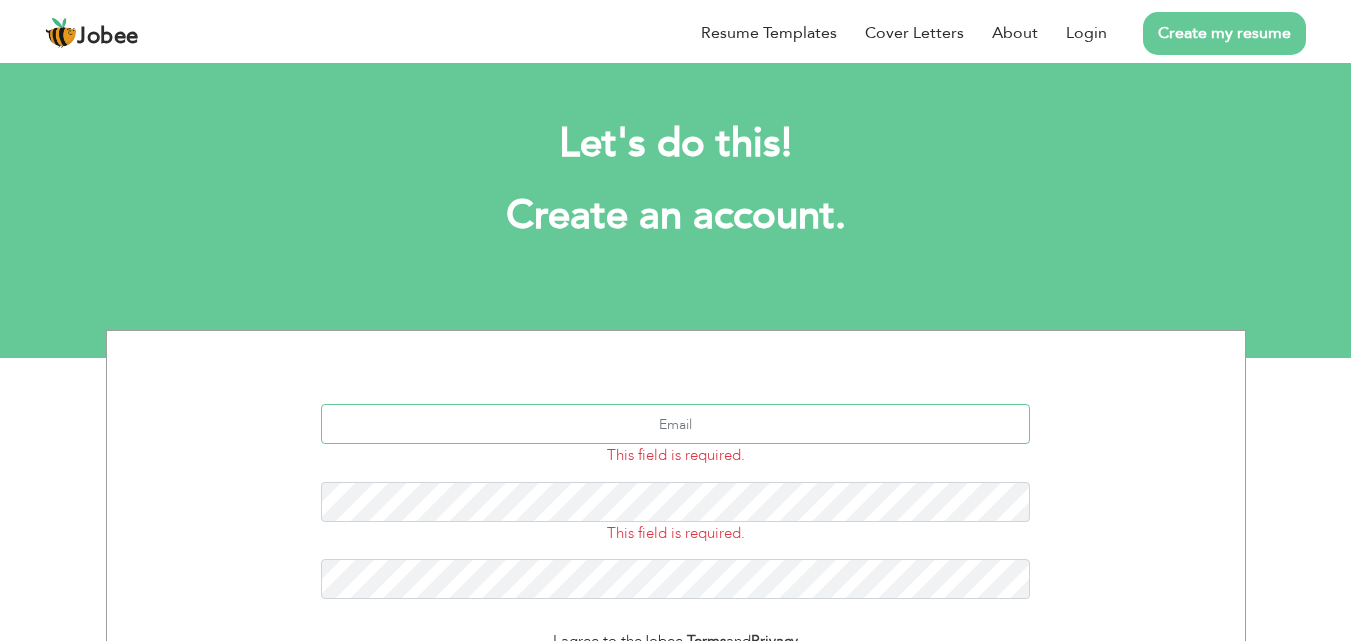 type on "aqsaniaz2001@gmail.com" 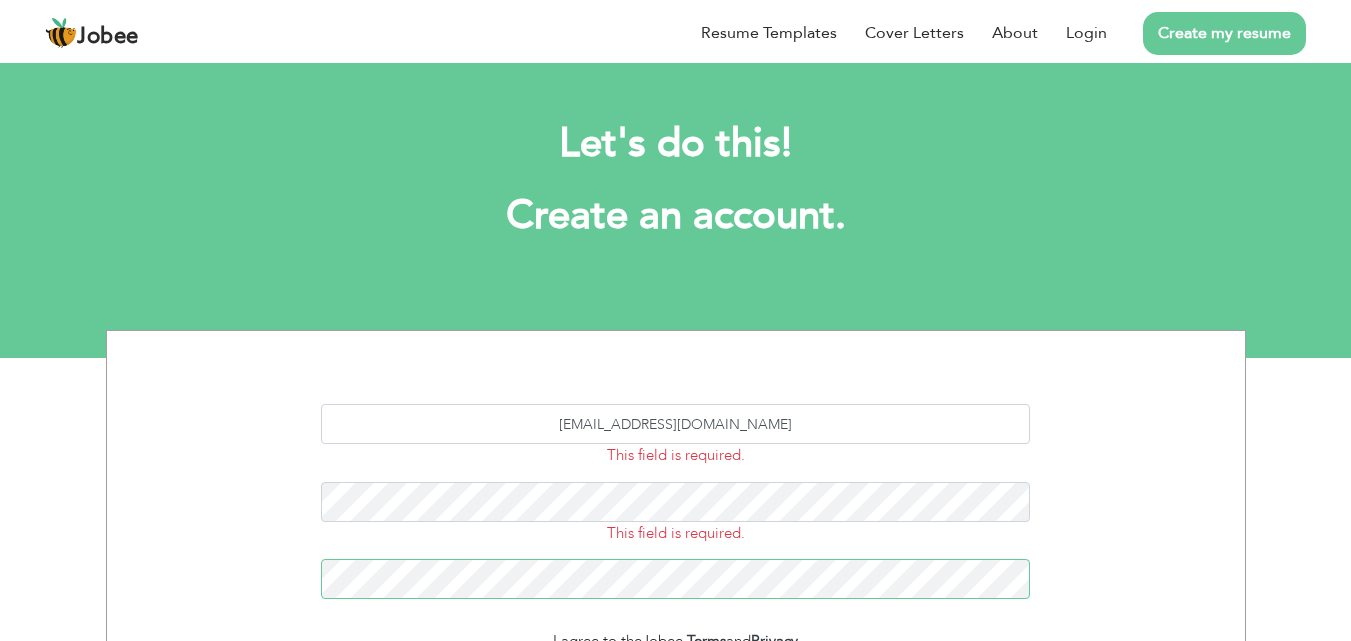 scroll, scrollTop: 267, scrollLeft: 0, axis: vertical 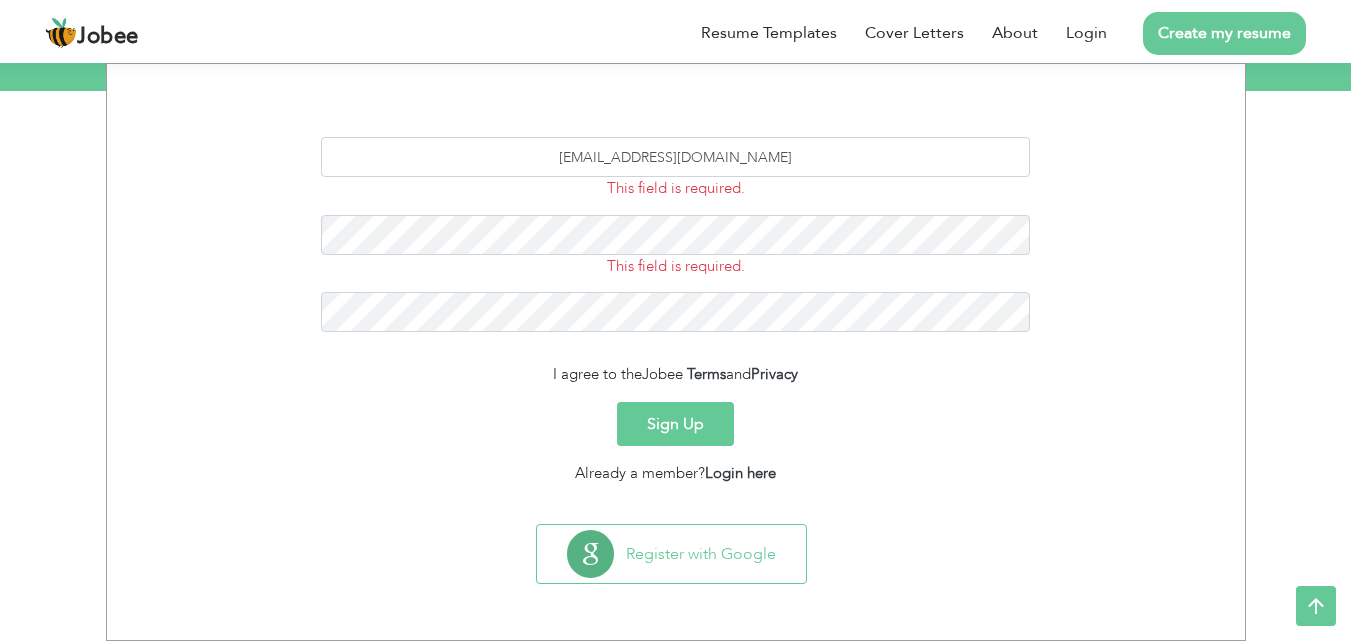 click on "Sign Up" at bounding box center [675, 424] 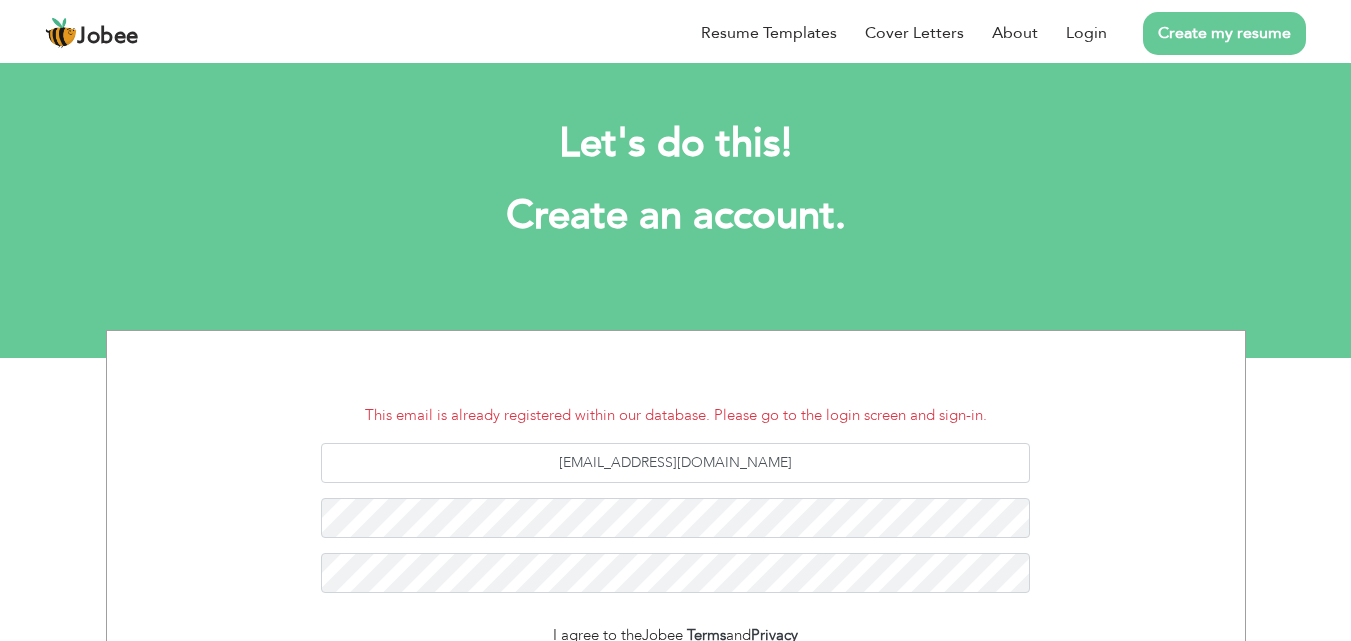 scroll, scrollTop: 0, scrollLeft: 0, axis: both 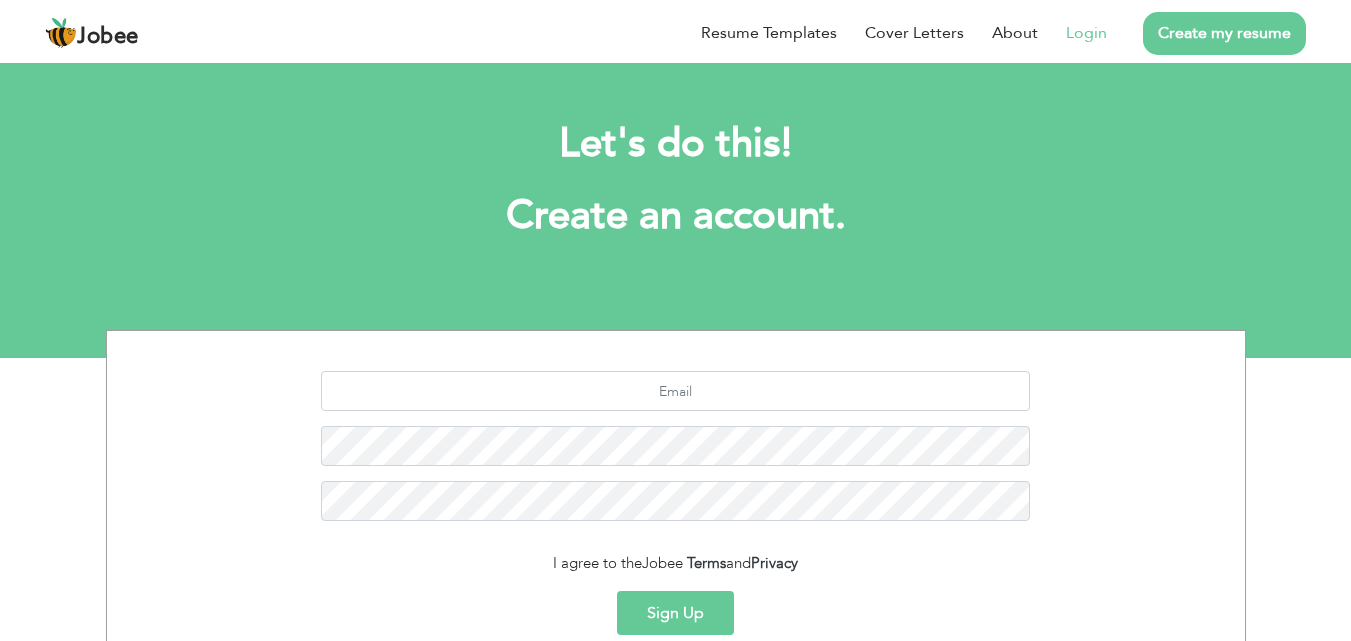 click on "Login" at bounding box center (1086, 33) 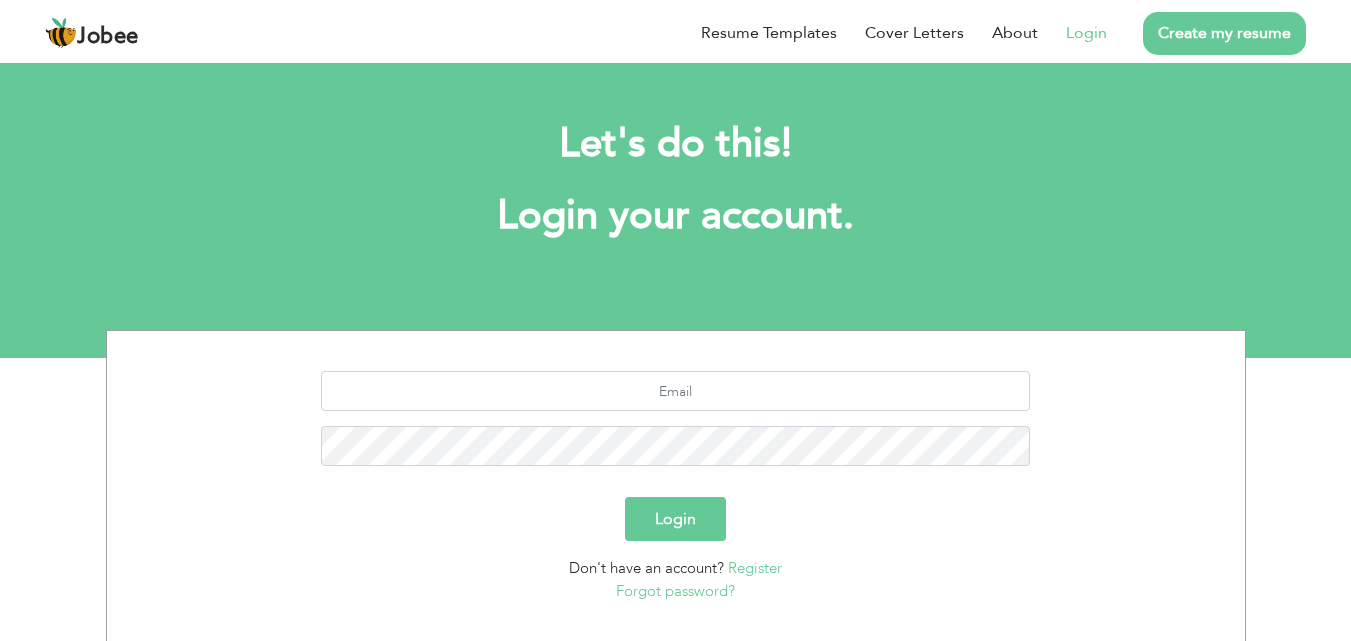scroll, scrollTop: 0, scrollLeft: 0, axis: both 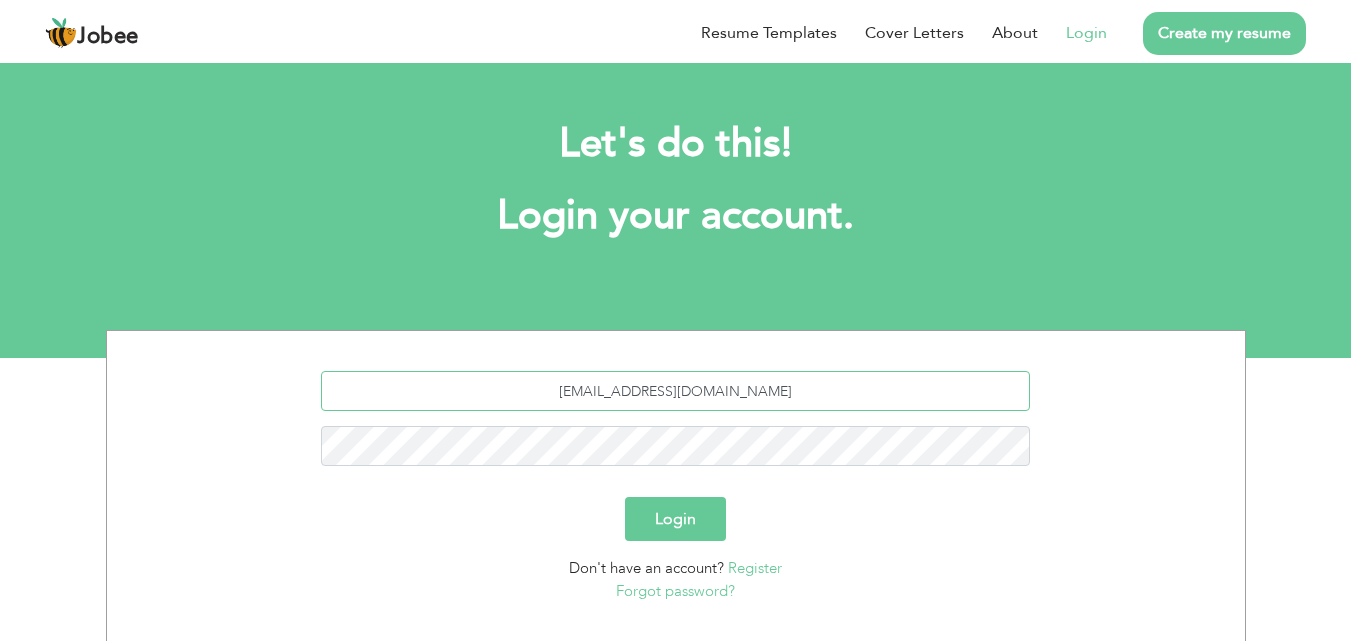 click on "[EMAIL_ADDRESS][DOMAIN_NAME]" at bounding box center (675, 391) 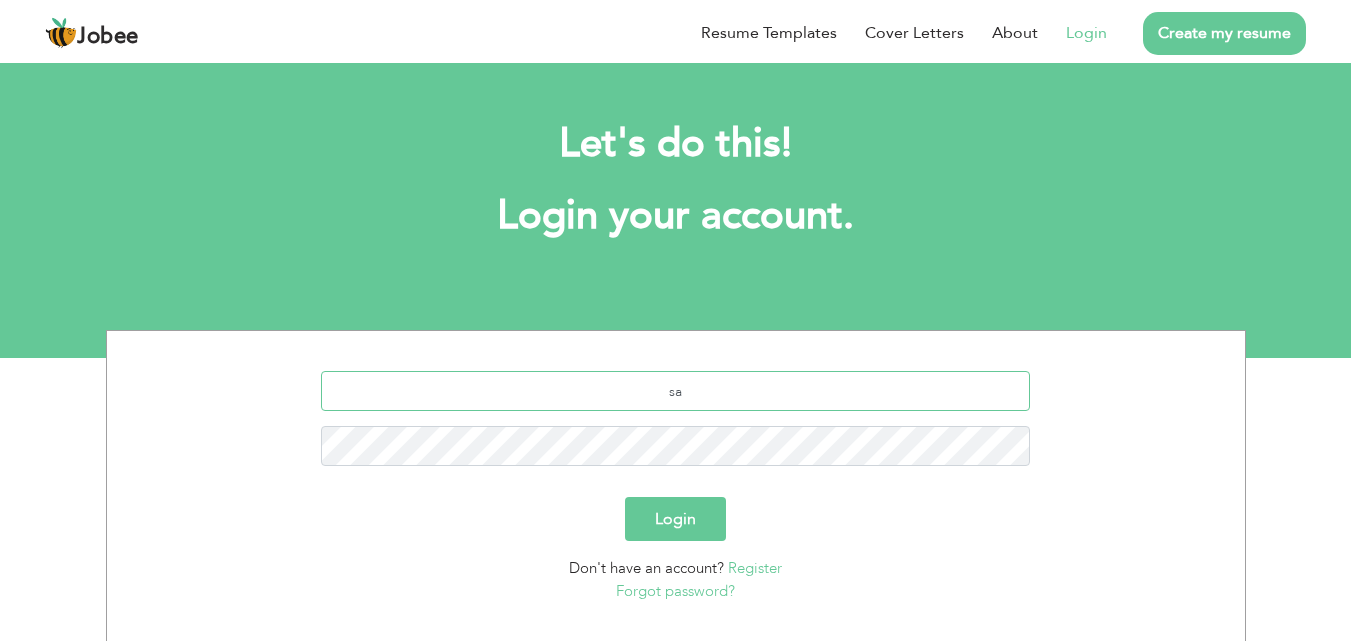 type on "s" 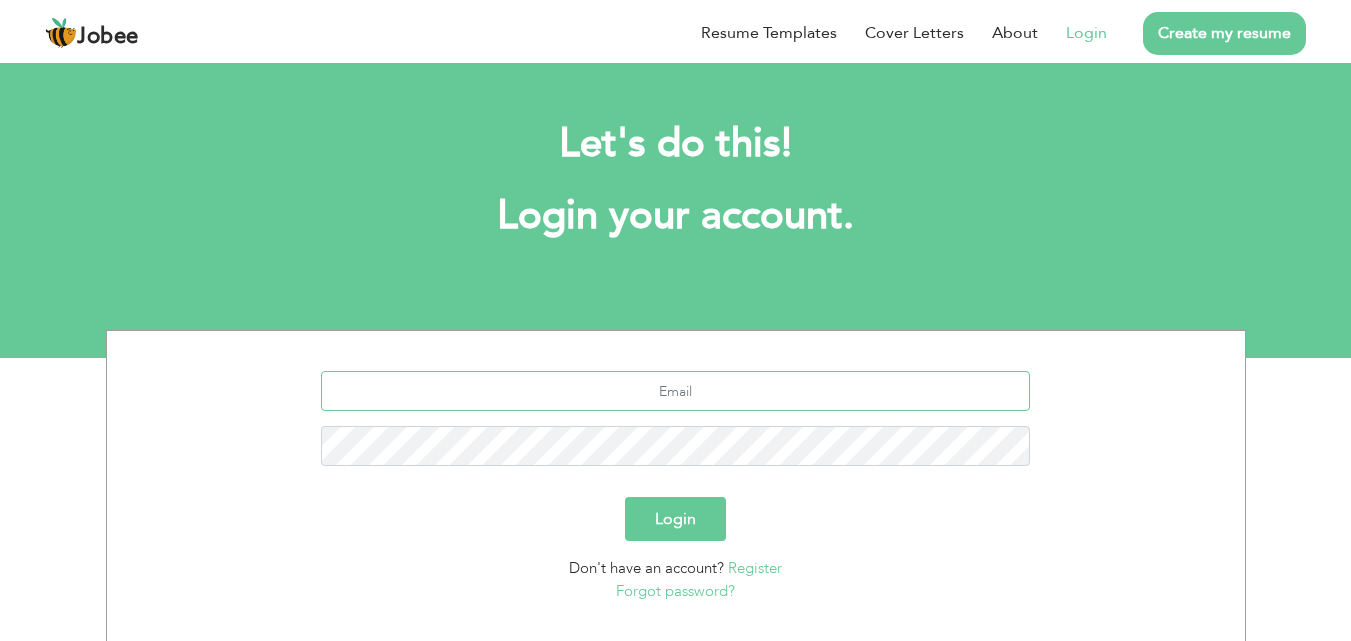 type 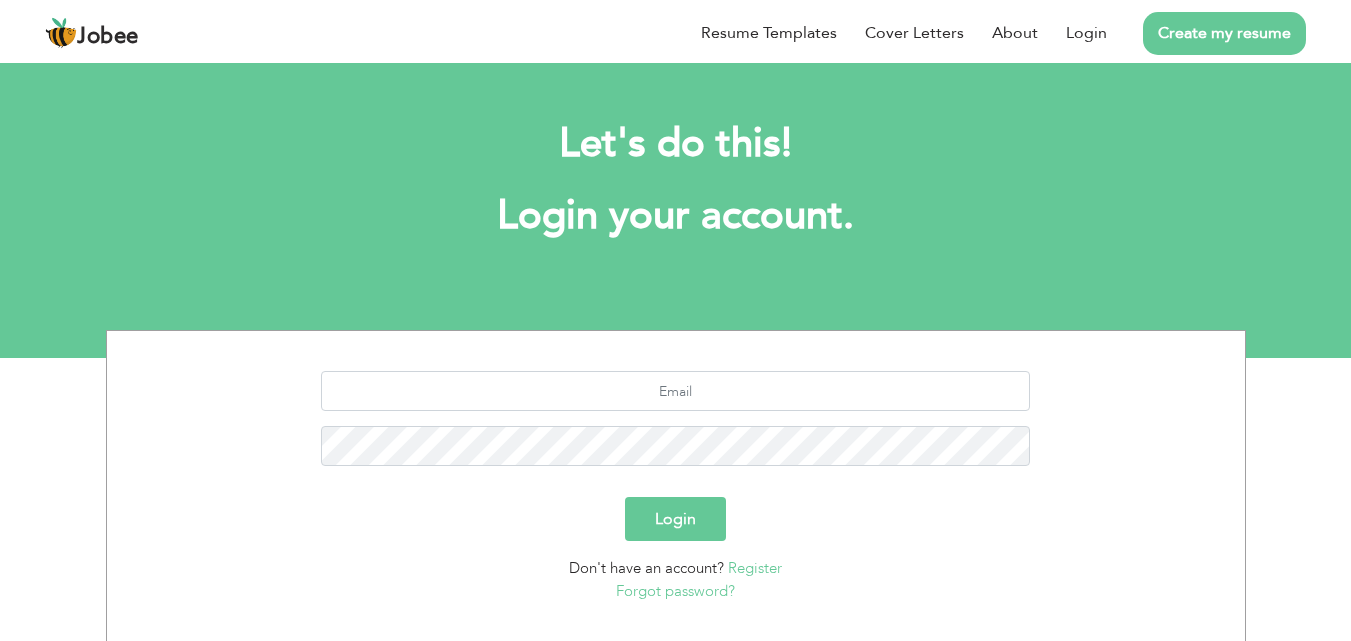 scroll, scrollTop: 0, scrollLeft: 0, axis: both 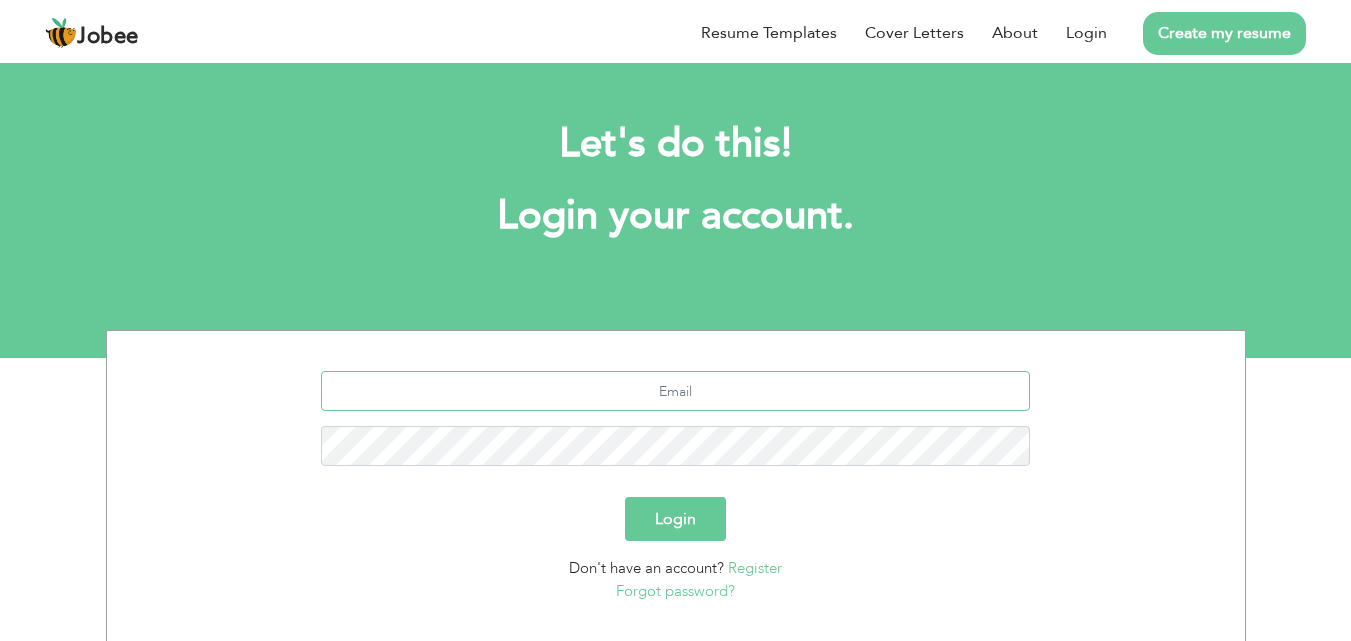 type on "[EMAIL_ADDRESS][DOMAIN_NAME]" 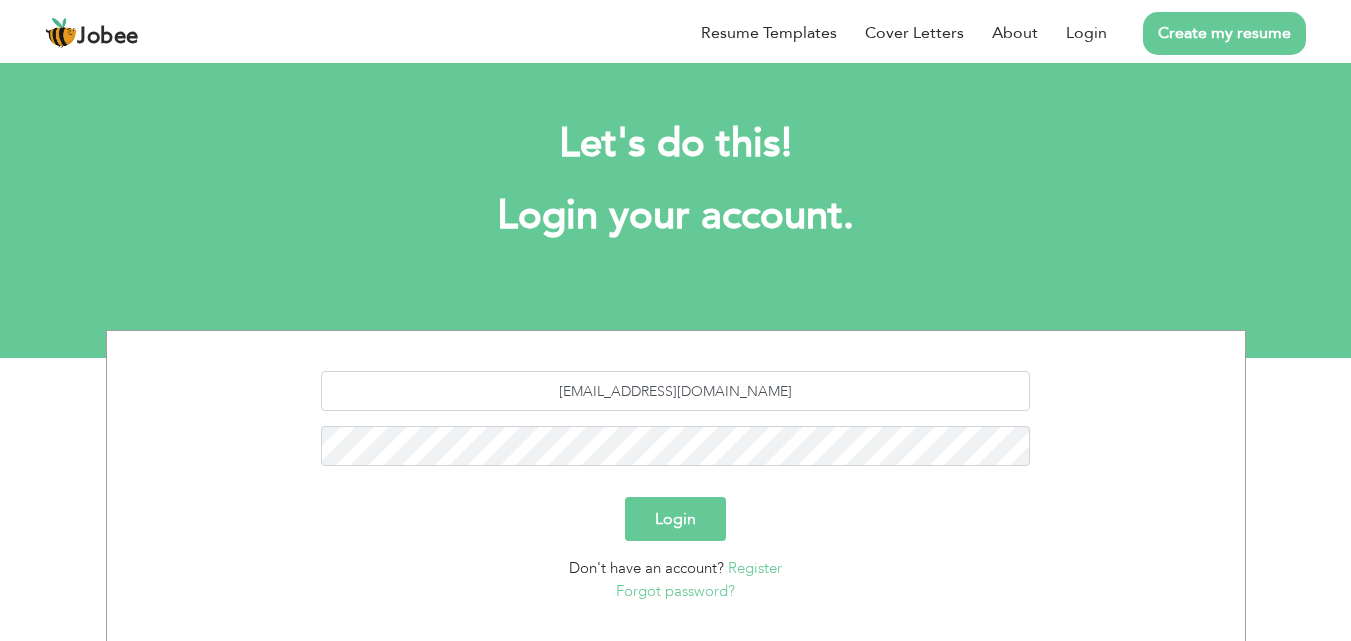 click on "Login" at bounding box center [675, 519] 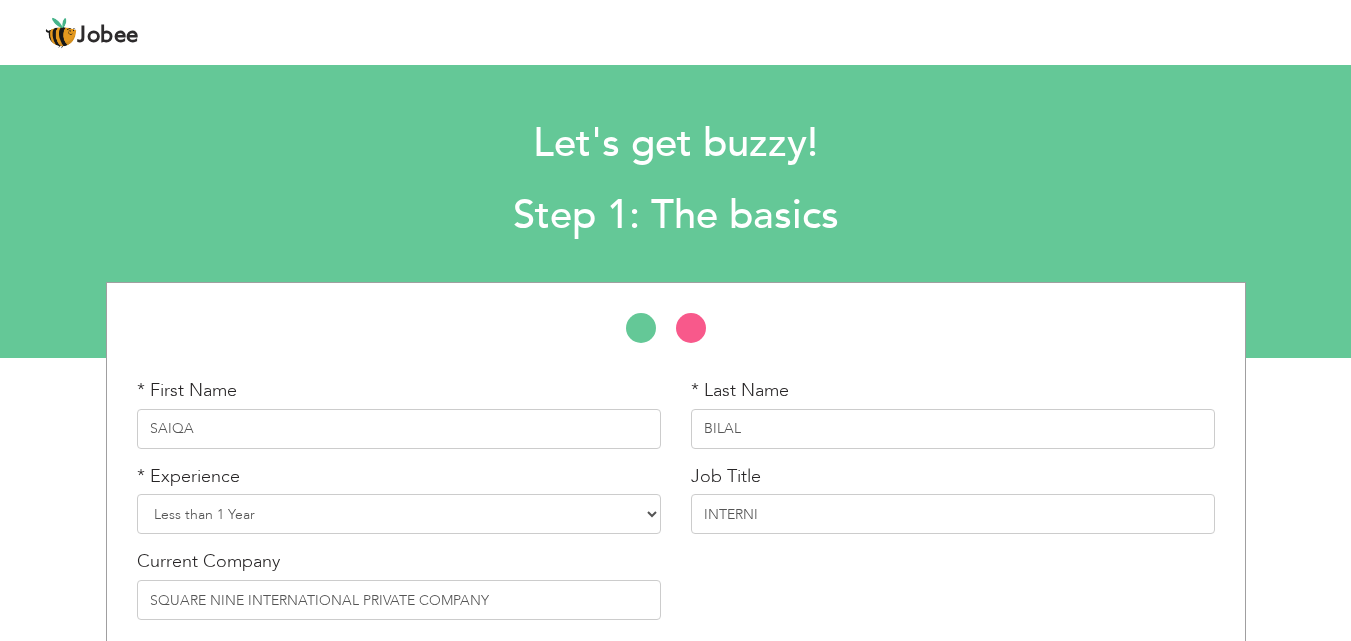 scroll, scrollTop: 0, scrollLeft: 0, axis: both 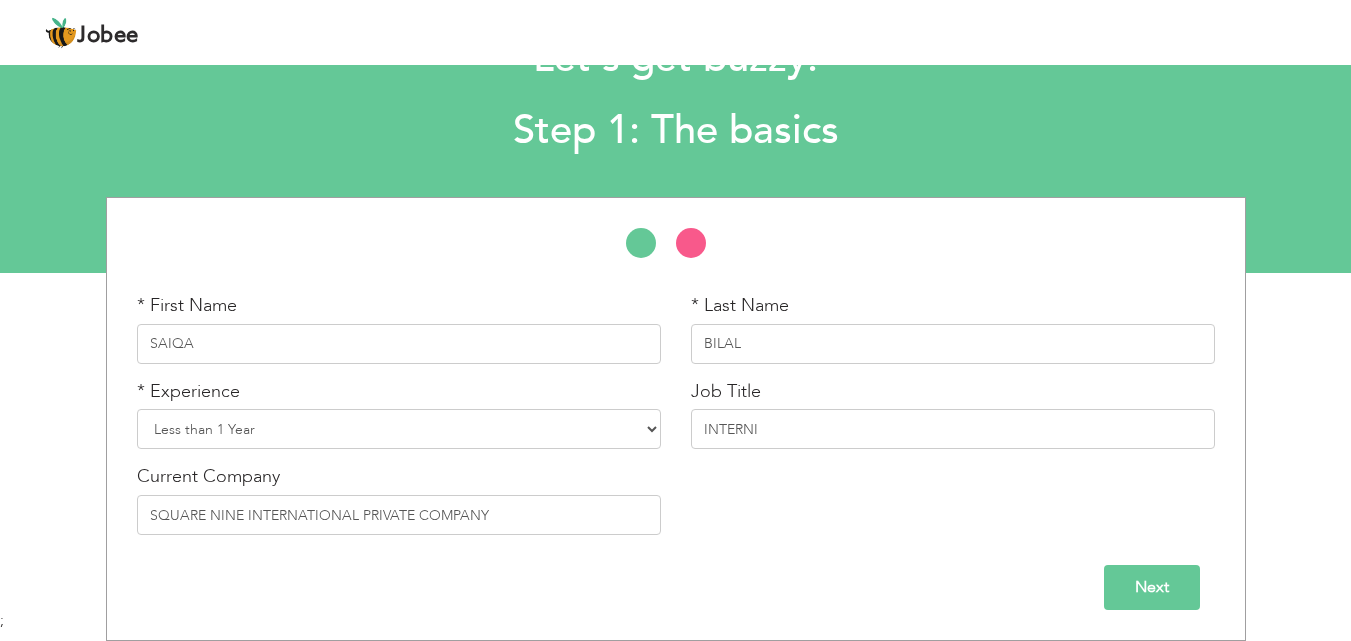 click on "Next" at bounding box center (1152, 587) 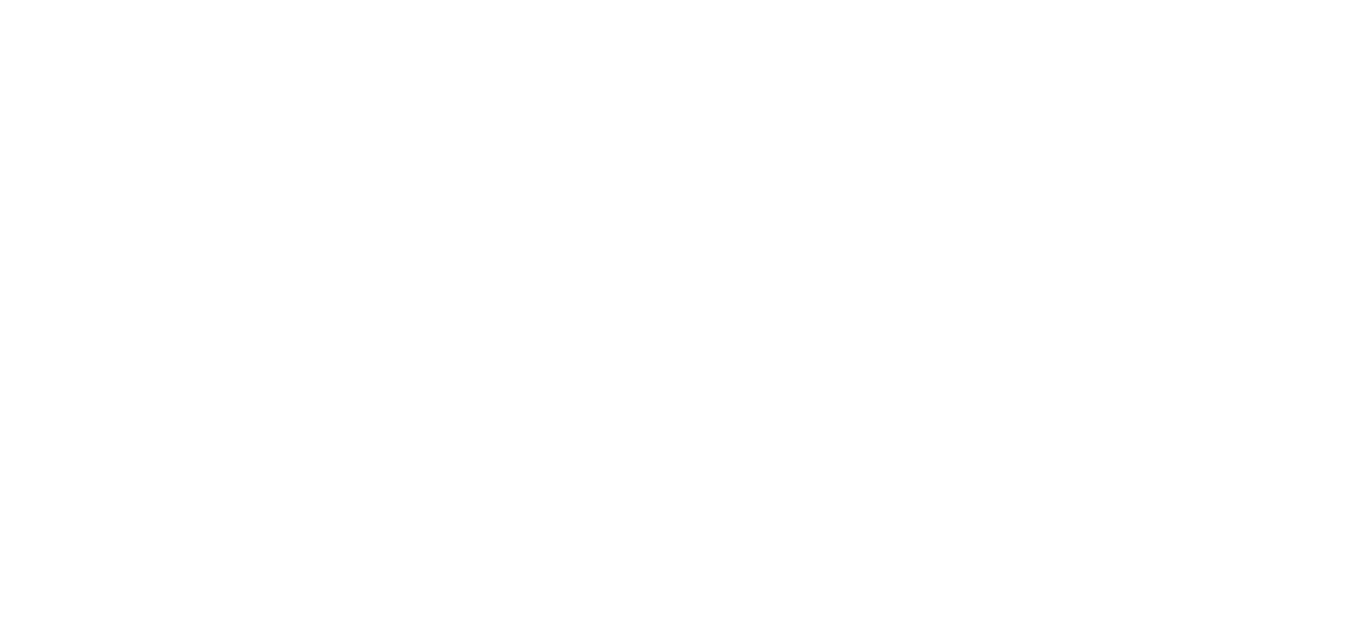 scroll, scrollTop: 0, scrollLeft: 0, axis: both 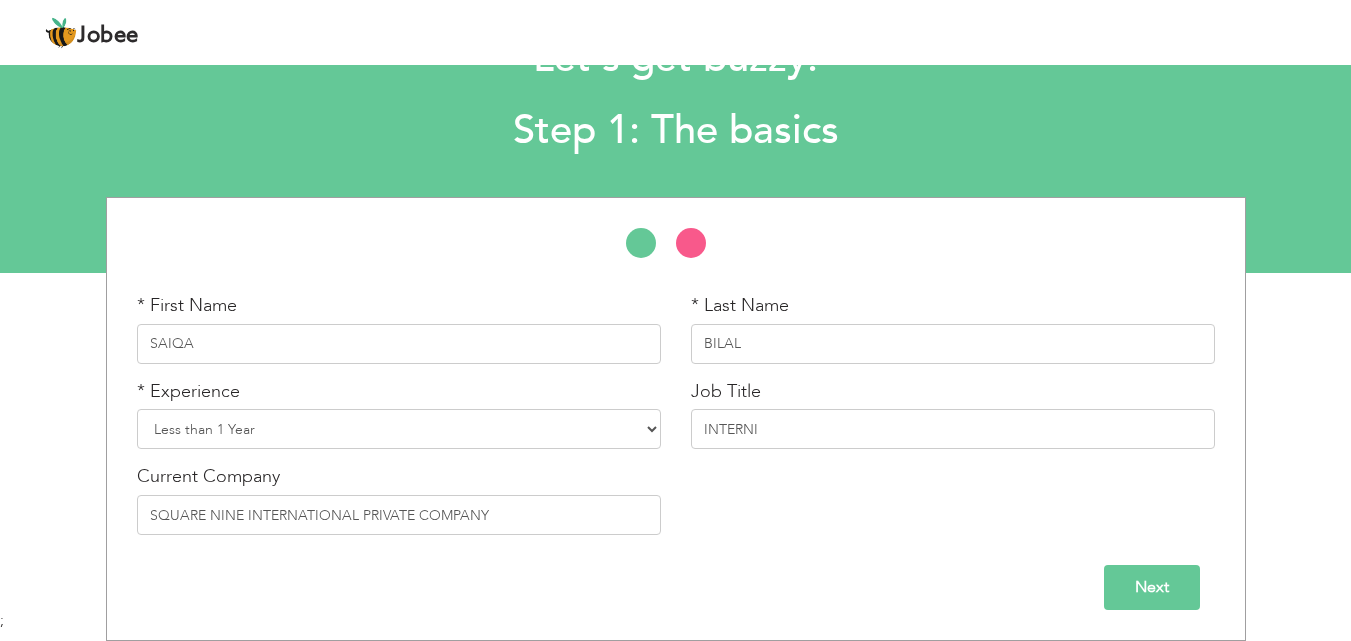 click on "Next" at bounding box center (1152, 587) 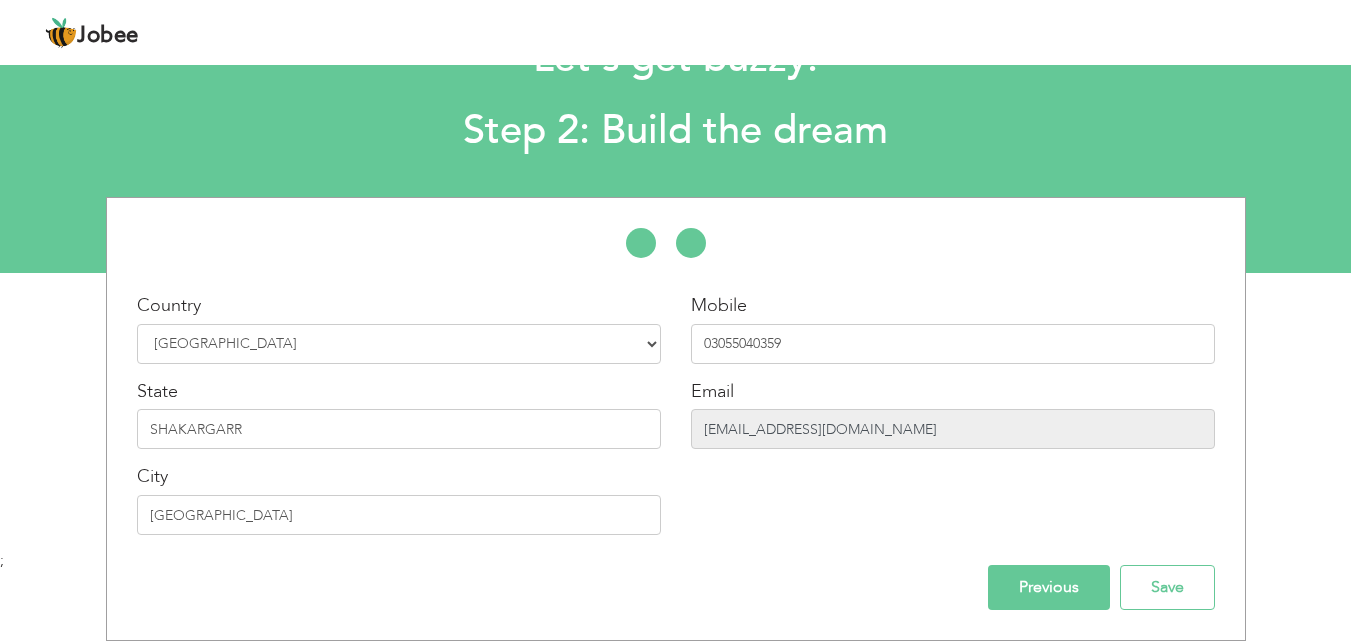 click on "[EMAIL_ADDRESS][DOMAIN_NAME]" at bounding box center [953, 429] 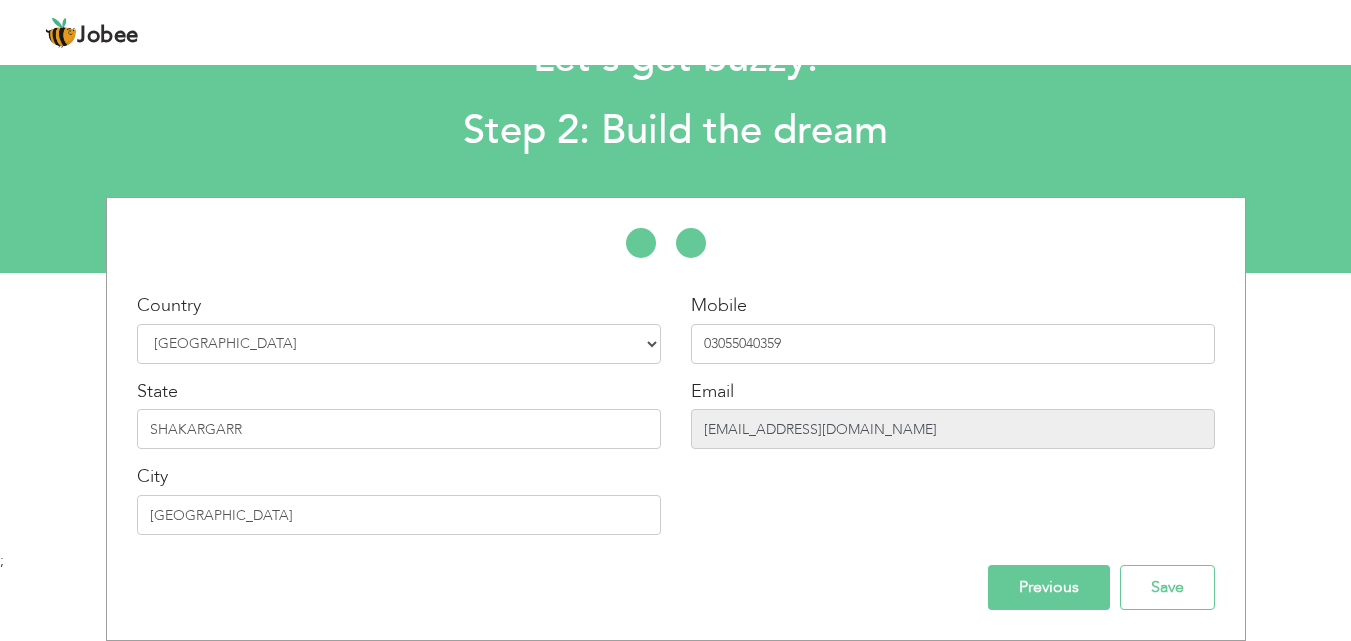 click on "[EMAIL_ADDRESS][DOMAIN_NAME]" at bounding box center [953, 429] 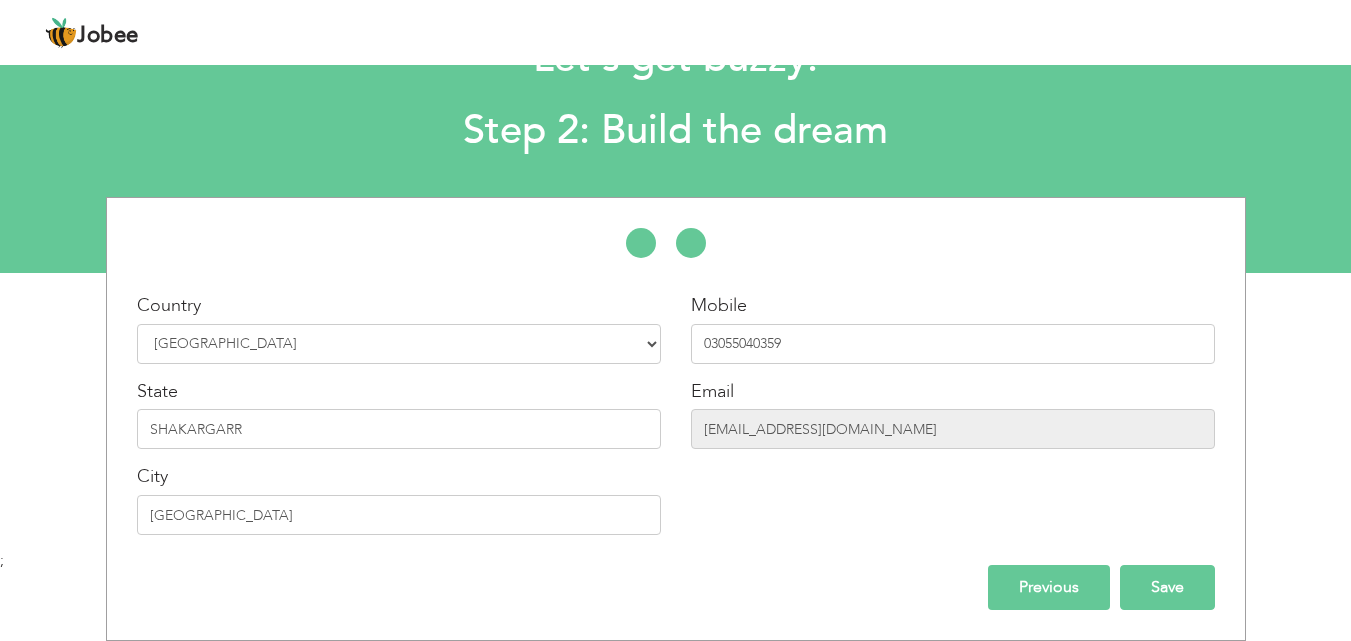 click on "Save" at bounding box center (1167, 587) 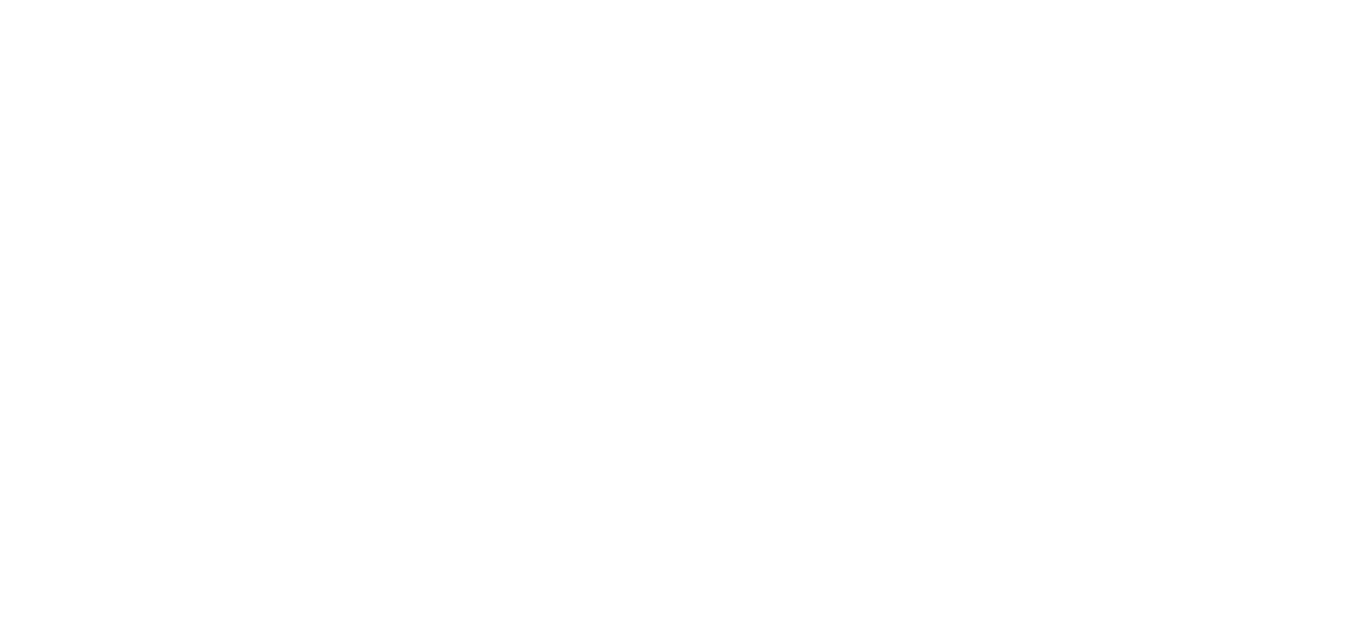 scroll, scrollTop: 0, scrollLeft: 0, axis: both 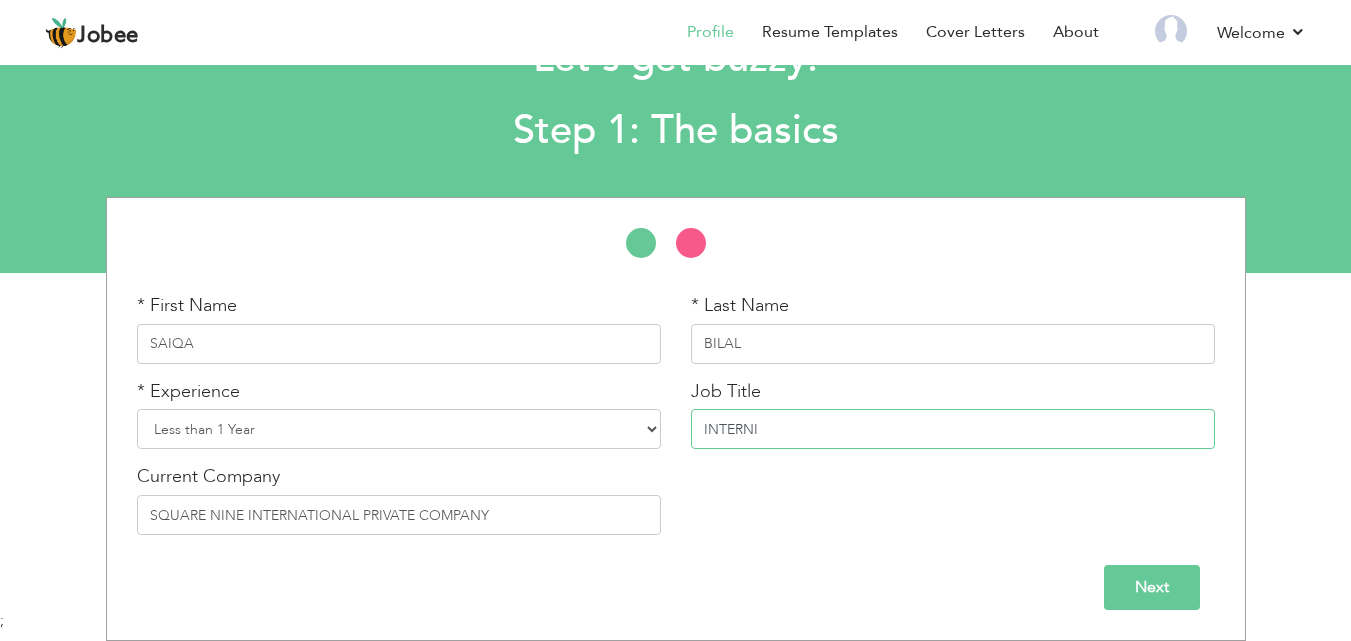 click on "INTERNI" at bounding box center [953, 429] 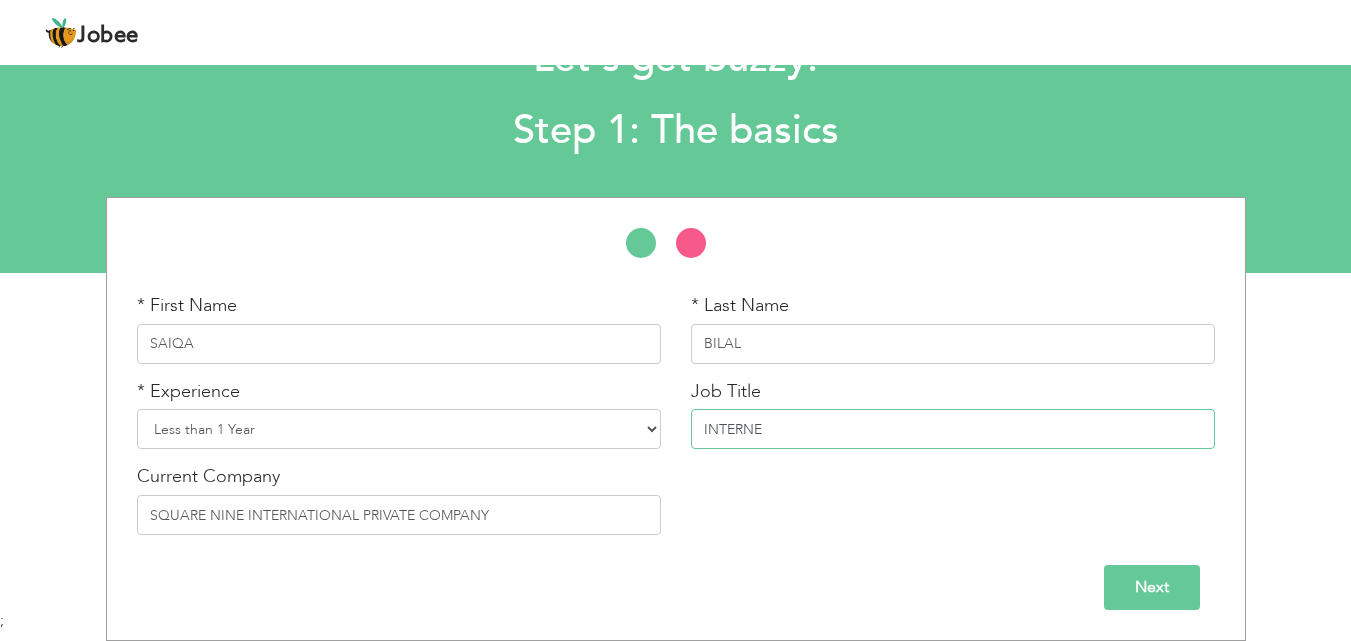 type on "INTERNE" 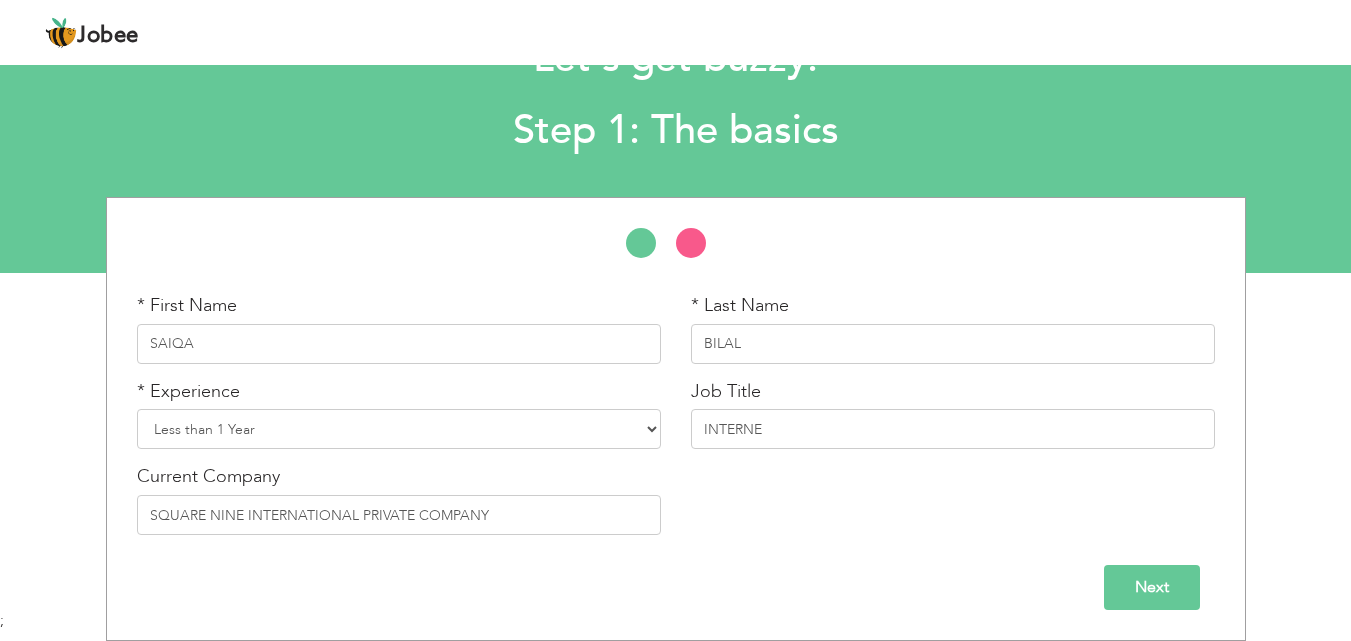 click on "Next" at bounding box center (1152, 587) 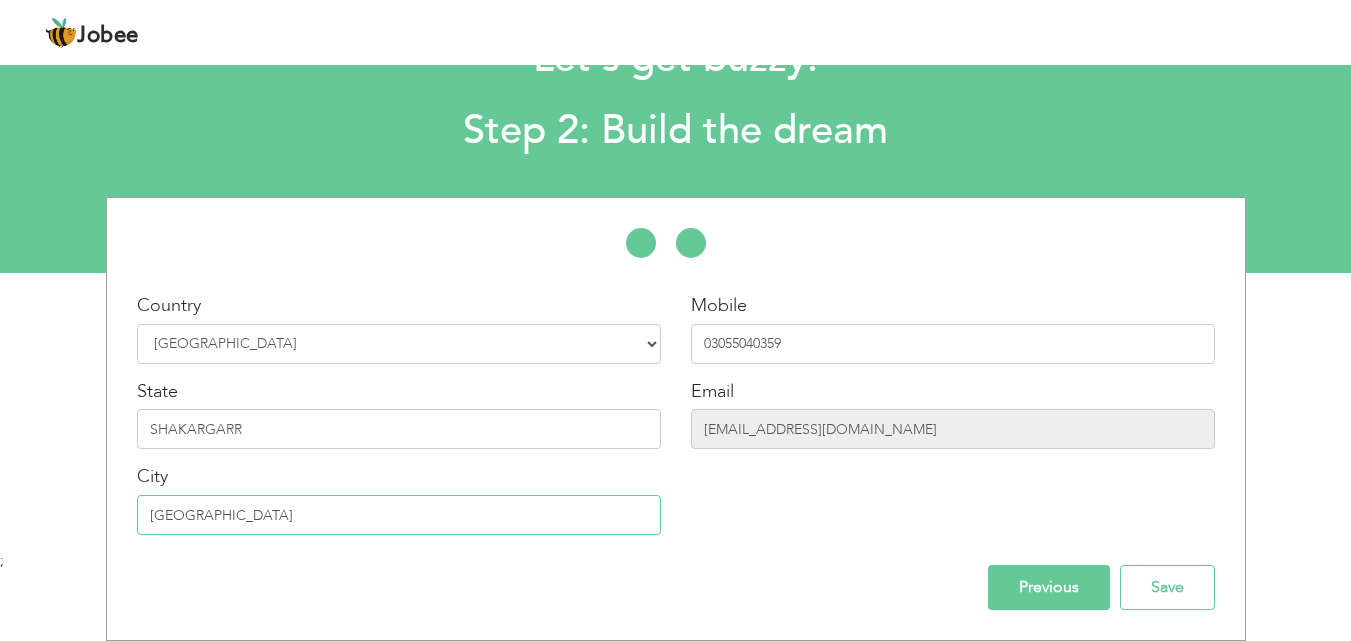 click on "ISLAMABAD" at bounding box center (399, 515) 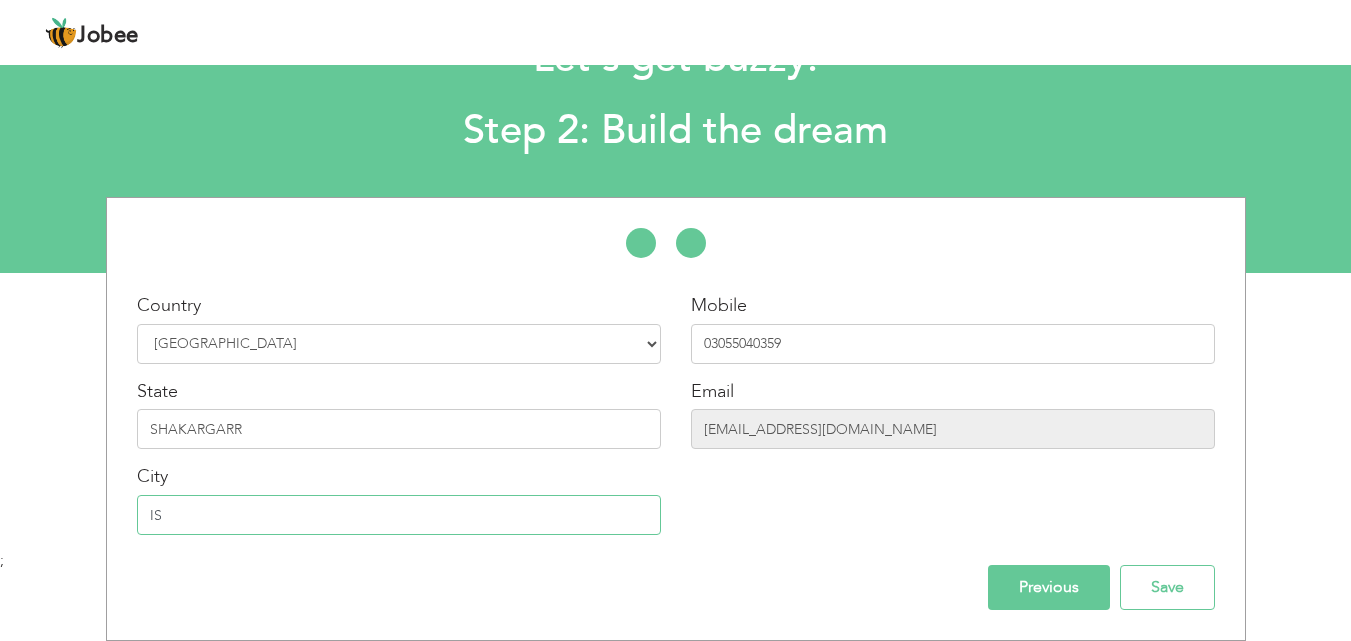 type on "I" 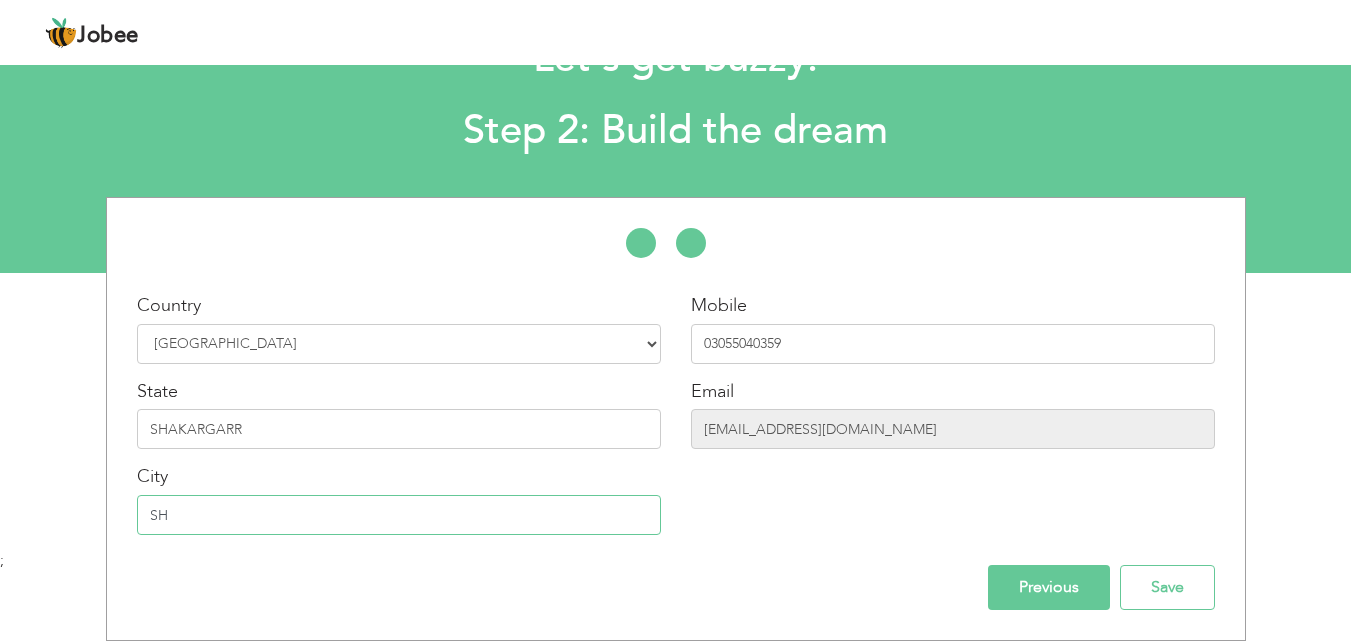 type on "S" 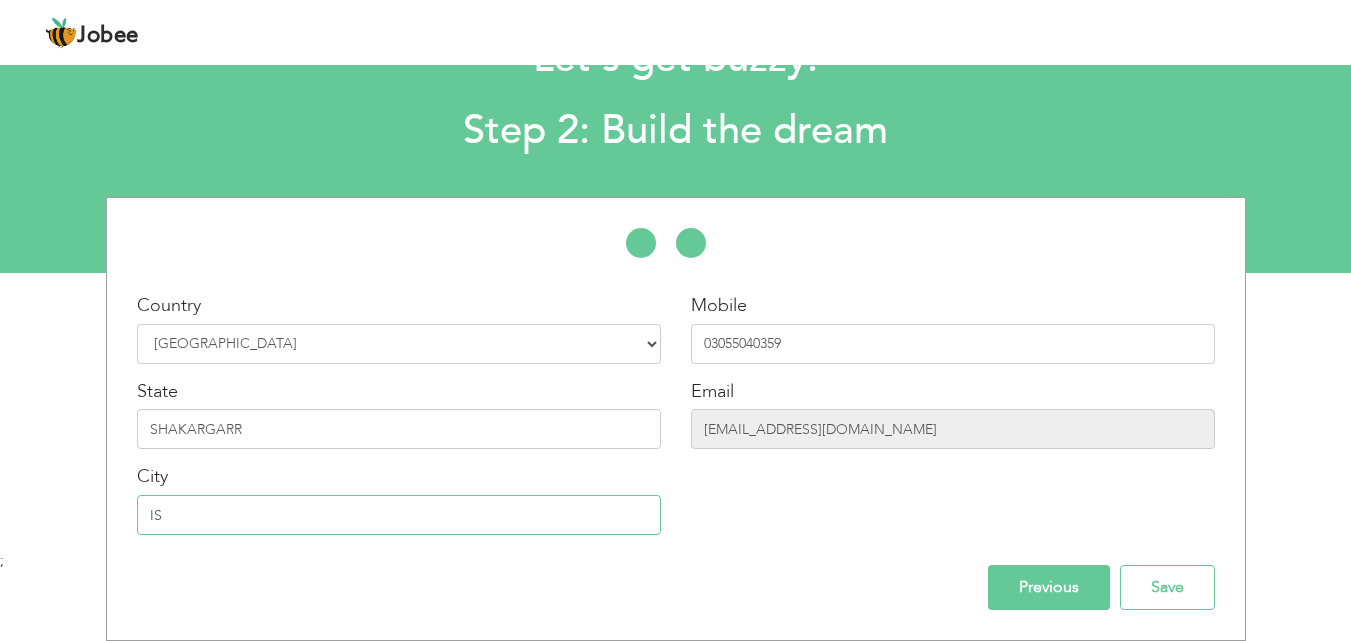 type on "I" 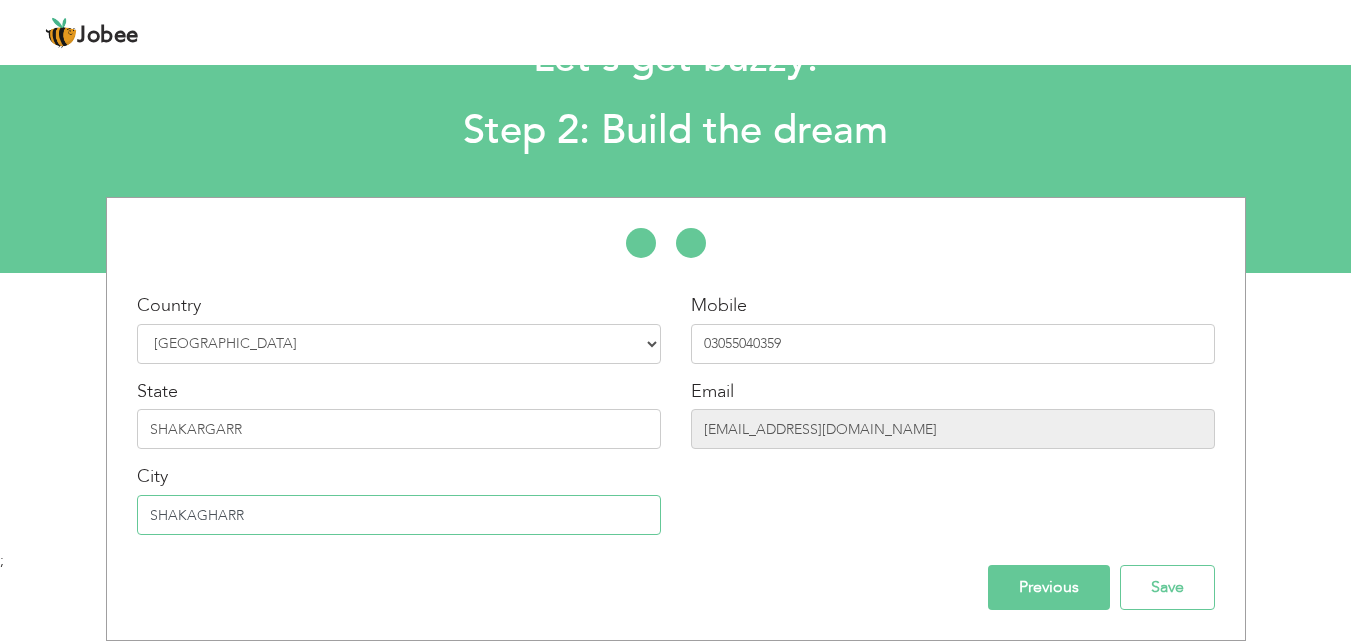click on "SHAKAGHARR" at bounding box center [399, 515] 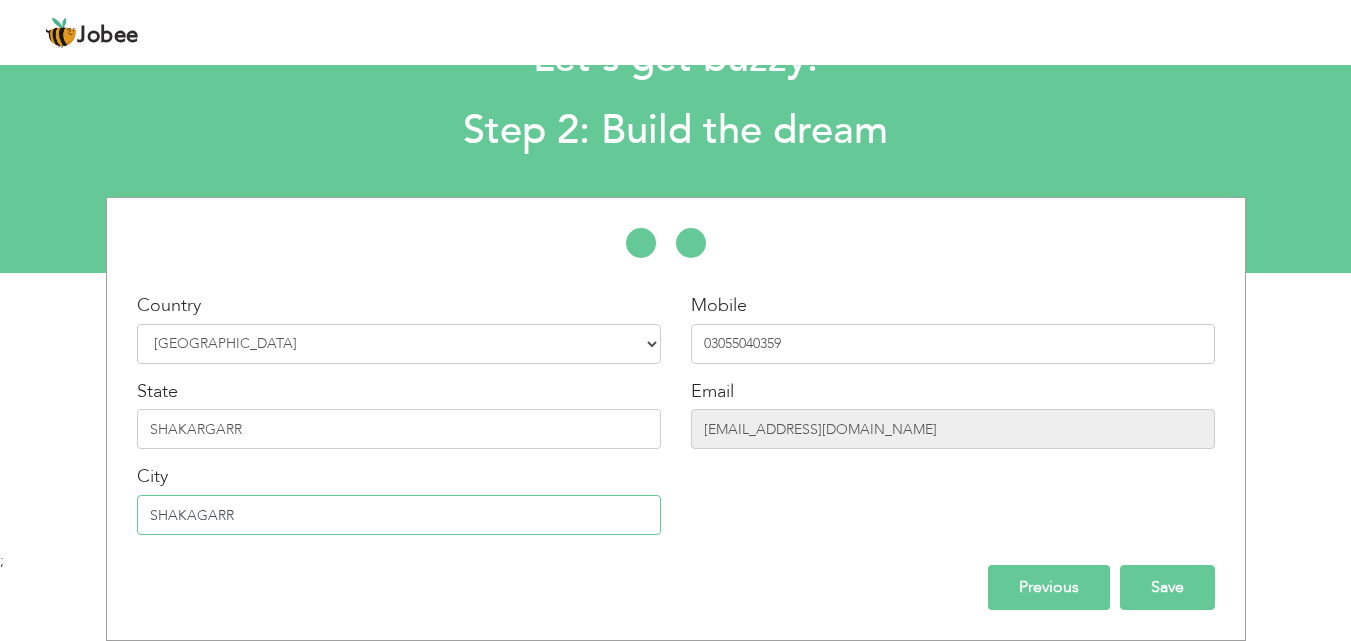 type on "SHAKAGARR" 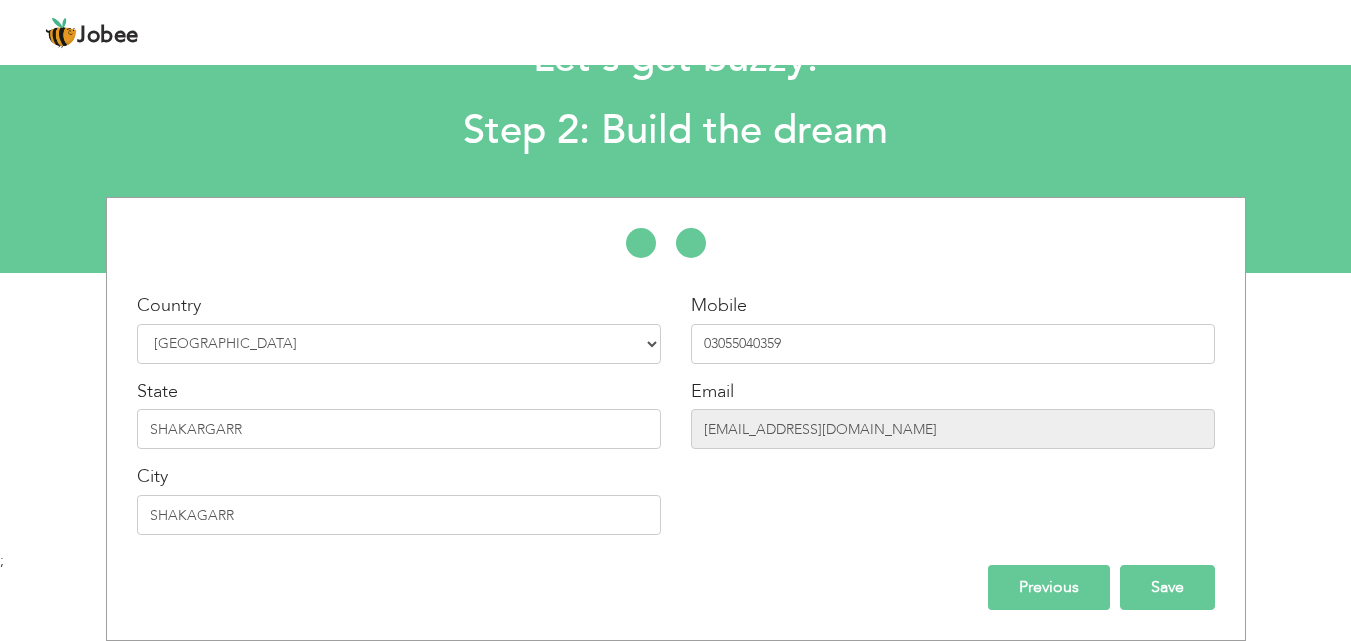 click on "Save" at bounding box center [1167, 587] 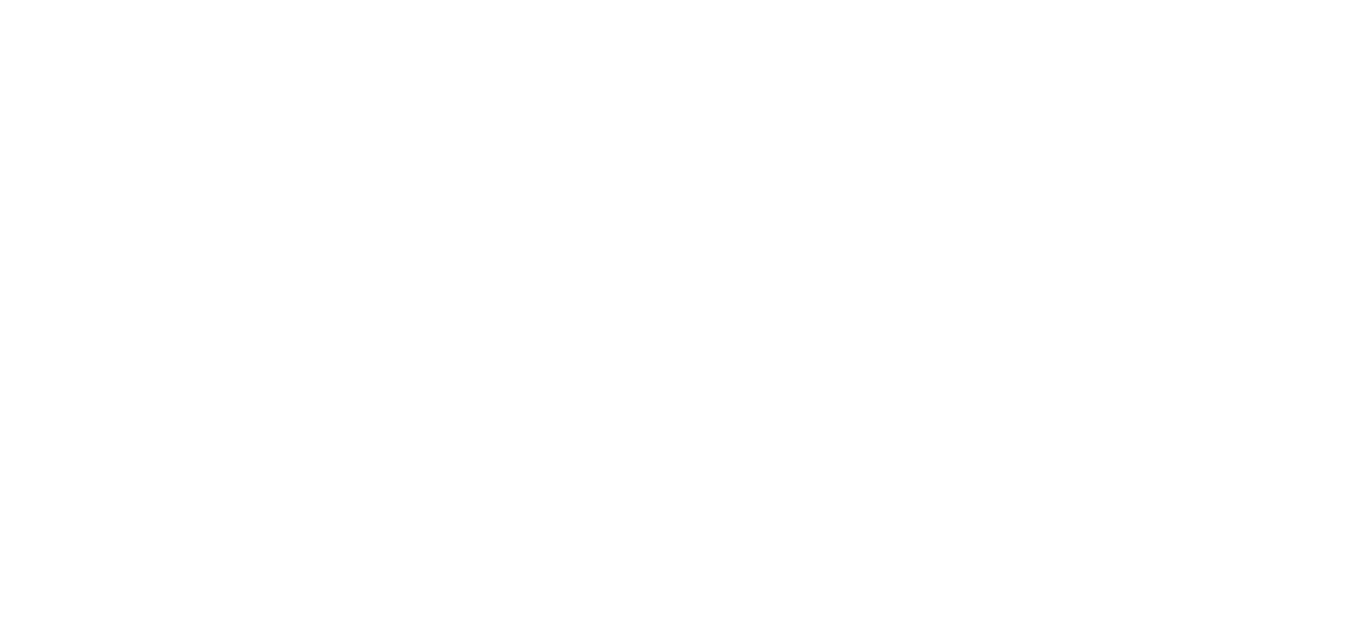 scroll, scrollTop: 0, scrollLeft: 0, axis: both 